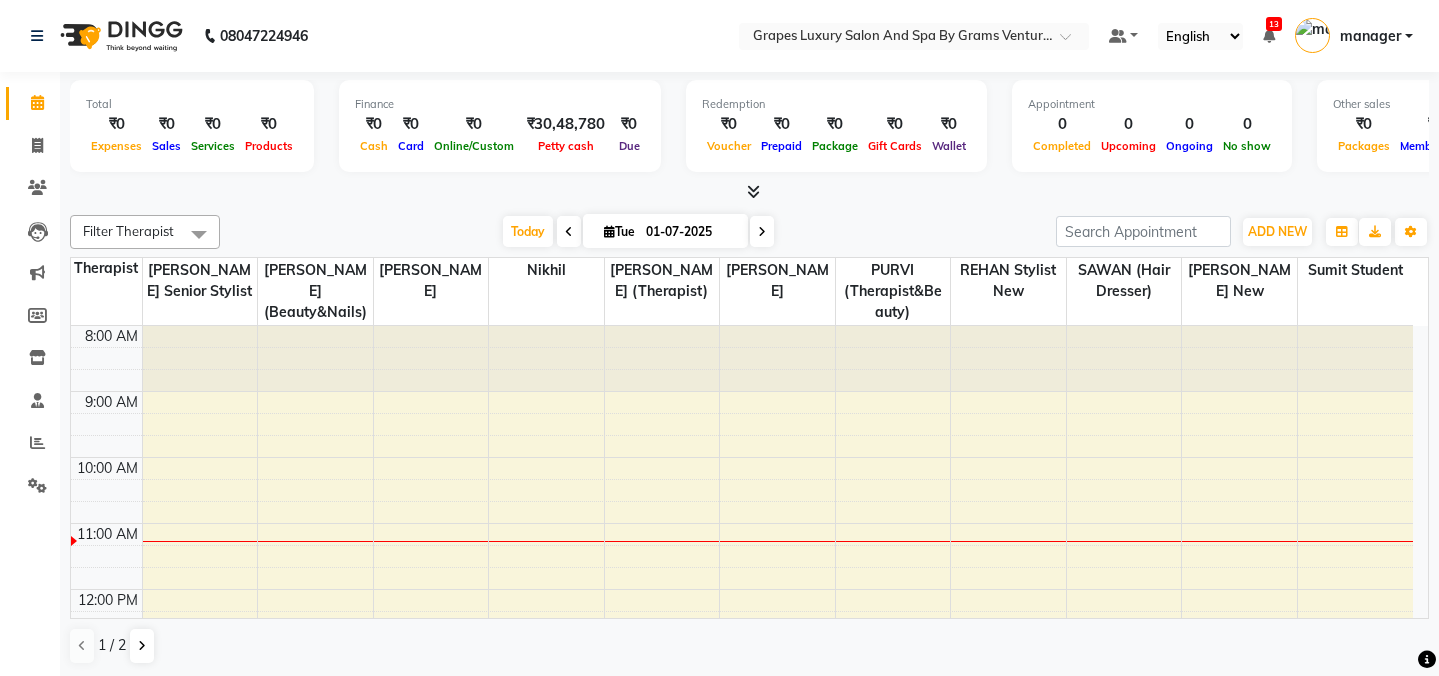 scroll, scrollTop: 0, scrollLeft: 0, axis: both 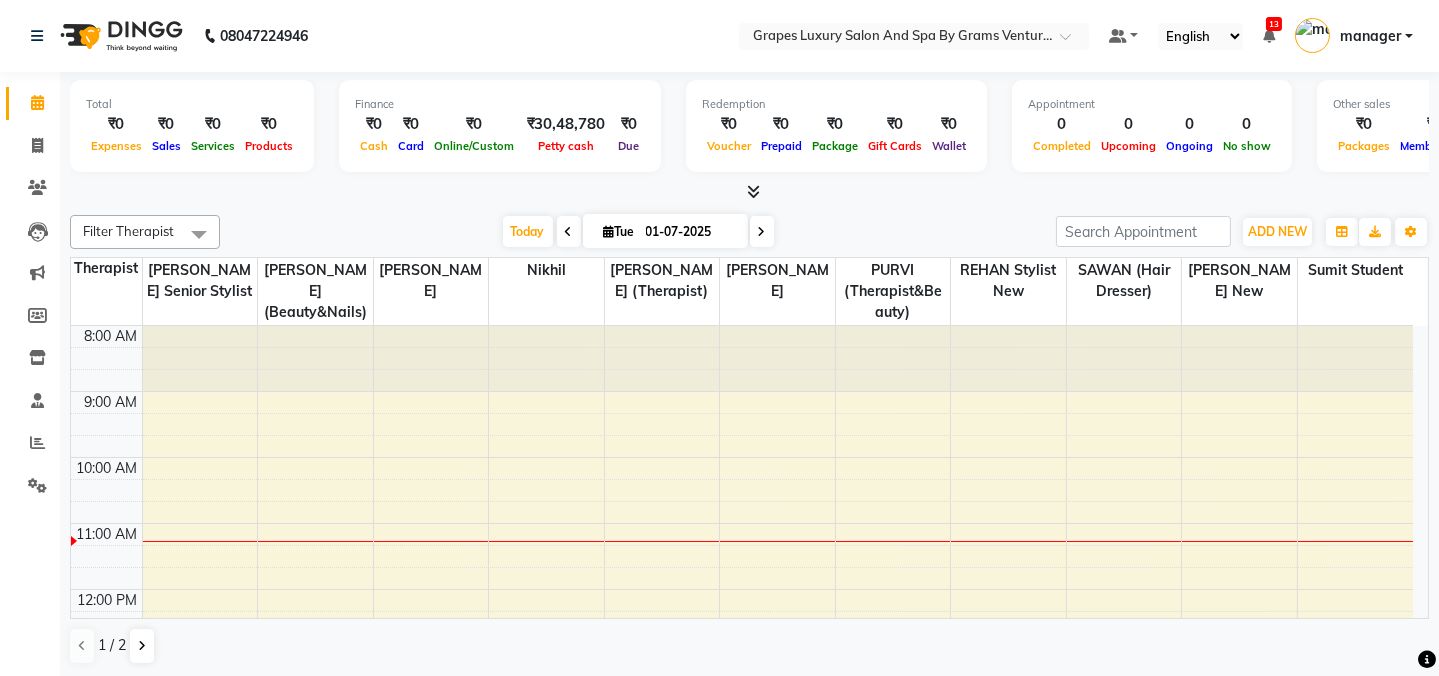click at bounding box center [569, 231] 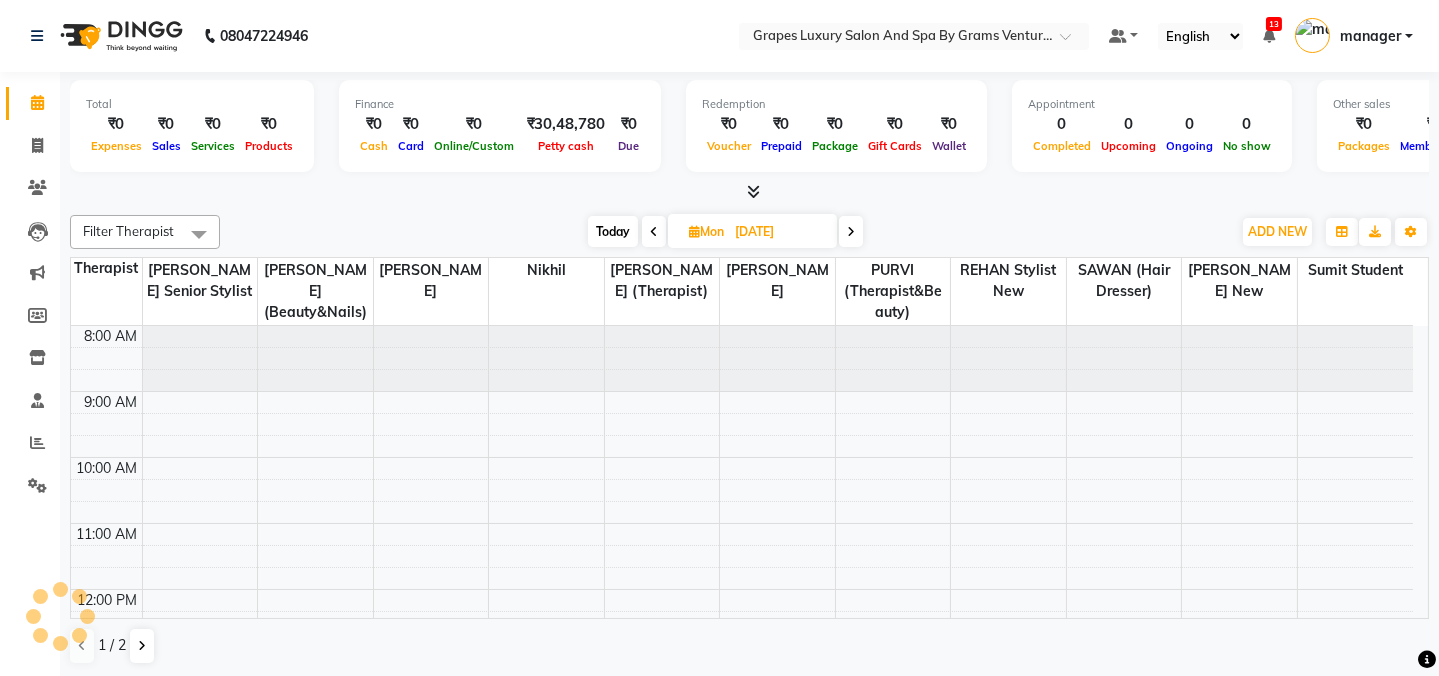 scroll, scrollTop: 197, scrollLeft: 0, axis: vertical 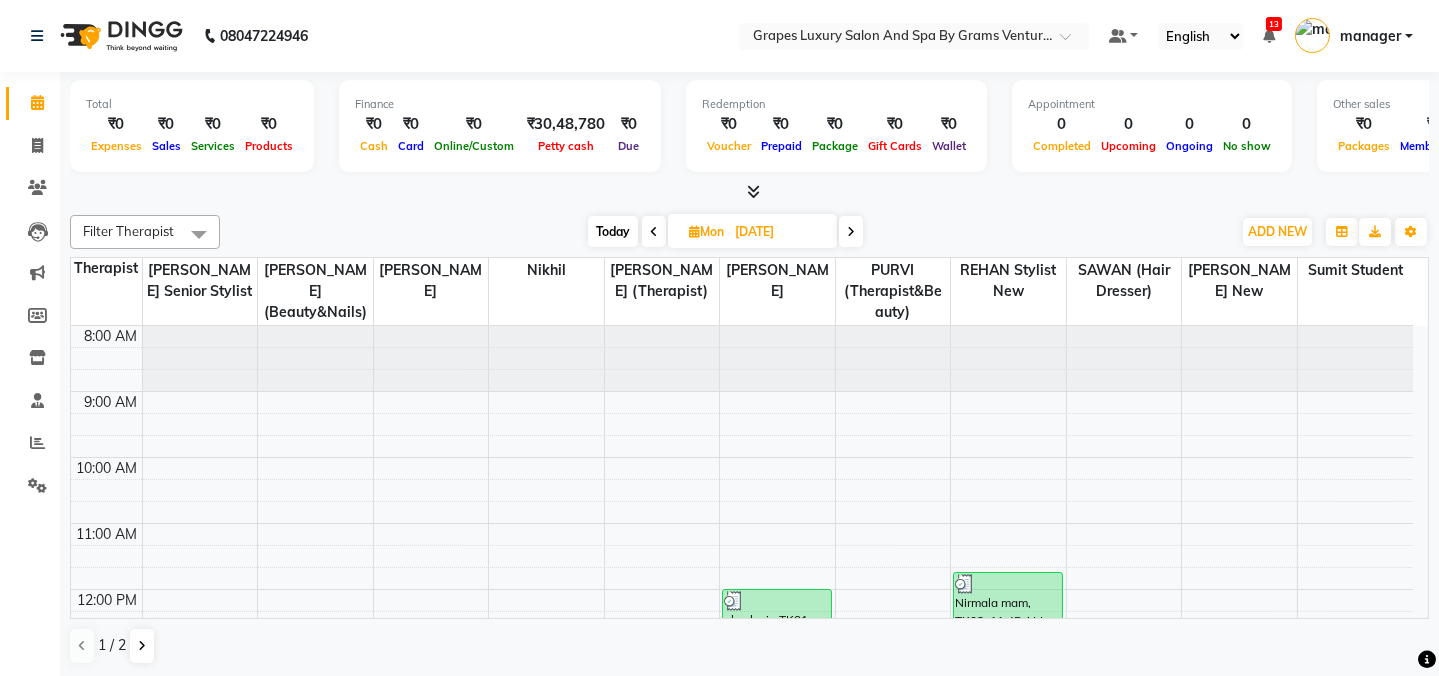 click at bounding box center (851, 231) 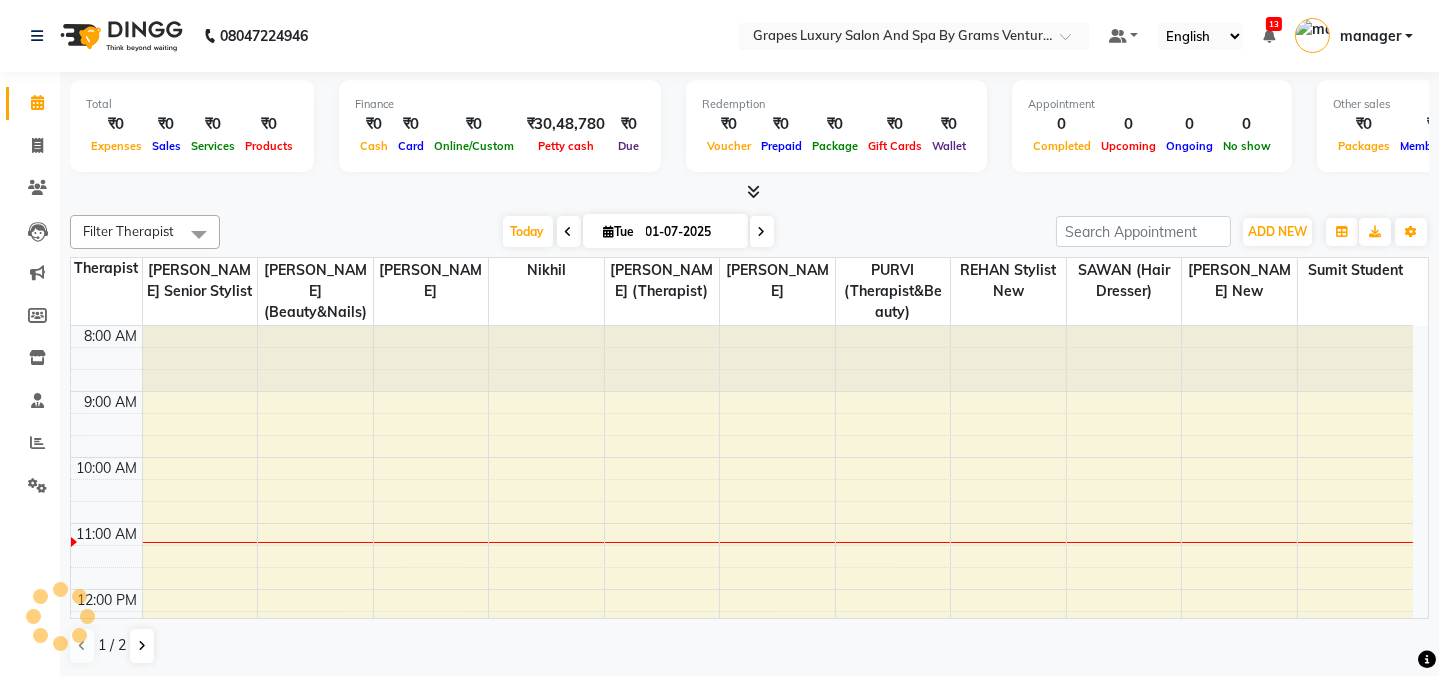 scroll, scrollTop: 197, scrollLeft: 0, axis: vertical 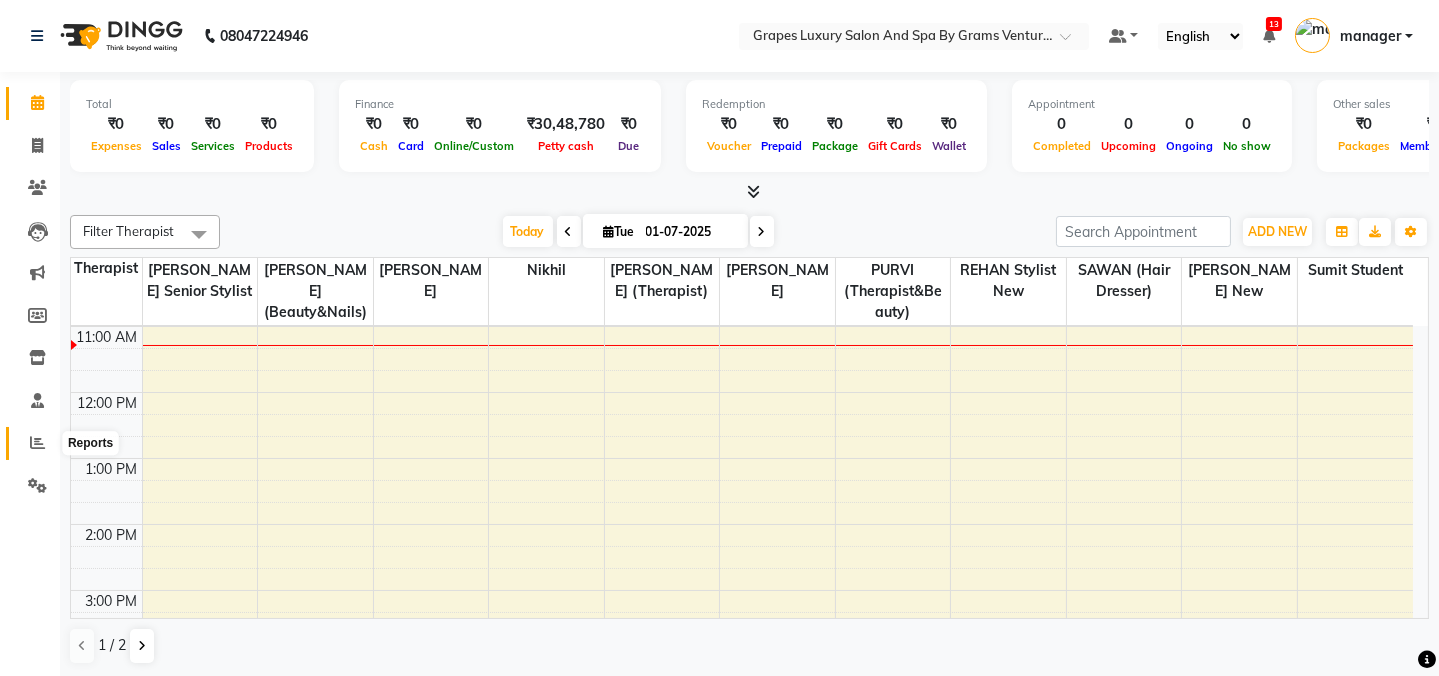 click 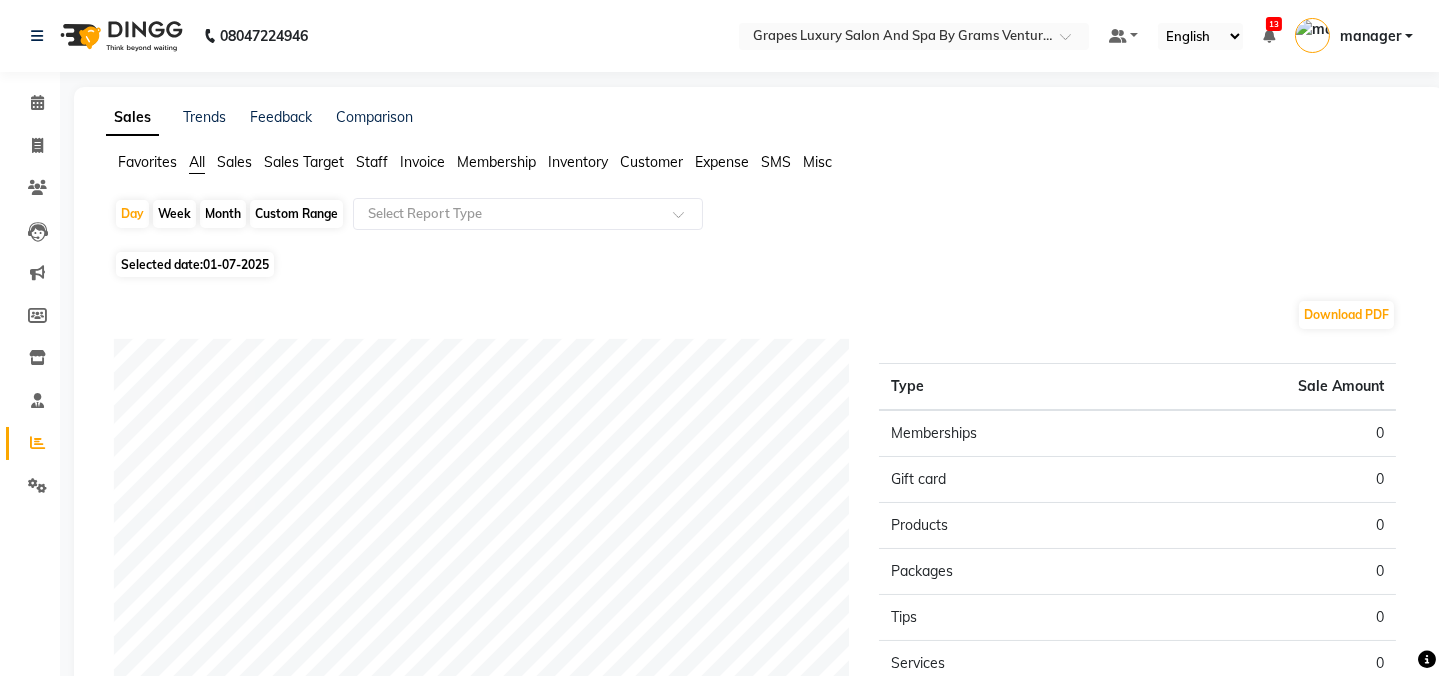 click on "Month" 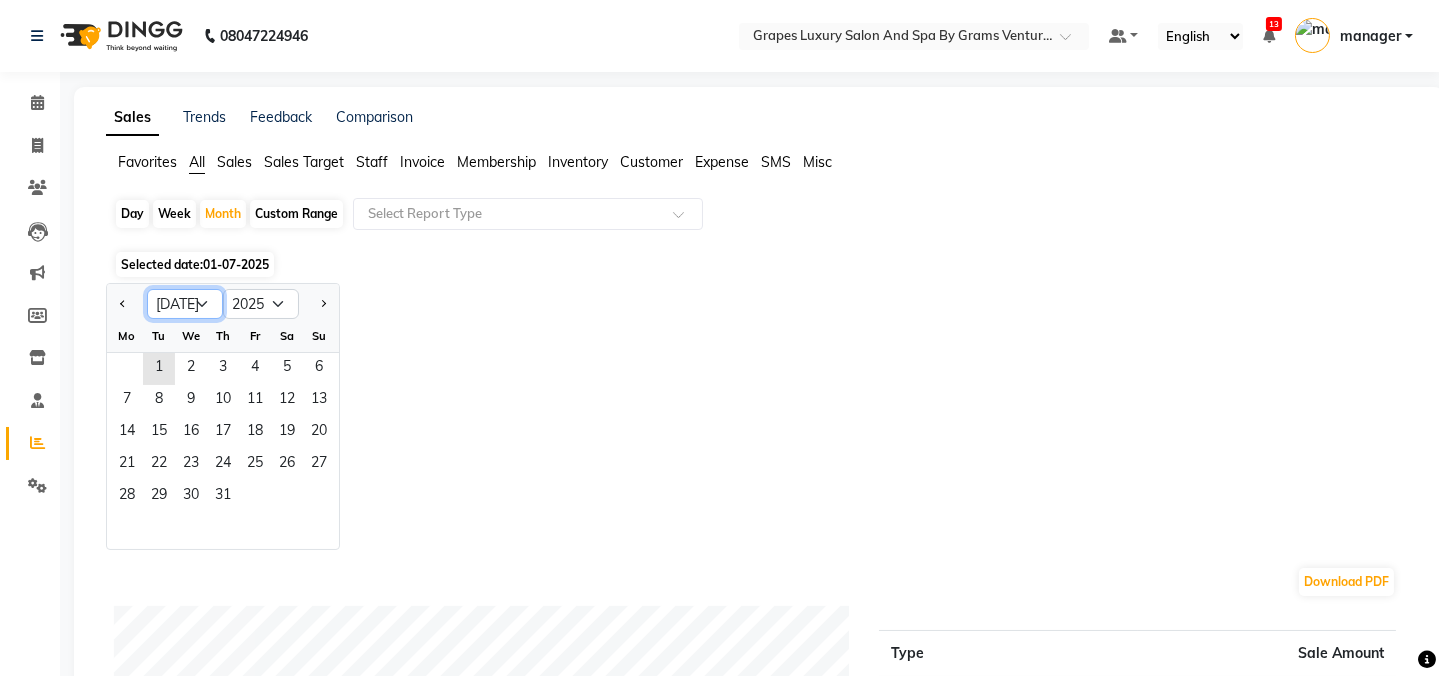 click on "Jan Feb Mar Apr May Jun [DATE] Aug Sep Oct Nov Dec" 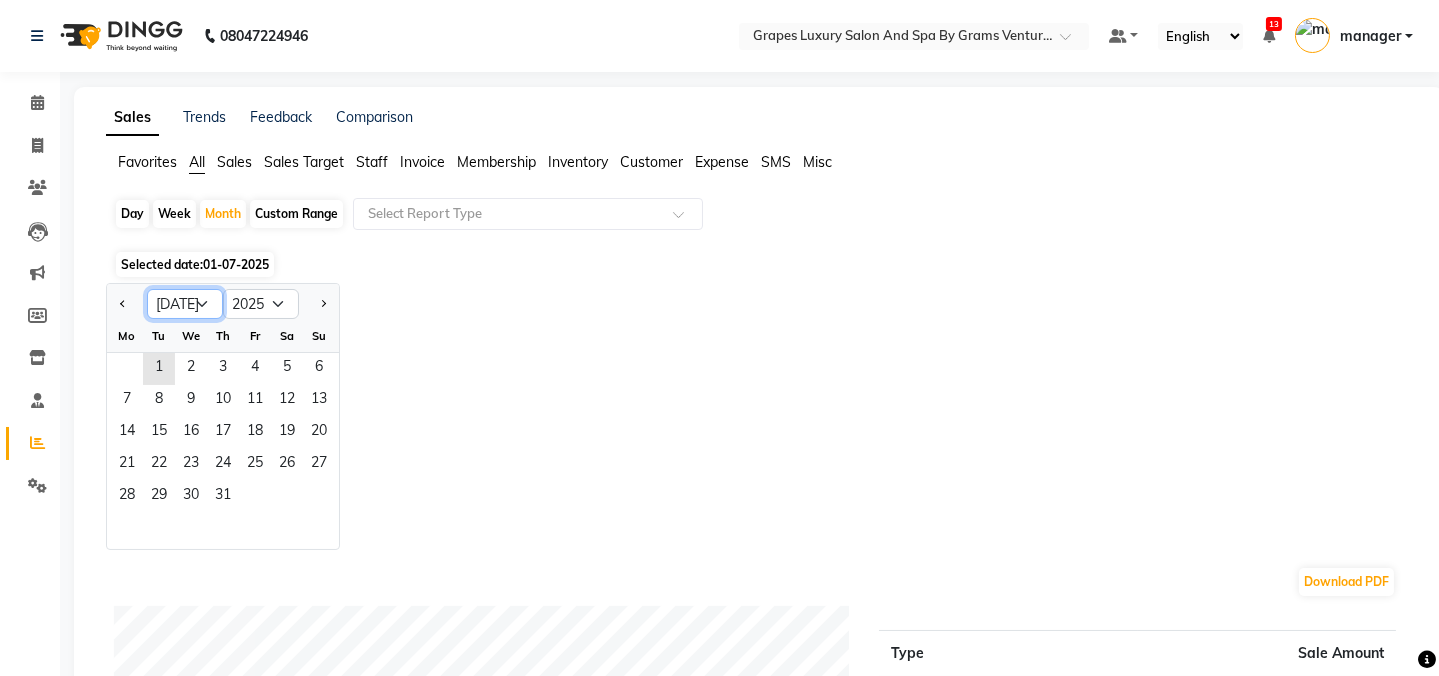 select on "6" 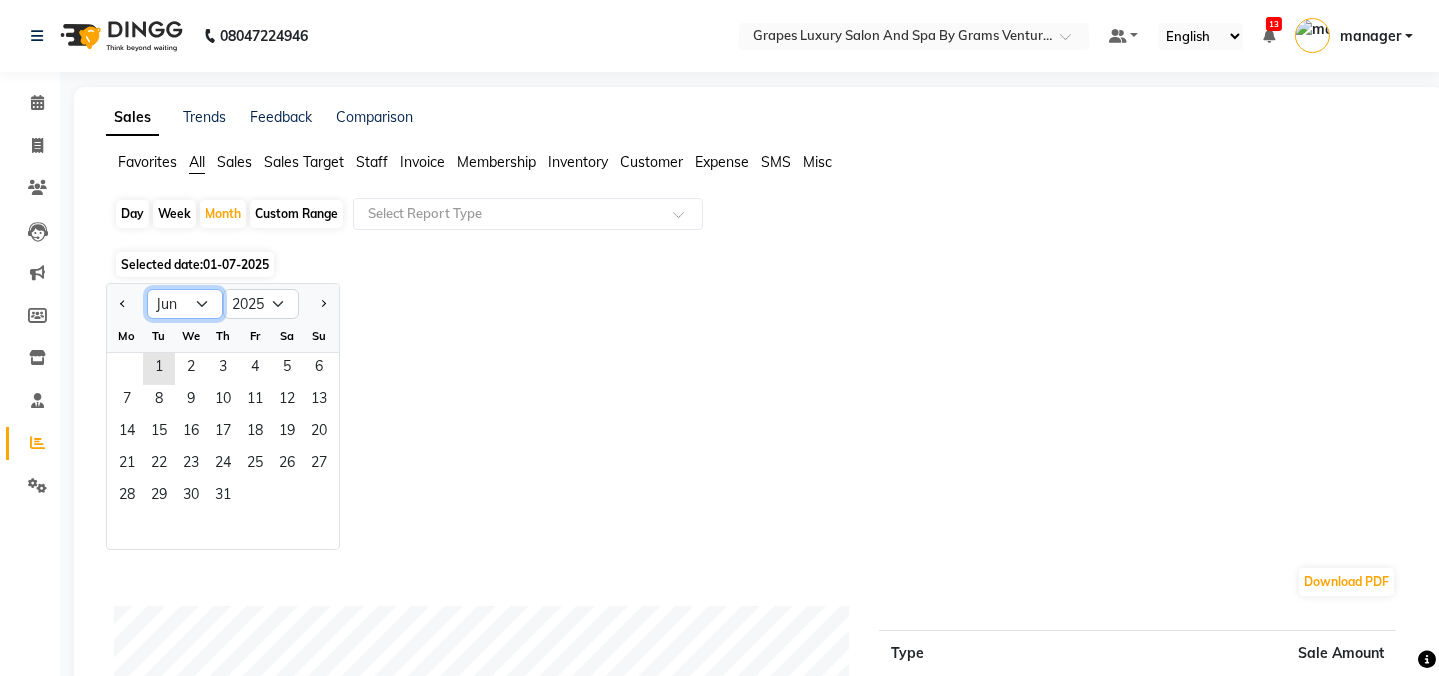 click on "Jan Feb Mar Apr May Jun [DATE] Aug Sep Oct Nov Dec" 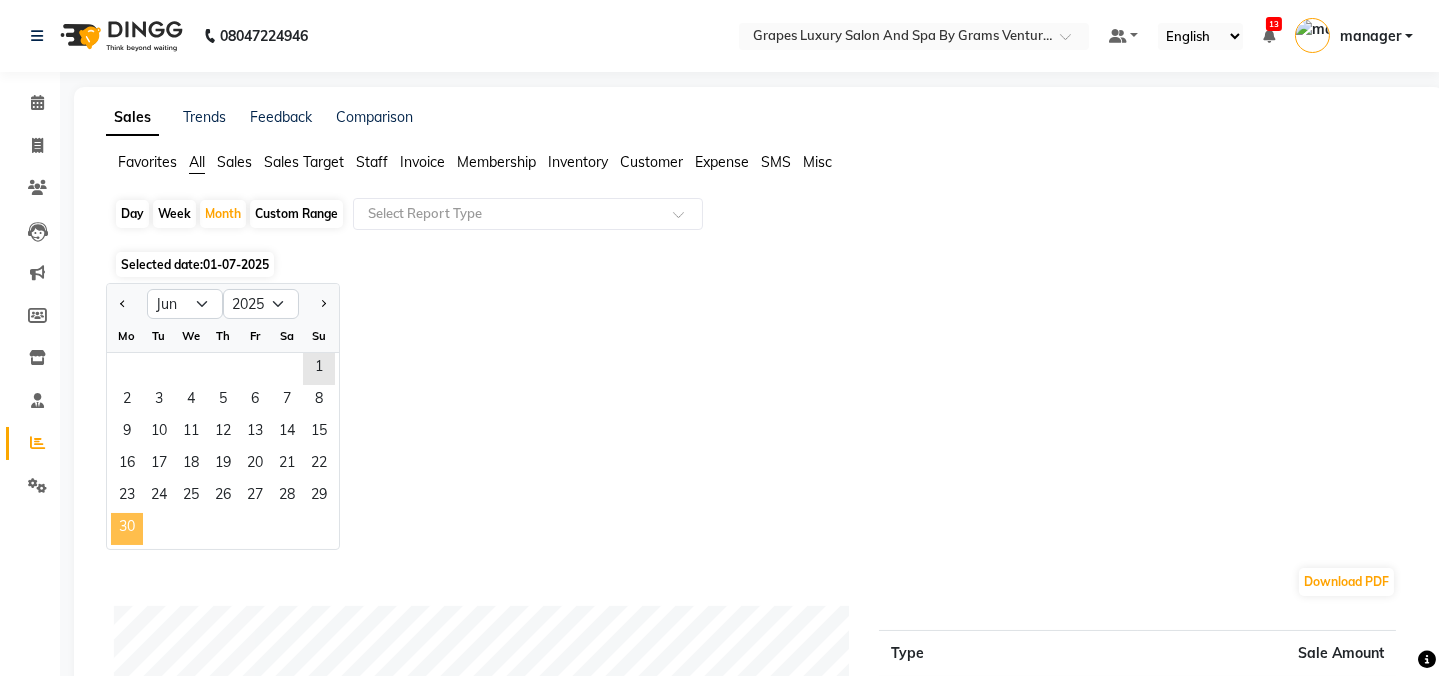 click on "30" 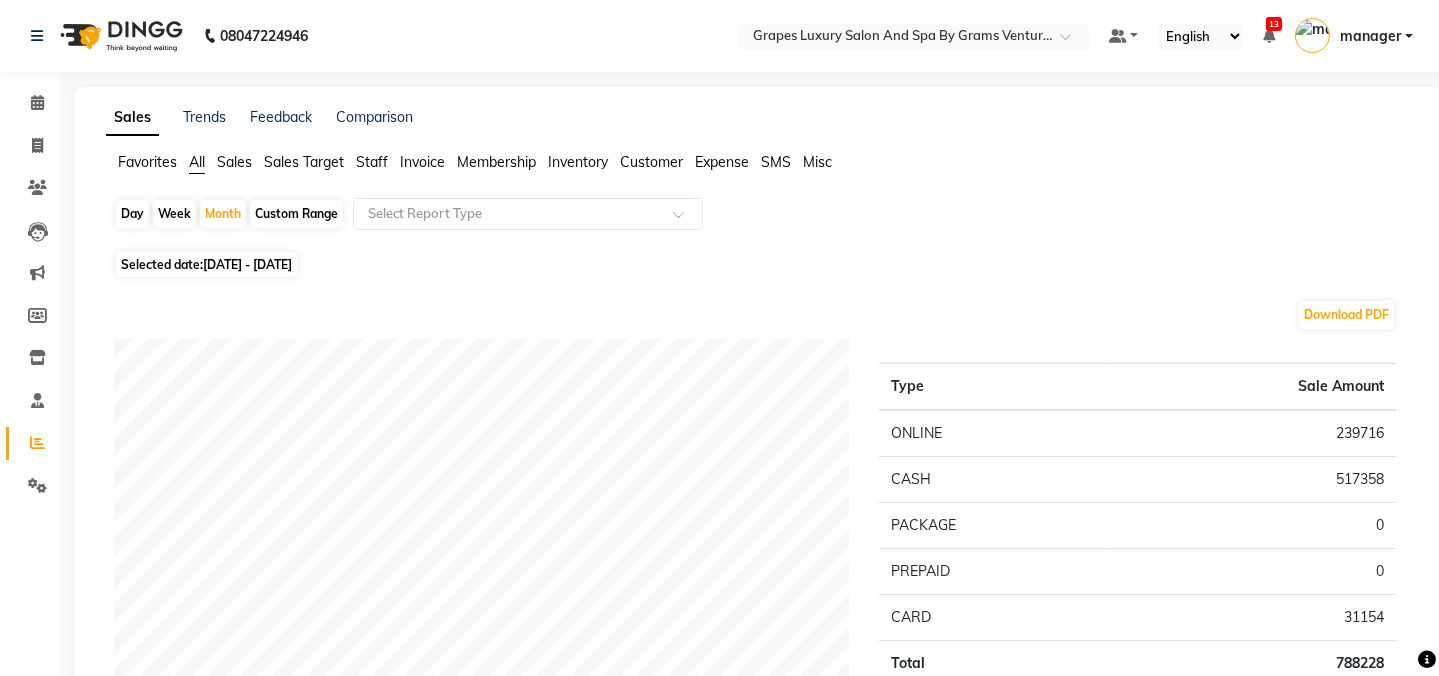scroll, scrollTop: 591, scrollLeft: 0, axis: vertical 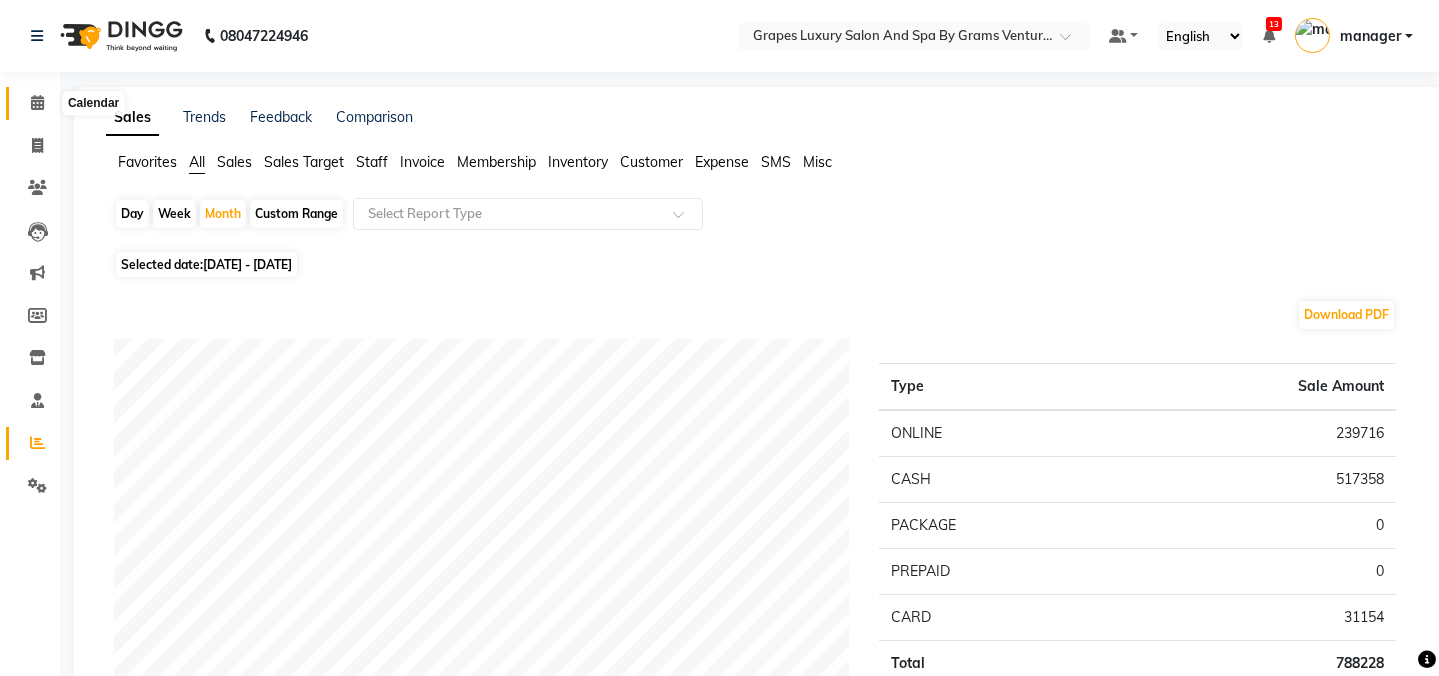 click 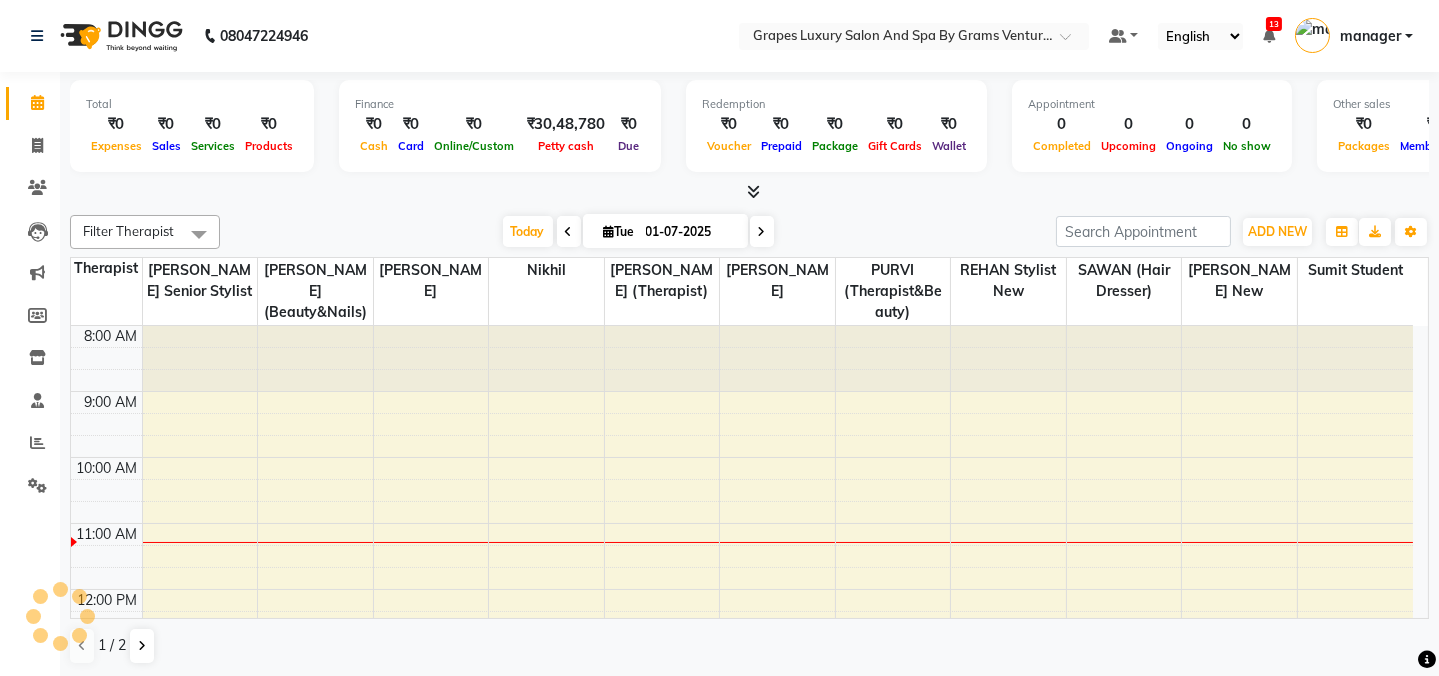 scroll, scrollTop: 197, scrollLeft: 0, axis: vertical 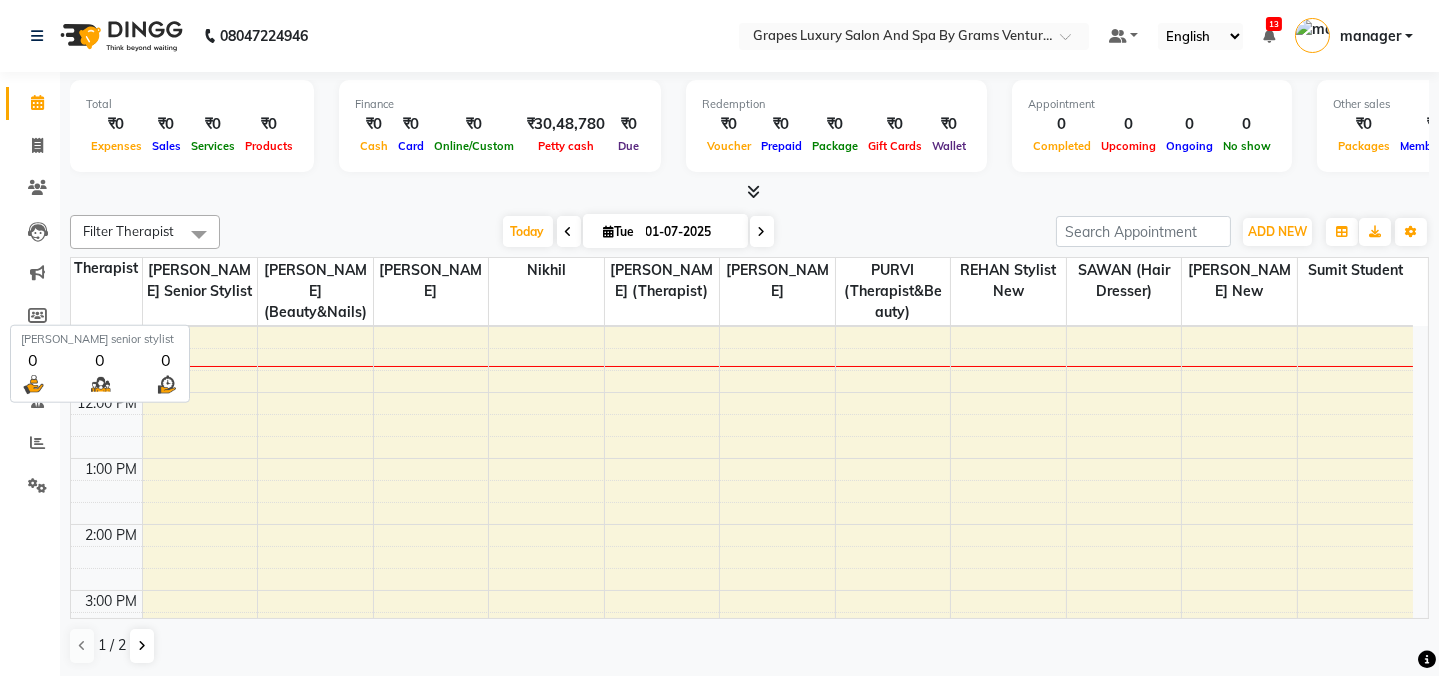 click on "Calendar" 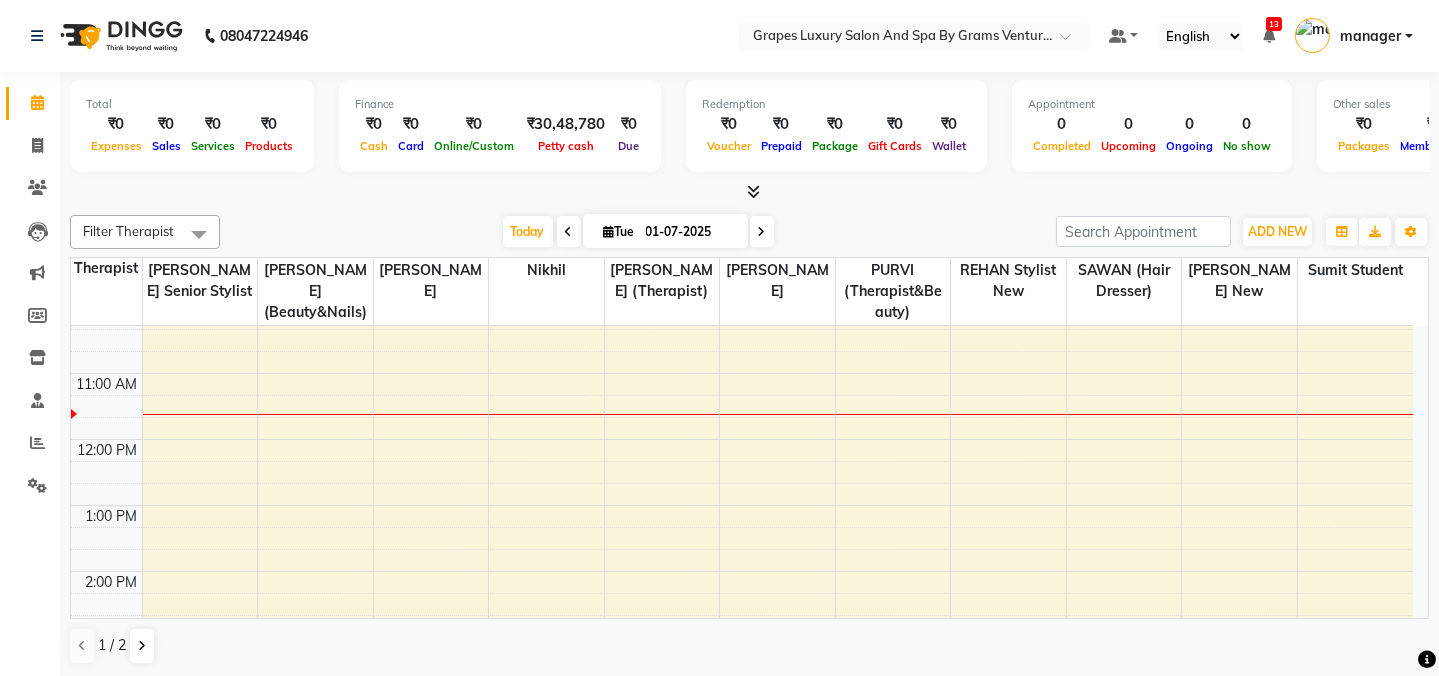scroll, scrollTop: 154, scrollLeft: 0, axis: vertical 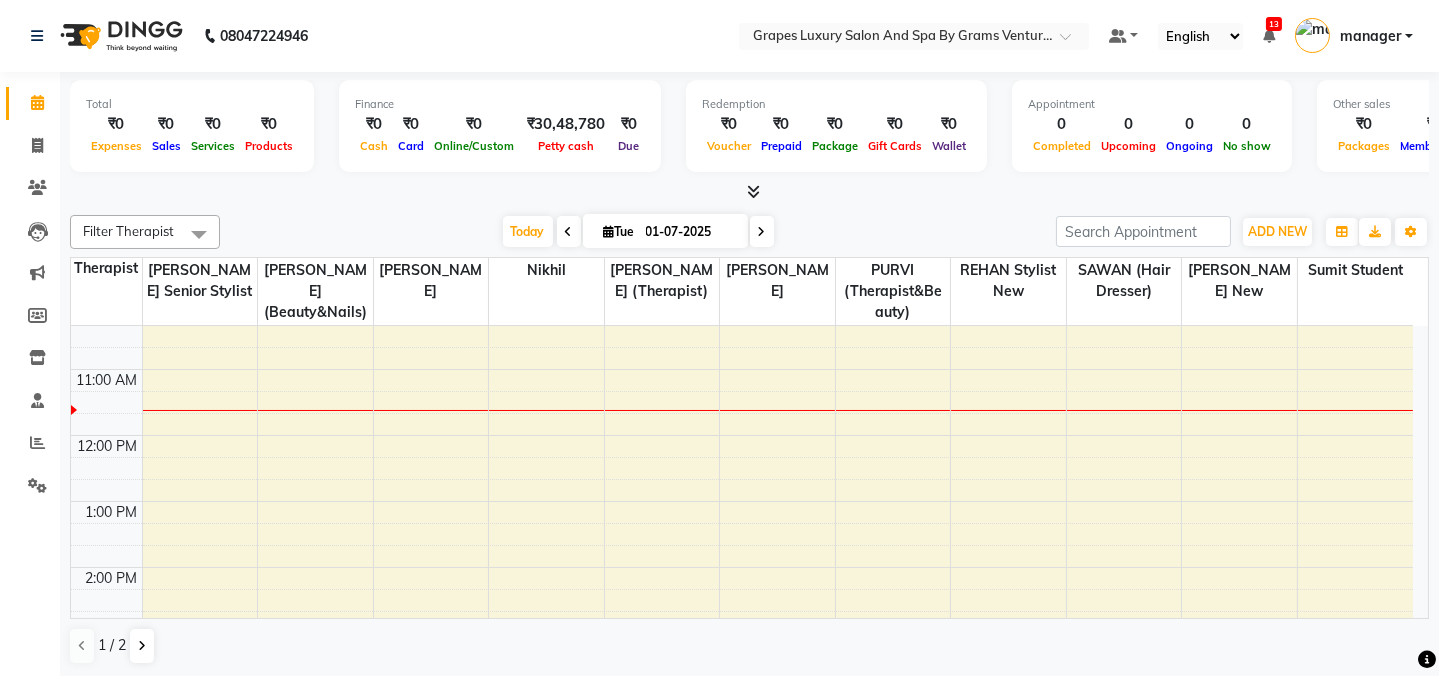 click on "8:00 AM 9:00 AM 10:00 AM 11:00 AM 12:00 PM 1:00 PM 2:00 PM 3:00 PM 4:00 PM 5:00 PM 6:00 PM 7:00 PM 8:00 PM" at bounding box center (742, 600) 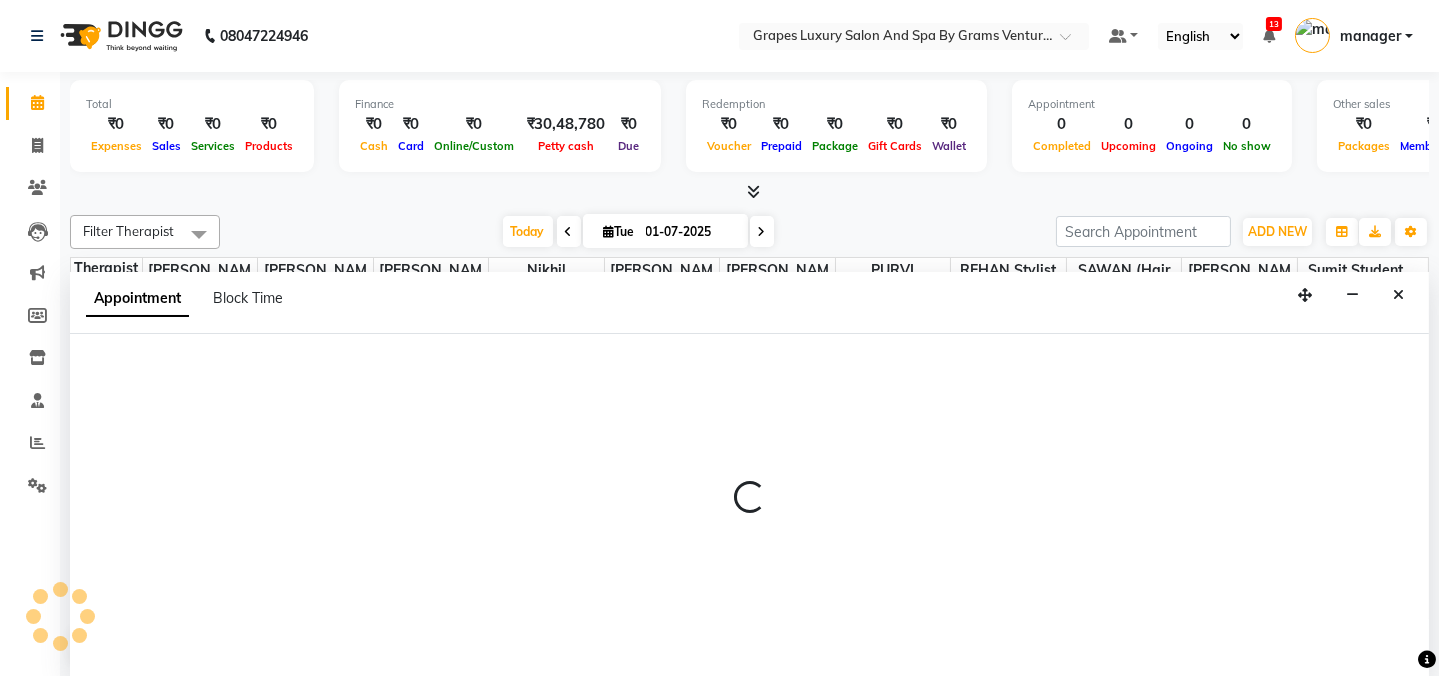 scroll, scrollTop: 0, scrollLeft: 0, axis: both 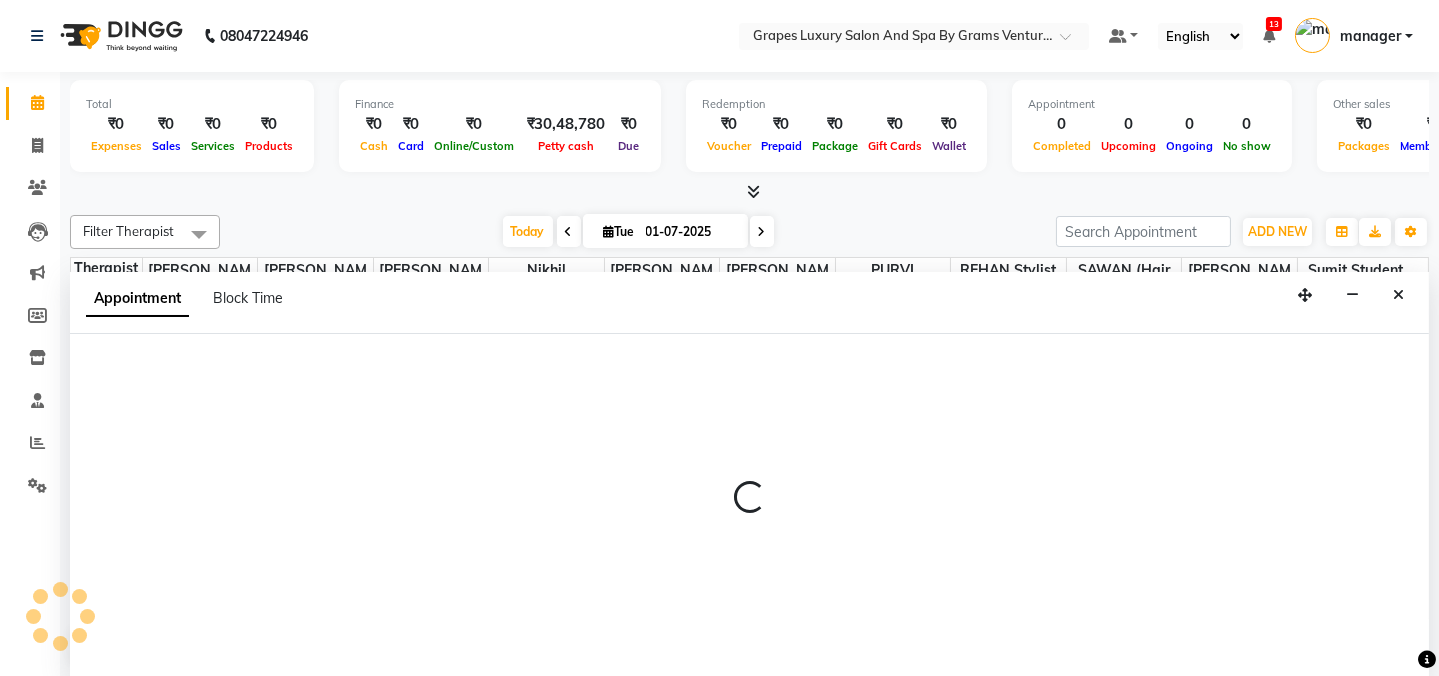 select on "71245" 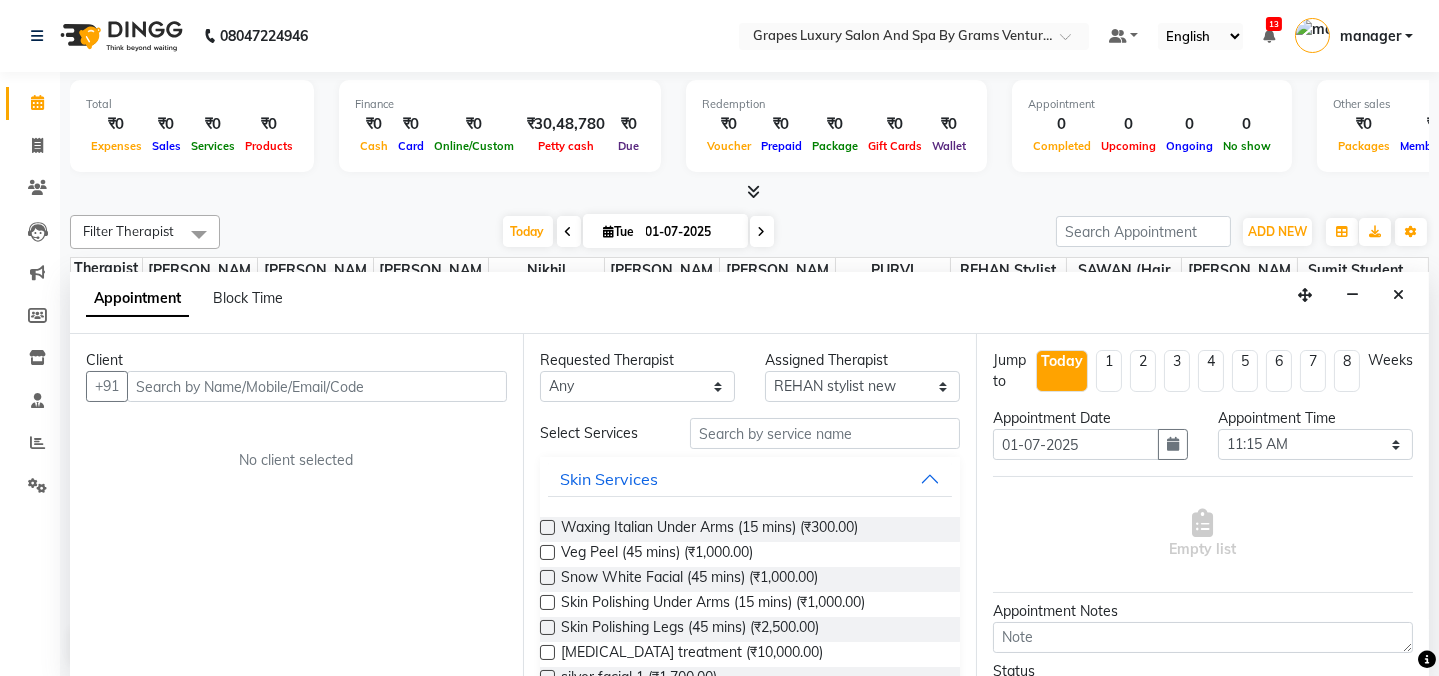click at bounding box center [317, 386] 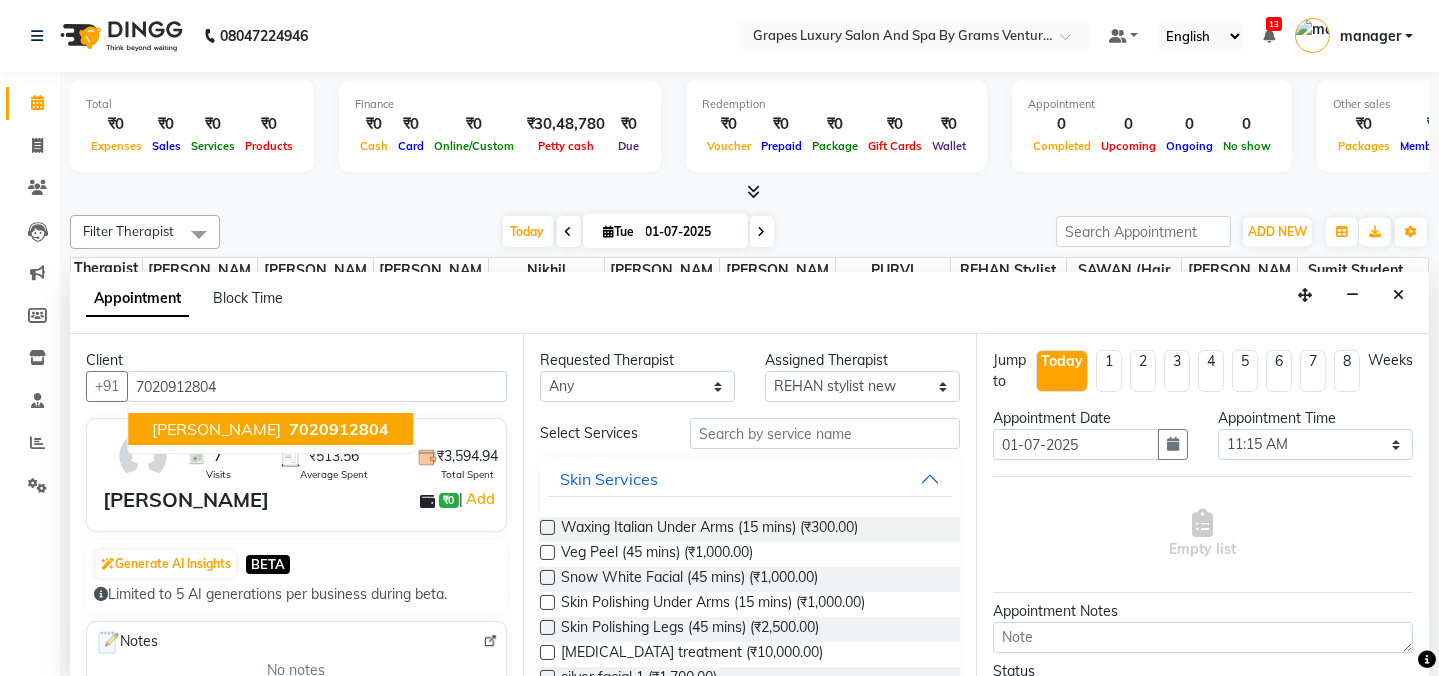 click on "[PERSON_NAME]" at bounding box center [216, 429] 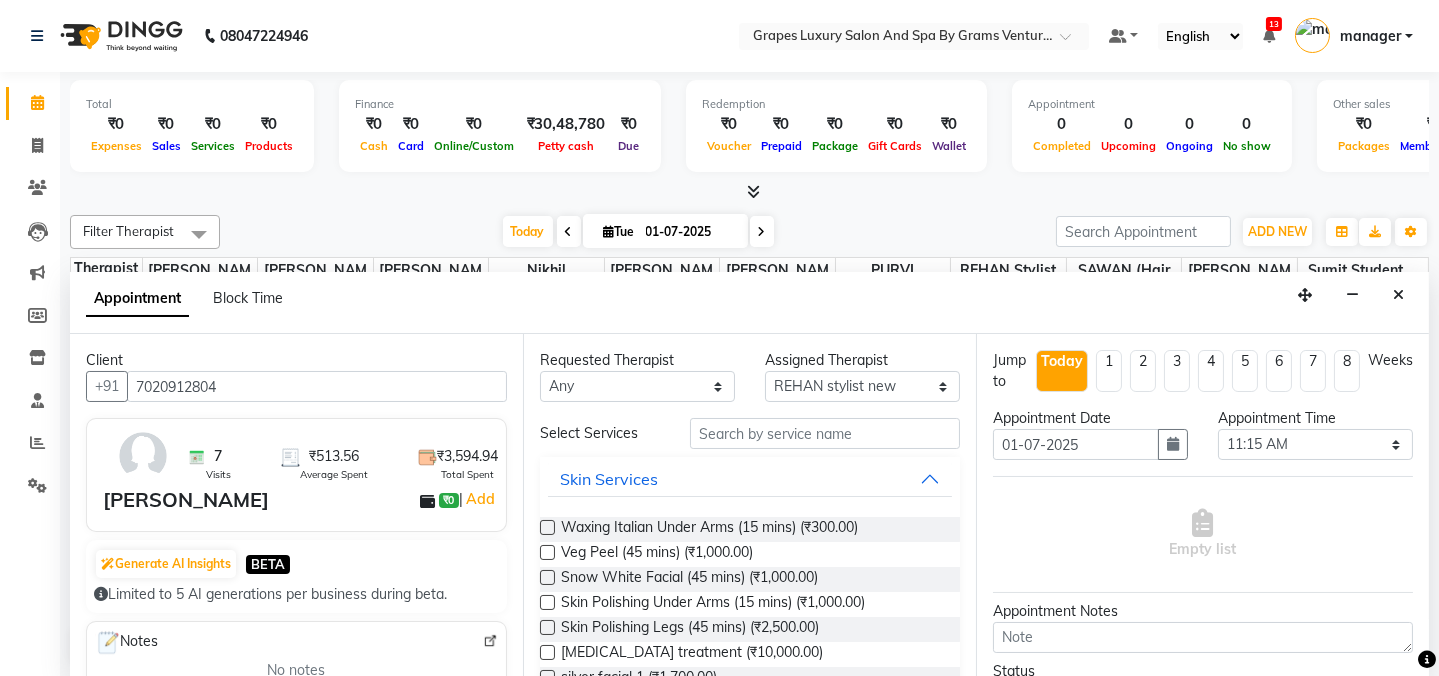 type on "7020912804" 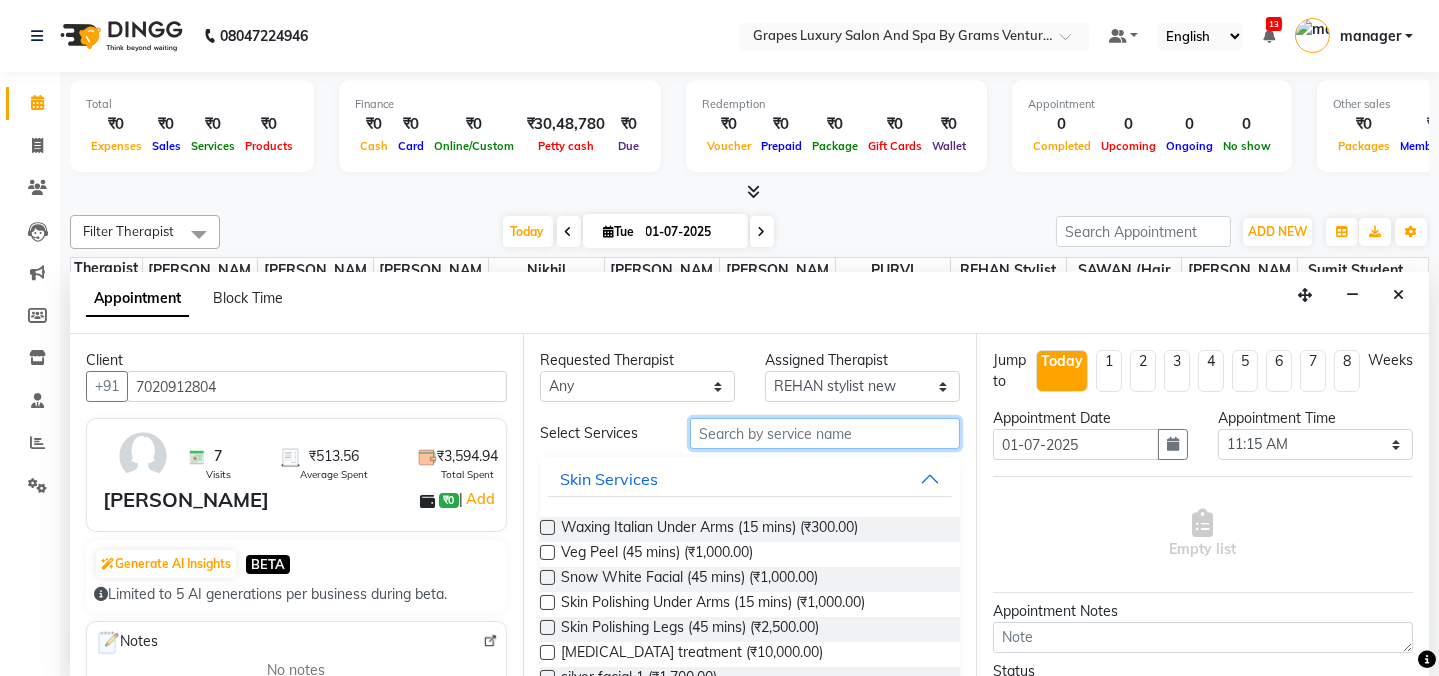 click at bounding box center [825, 433] 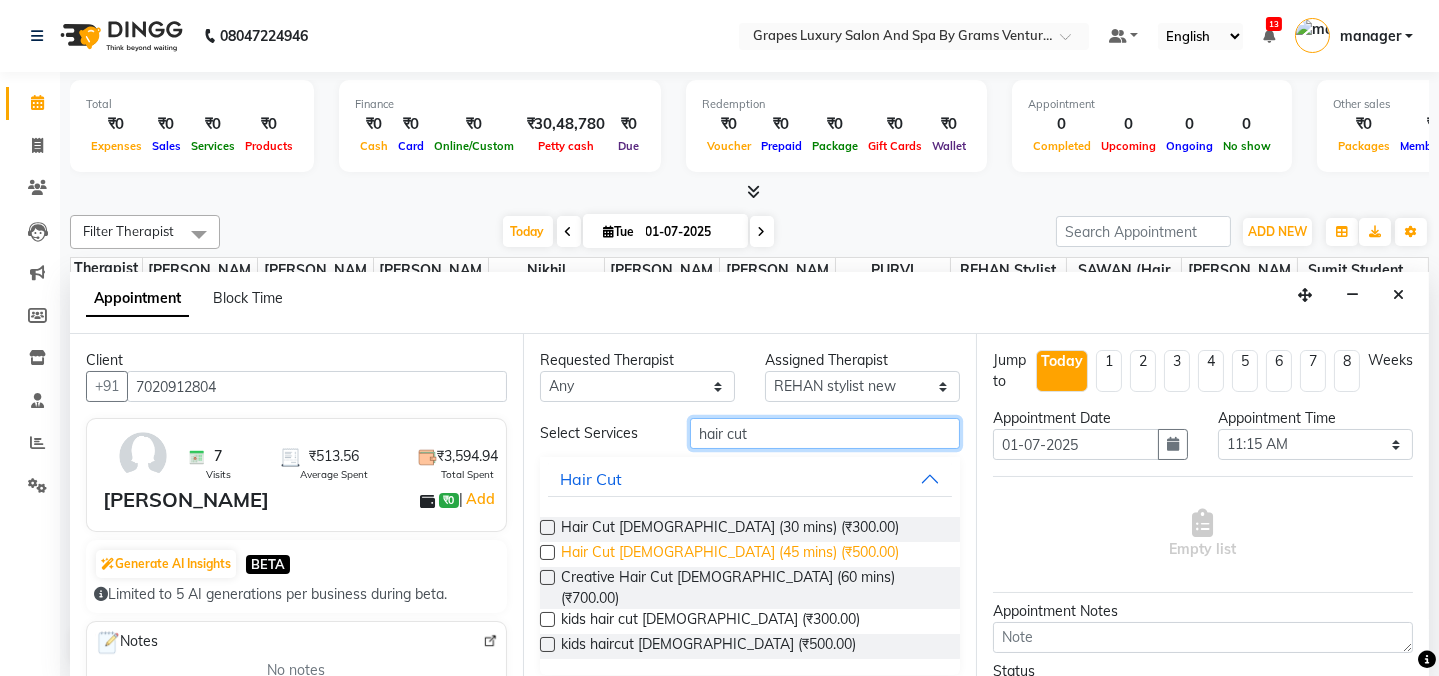 type on "hair cut" 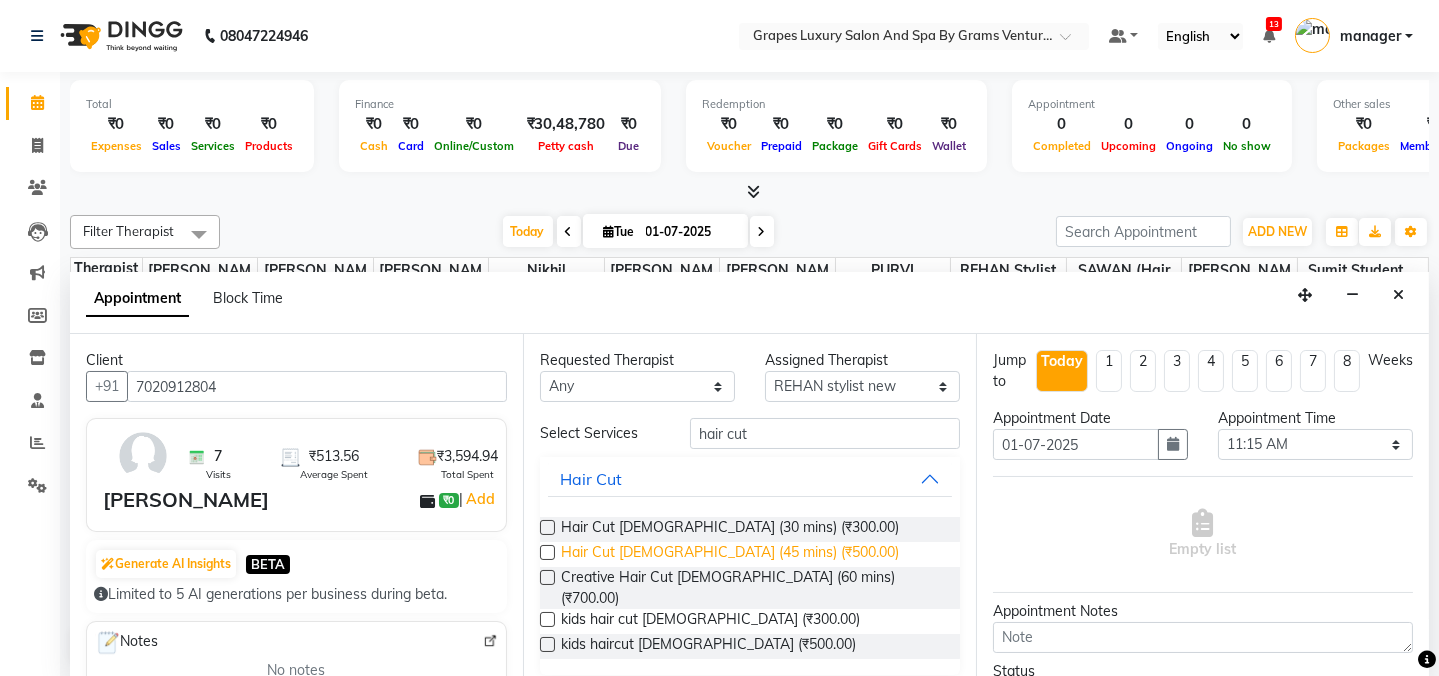click on "Hair Cut [DEMOGRAPHIC_DATA] (45 mins) (₹500.00)" at bounding box center (730, 554) 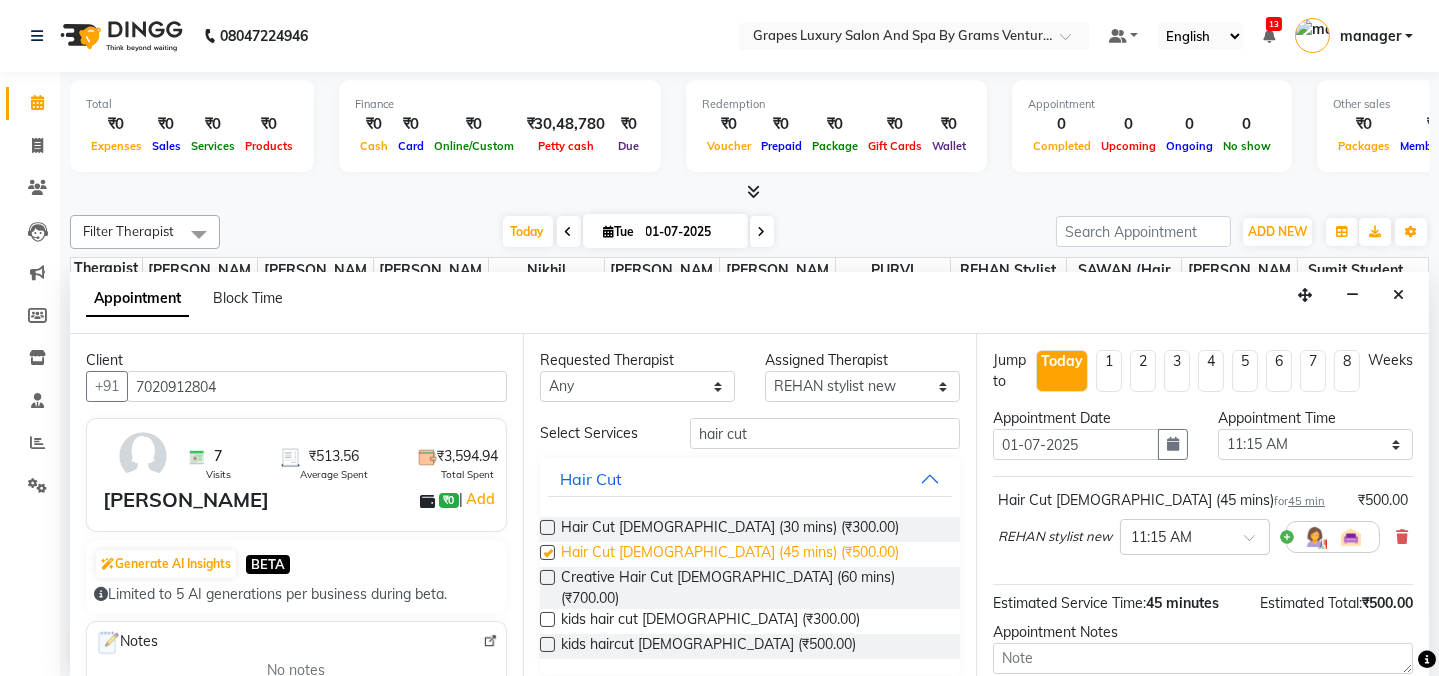 checkbox on "false" 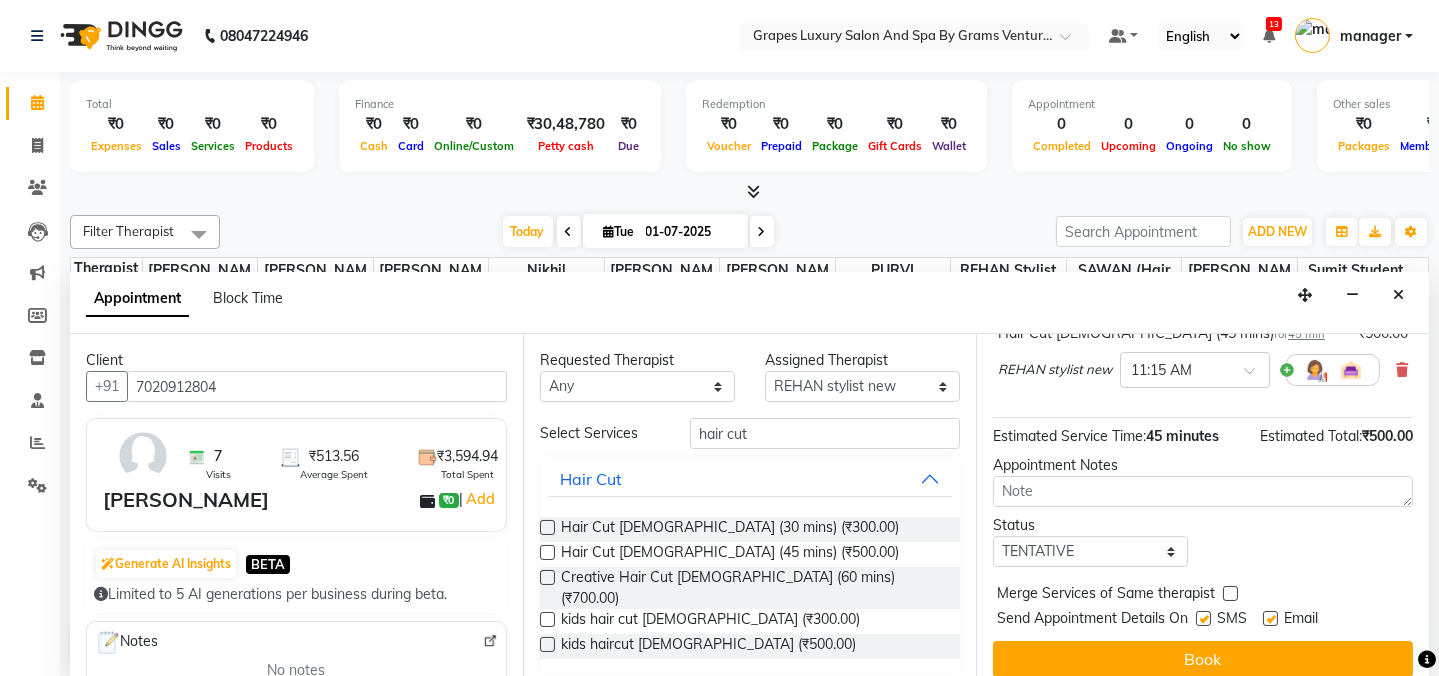 scroll, scrollTop: 184, scrollLeft: 0, axis: vertical 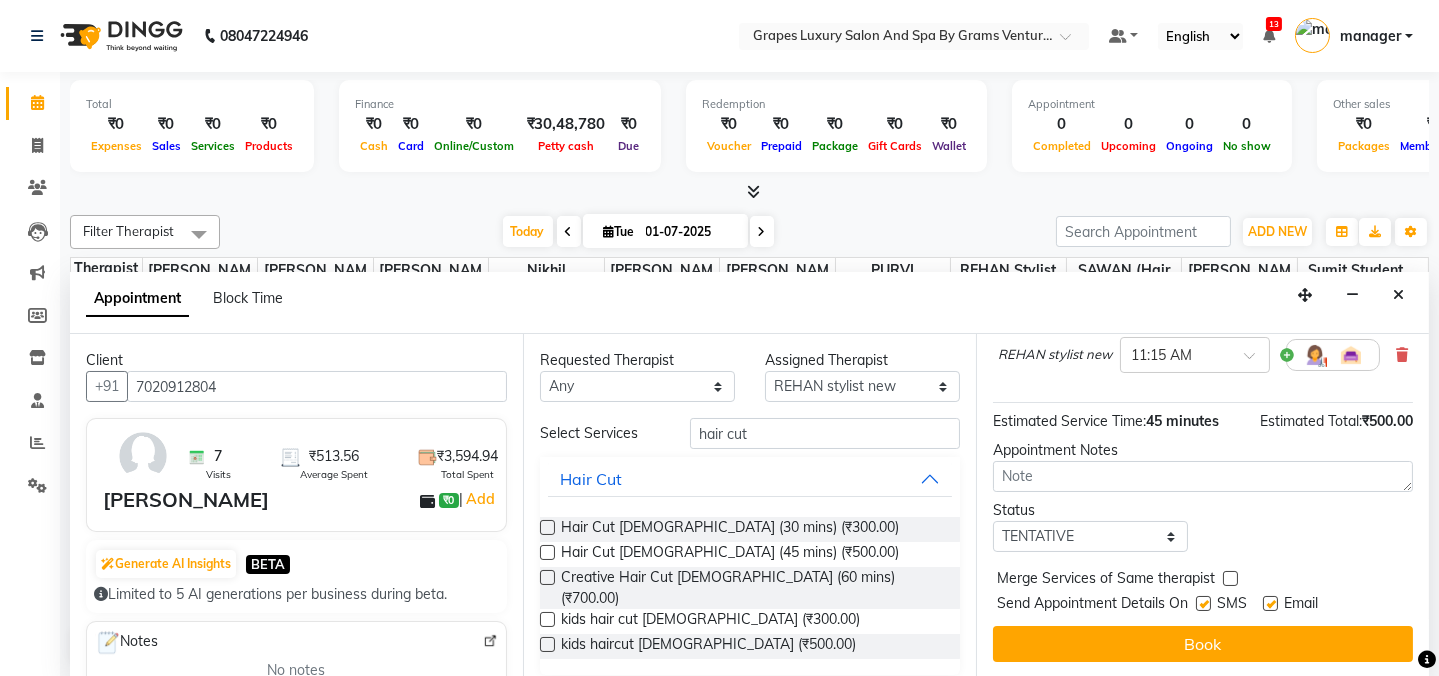 click at bounding box center (1203, 603) 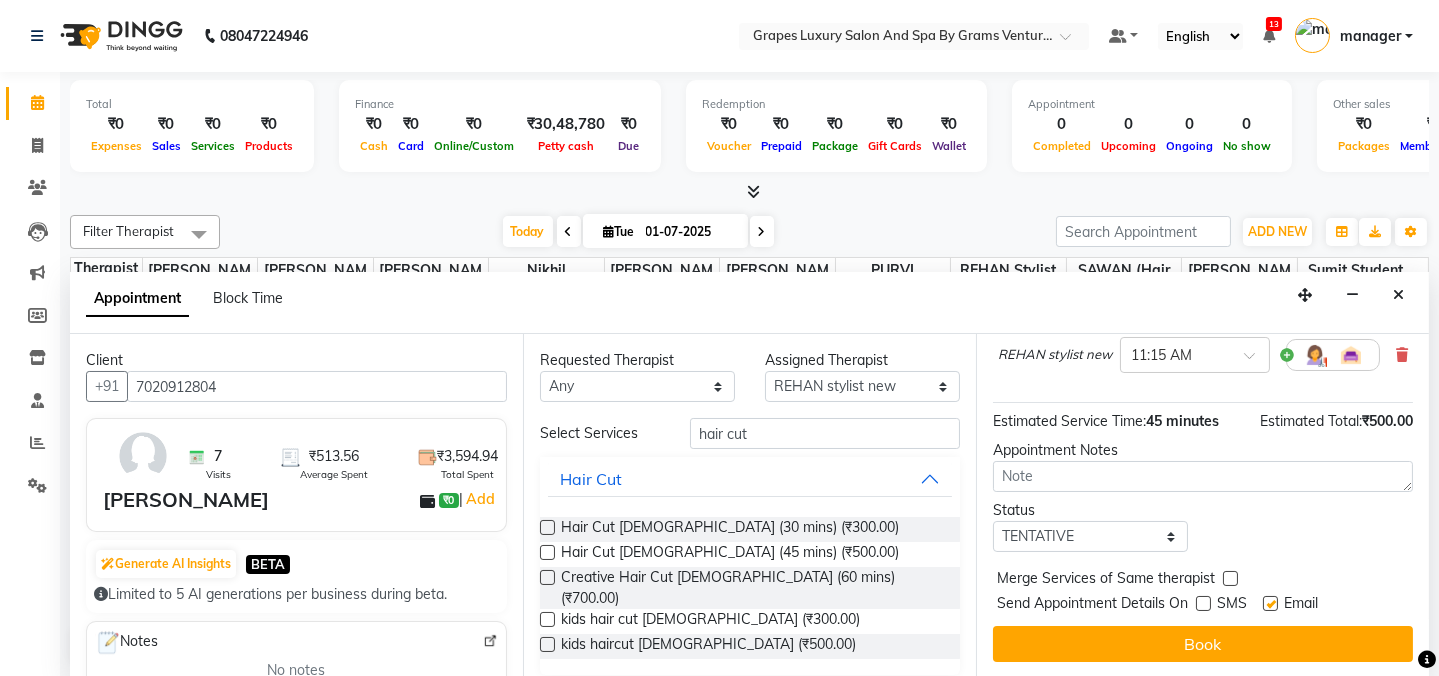 click at bounding box center [1270, 603] 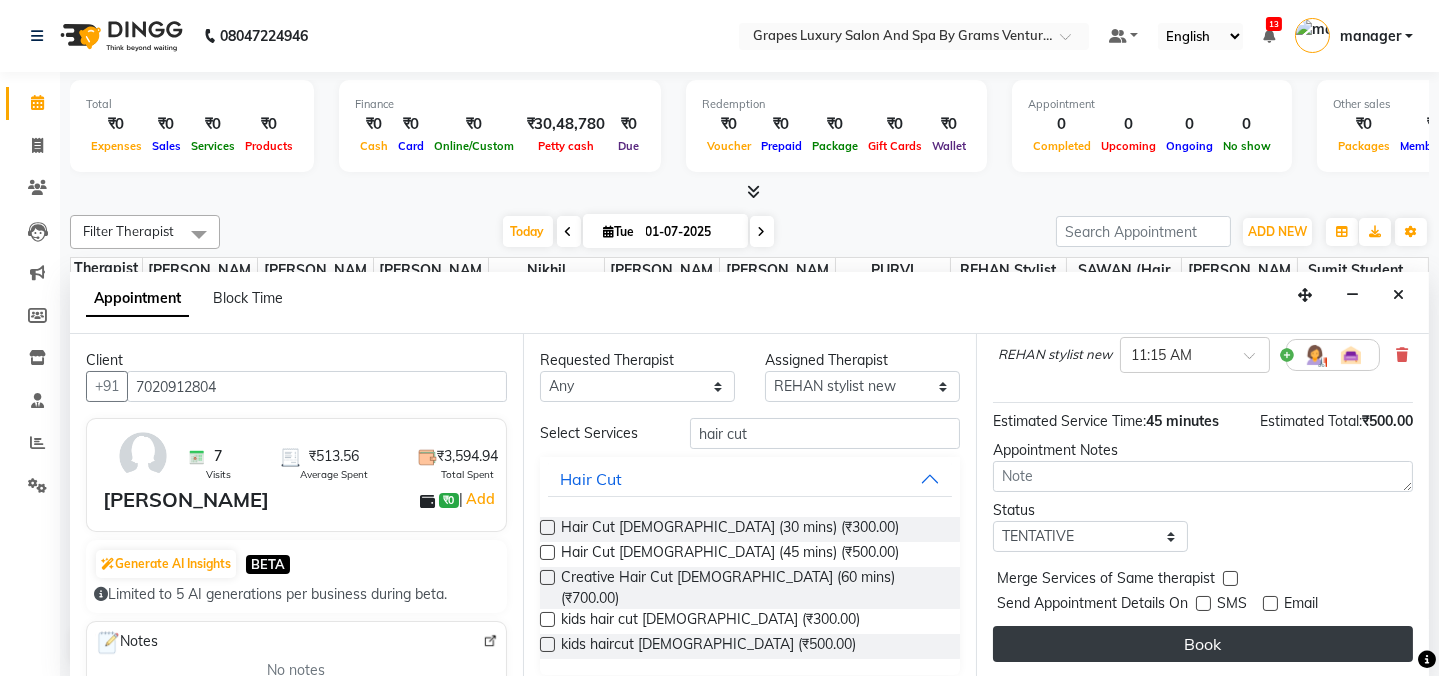 click on "Book" at bounding box center [1203, 644] 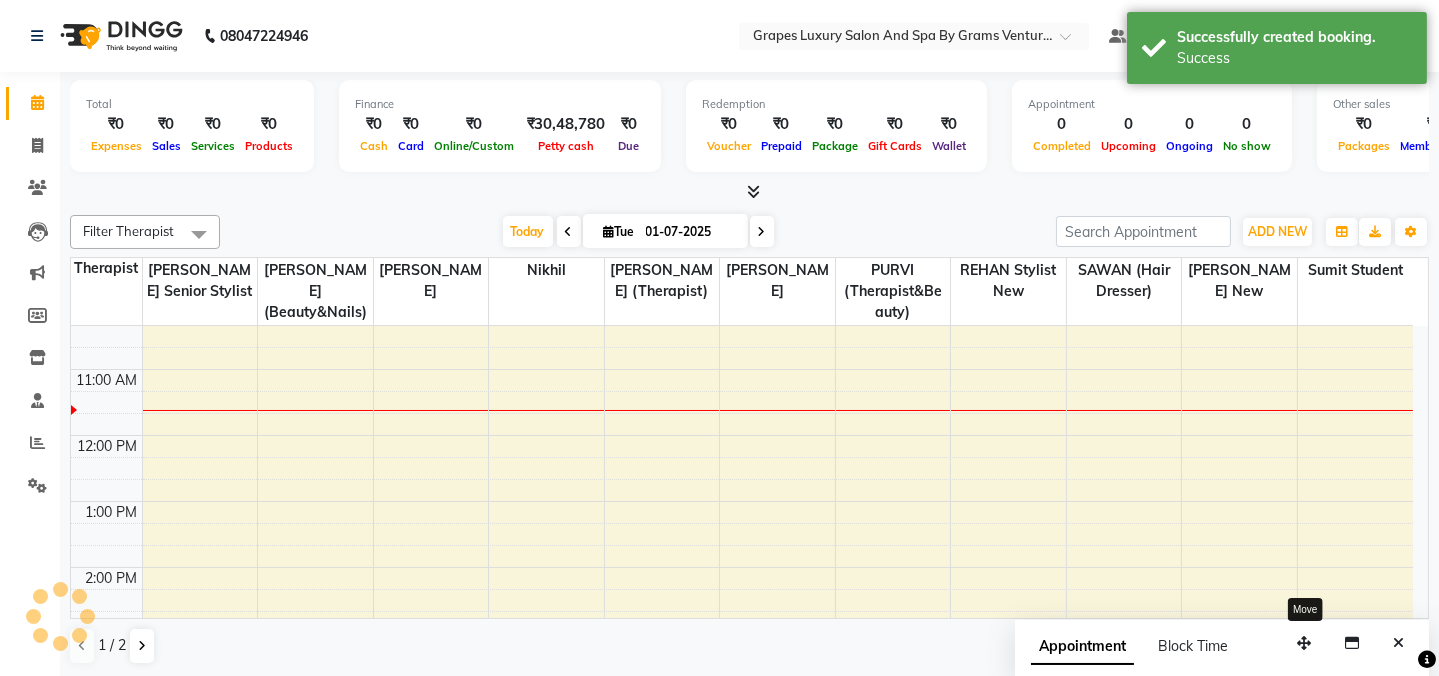 scroll, scrollTop: 0, scrollLeft: 0, axis: both 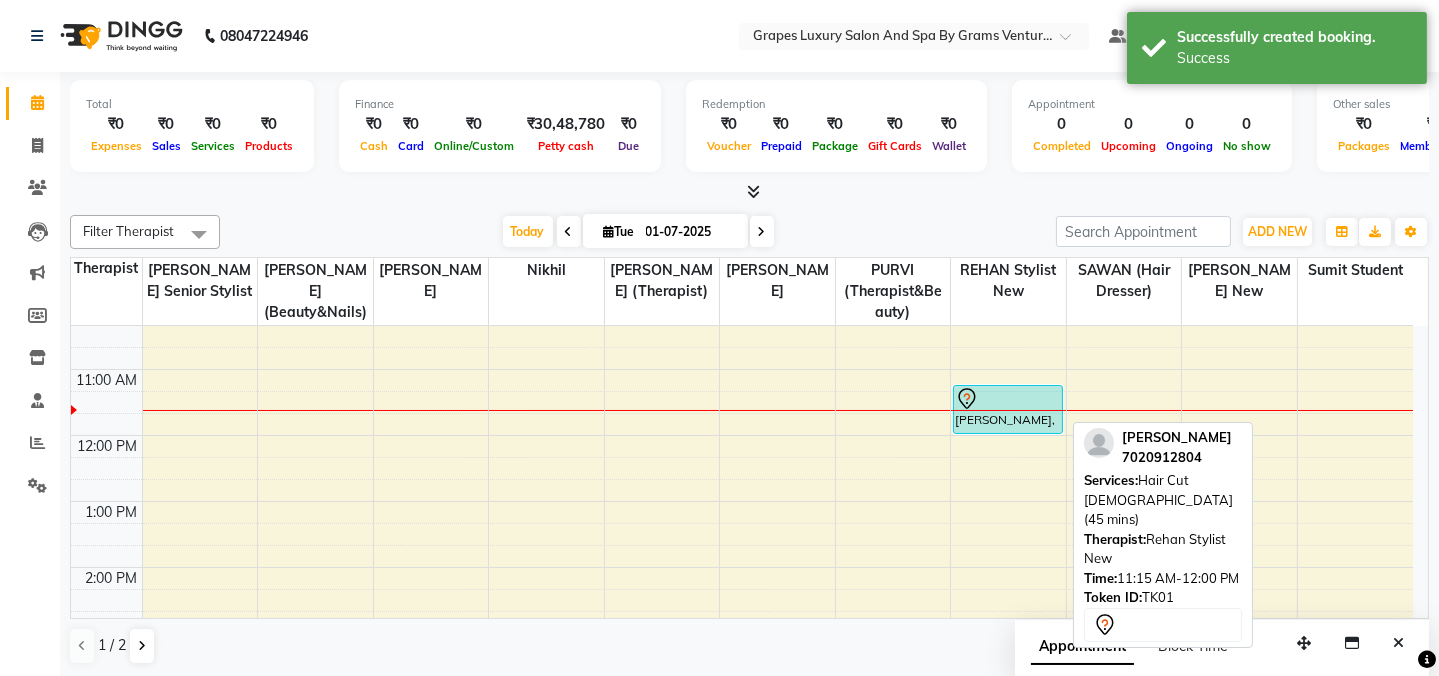 click on "[PERSON_NAME], TK01, 11:15 AM-12:00 PM, Hair Cut [DEMOGRAPHIC_DATA] (45 mins)" at bounding box center (1008, 409) 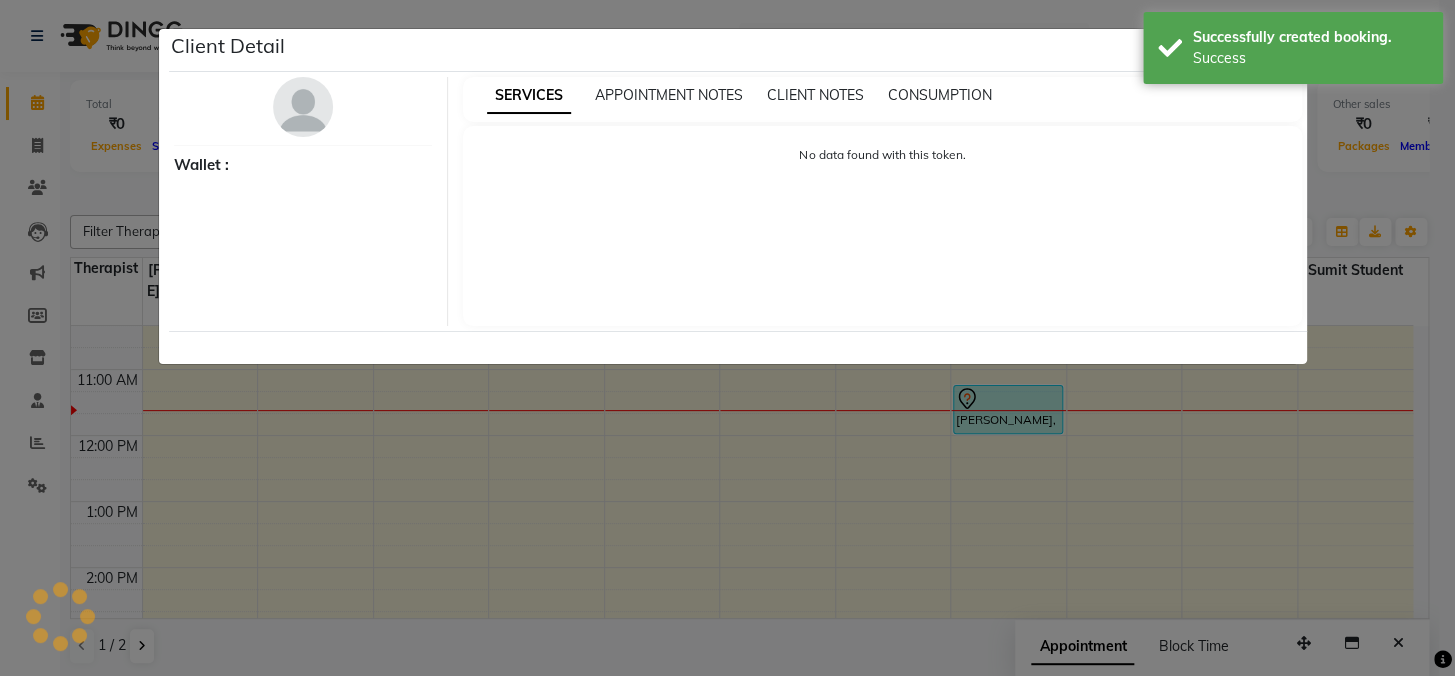 select on "7" 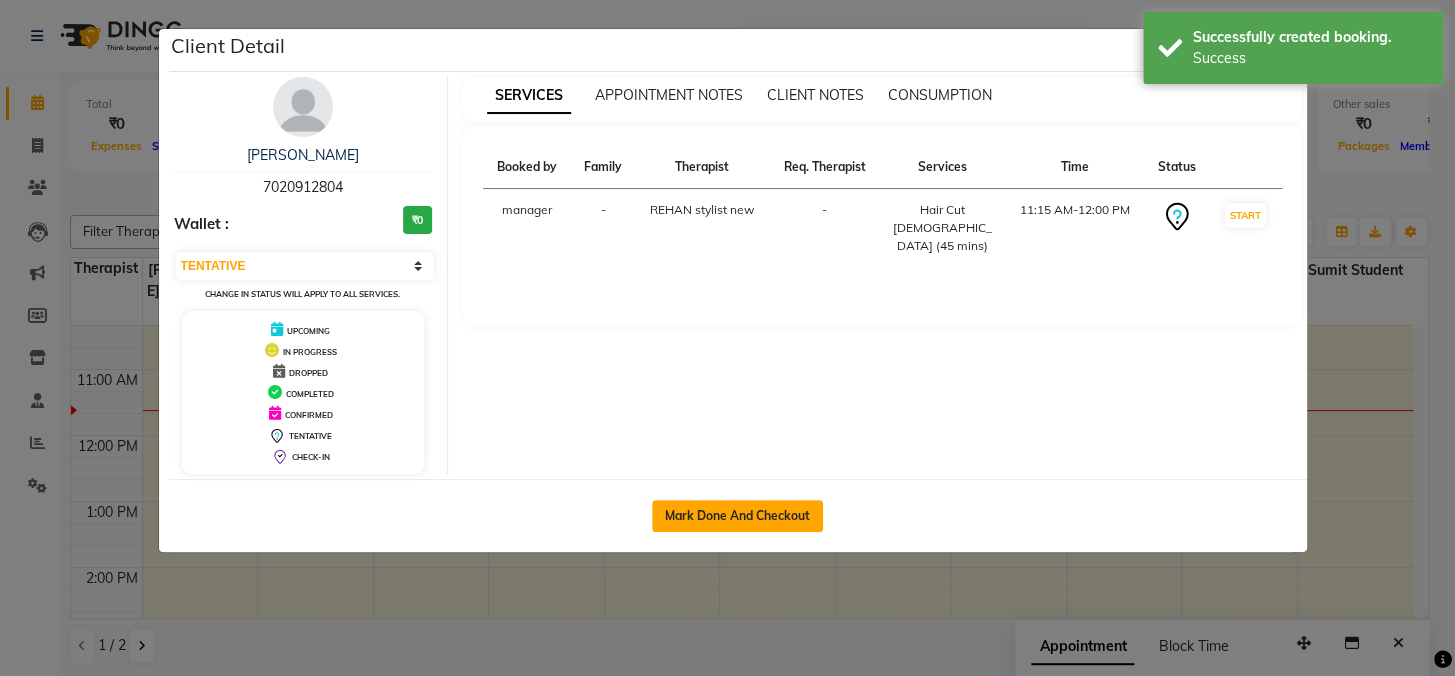 click on "Mark Done And Checkout" 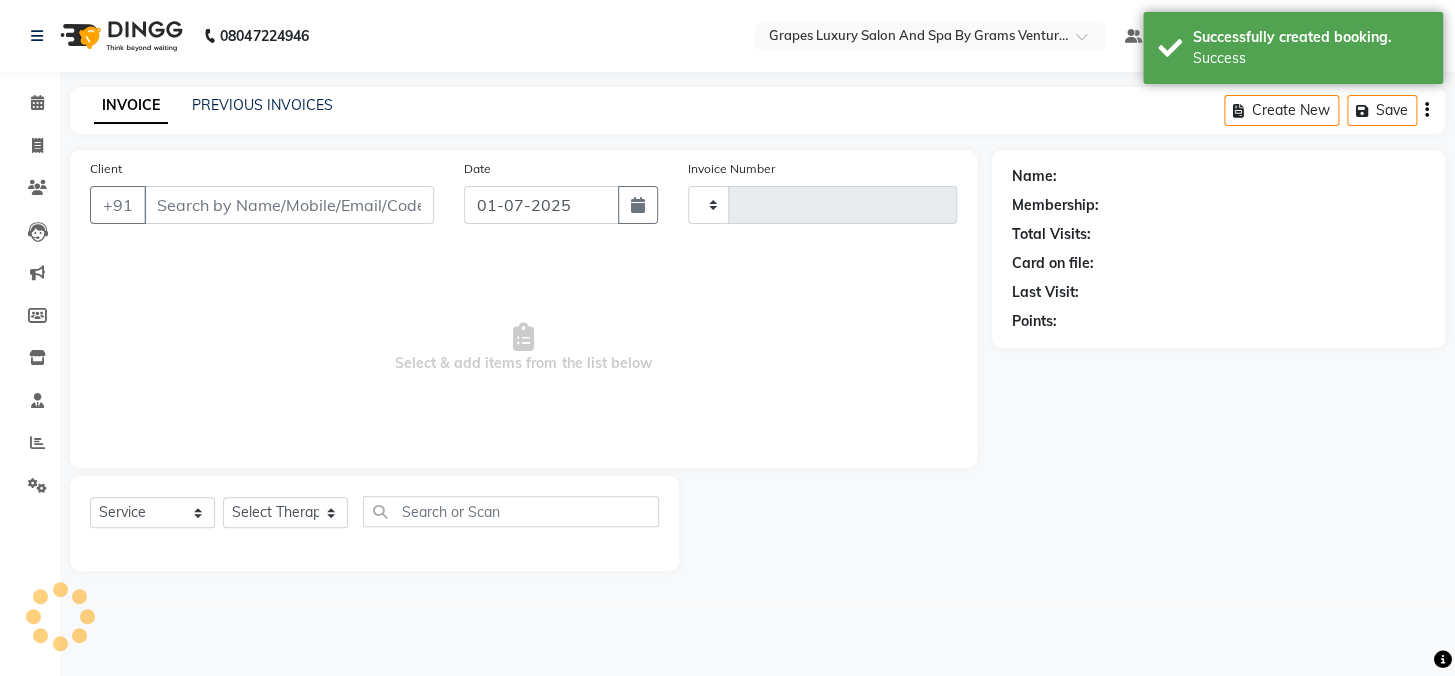 type on "1501" 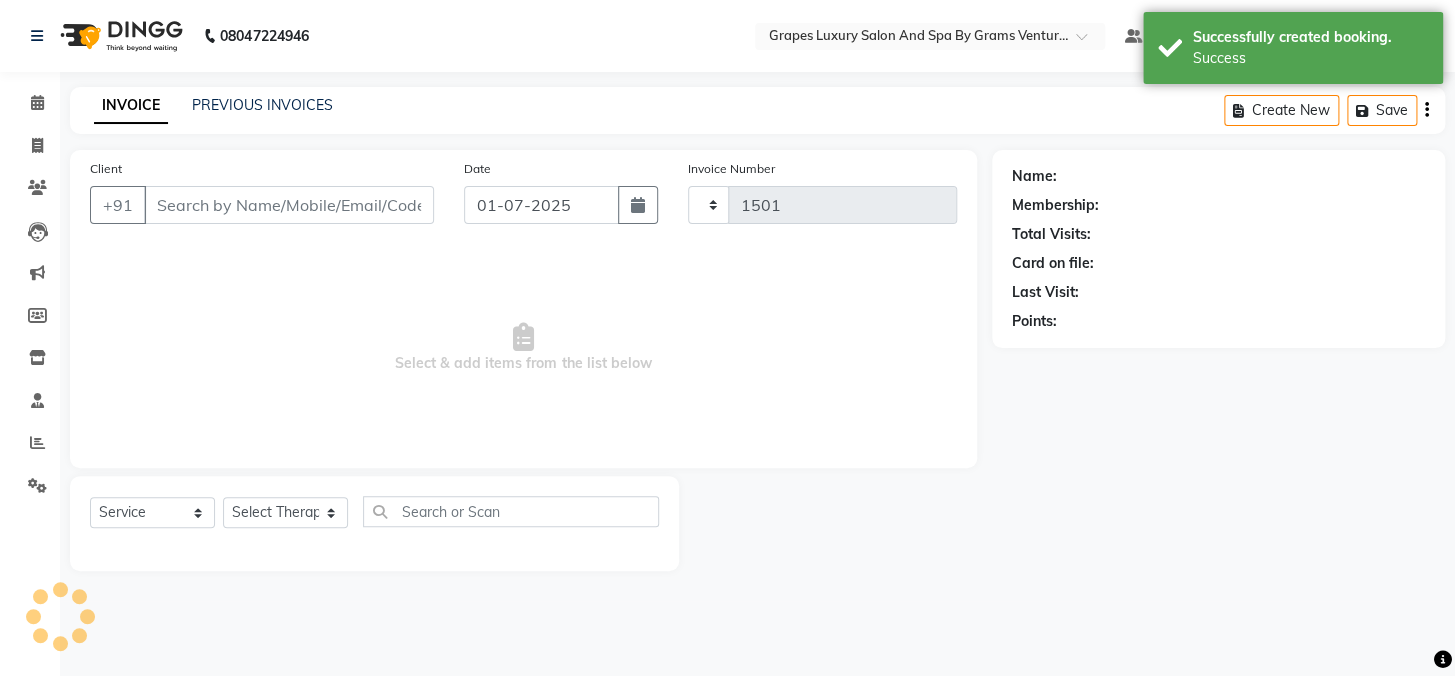 select on "3585" 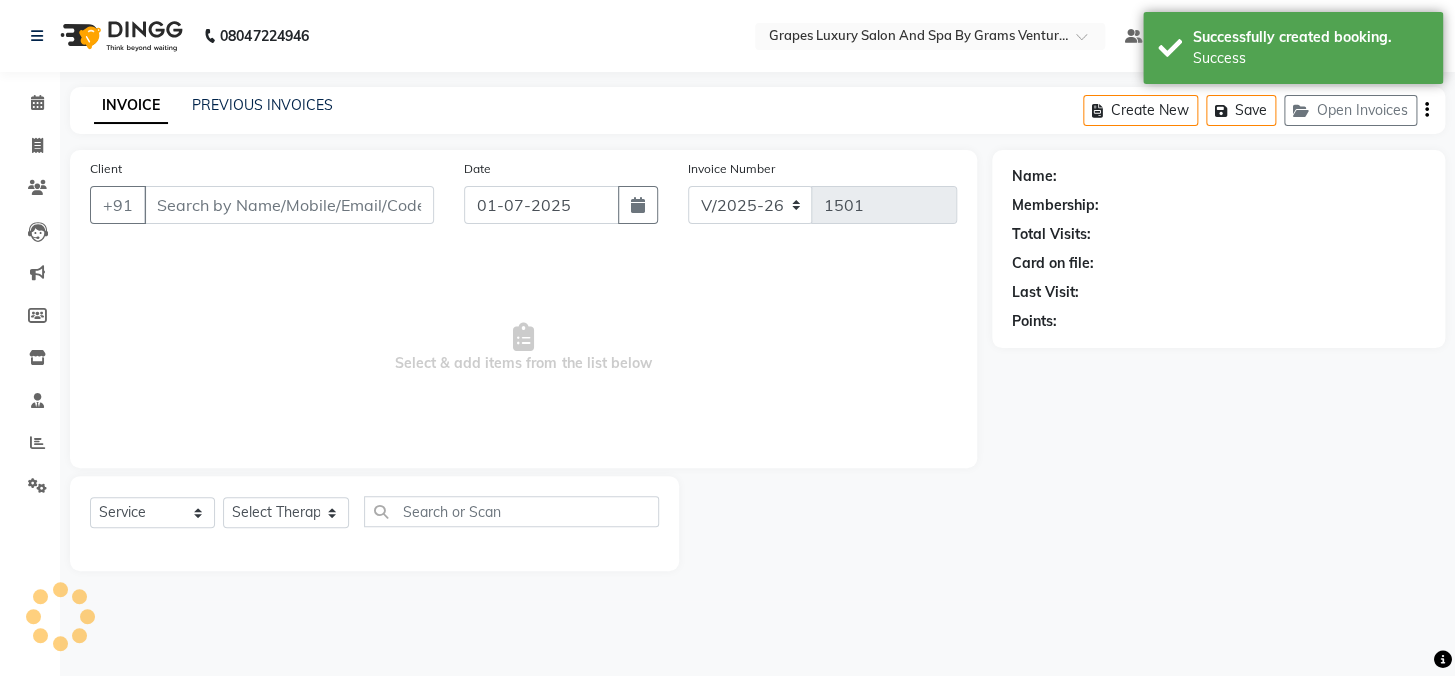 type on "7020912804" 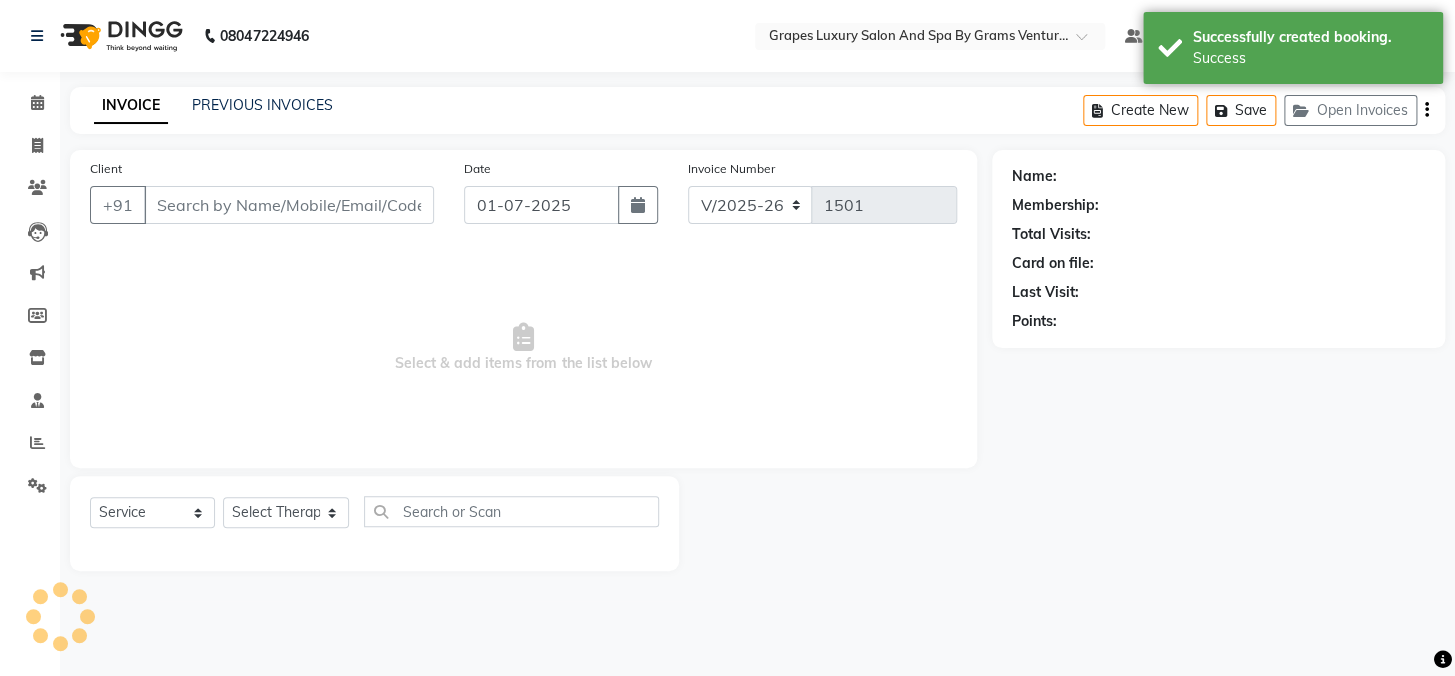 select on "71245" 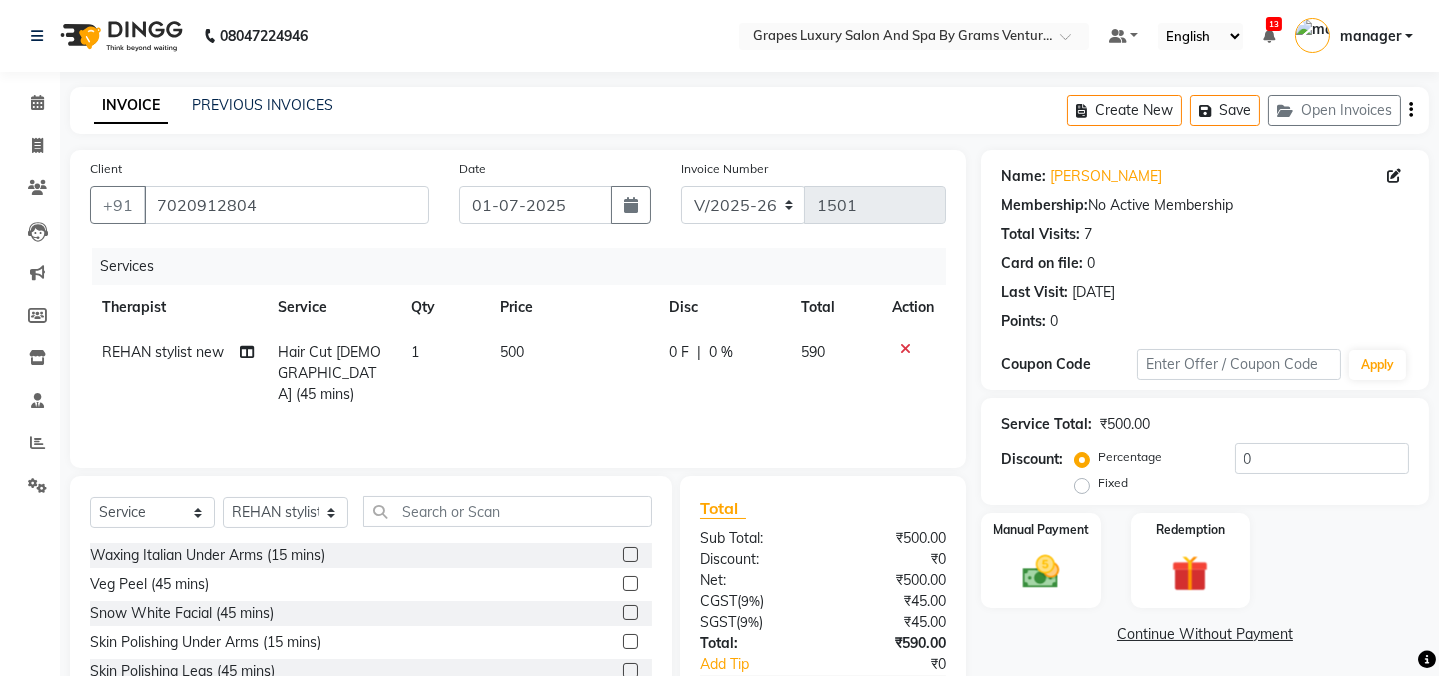 scroll, scrollTop: 125, scrollLeft: 0, axis: vertical 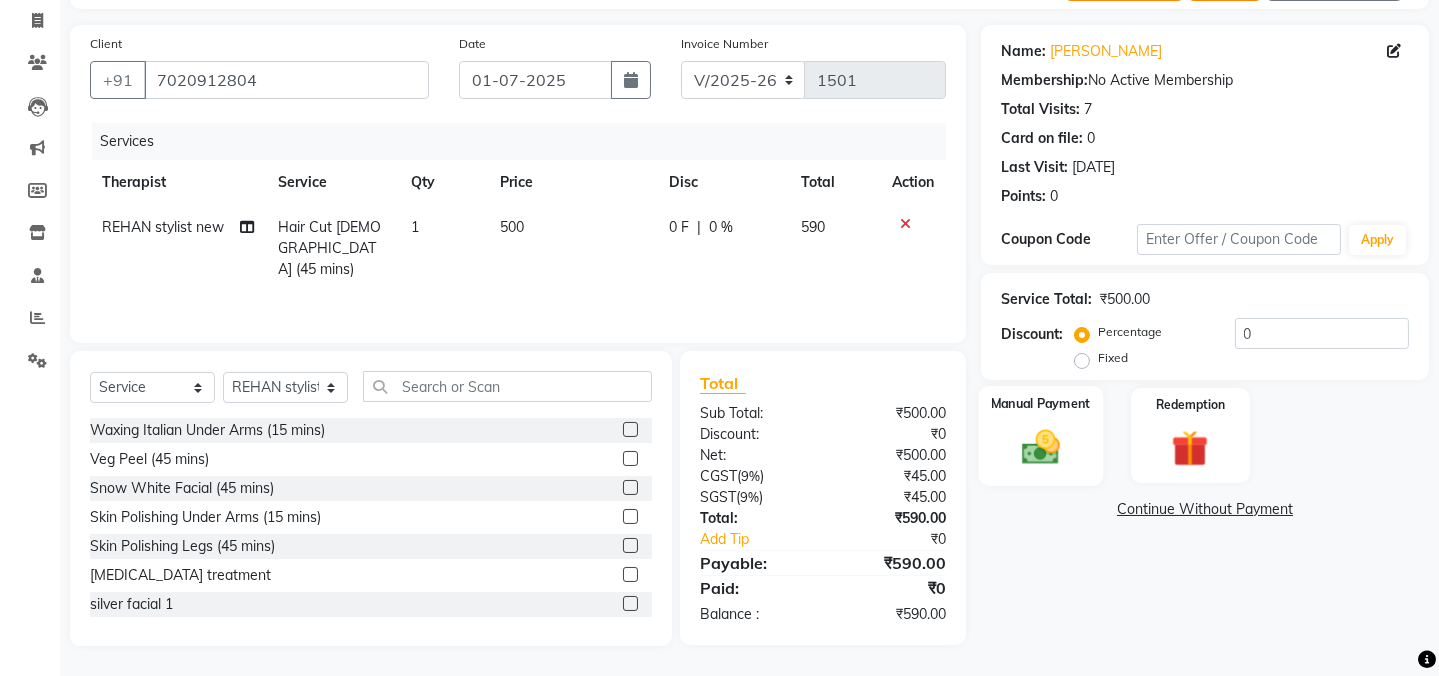 click on "Manual Payment" 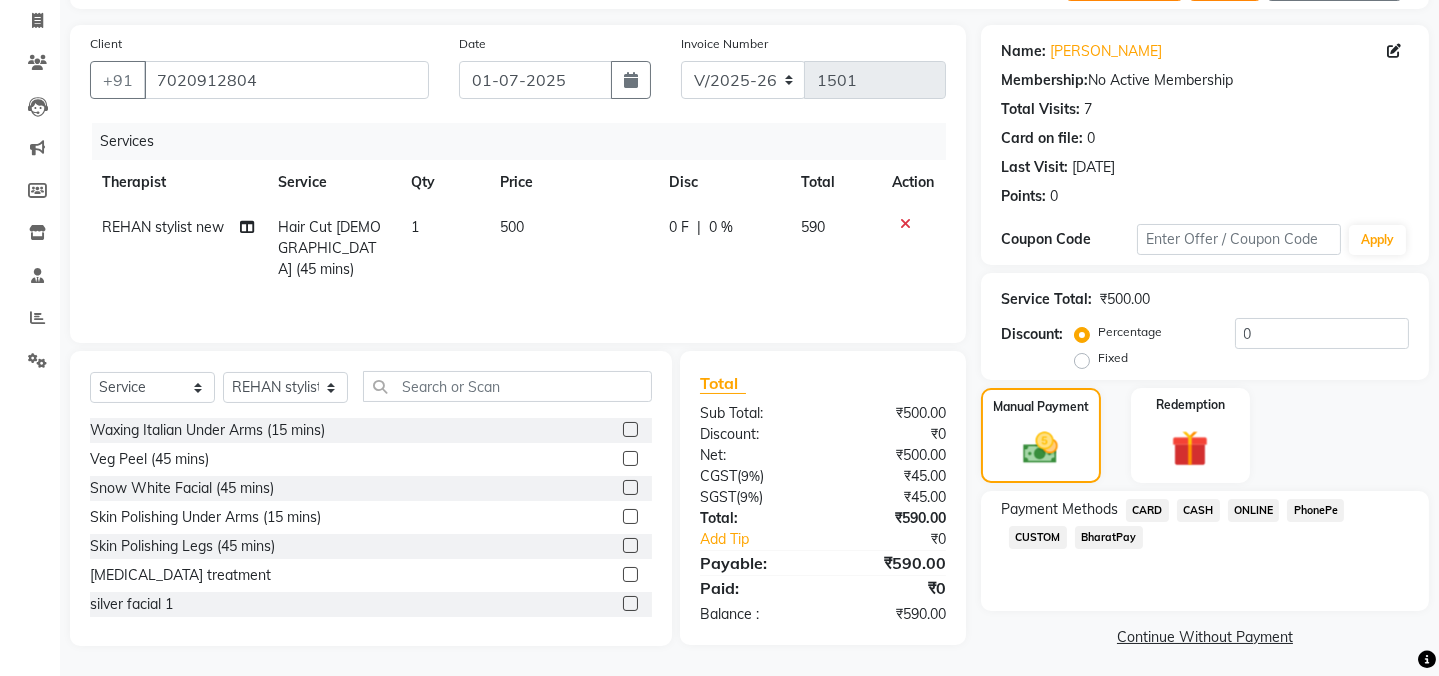 click on "ONLINE" 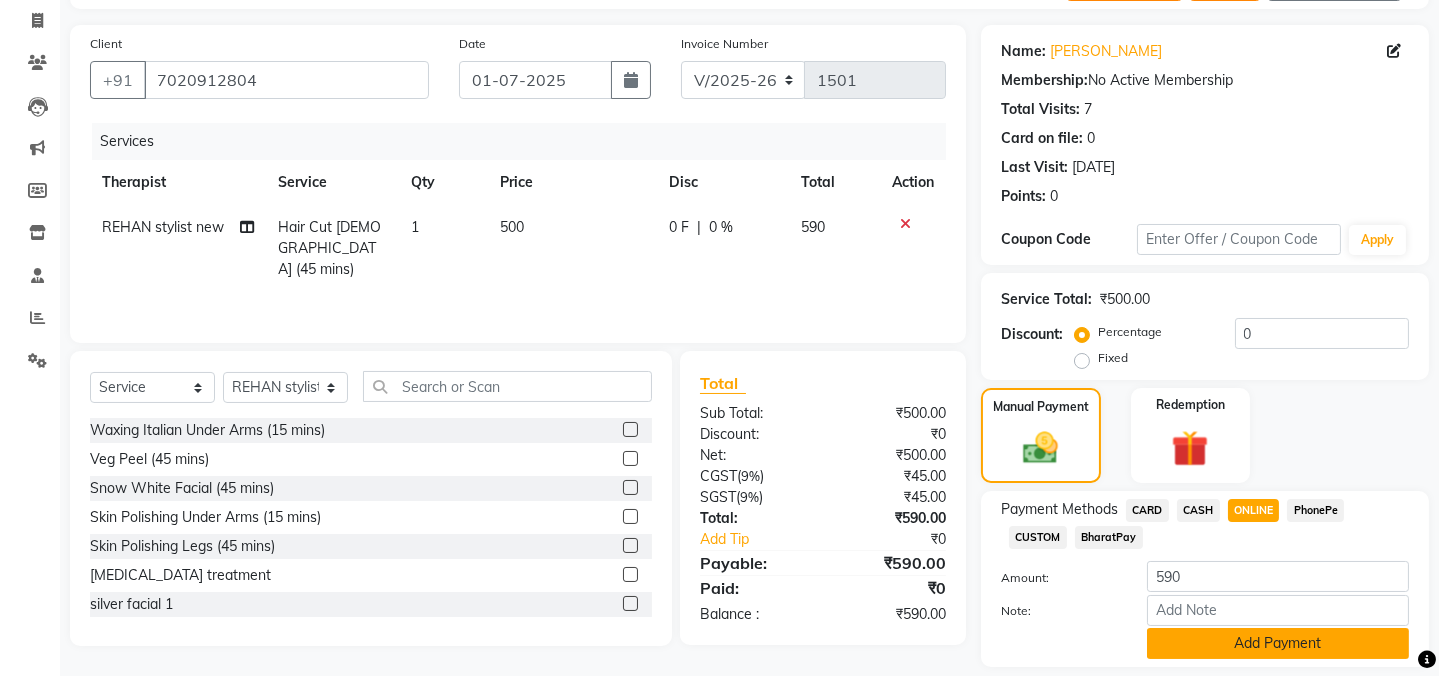click on "Add Payment" 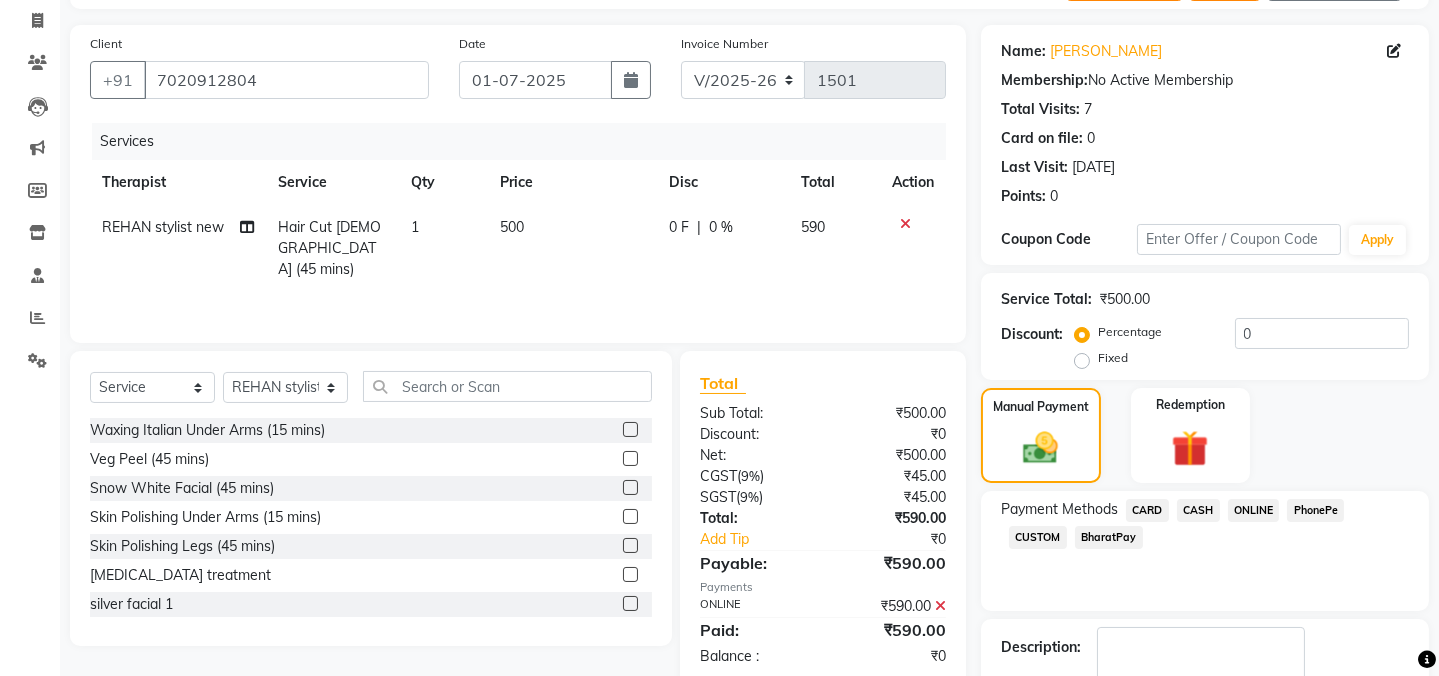 scroll, scrollTop: 242, scrollLeft: 0, axis: vertical 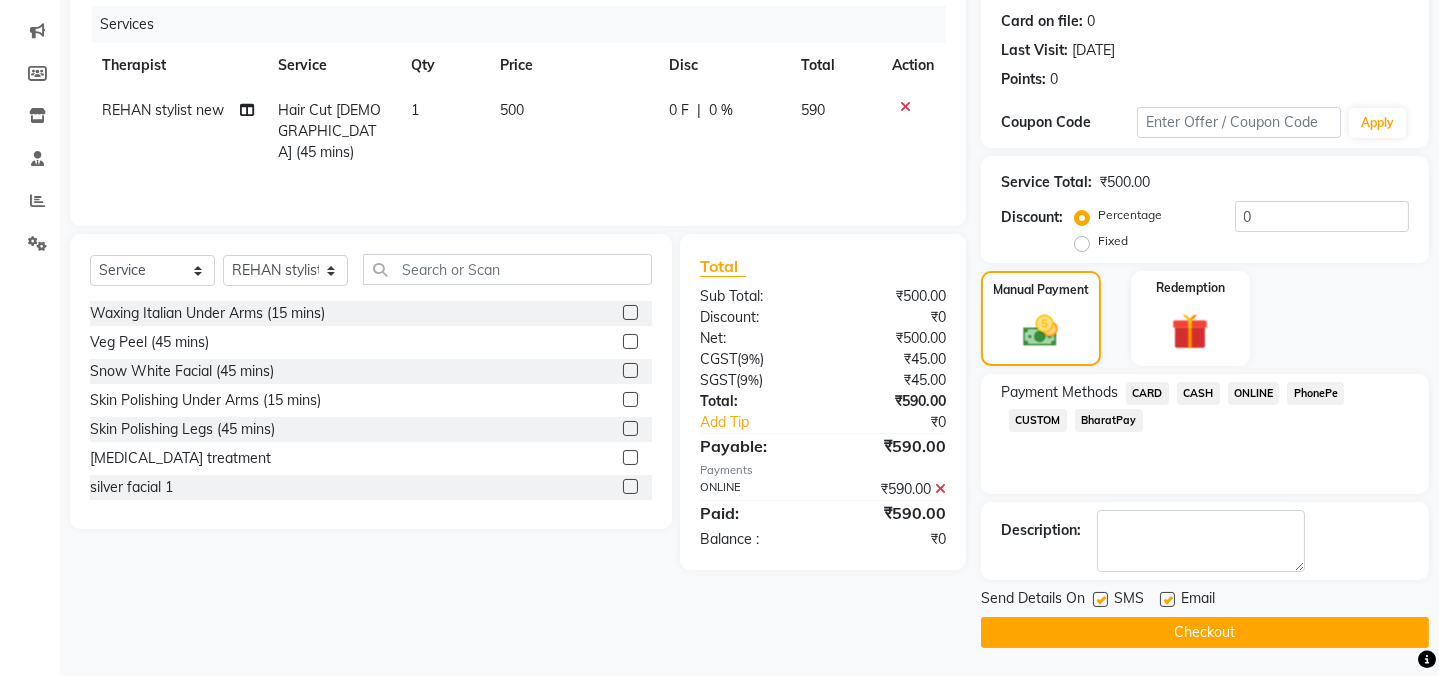 click 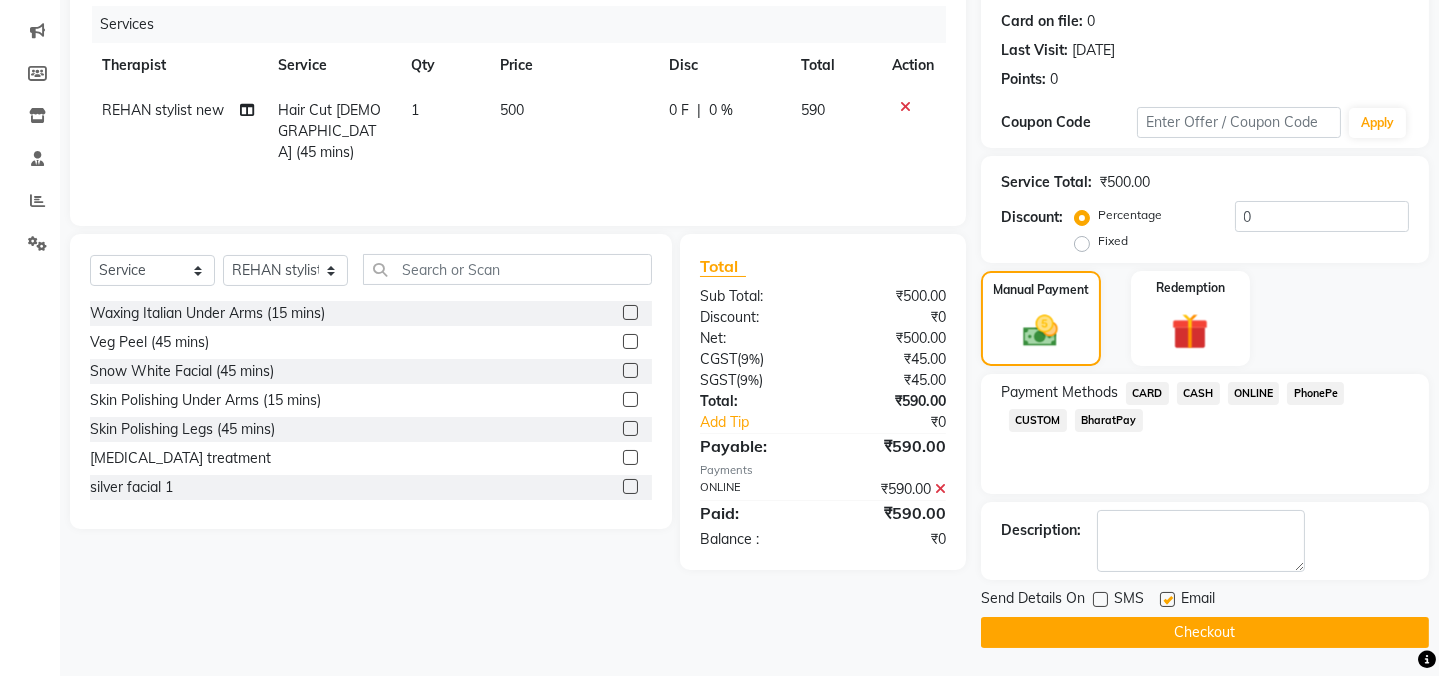 click 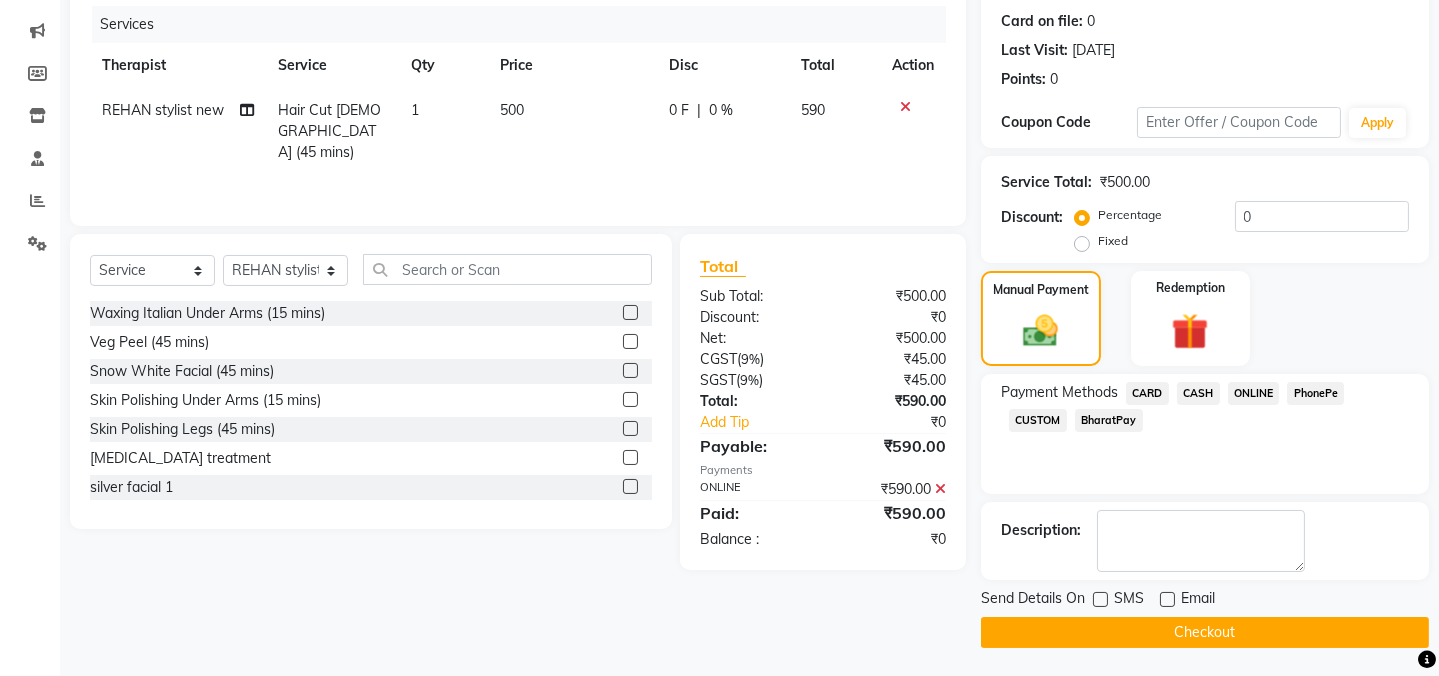 click on "Checkout" 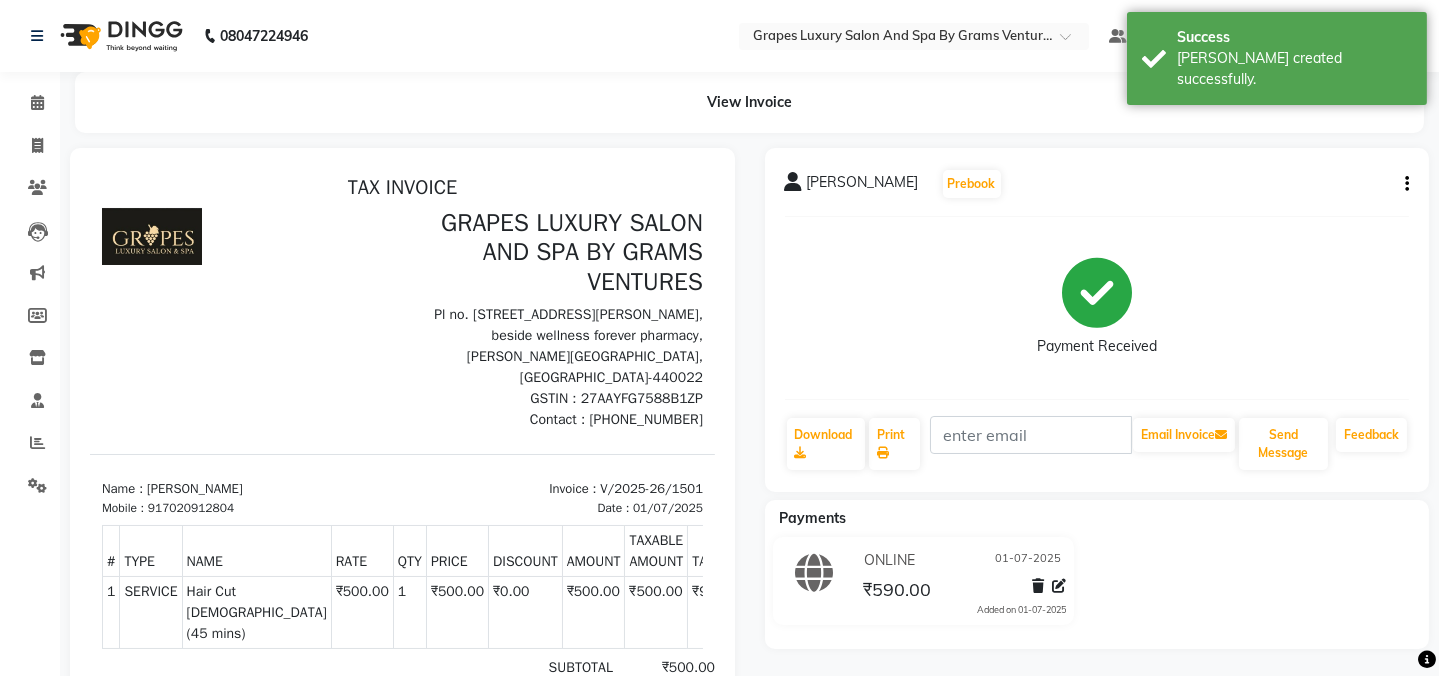 scroll, scrollTop: 0, scrollLeft: 0, axis: both 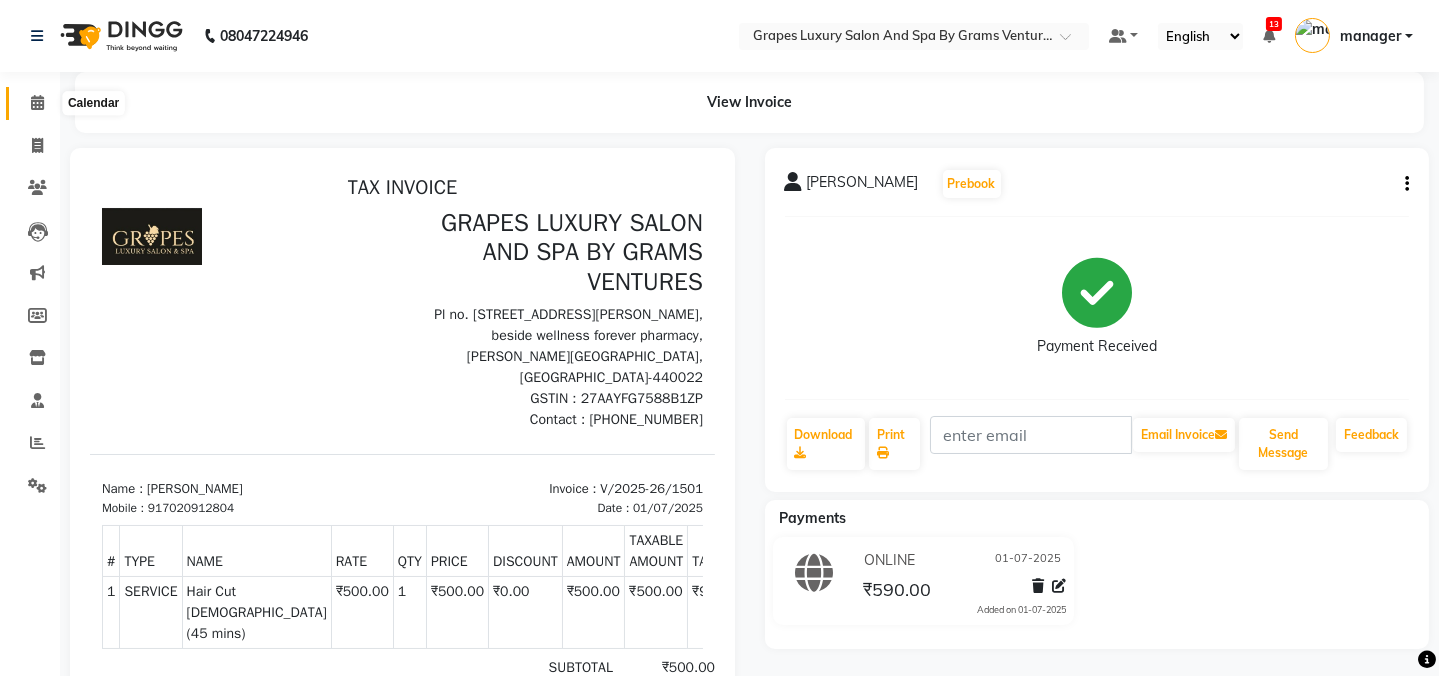 click 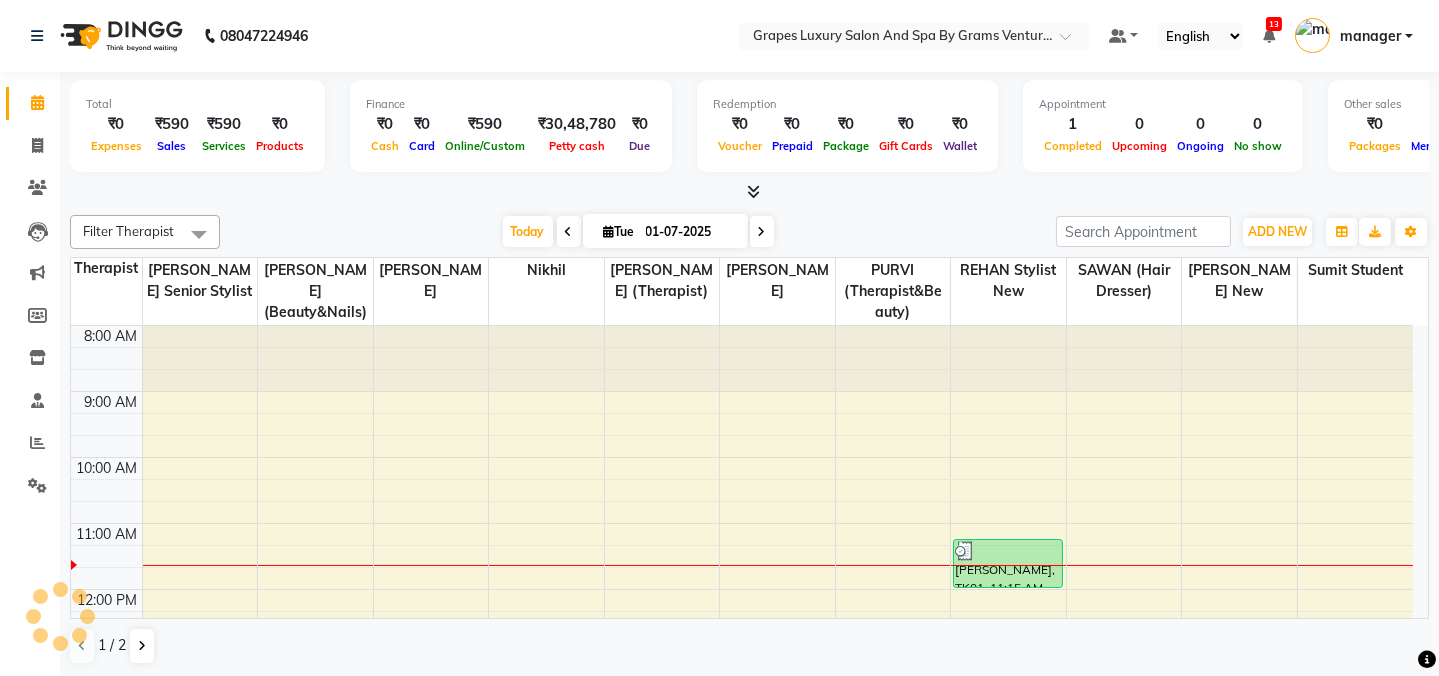 scroll, scrollTop: 0, scrollLeft: 0, axis: both 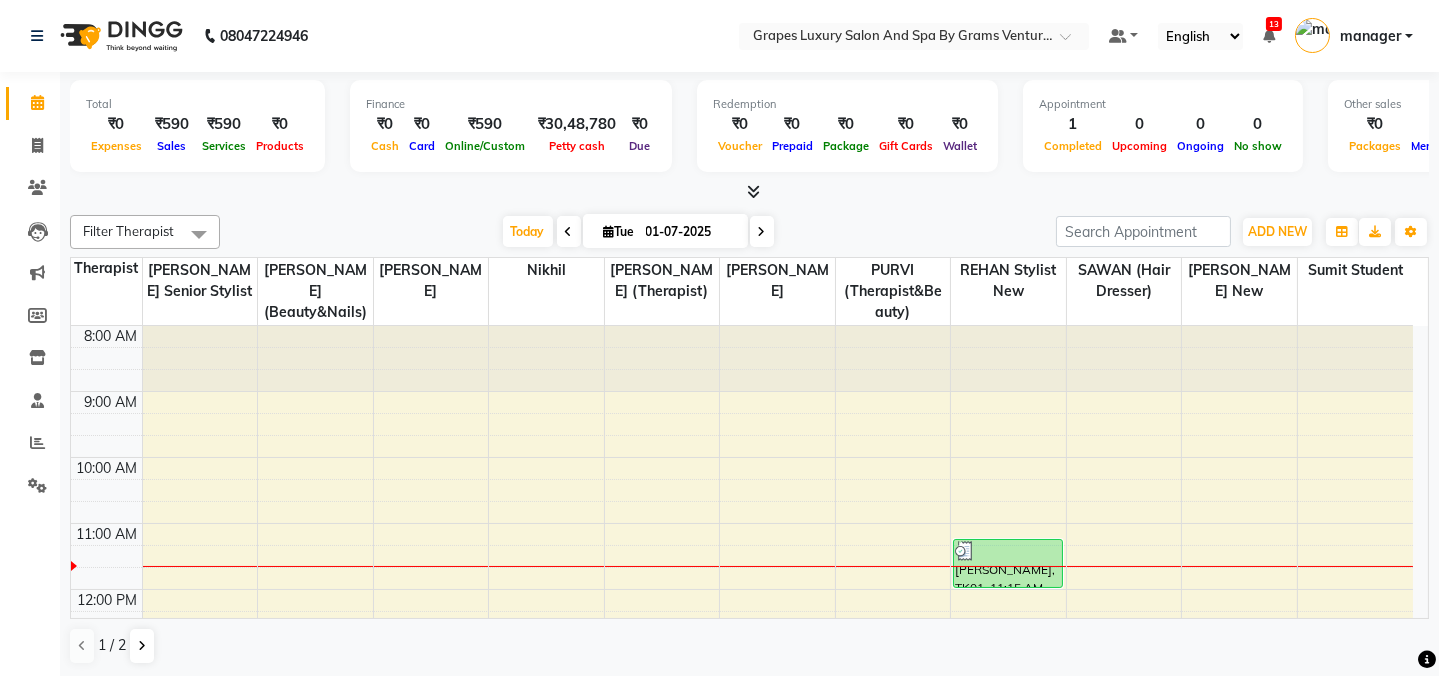 click on "8:00 AM 9:00 AM 10:00 AM 11:00 AM 12:00 PM 1:00 PM 2:00 PM 3:00 PM 4:00 PM 5:00 PM 6:00 PM 7:00 PM 8:00 PM     [PERSON_NAME], TK01, 11:15 AM-12:00 PM, Hair Cut [DEMOGRAPHIC_DATA] (45 mins)" at bounding box center (742, 754) 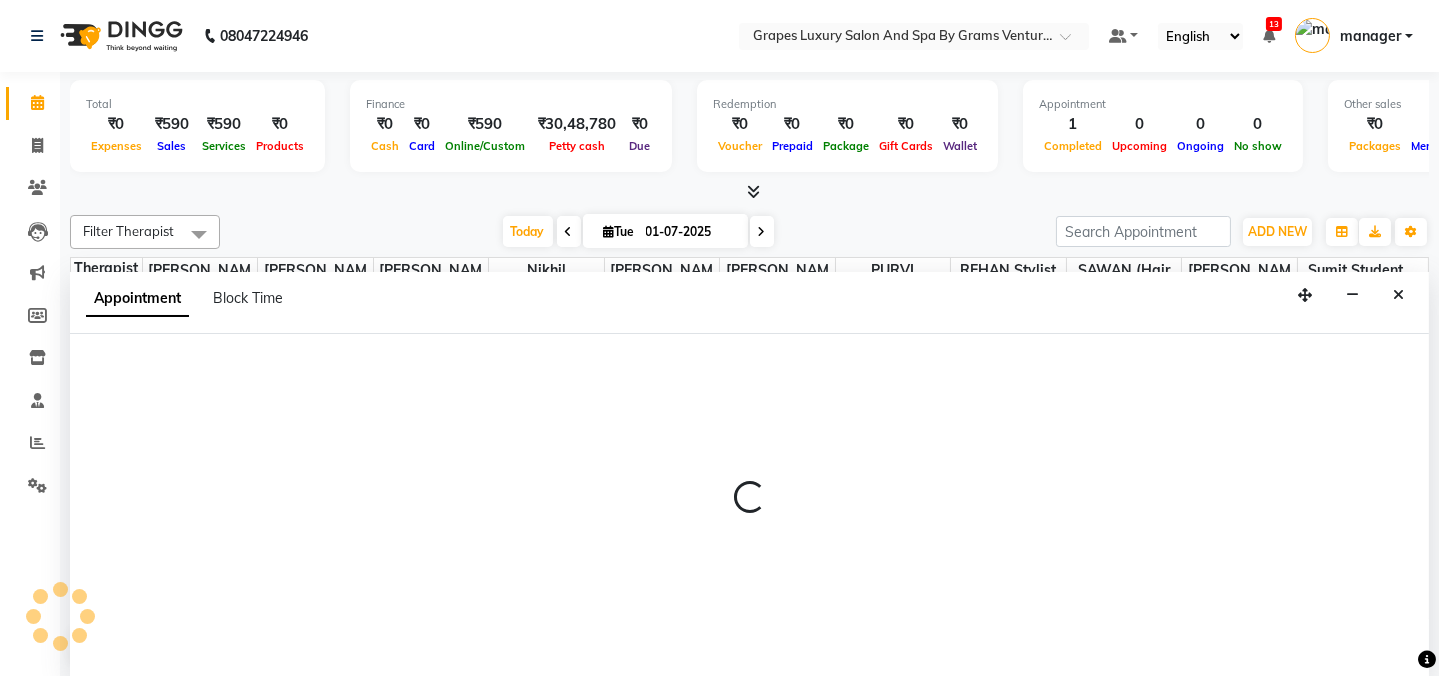 scroll, scrollTop: 0, scrollLeft: 0, axis: both 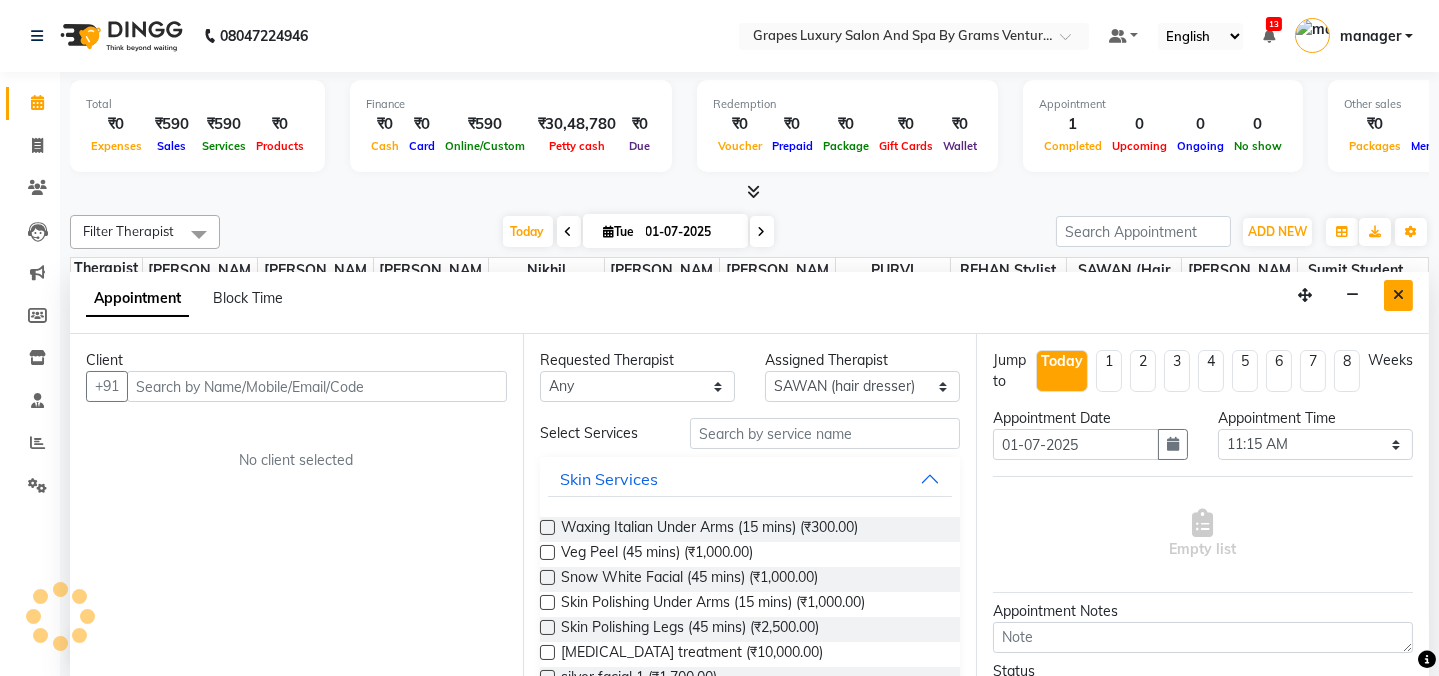 click at bounding box center (1398, 295) 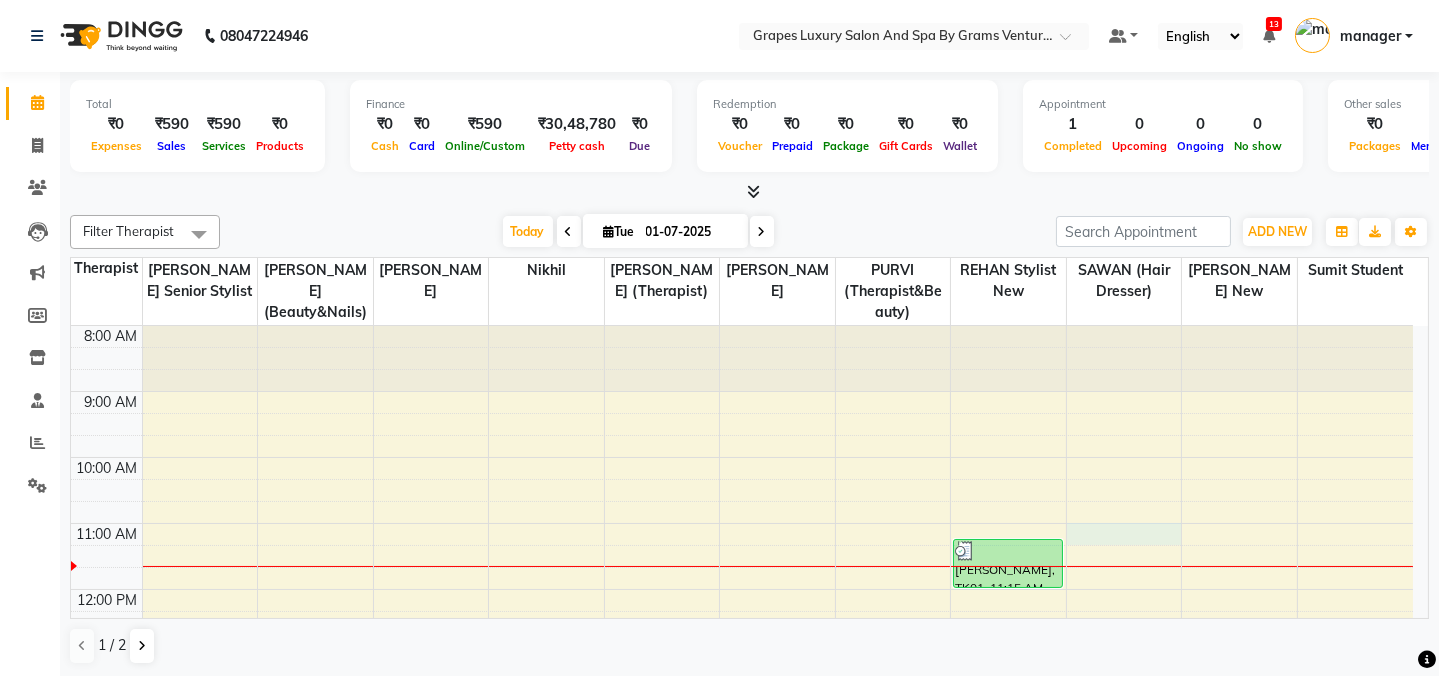 click on "8:00 AM 9:00 AM 10:00 AM 11:00 AM 12:00 PM 1:00 PM 2:00 PM 3:00 PM 4:00 PM 5:00 PM 6:00 PM 7:00 PM 8:00 PM     [PERSON_NAME], TK01, 11:15 AM-12:00 PM, Hair Cut [DEMOGRAPHIC_DATA] (45 mins)" at bounding box center (742, 754) 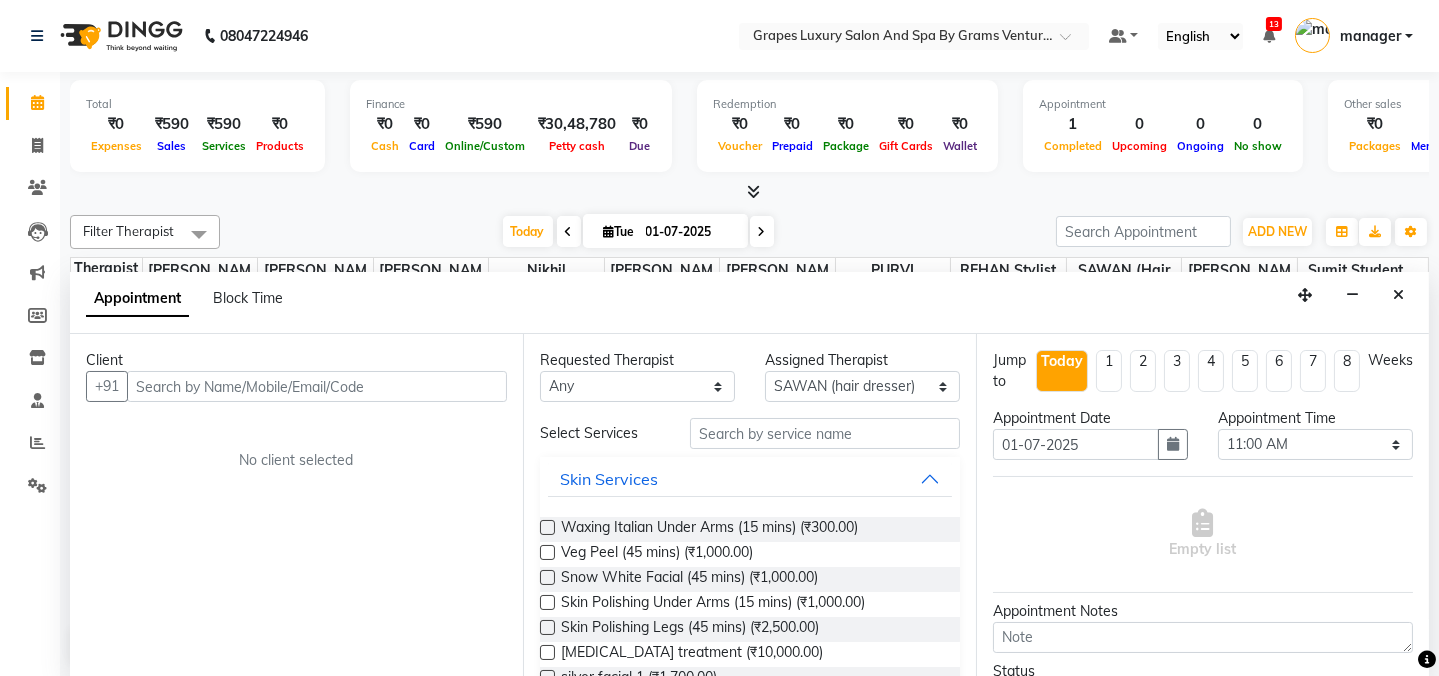 click at bounding box center (317, 386) 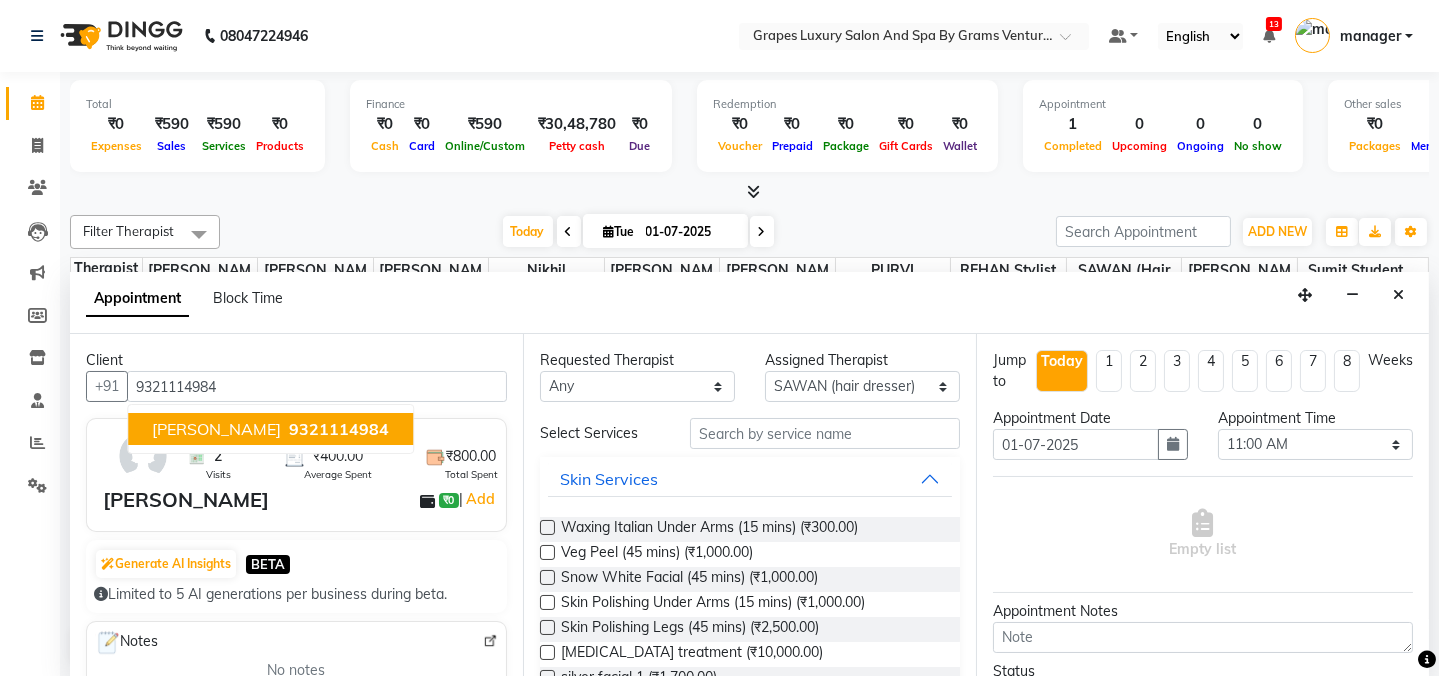 click on "[PERSON_NAME]" at bounding box center [216, 429] 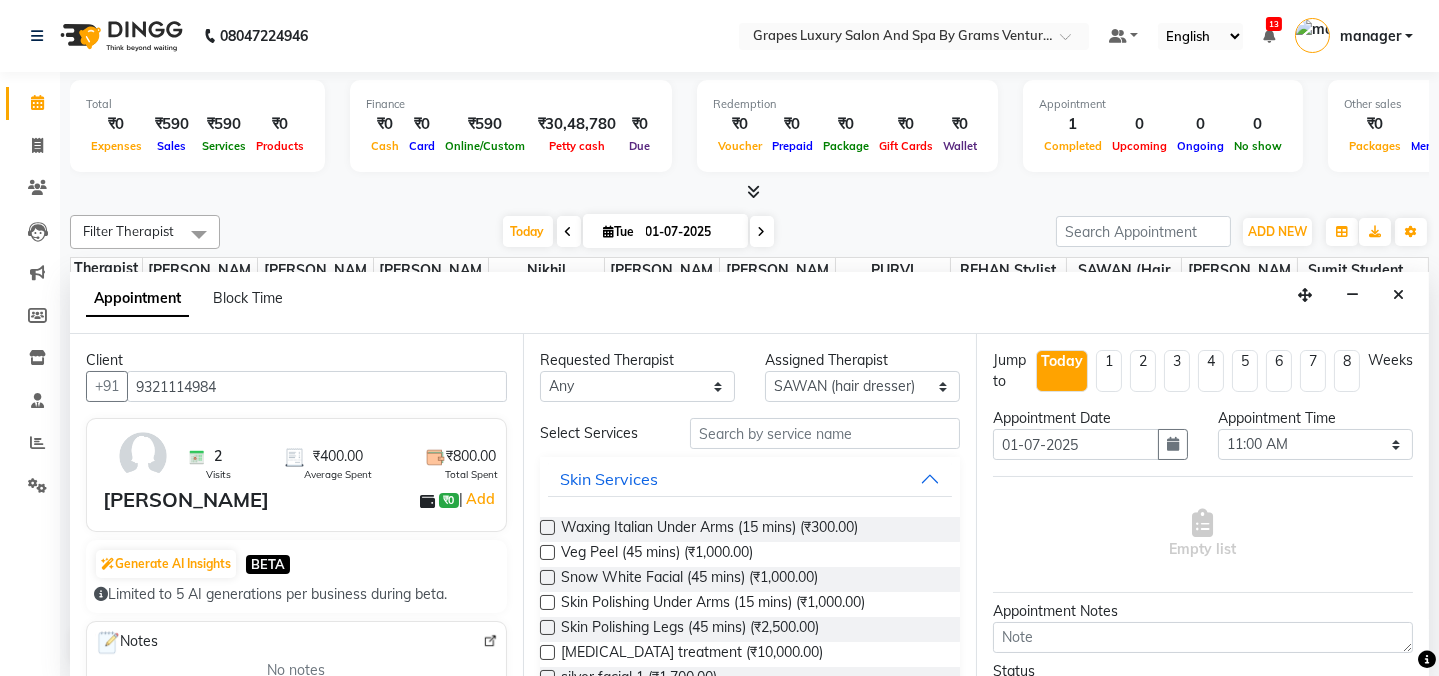 type on "9321114984" 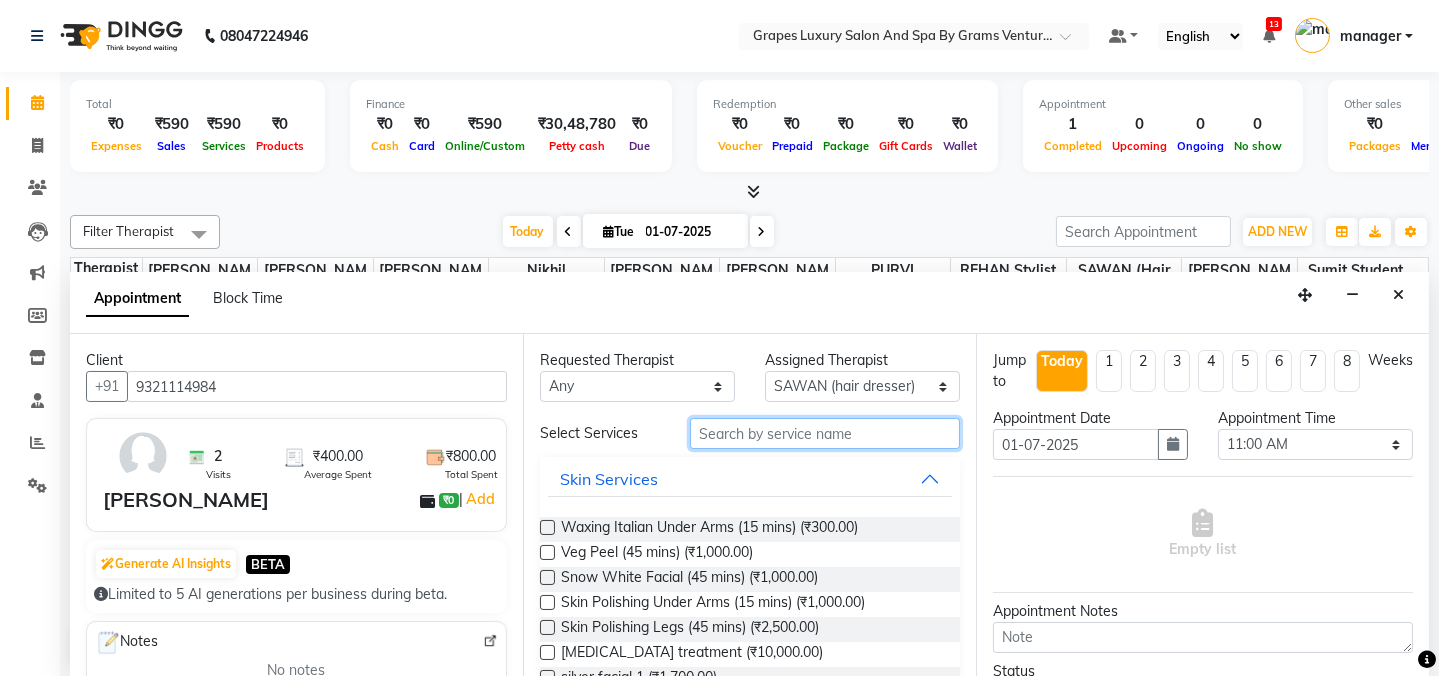 click at bounding box center [825, 433] 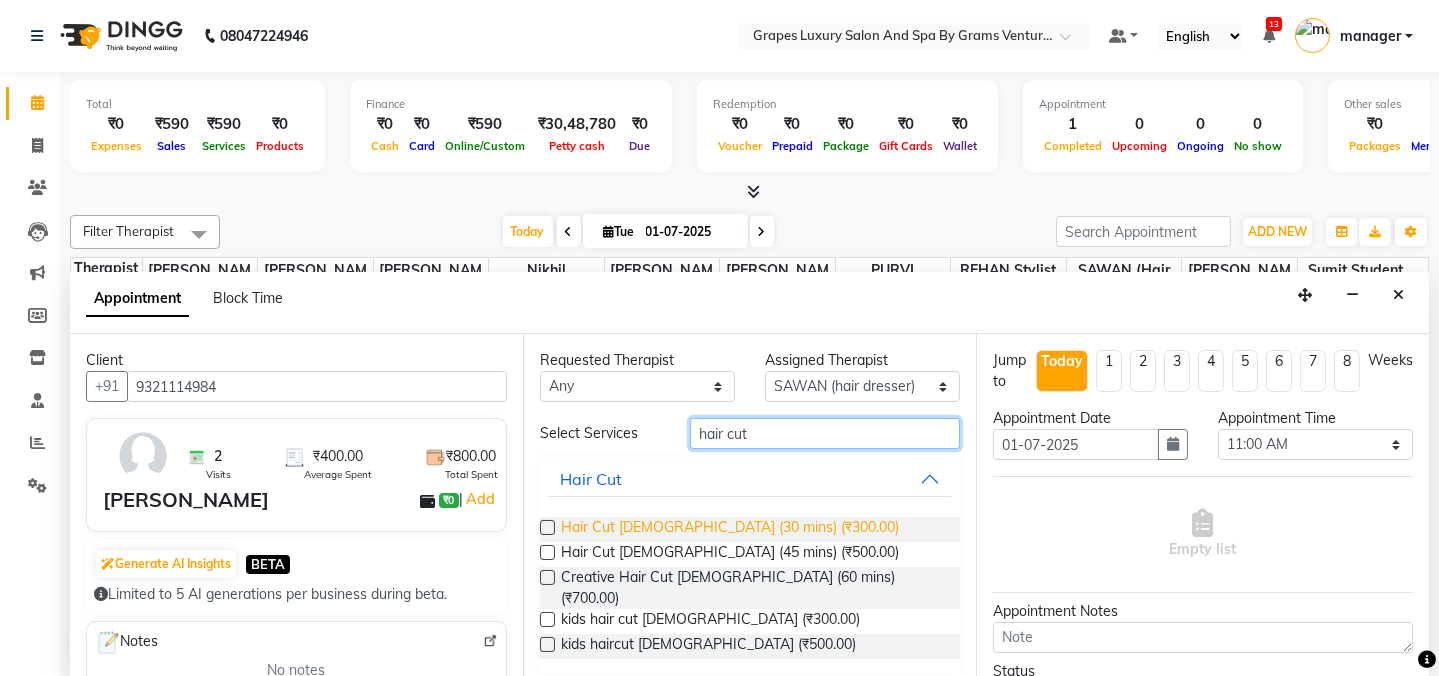 type on "hair cut" 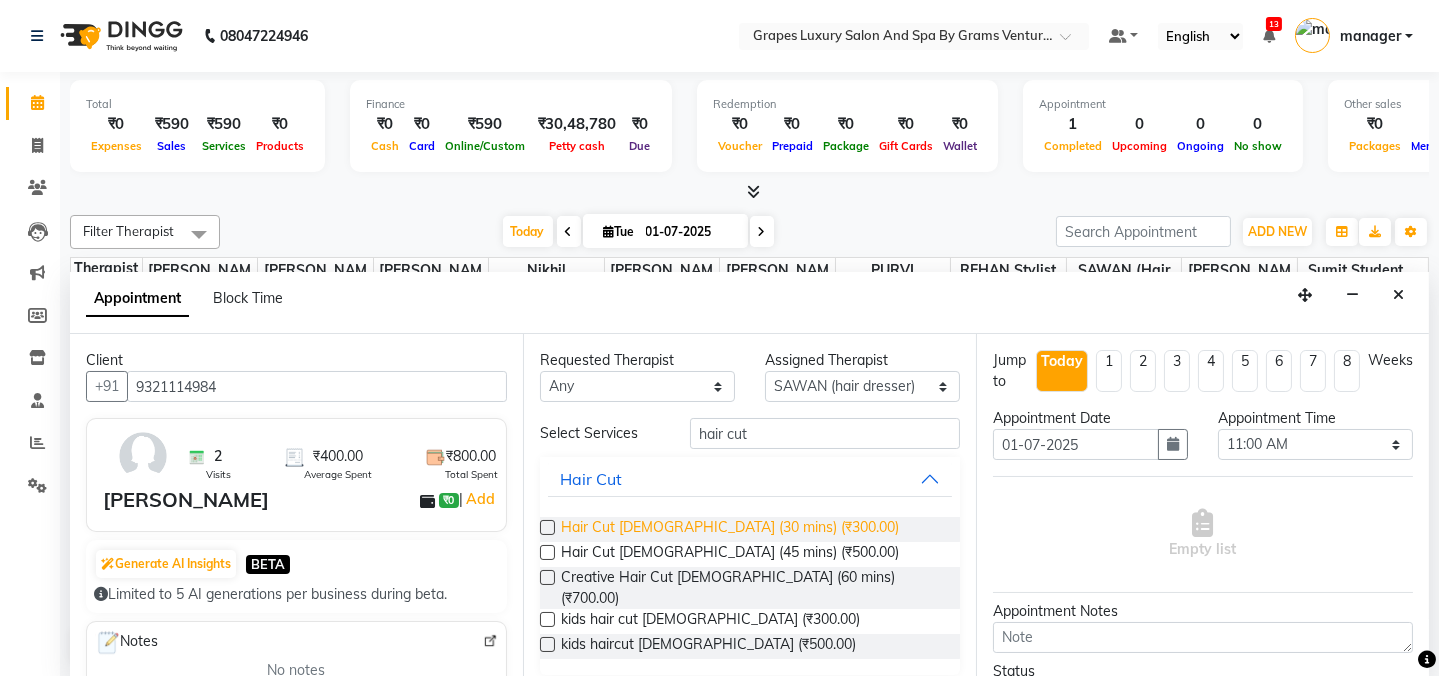 click on "Hair Cut [DEMOGRAPHIC_DATA] (30 mins) (₹300.00)" at bounding box center (730, 529) 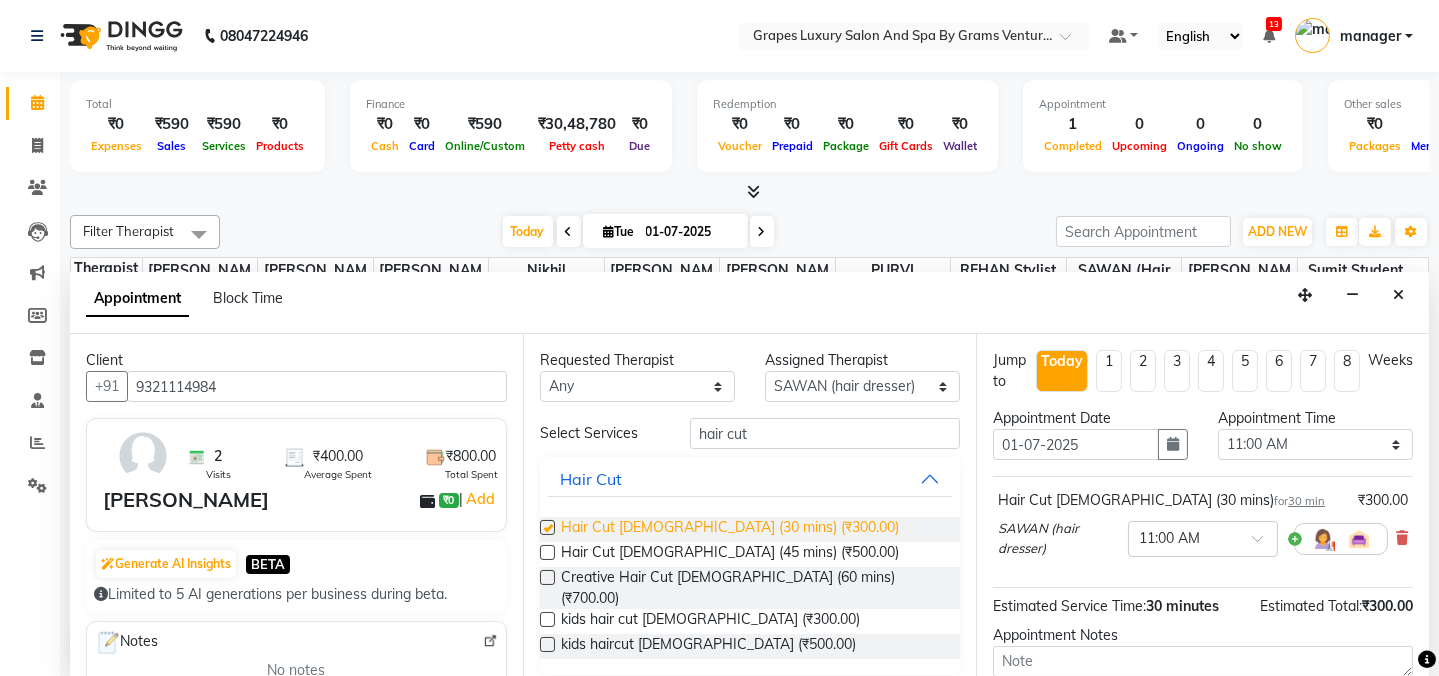 checkbox on "false" 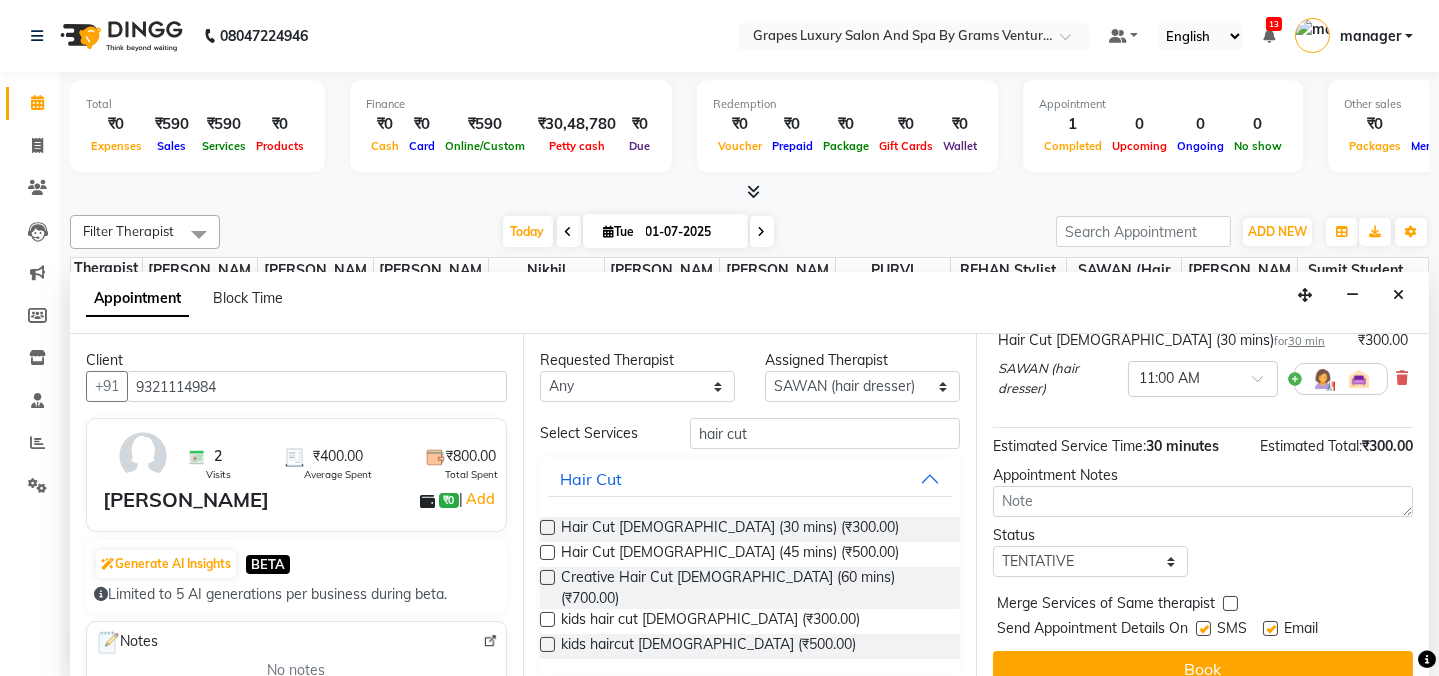 scroll, scrollTop: 184, scrollLeft: 0, axis: vertical 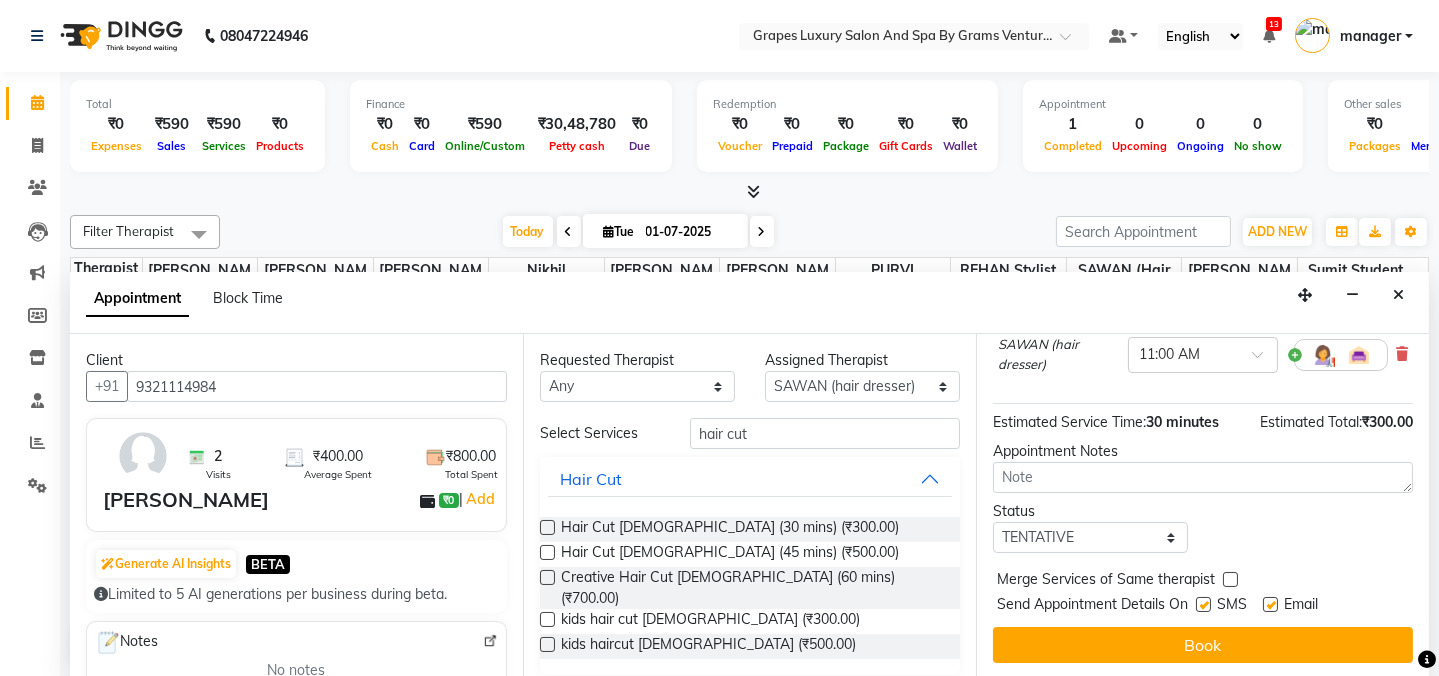 click at bounding box center (1203, 604) 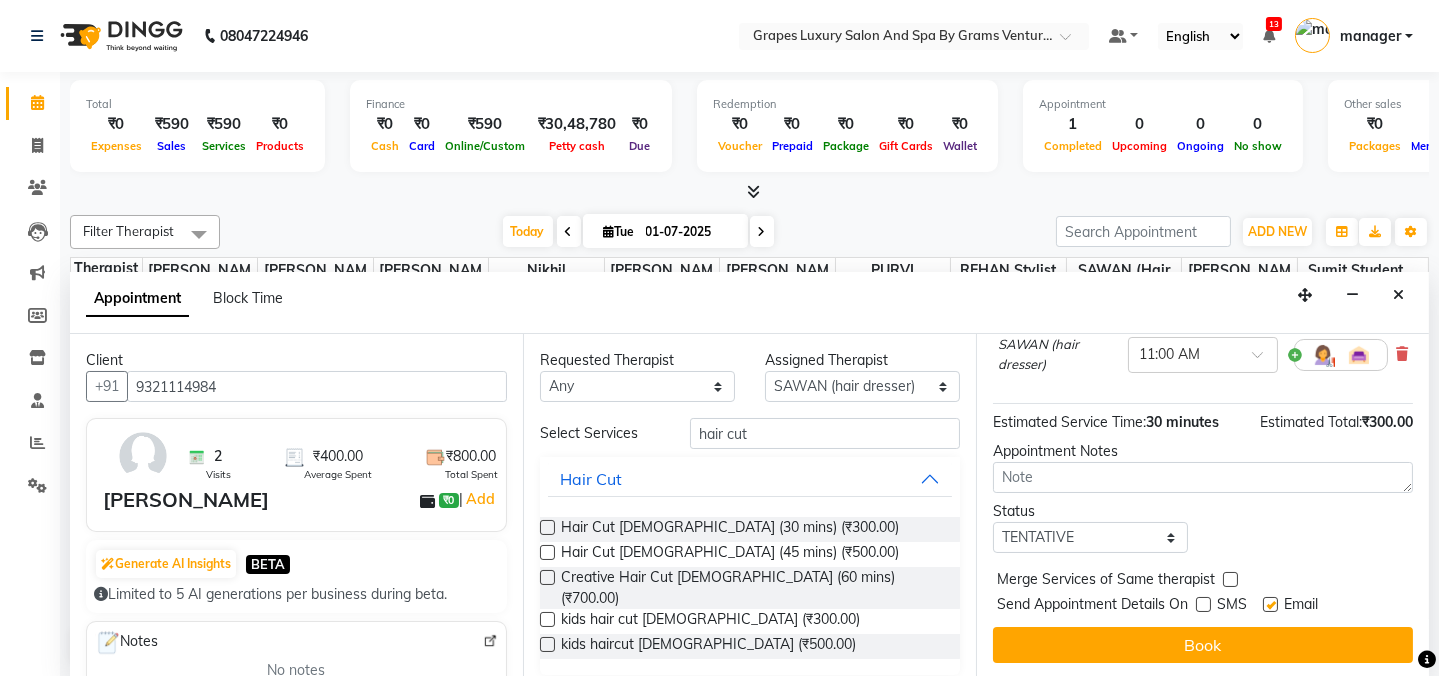 click at bounding box center (1270, 604) 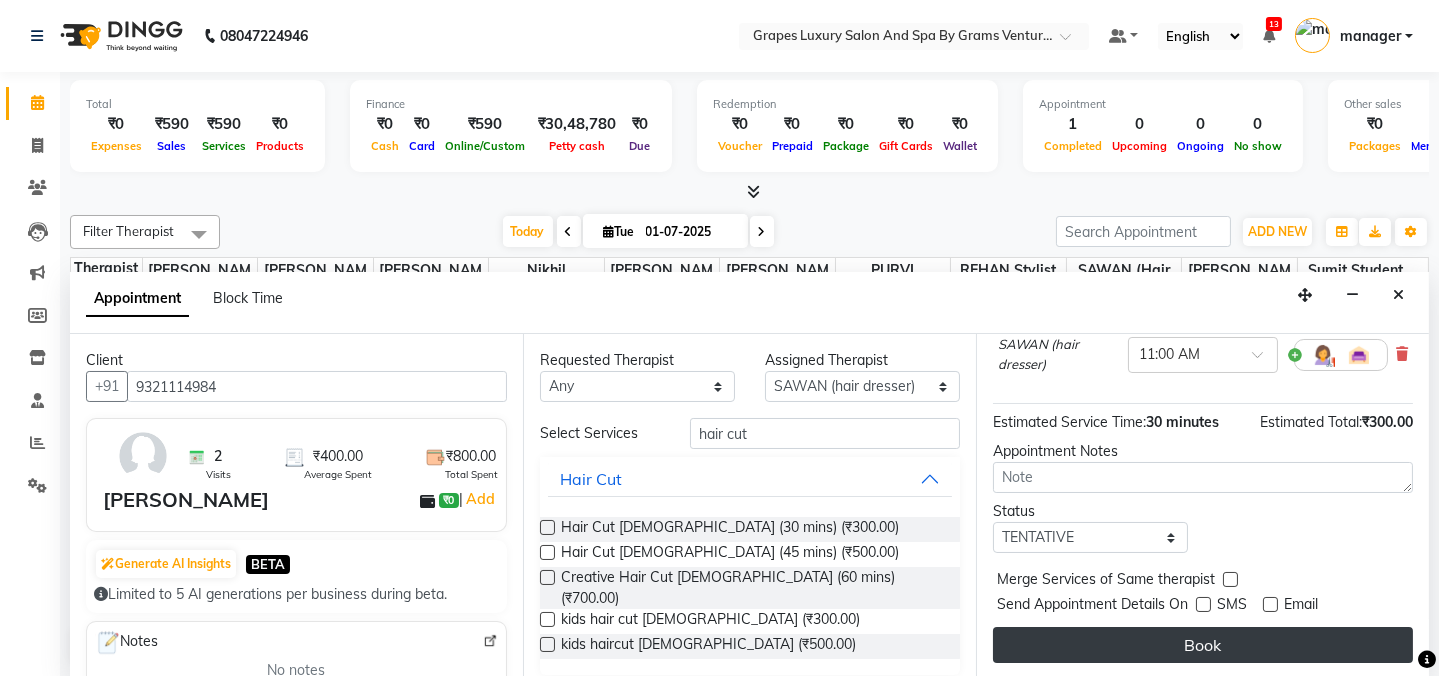 click on "Book" at bounding box center [1203, 645] 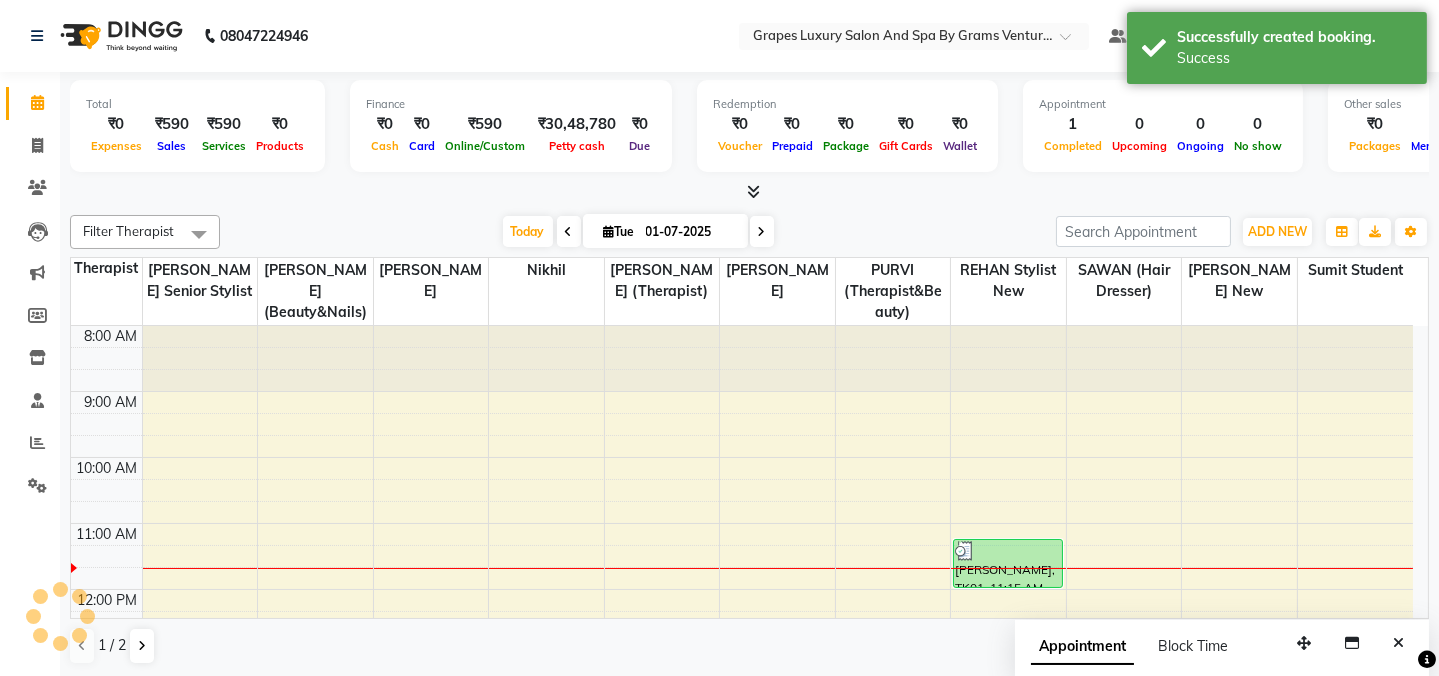 scroll, scrollTop: 0, scrollLeft: 0, axis: both 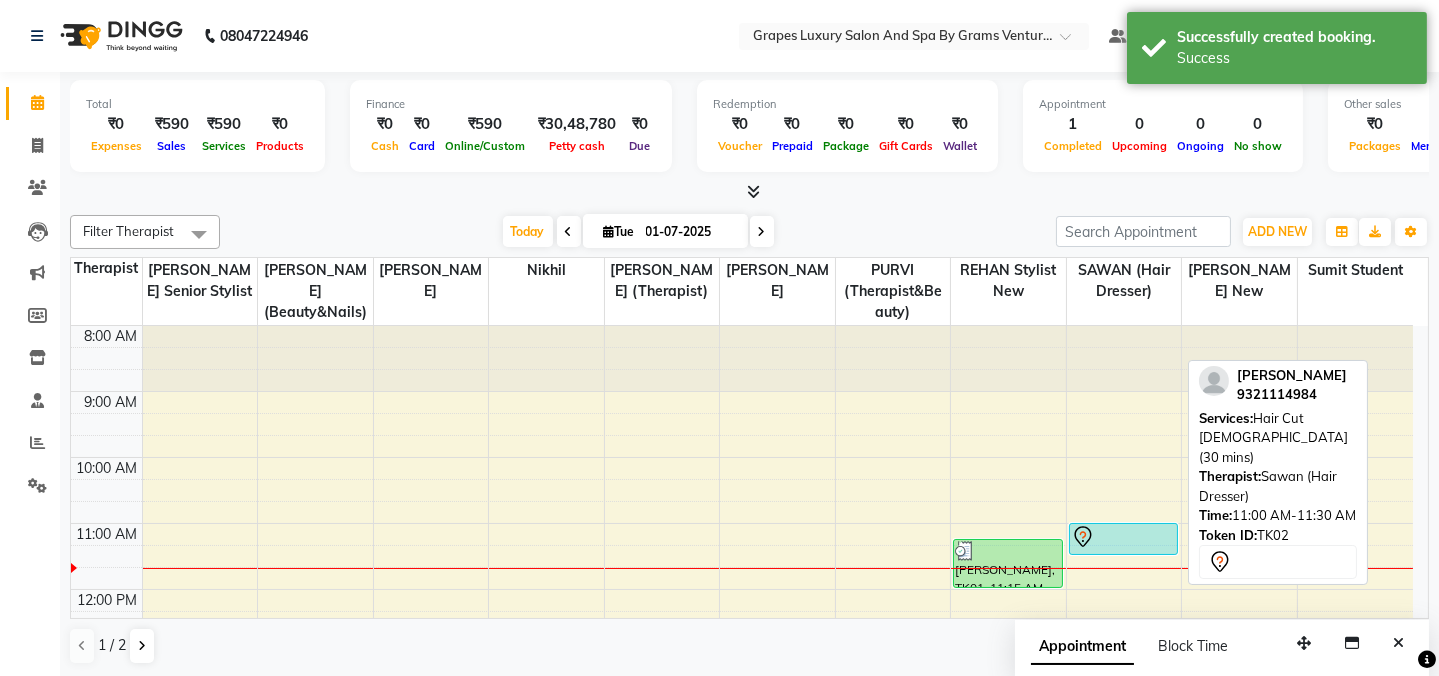 click at bounding box center (1124, 554) 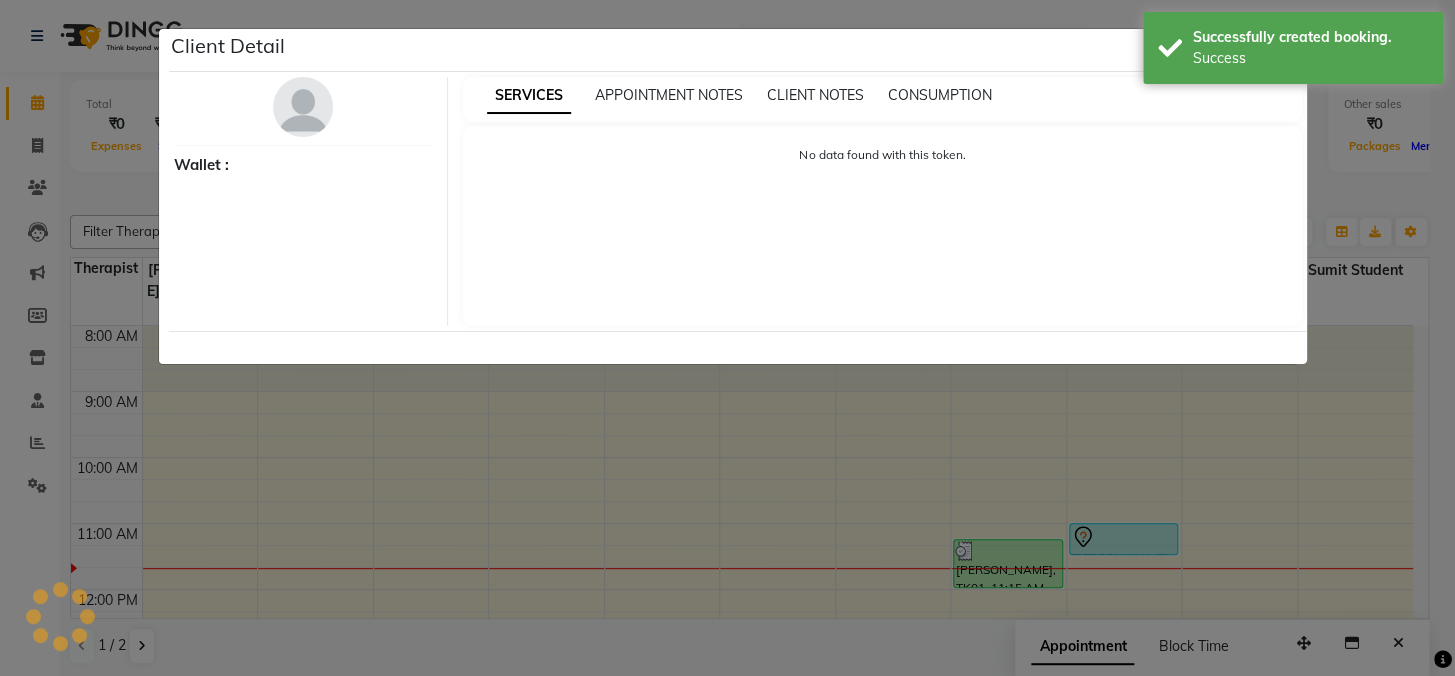 select on "7" 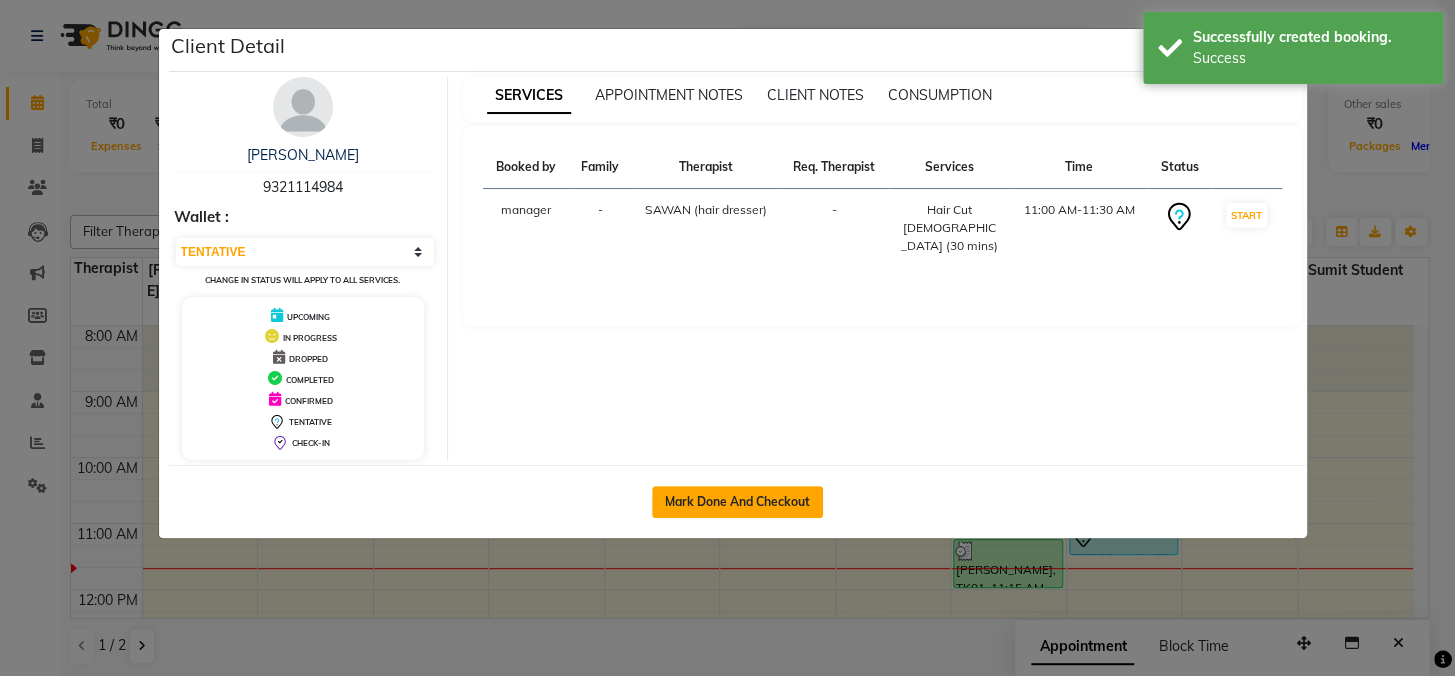 click on "Mark Done And Checkout" 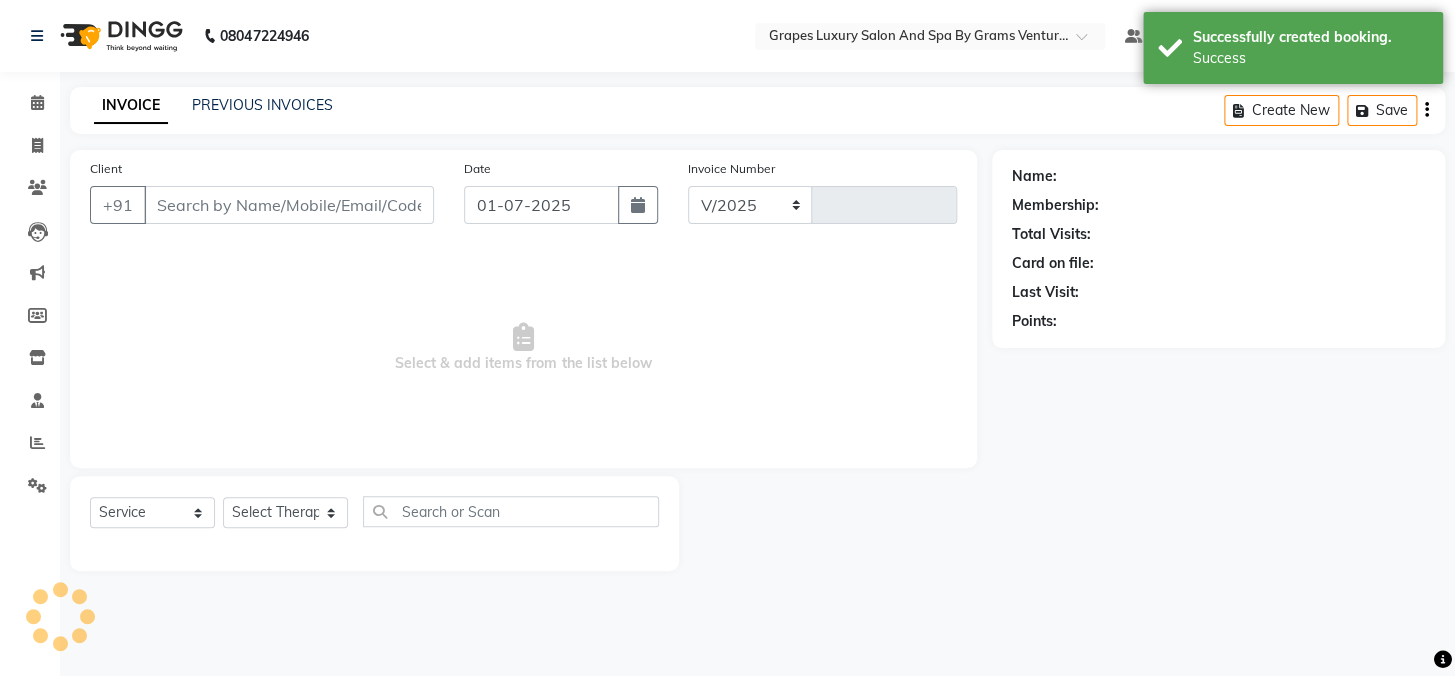 select on "3585" 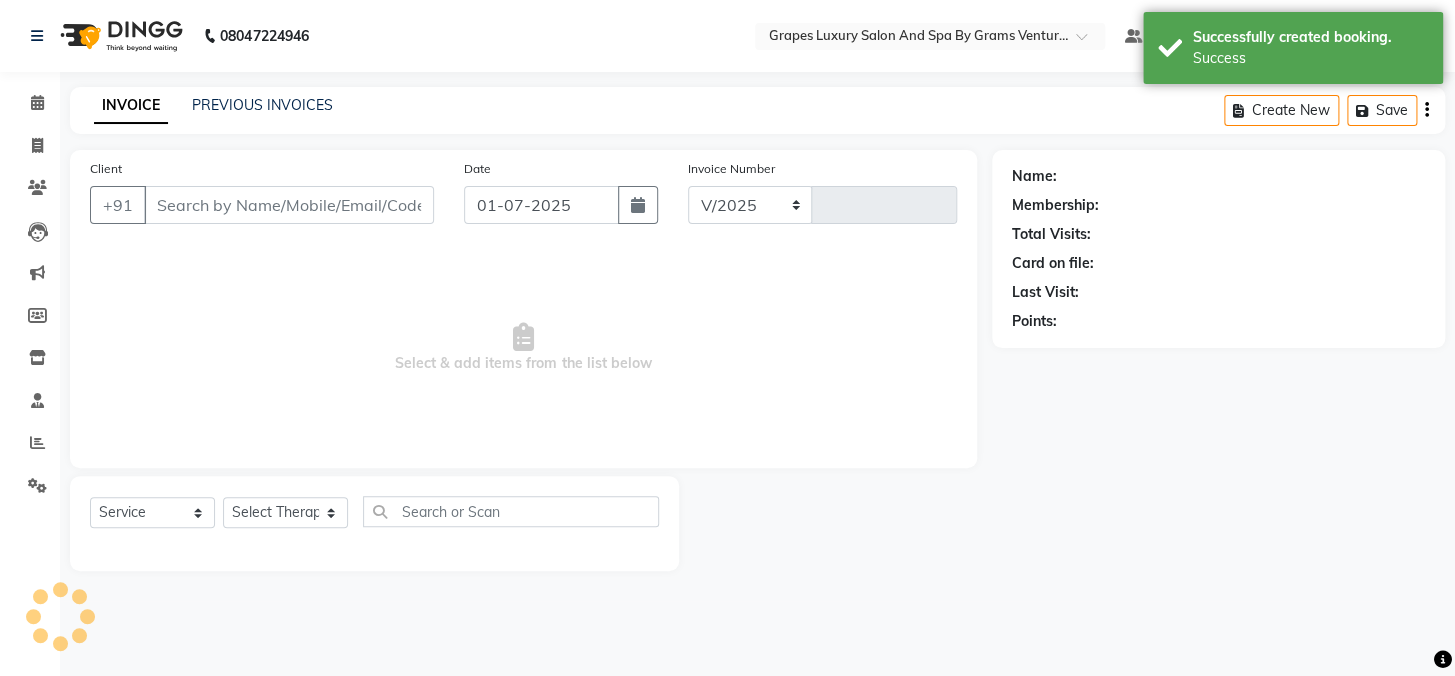 type on "1502" 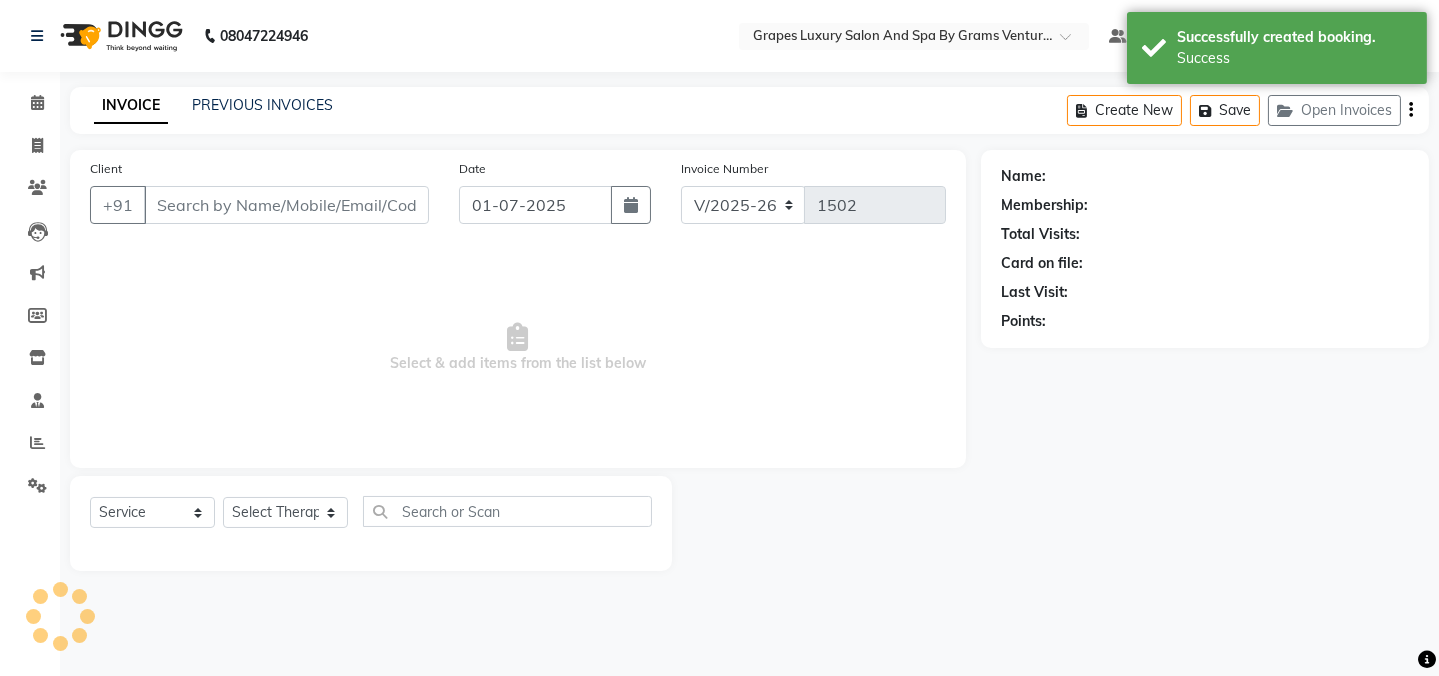 type on "9321114984" 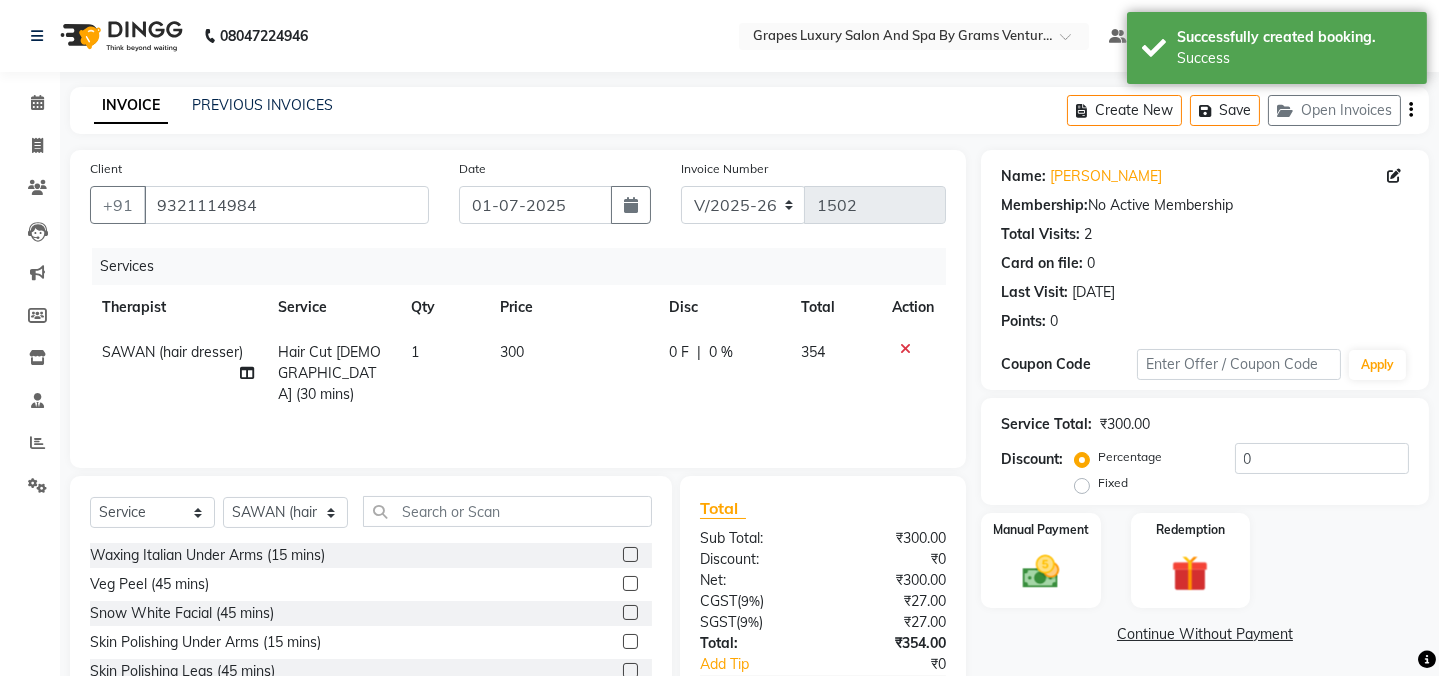 scroll, scrollTop: 125, scrollLeft: 0, axis: vertical 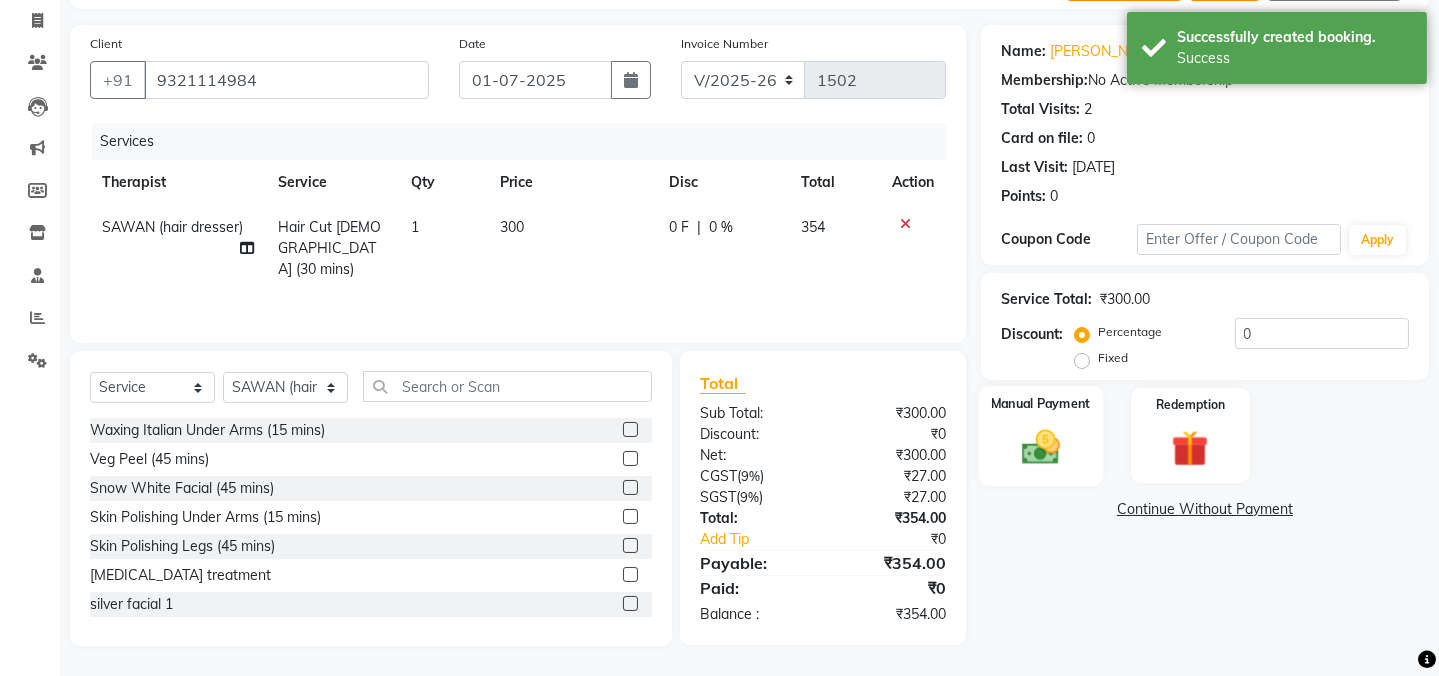 click 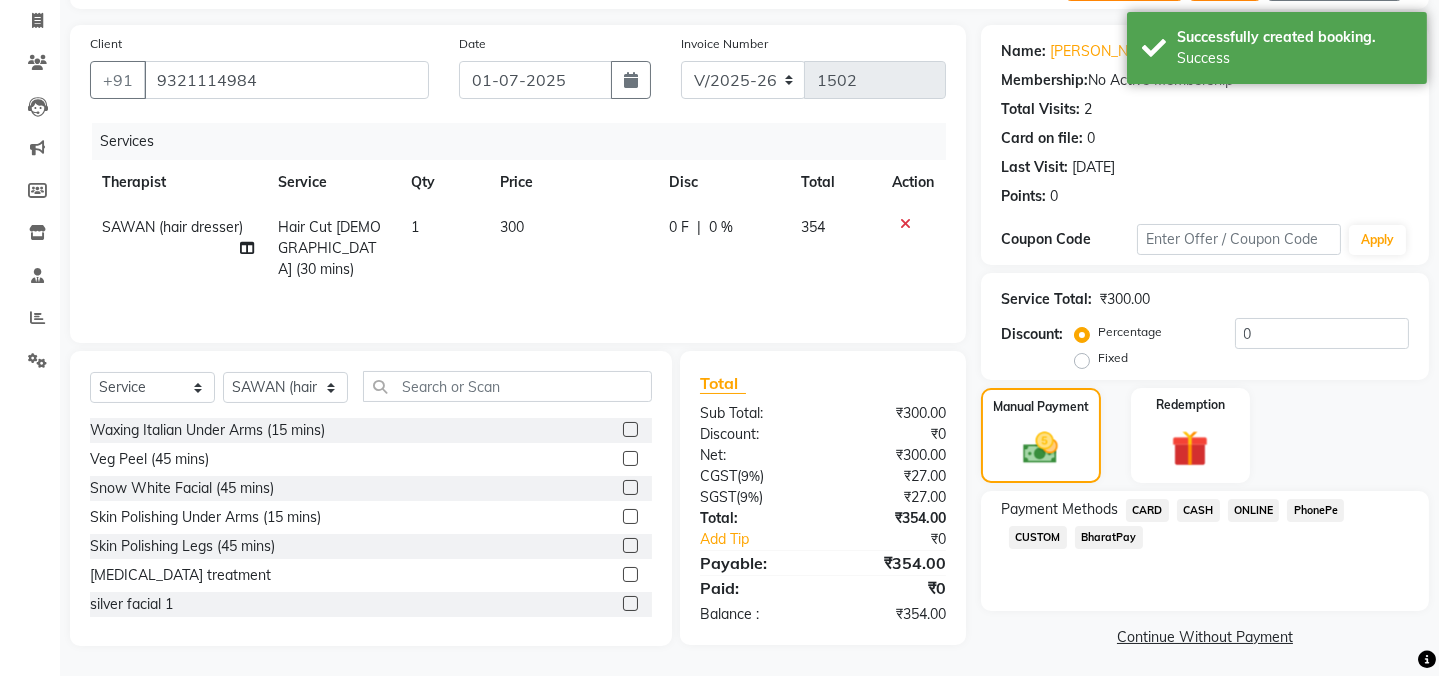 click on "ONLINE" 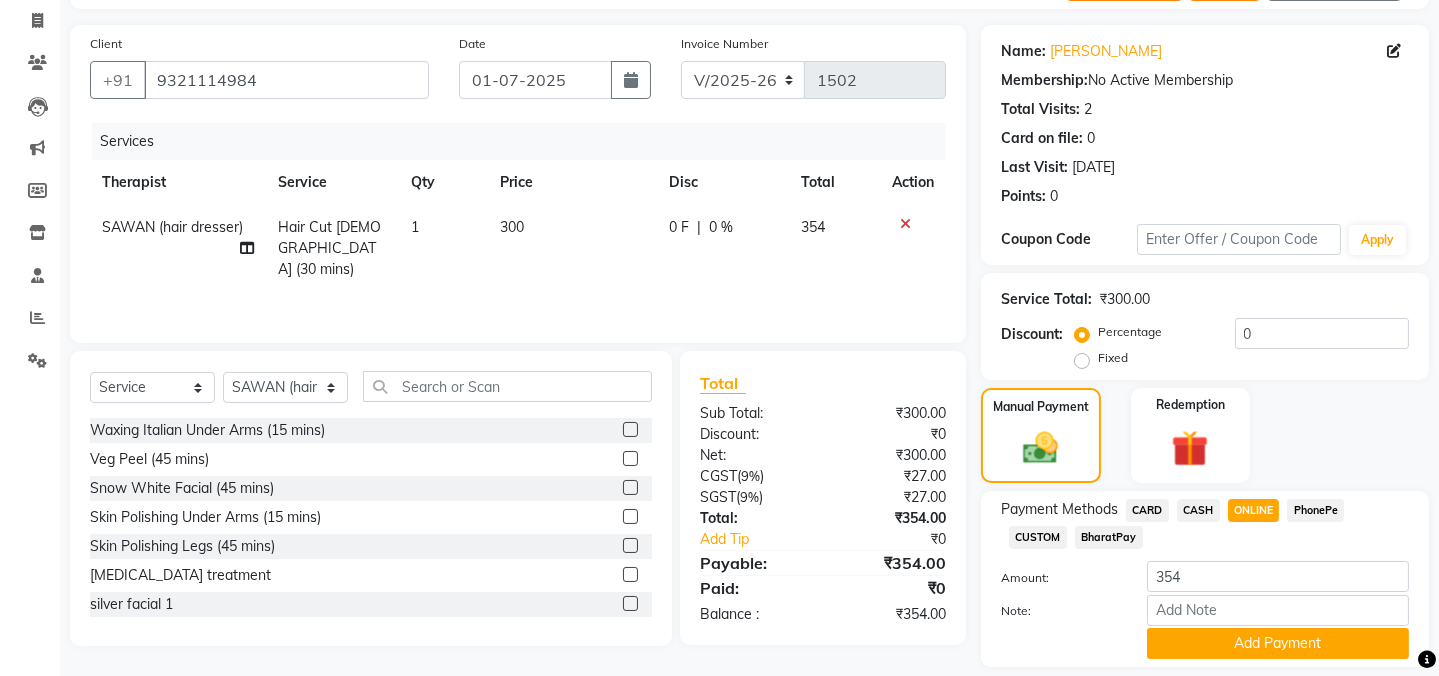 scroll, scrollTop: 186, scrollLeft: 0, axis: vertical 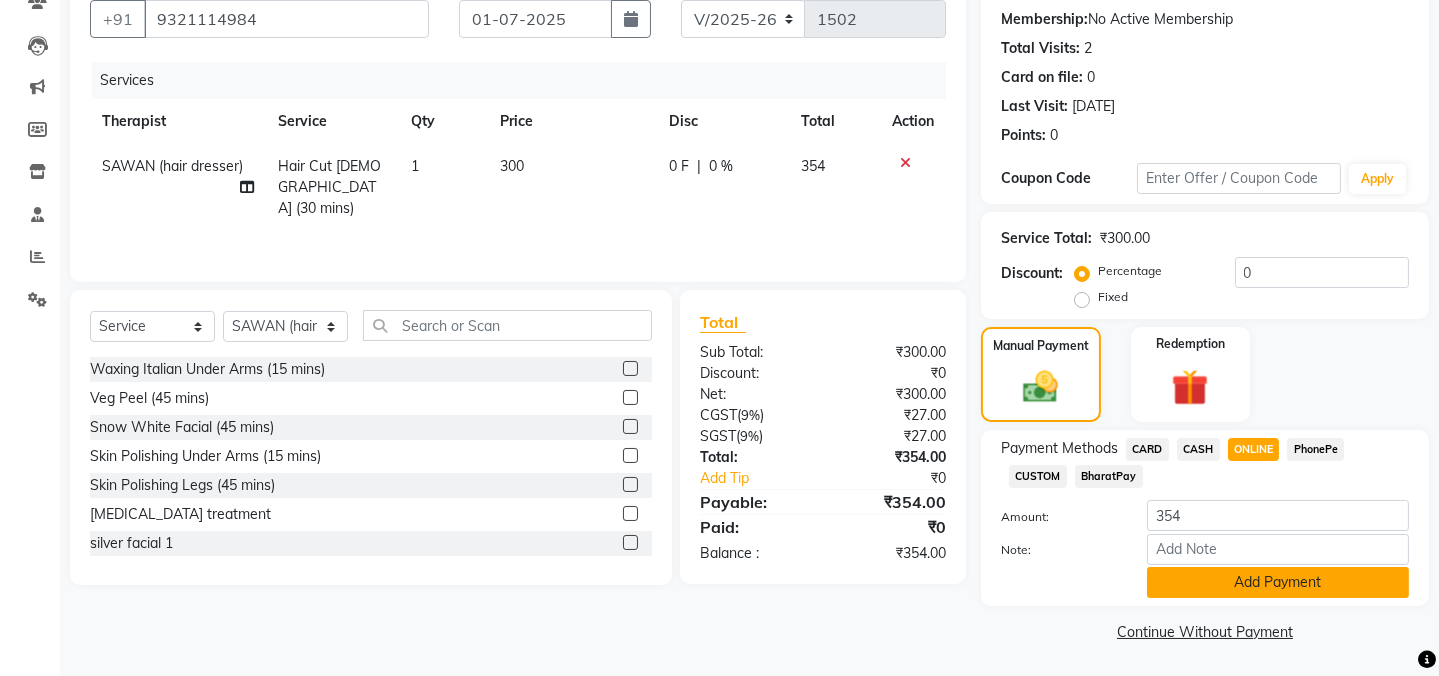 click on "Add Payment" 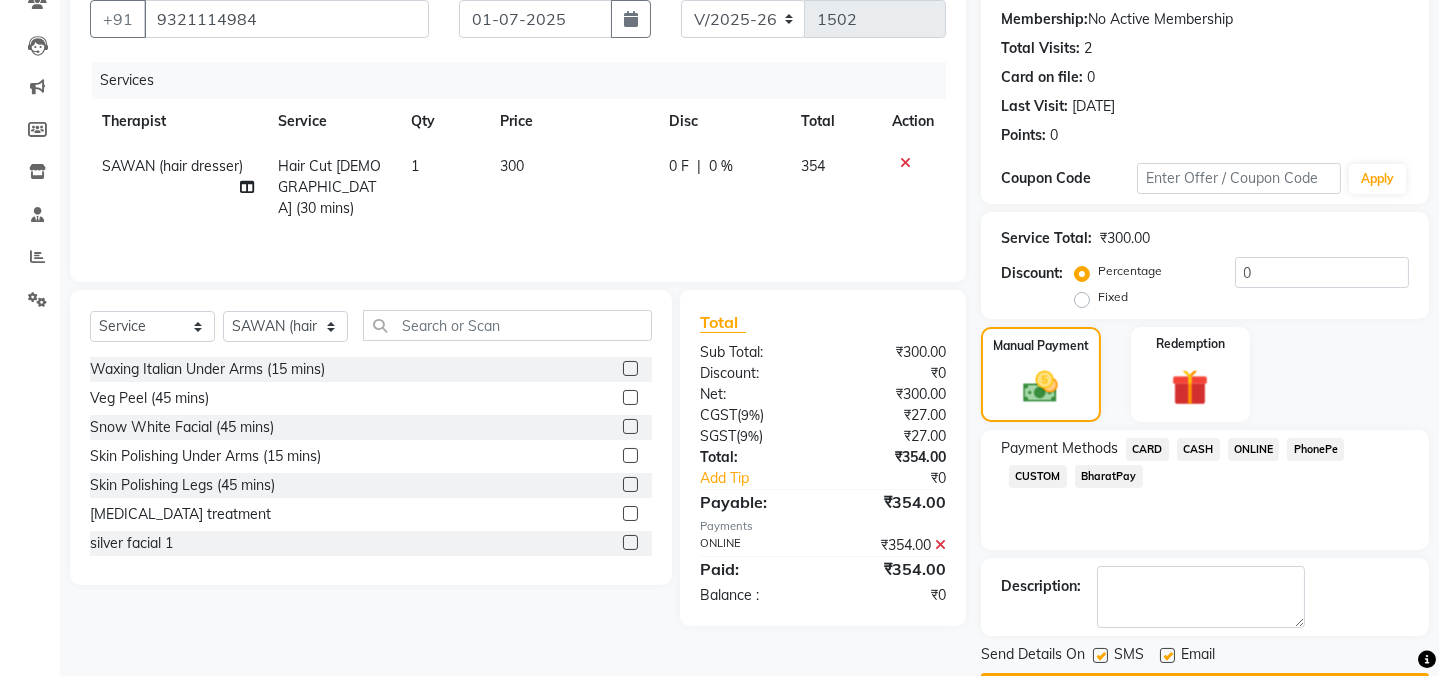 scroll, scrollTop: 242, scrollLeft: 0, axis: vertical 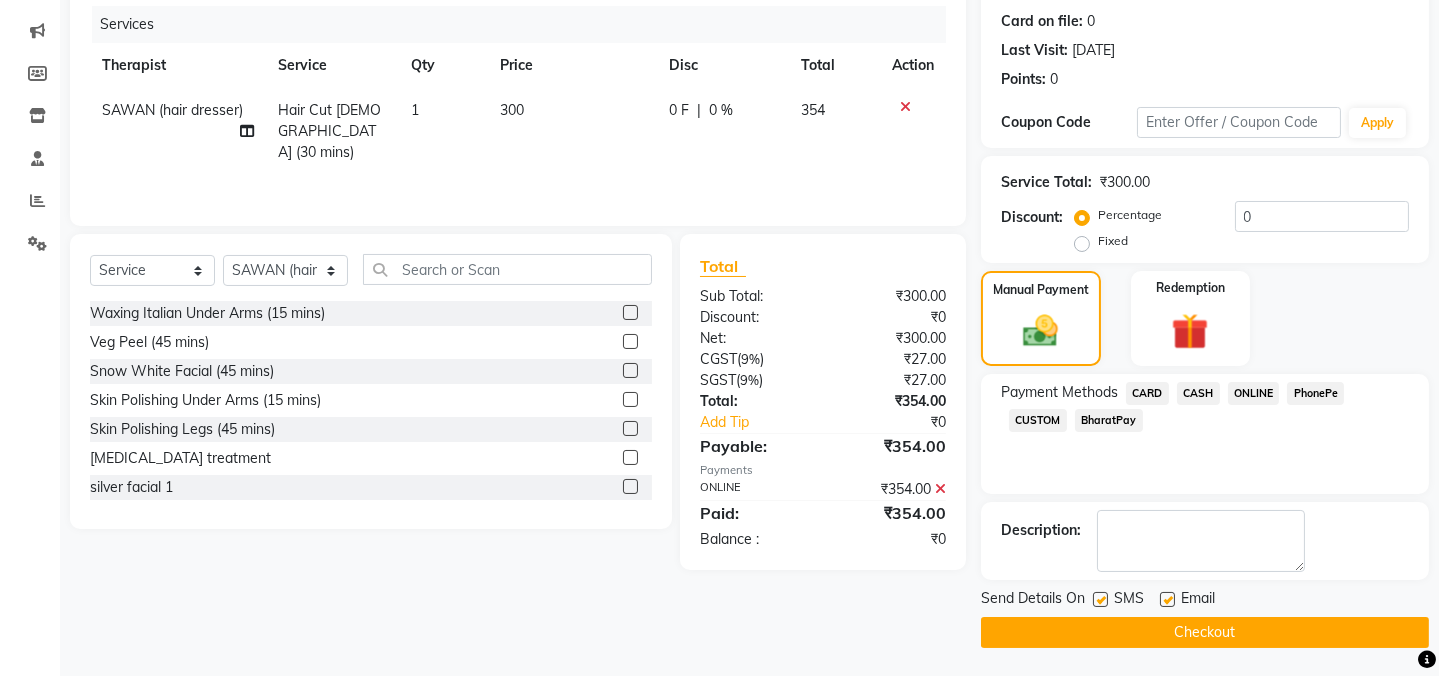 click 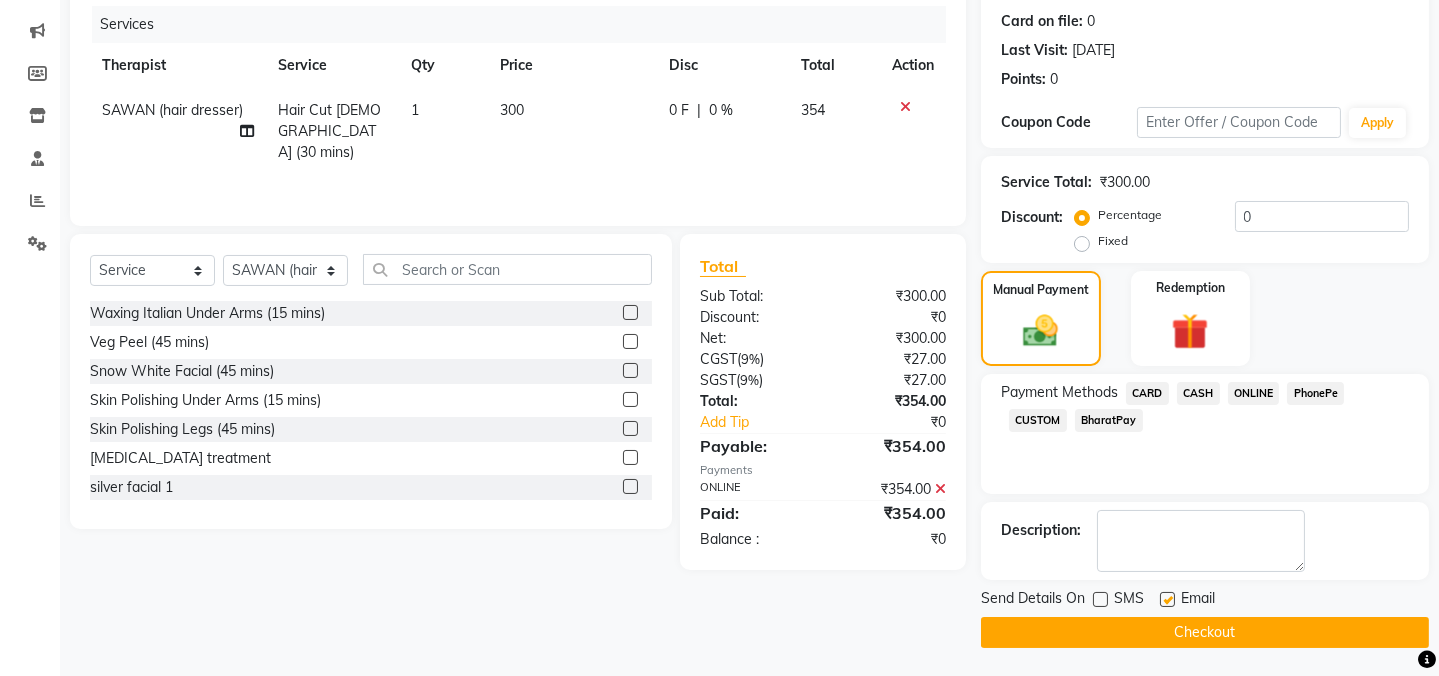 click 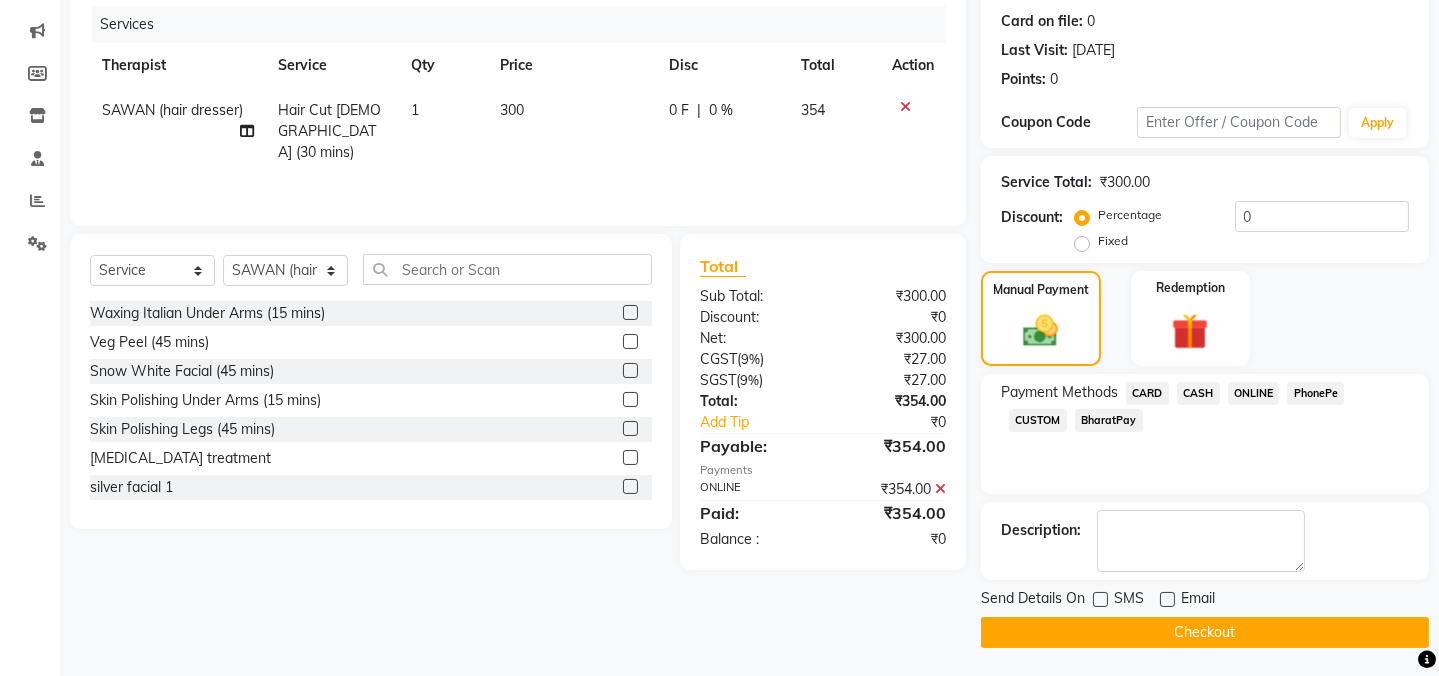 click on "Checkout" 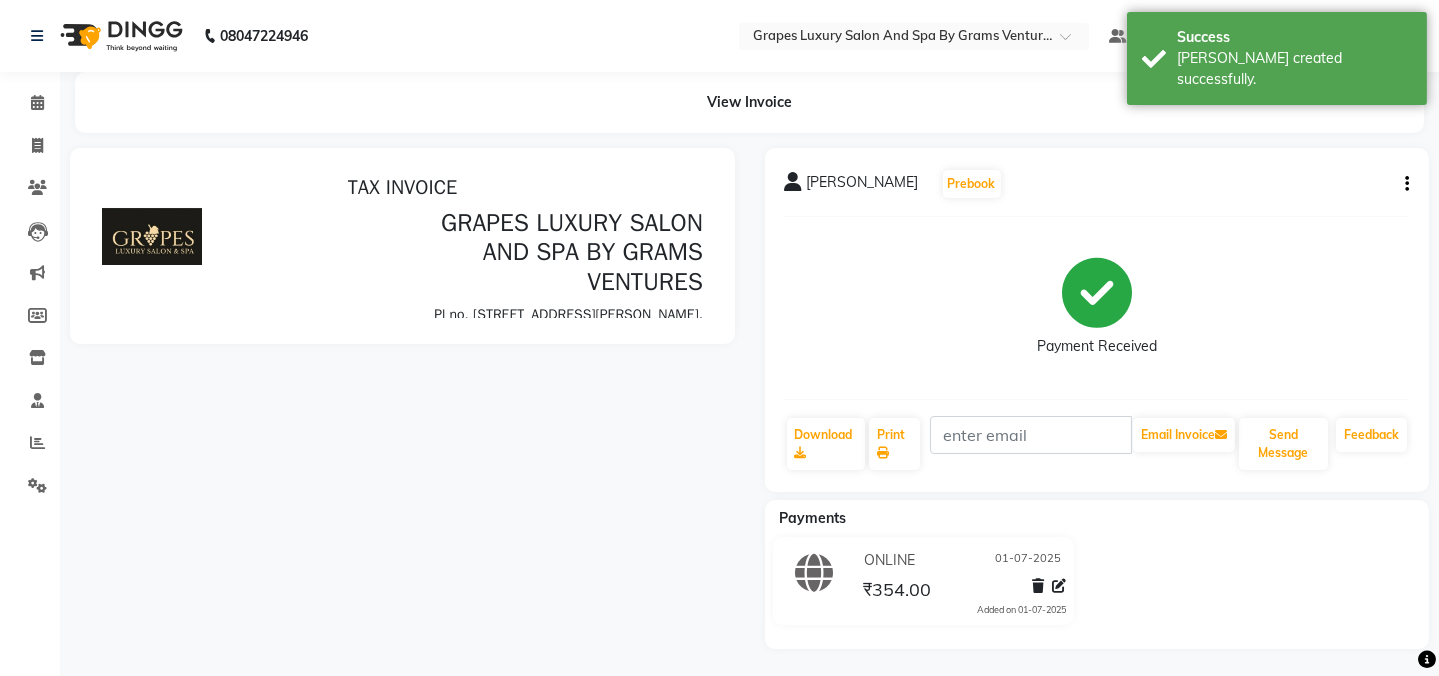 scroll, scrollTop: 0, scrollLeft: 0, axis: both 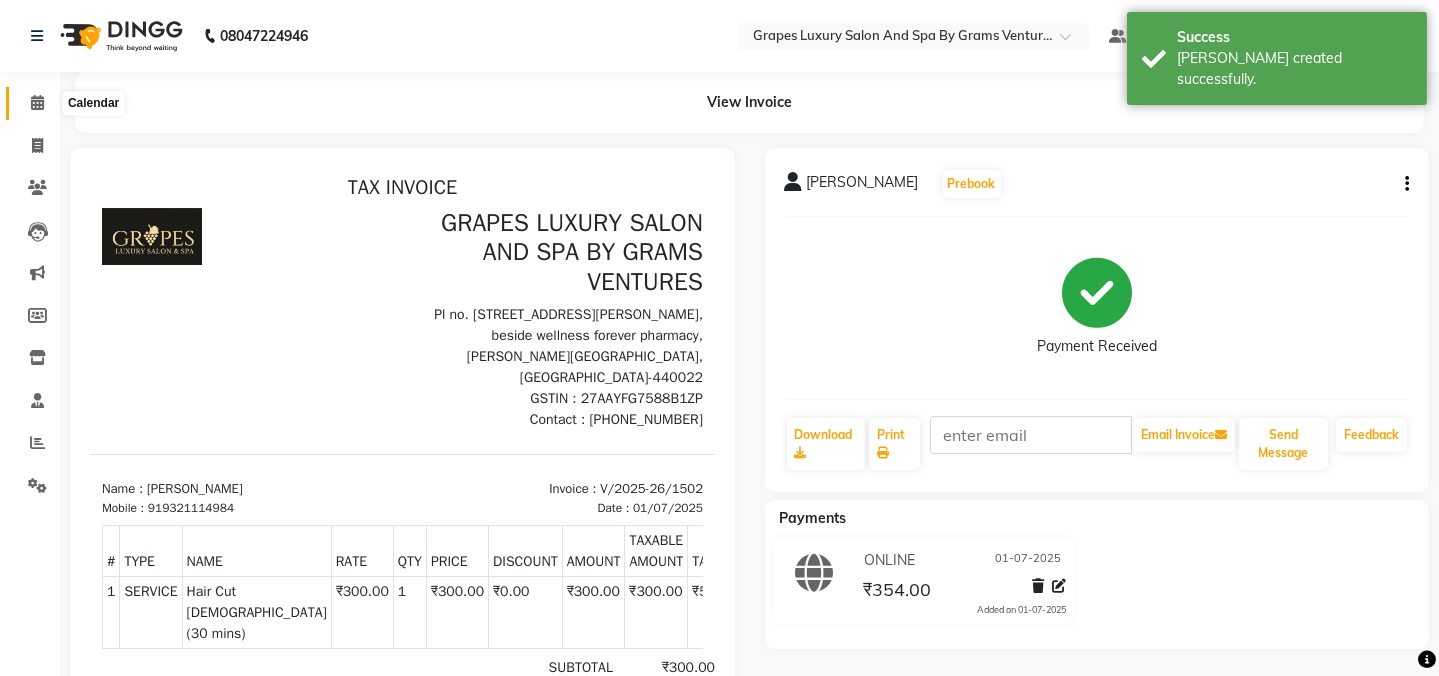 click 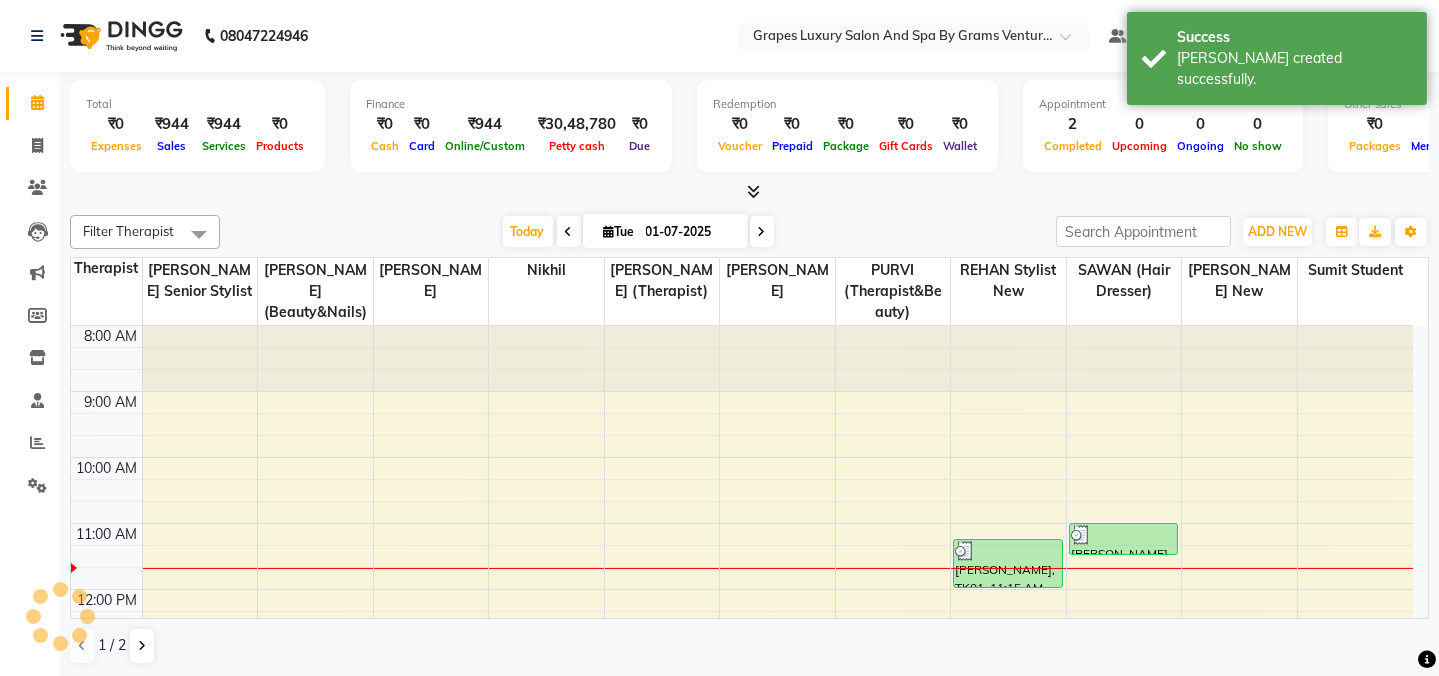 scroll, scrollTop: 0, scrollLeft: 0, axis: both 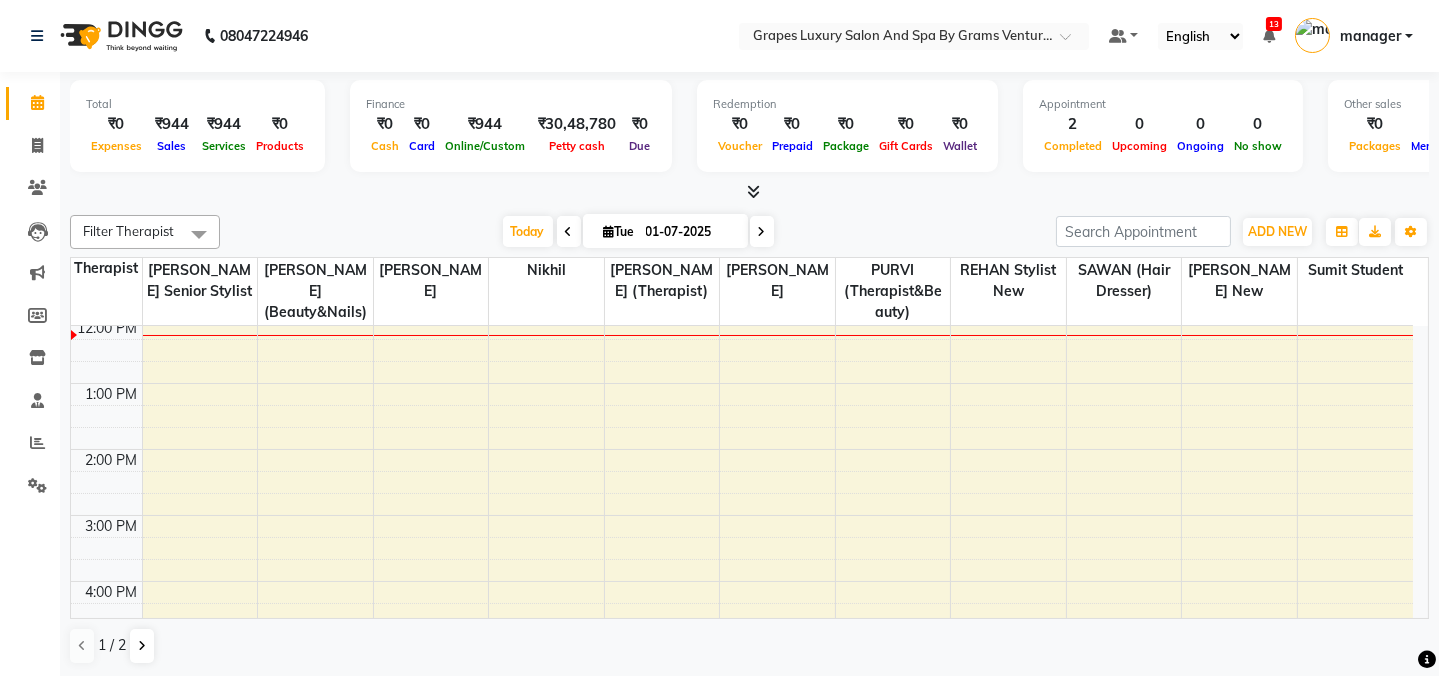 click on "8:00 AM 9:00 AM 10:00 AM 11:00 AM 12:00 PM 1:00 PM 2:00 PM 3:00 PM 4:00 PM 5:00 PM 6:00 PM 7:00 PM 8:00 PM     [PERSON_NAME], TK01, 11:15 AM-12:00 PM, Hair Cut [DEMOGRAPHIC_DATA] (45 mins)     [PERSON_NAME], TK02, 11:00 AM-11:30 AM, Hair Cut [DEMOGRAPHIC_DATA] (30 mins)" at bounding box center (742, 482) 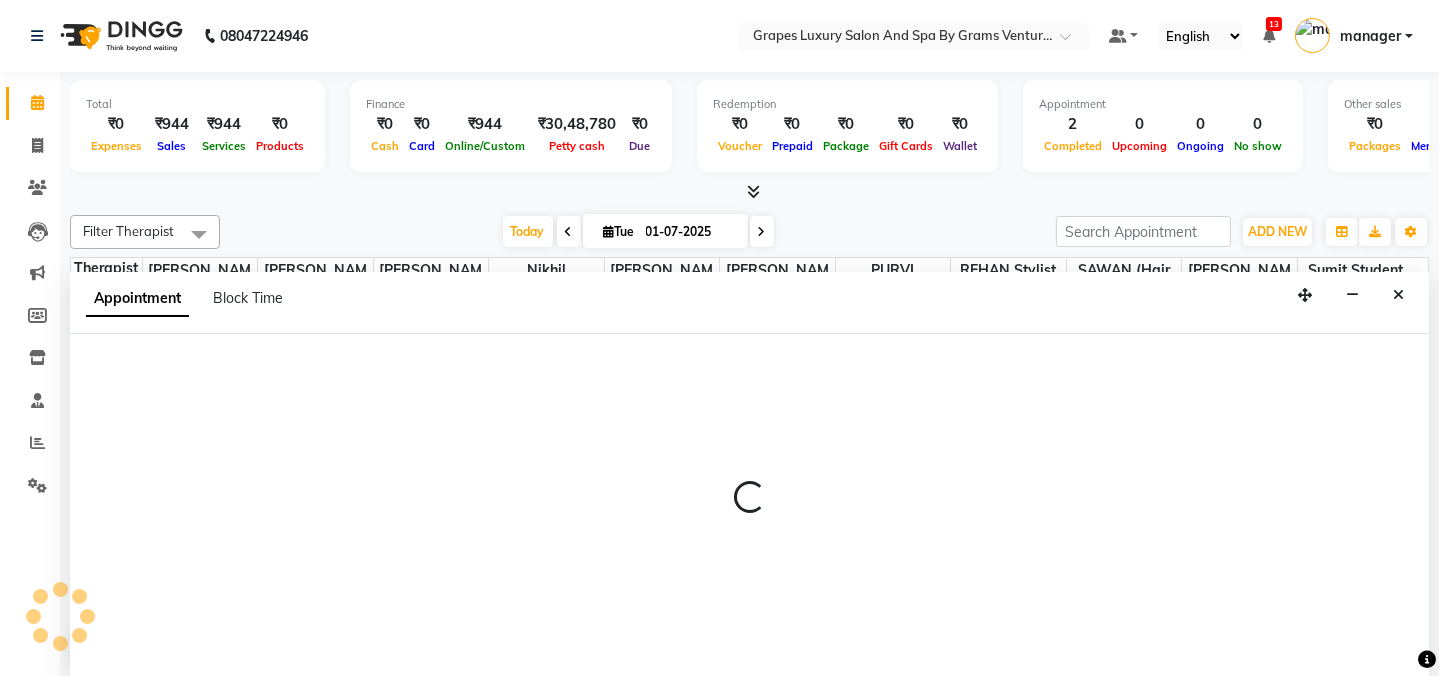 select on "71245" 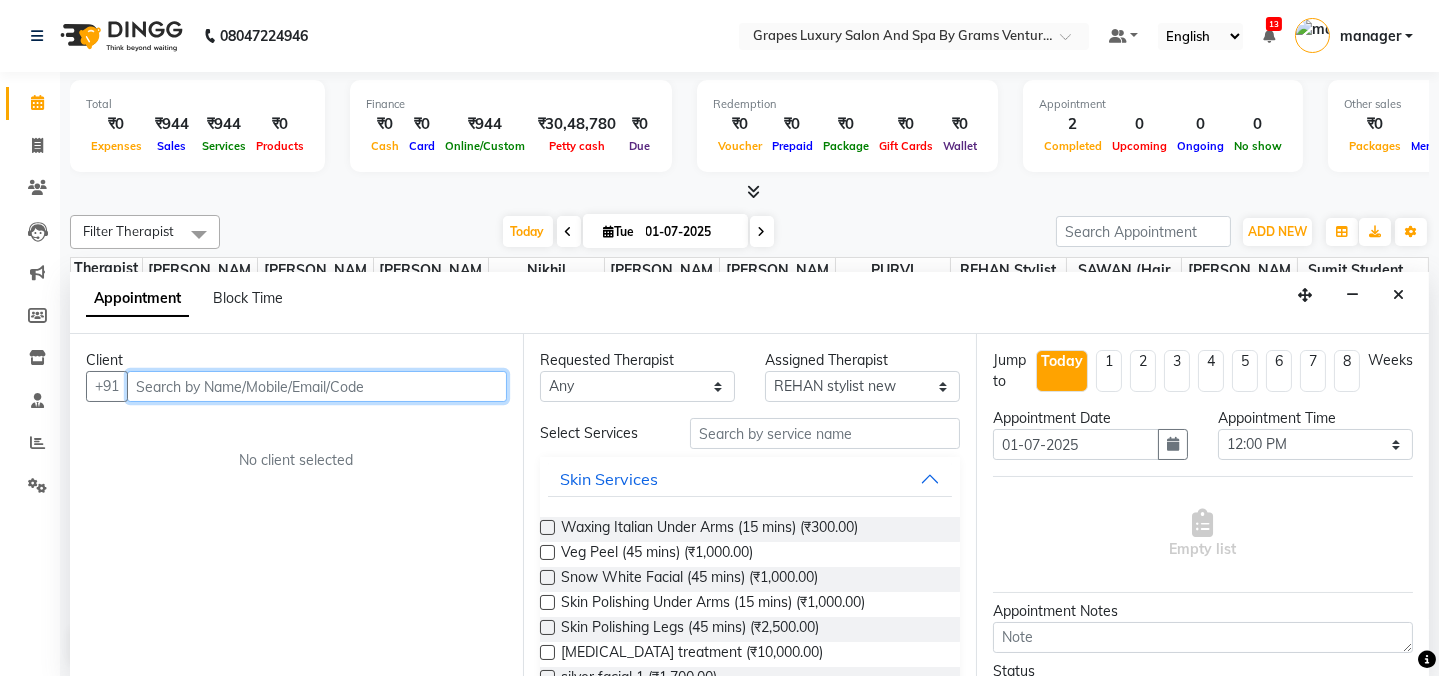 click at bounding box center [317, 386] 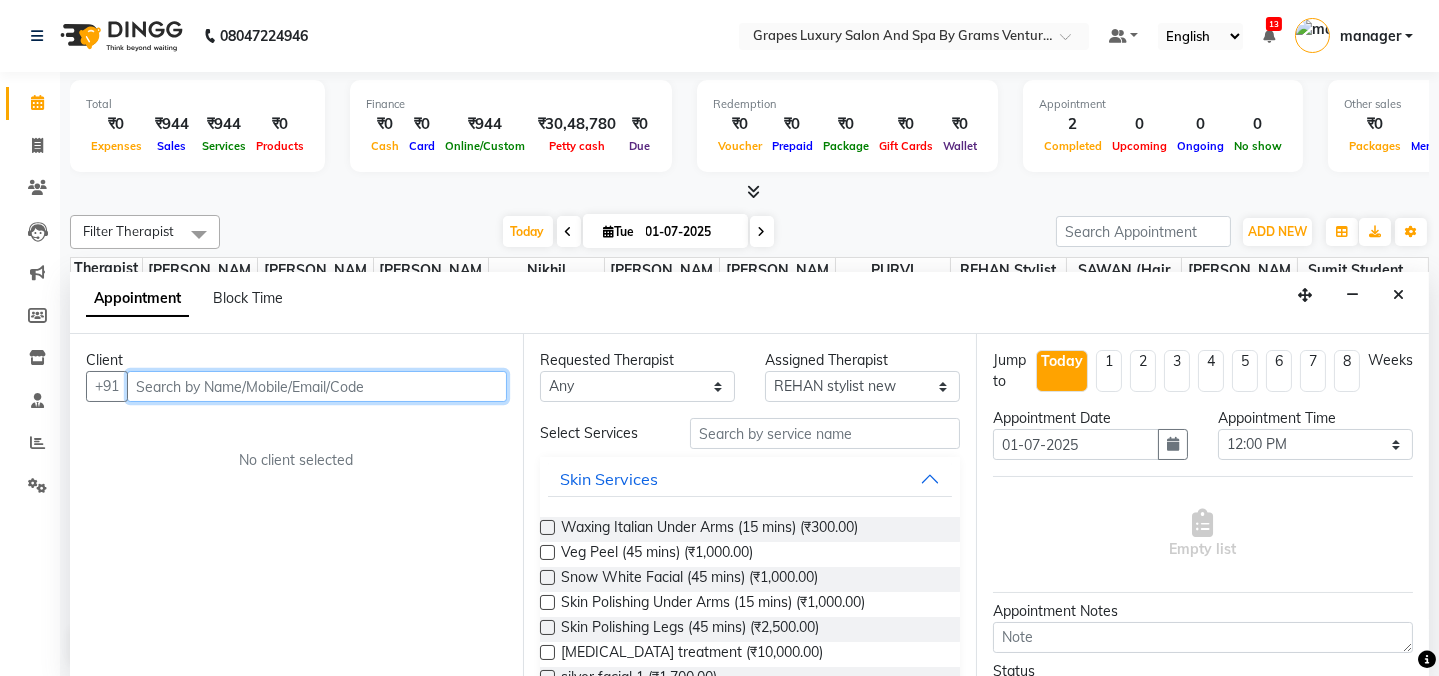 type on "y" 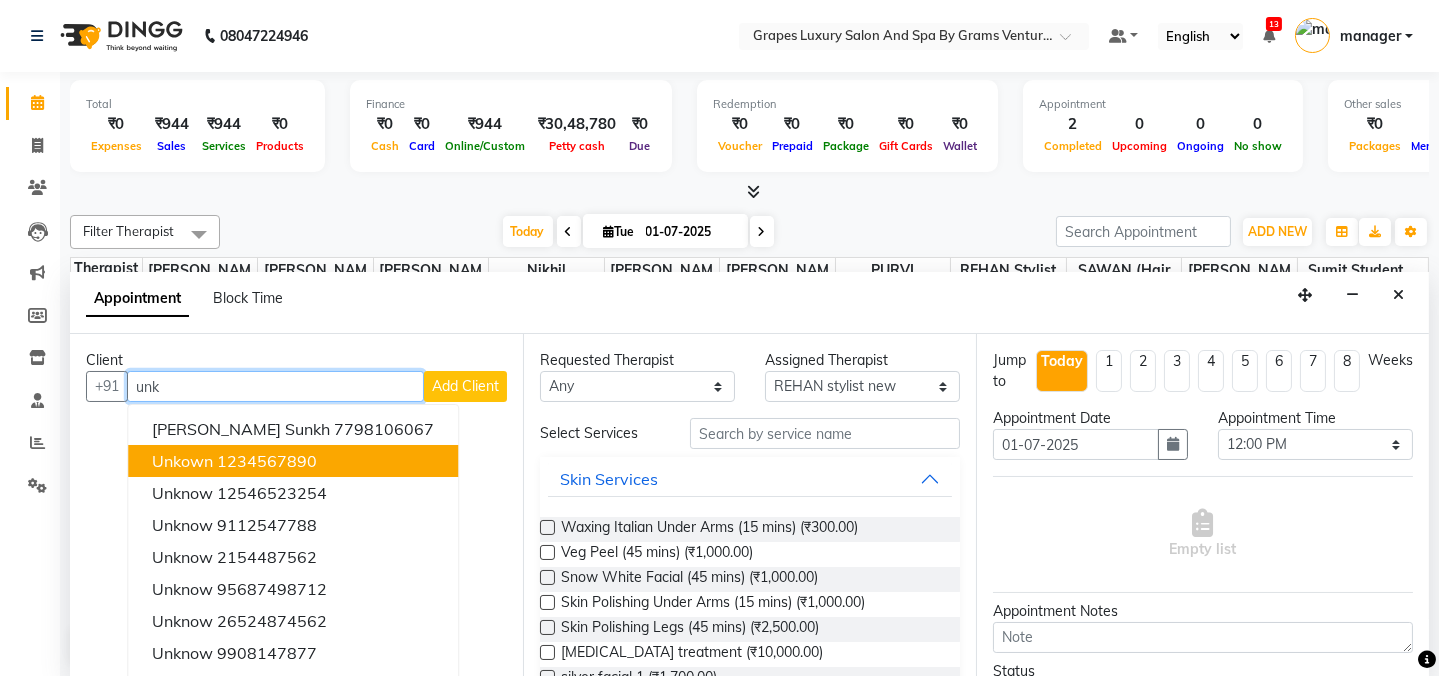 click on "1234567890" at bounding box center [267, 461] 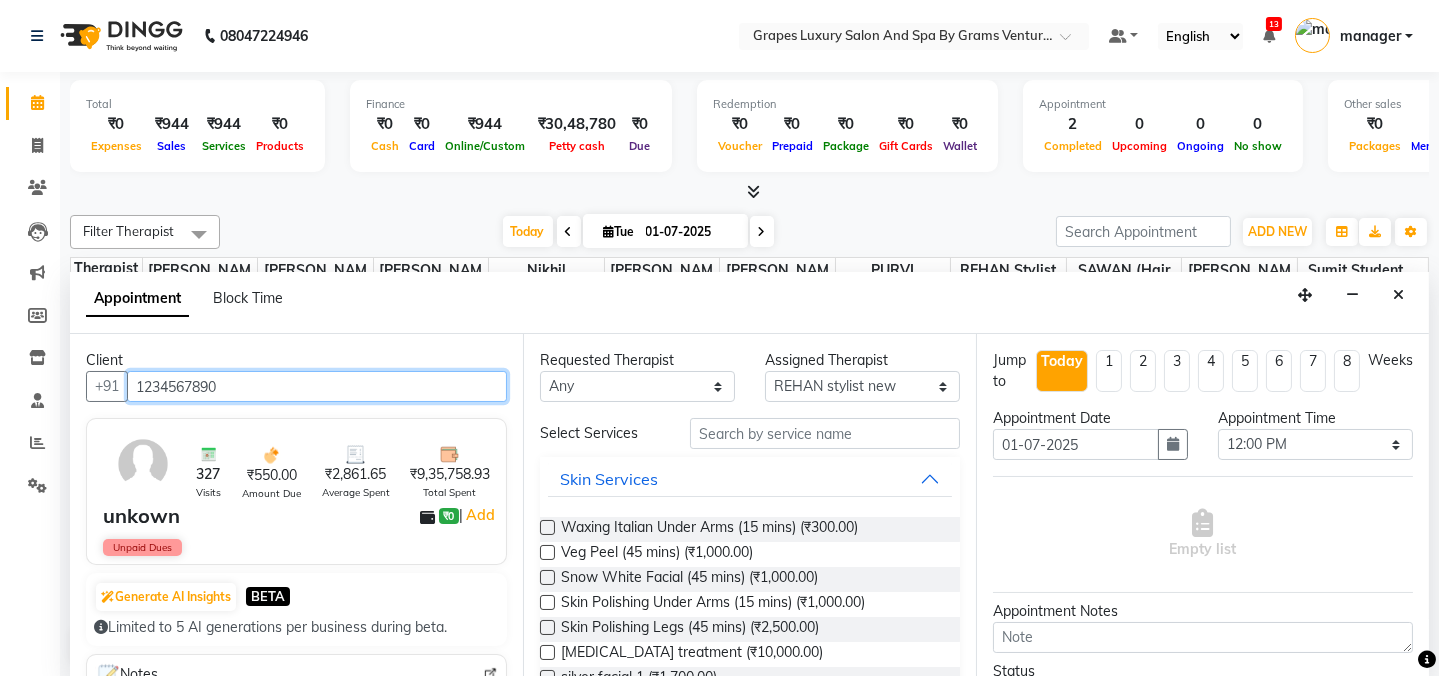 type on "1234567890" 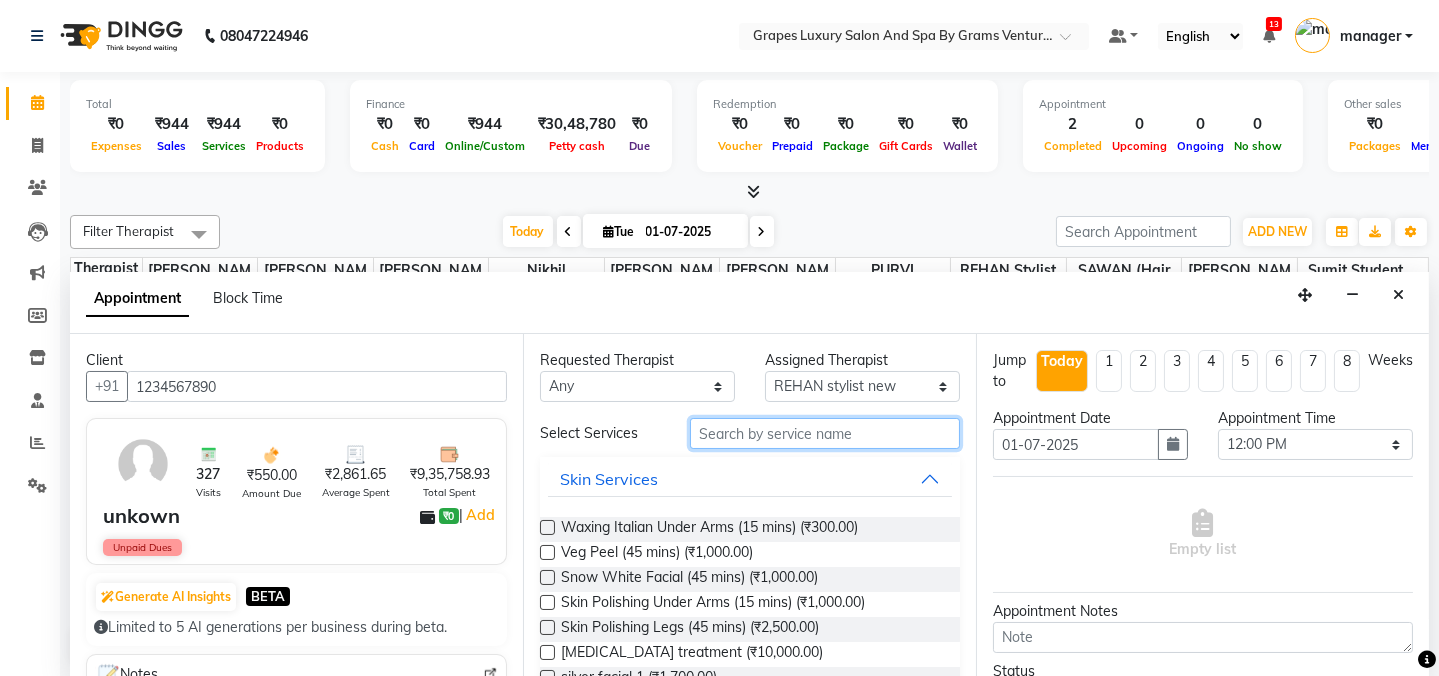 click at bounding box center [825, 433] 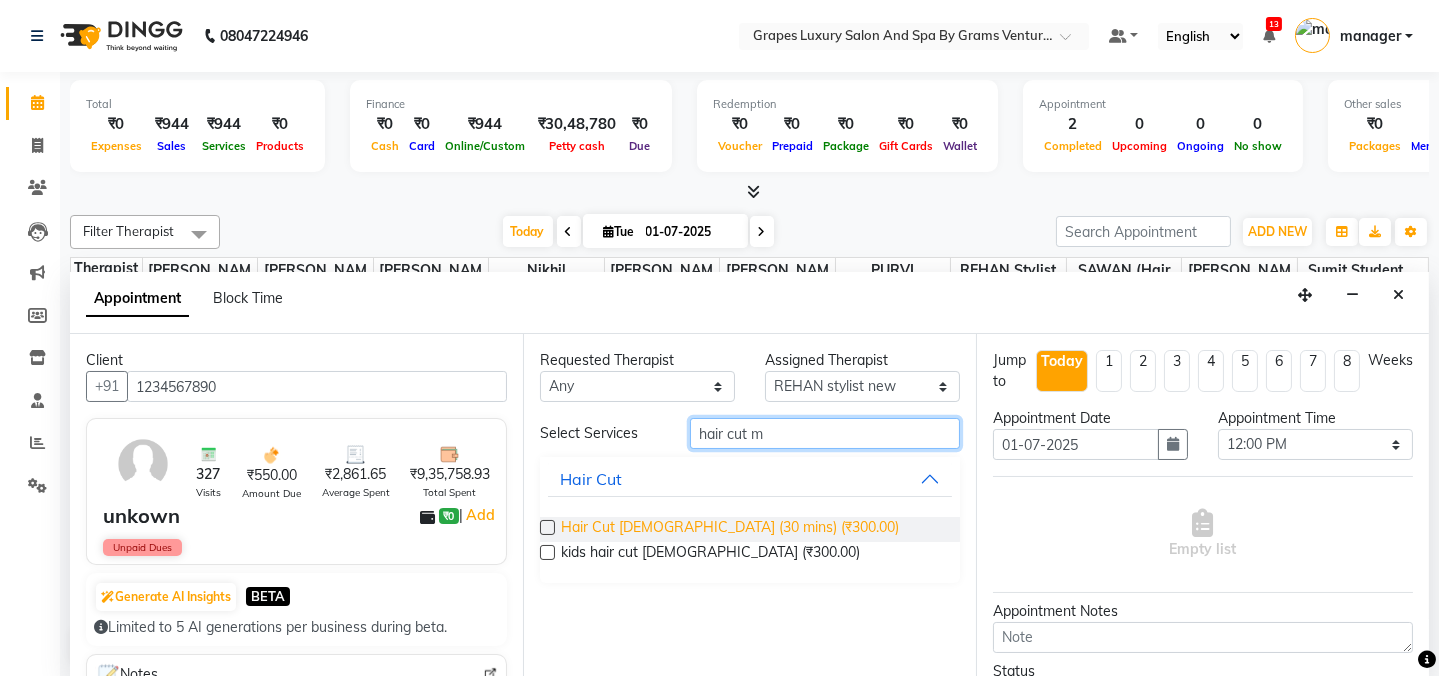 type on "hair cut m" 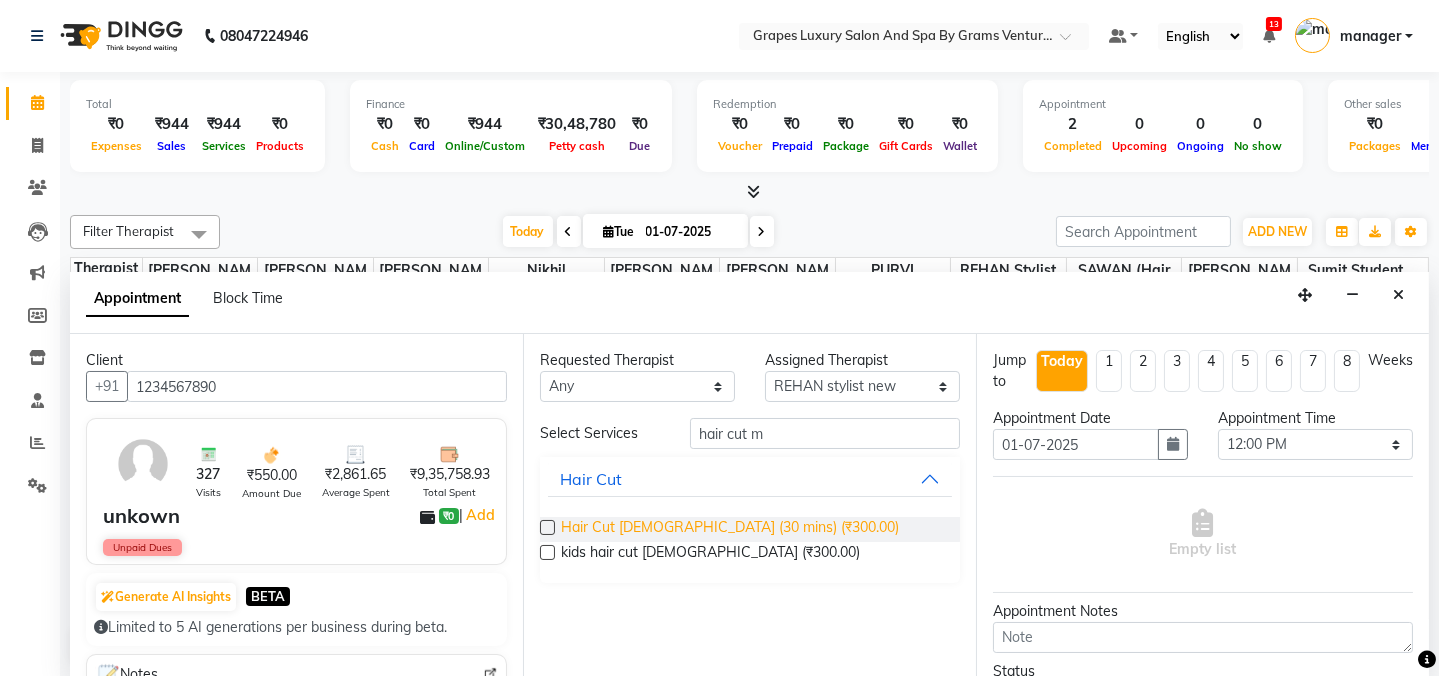 click on "Hair Cut [DEMOGRAPHIC_DATA] (30 mins) (₹300.00)" at bounding box center [730, 529] 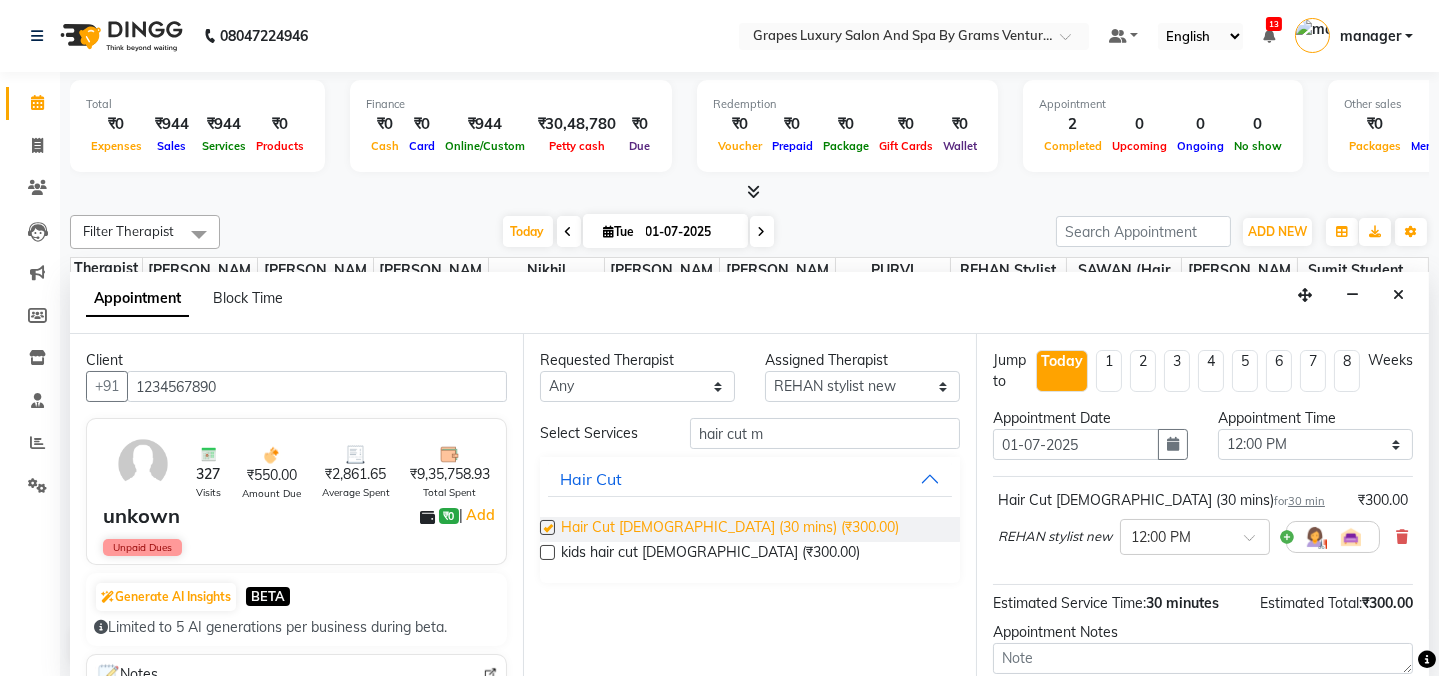 checkbox on "false" 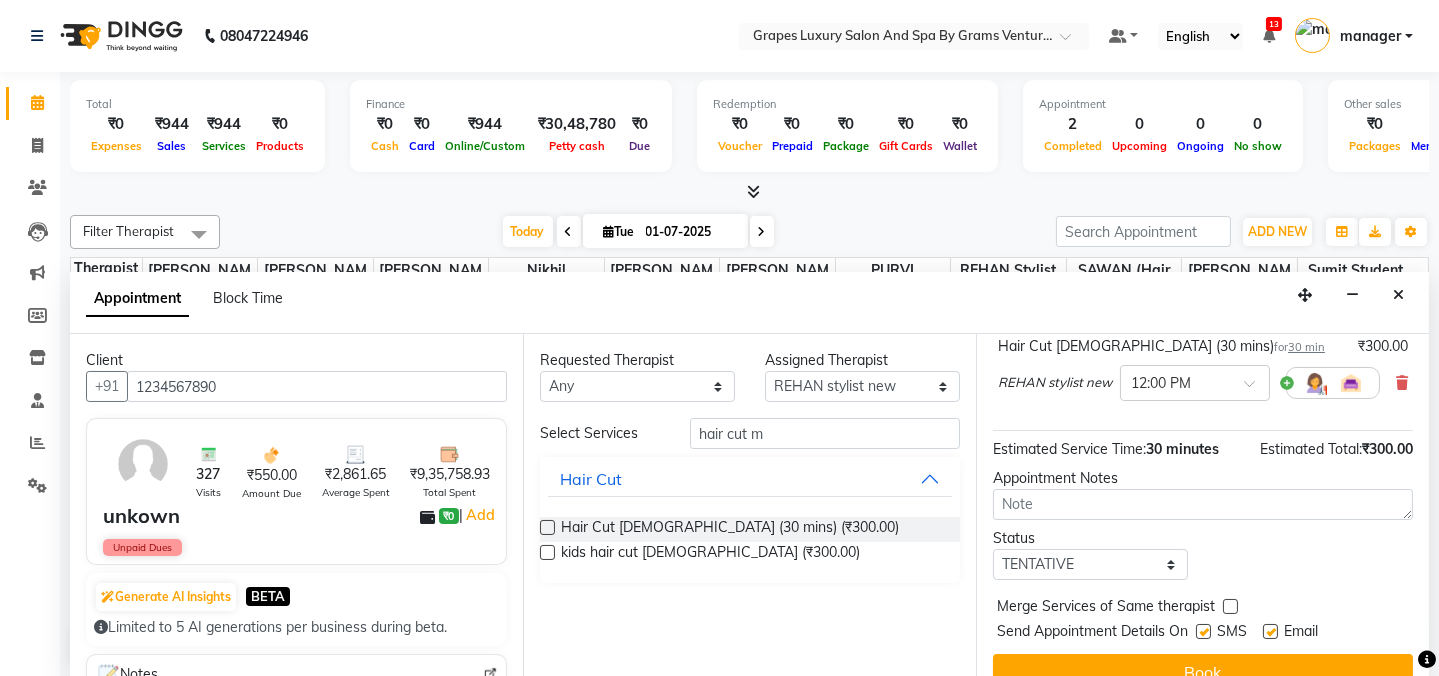 scroll, scrollTop: 184, scrollLeft: 0, axis: vertical 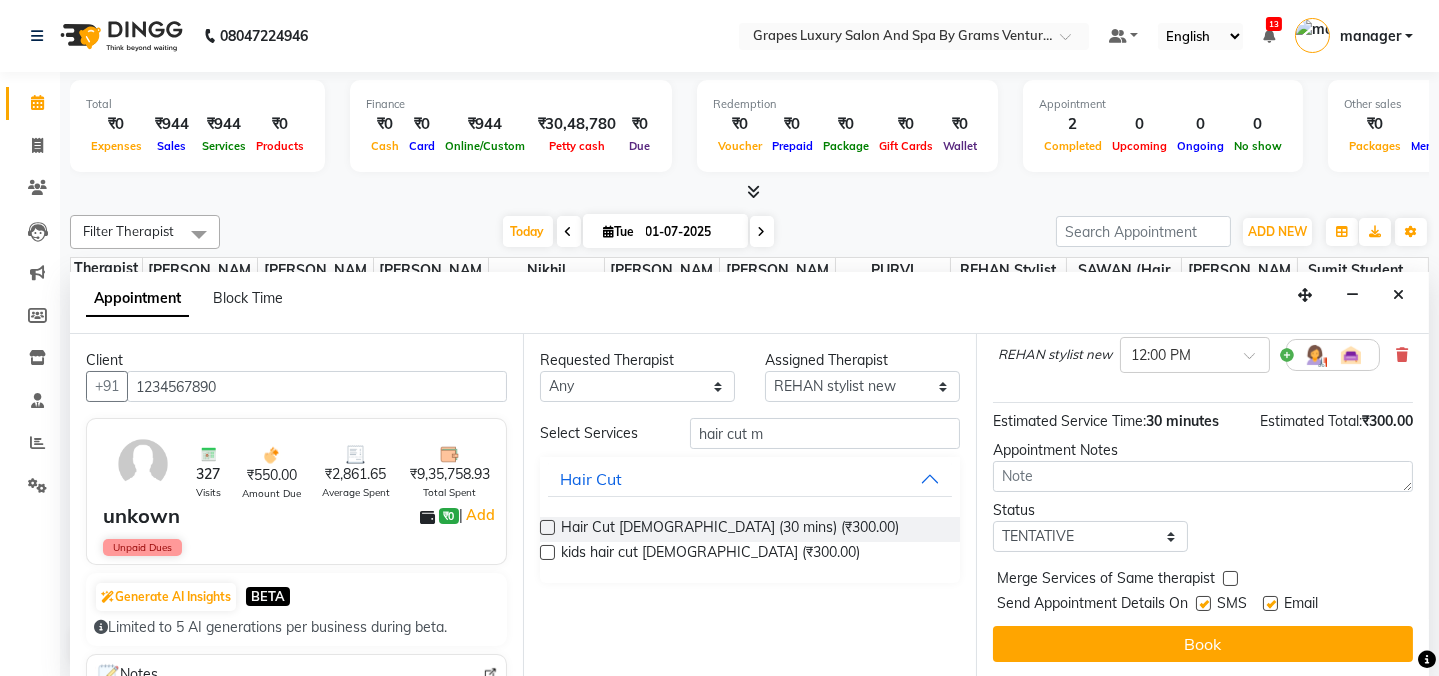 click at bounding box center (1203, 603) 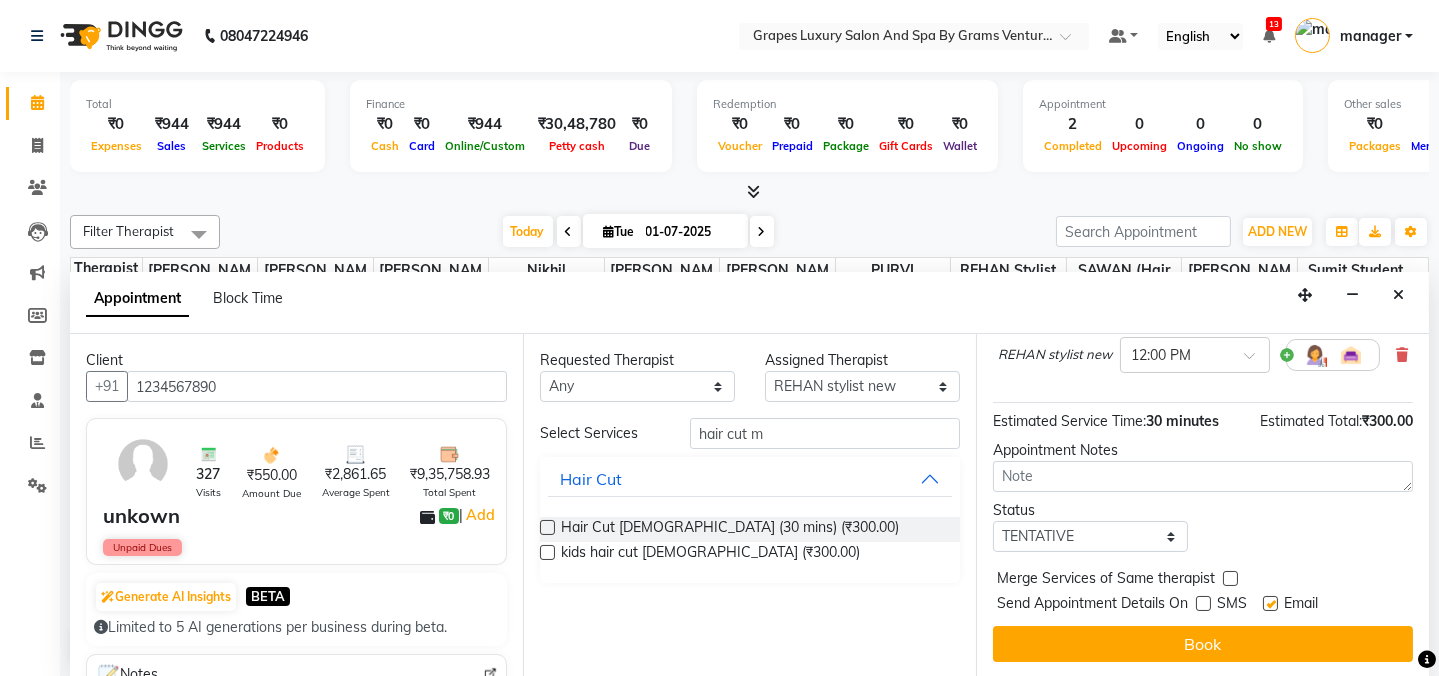 click at bounding box center (1270, 603) 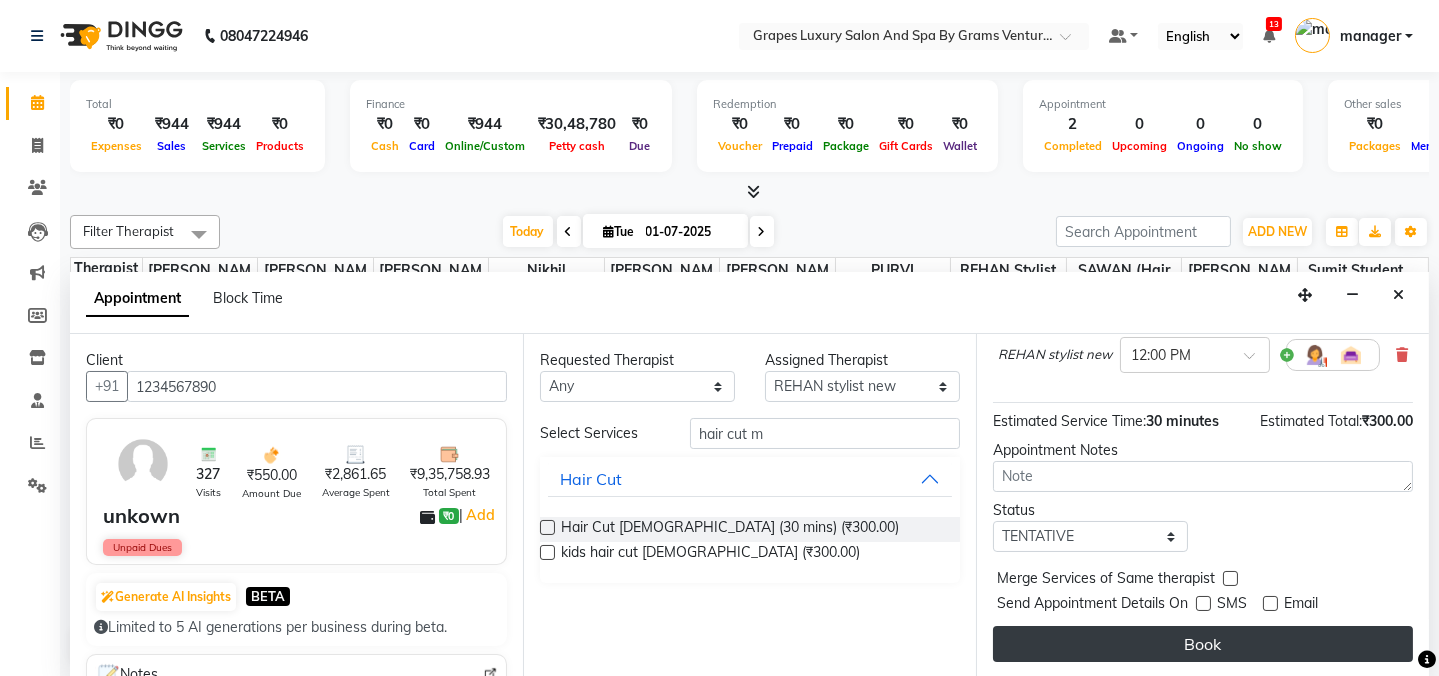 click on "Book" at bounding box center [1203, 644] 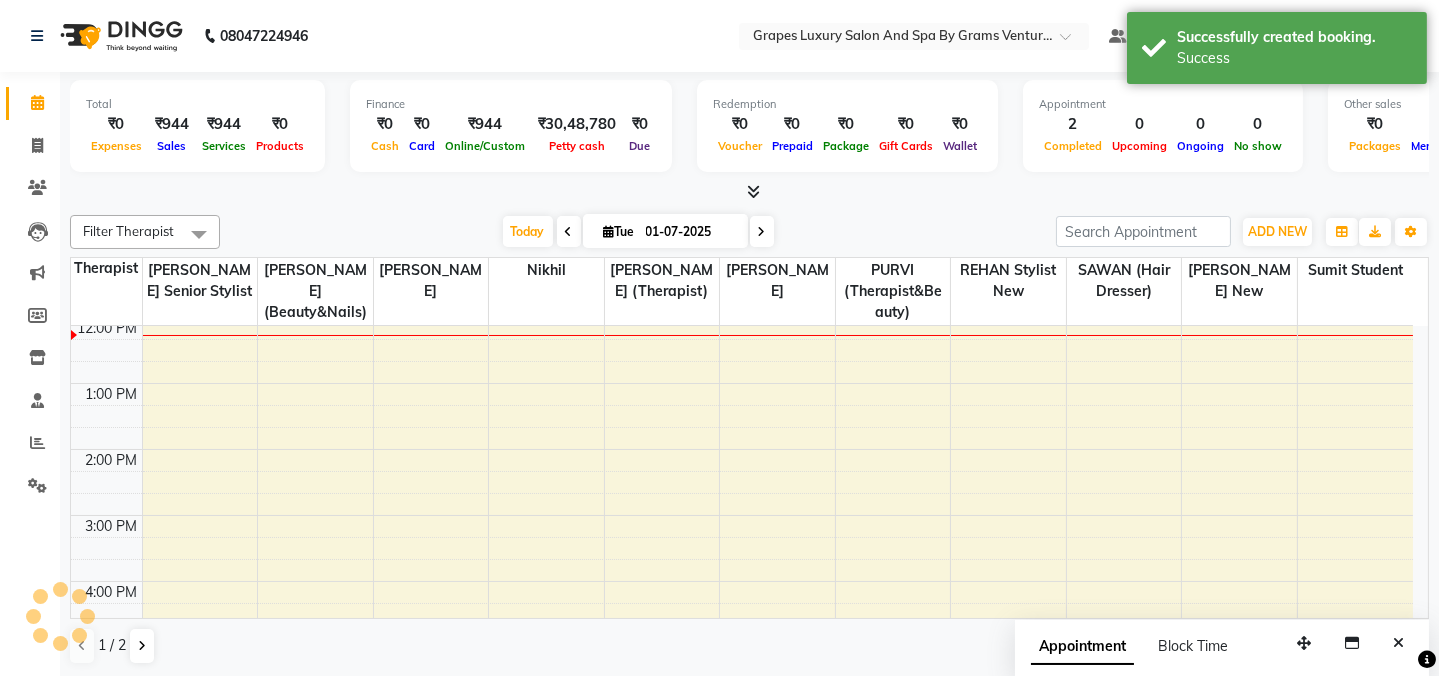scroll, scrollTop: 0, scrollLeft: 0, axis: both 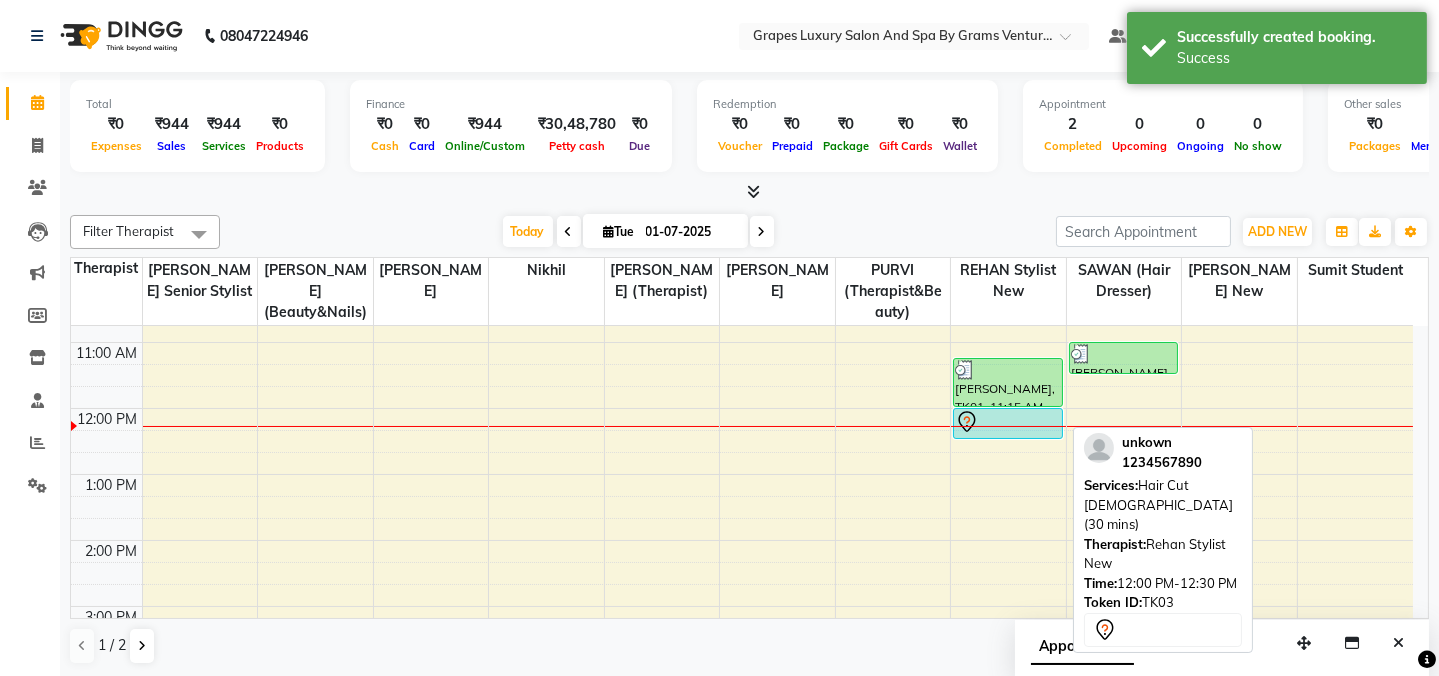click at bounding box center [1008, 422] 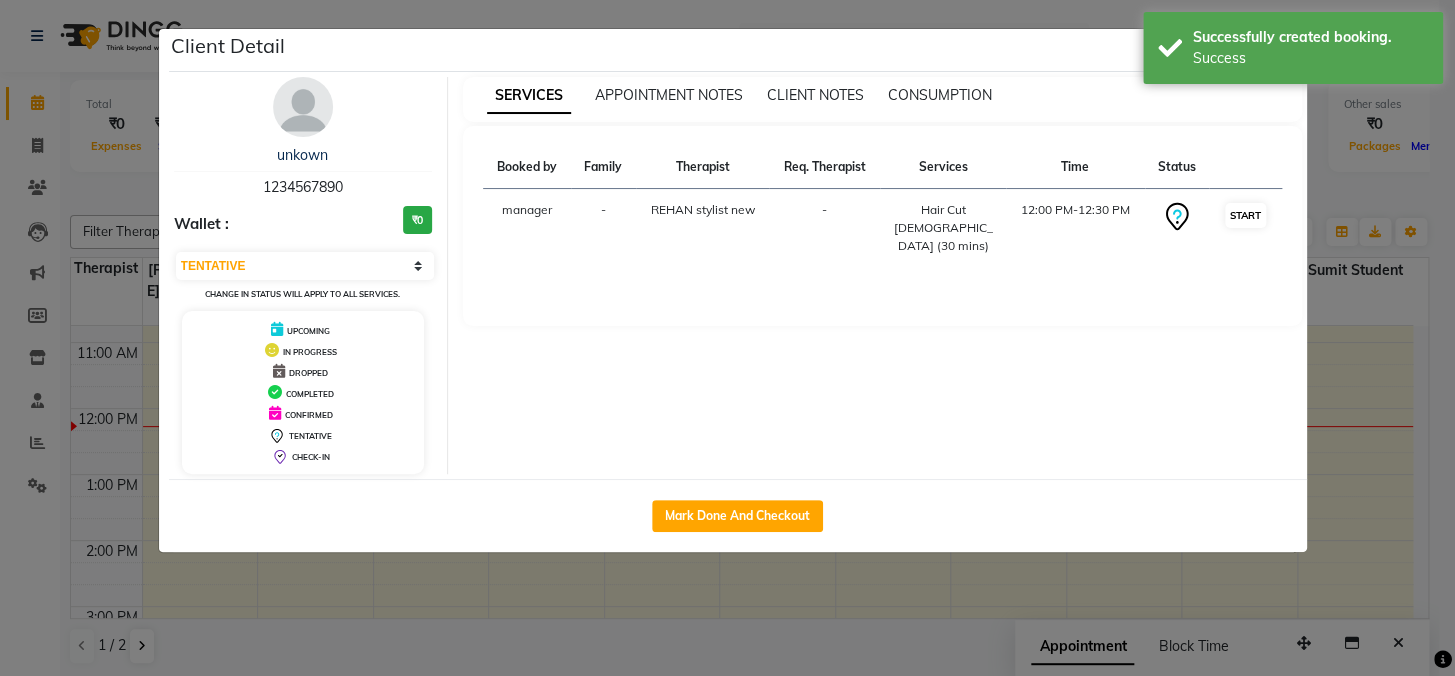 drag, startPoint x: 1296, startPoint y: 210, endPoint x: 1264, endPoint y: 210, distance: 32 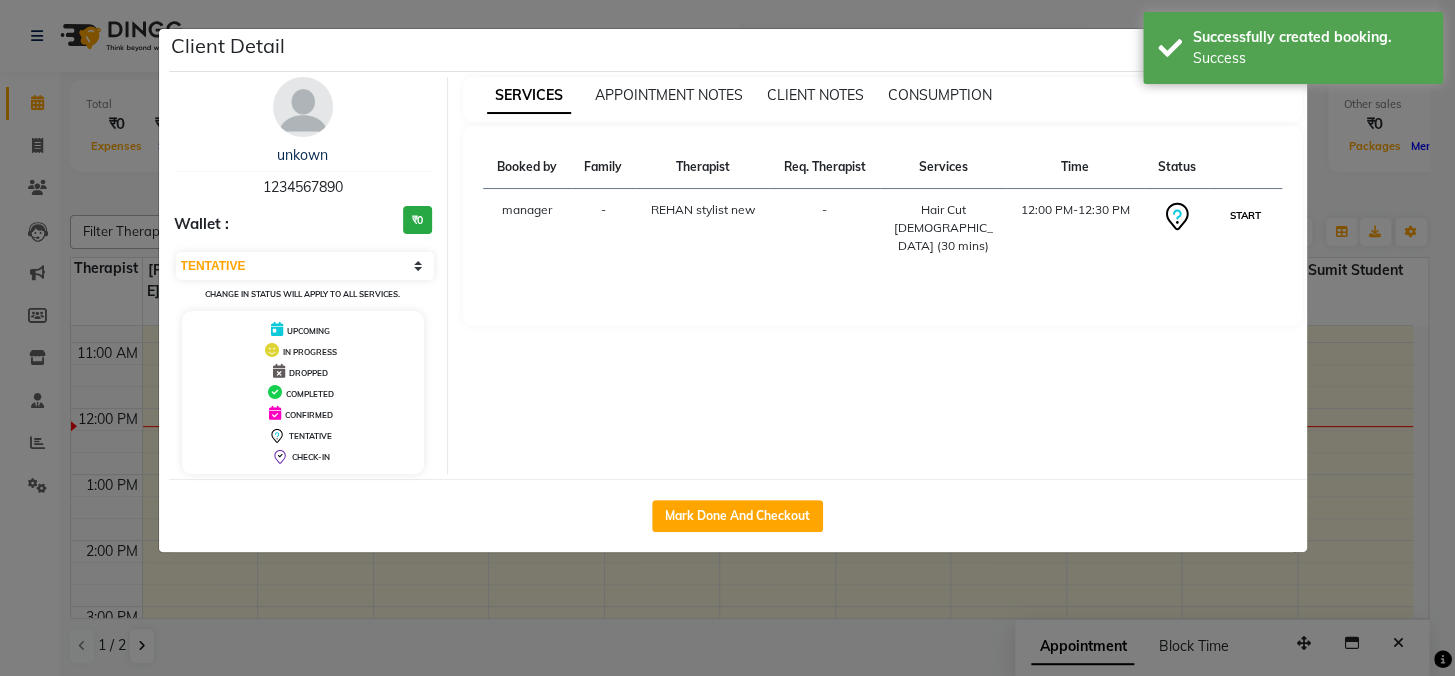 click on "START" at bounding box center [1245, 215] 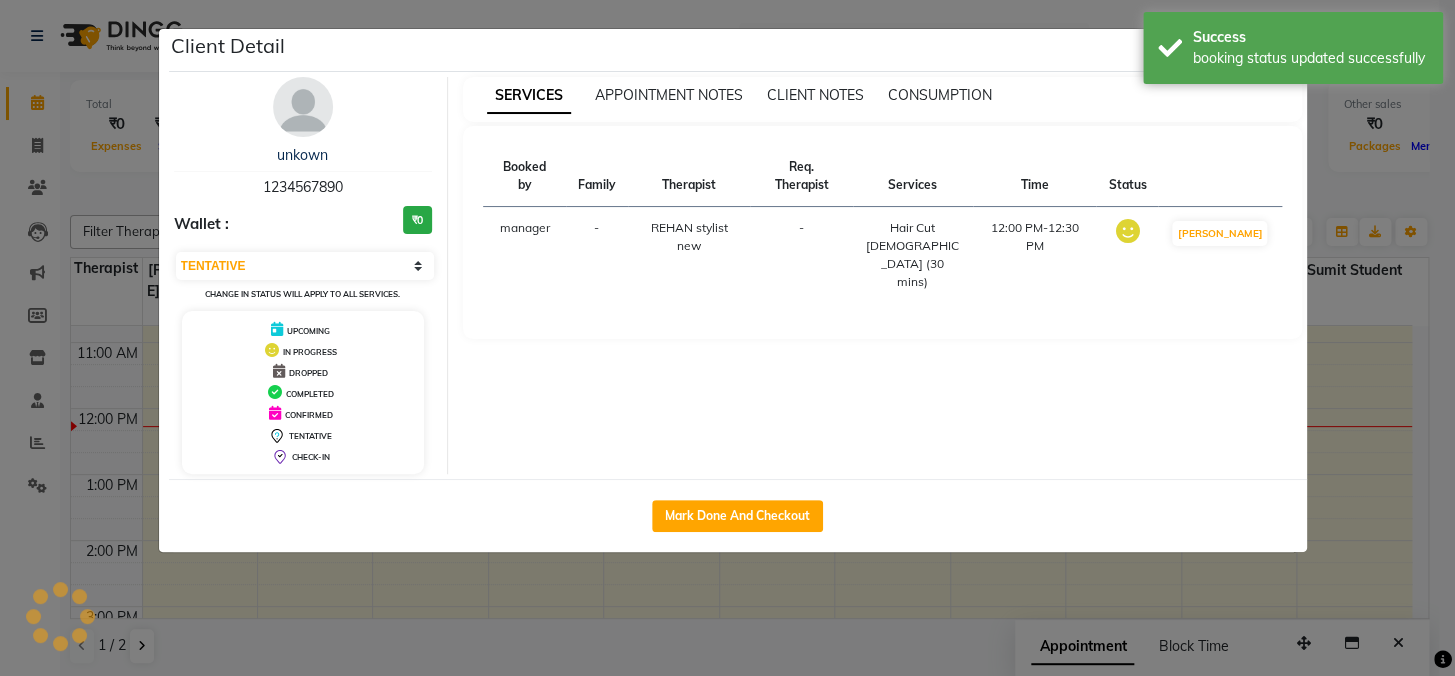 select on "1" 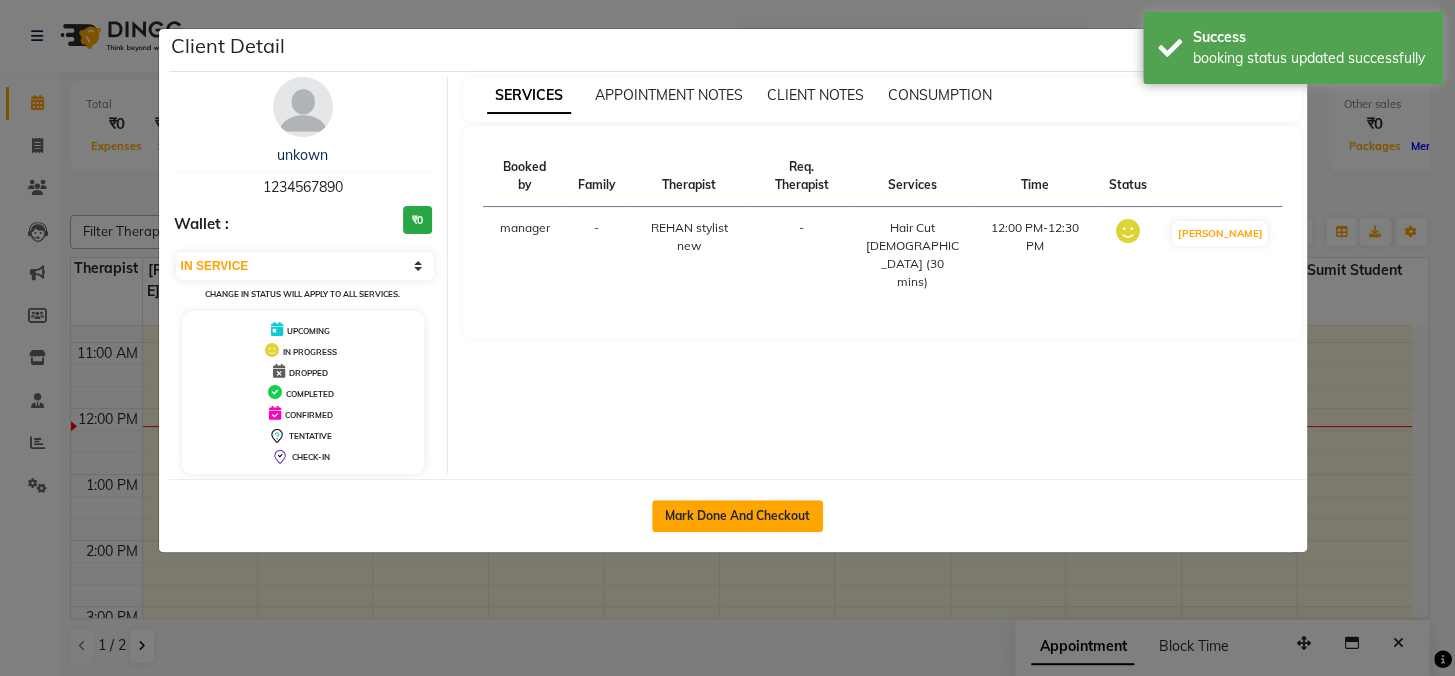 click on "Mark Done And Checkout" 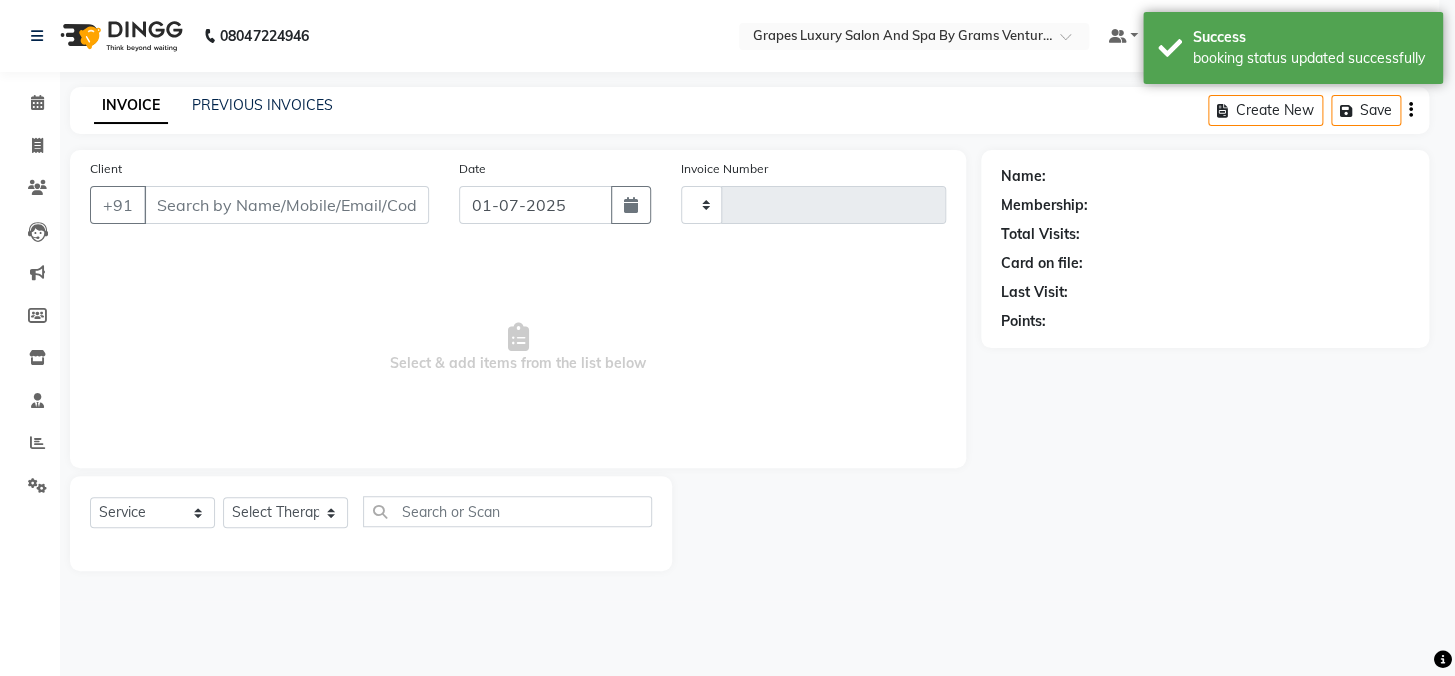 type on "1503" 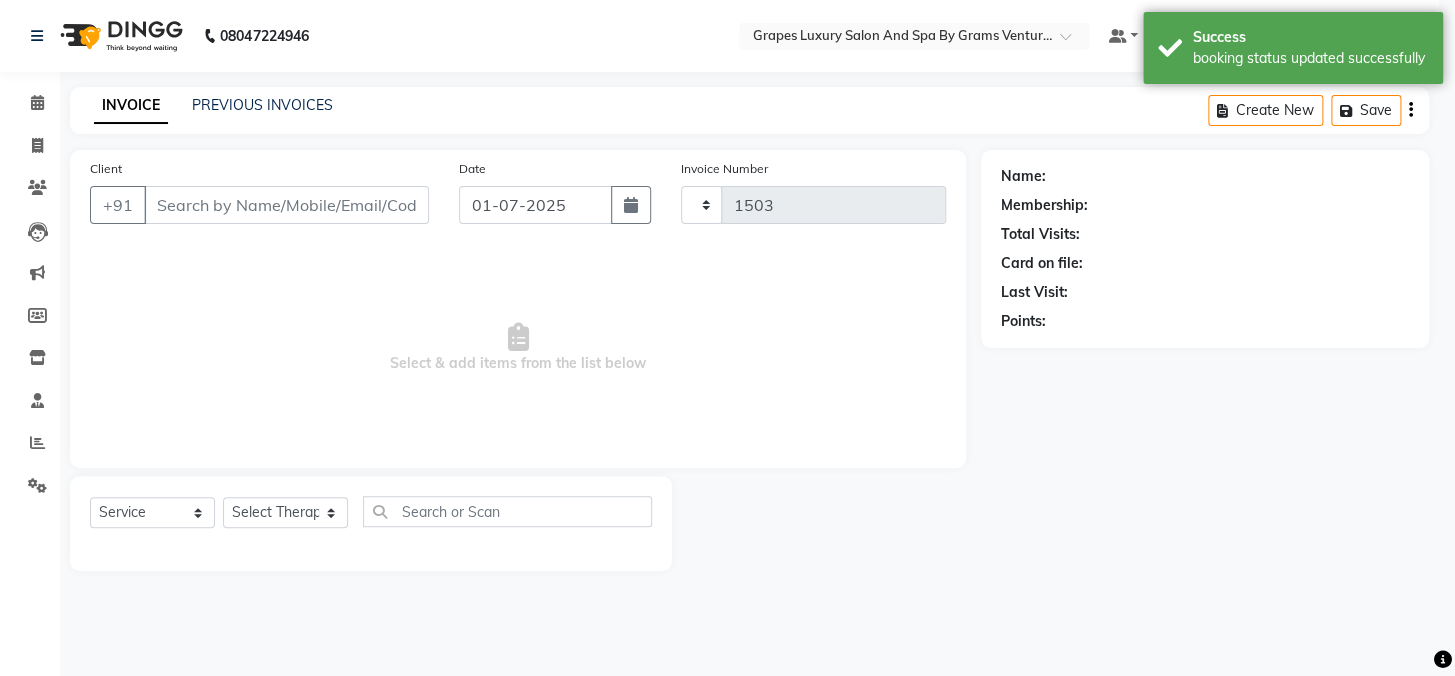 select on "3585" 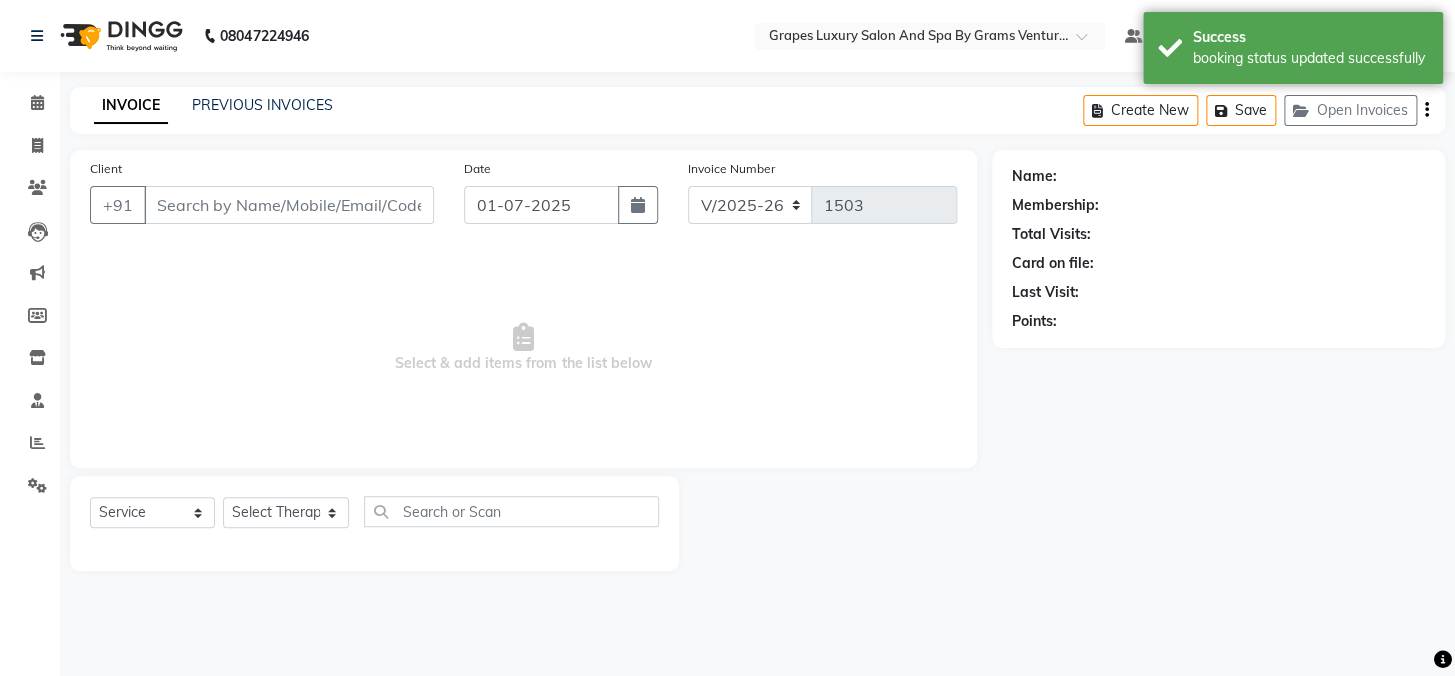 type on "1234567890" 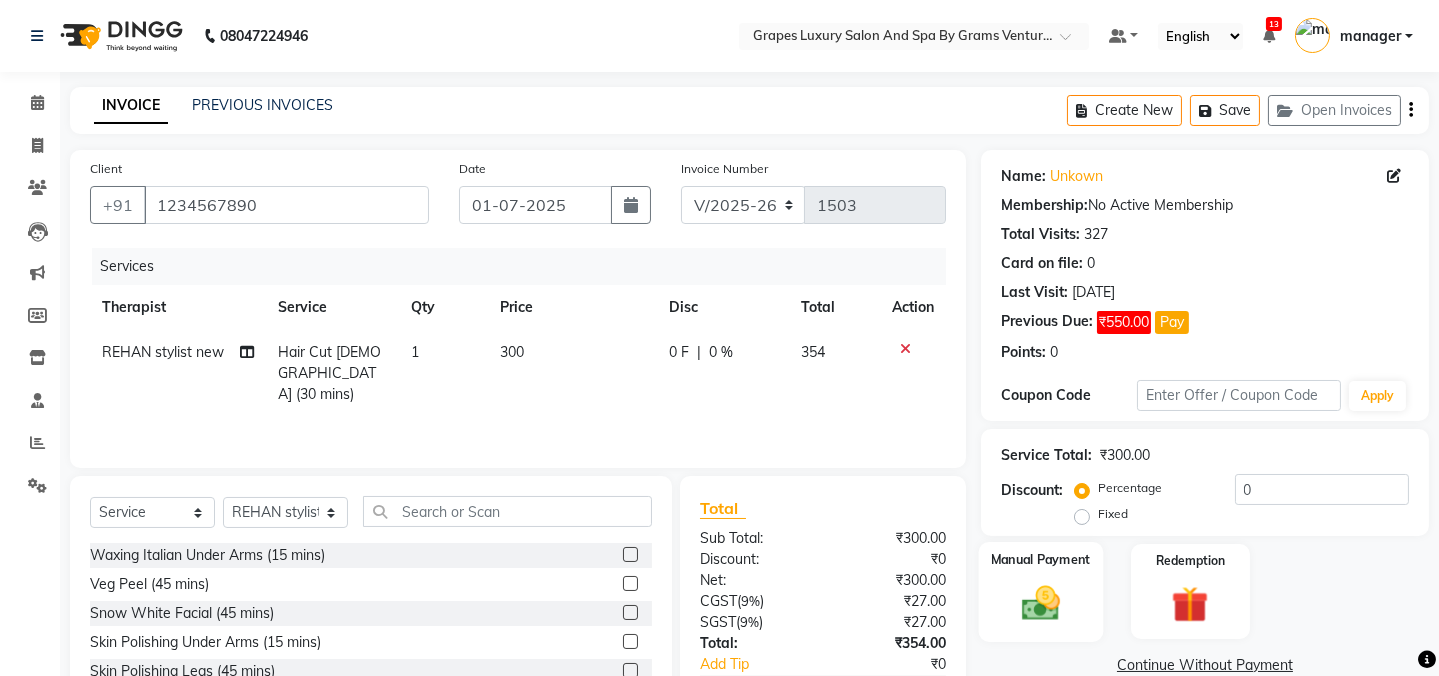 click on "Manual Payment" 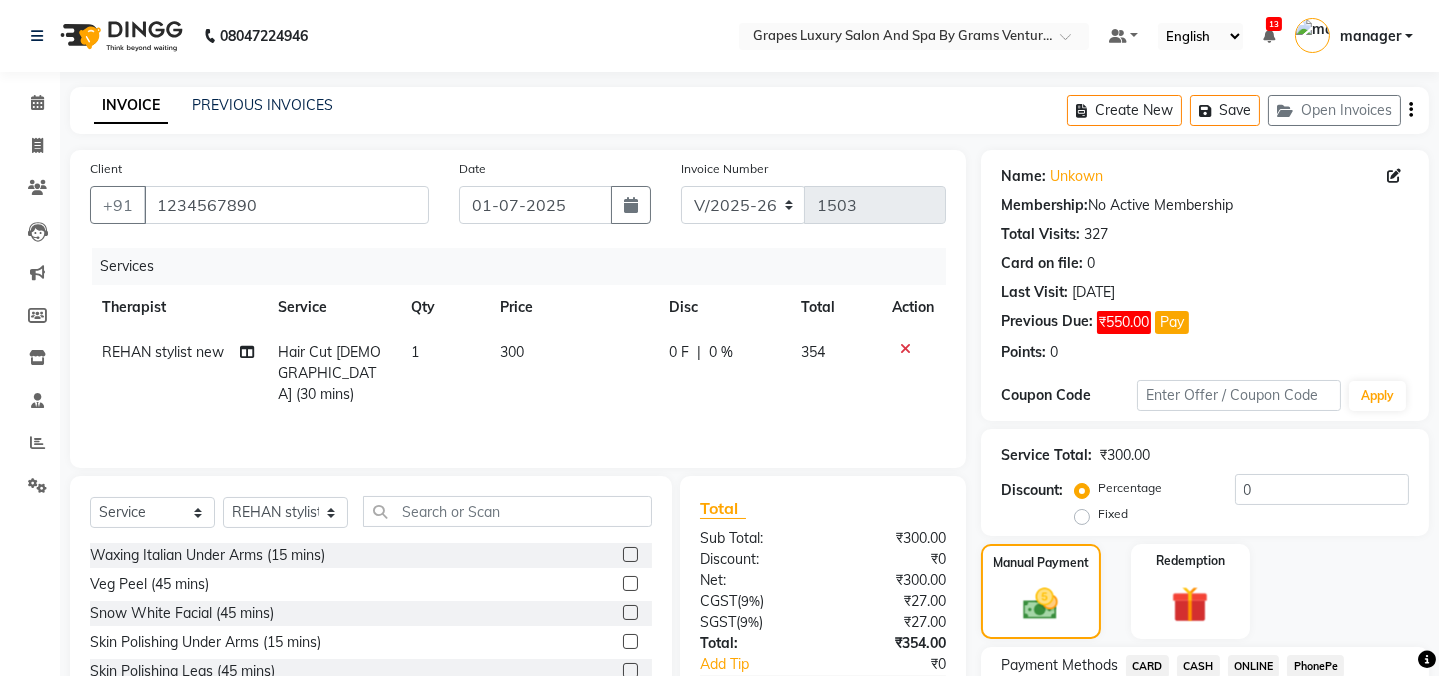 scroll, scrollTop: 161, scrollLeft: 0, axis: vertical 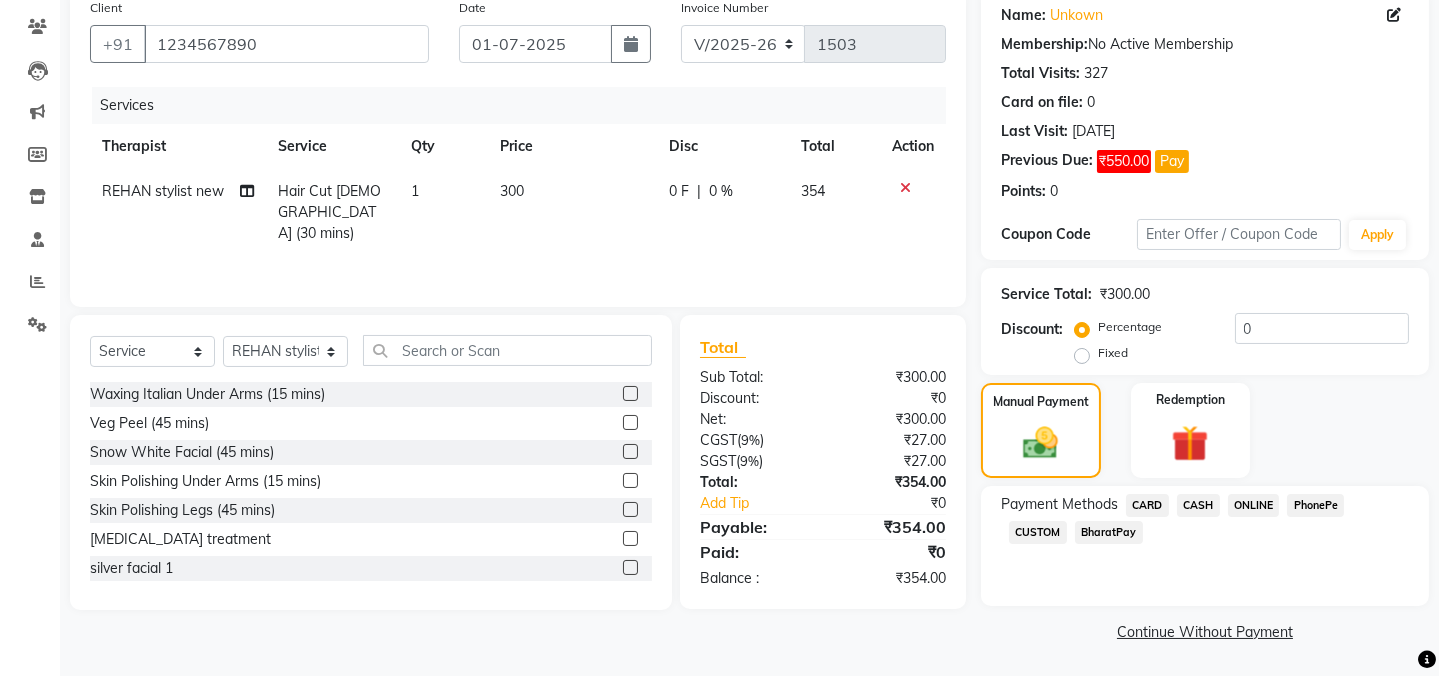 click on "ONLINE" 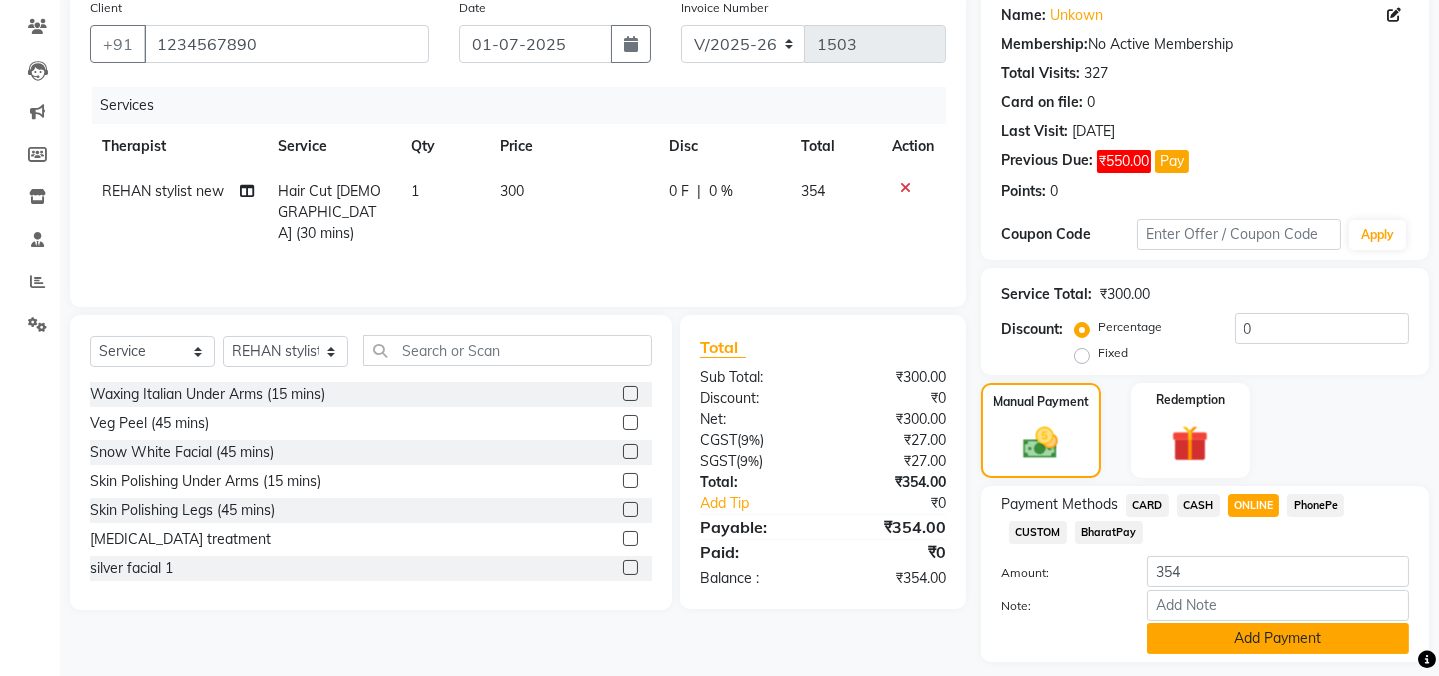 scroll, scrollTop: 217, scrollLeft: 0, axis: vertical 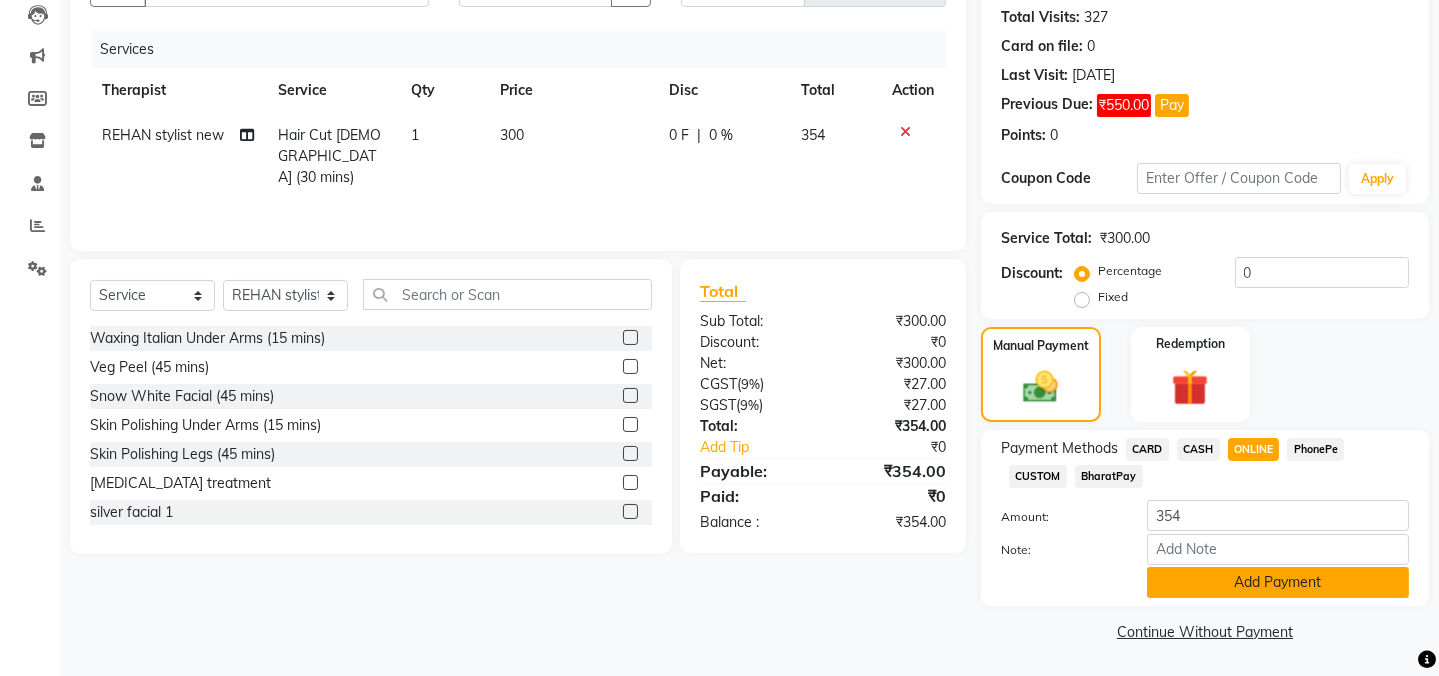click on "Add Payment" 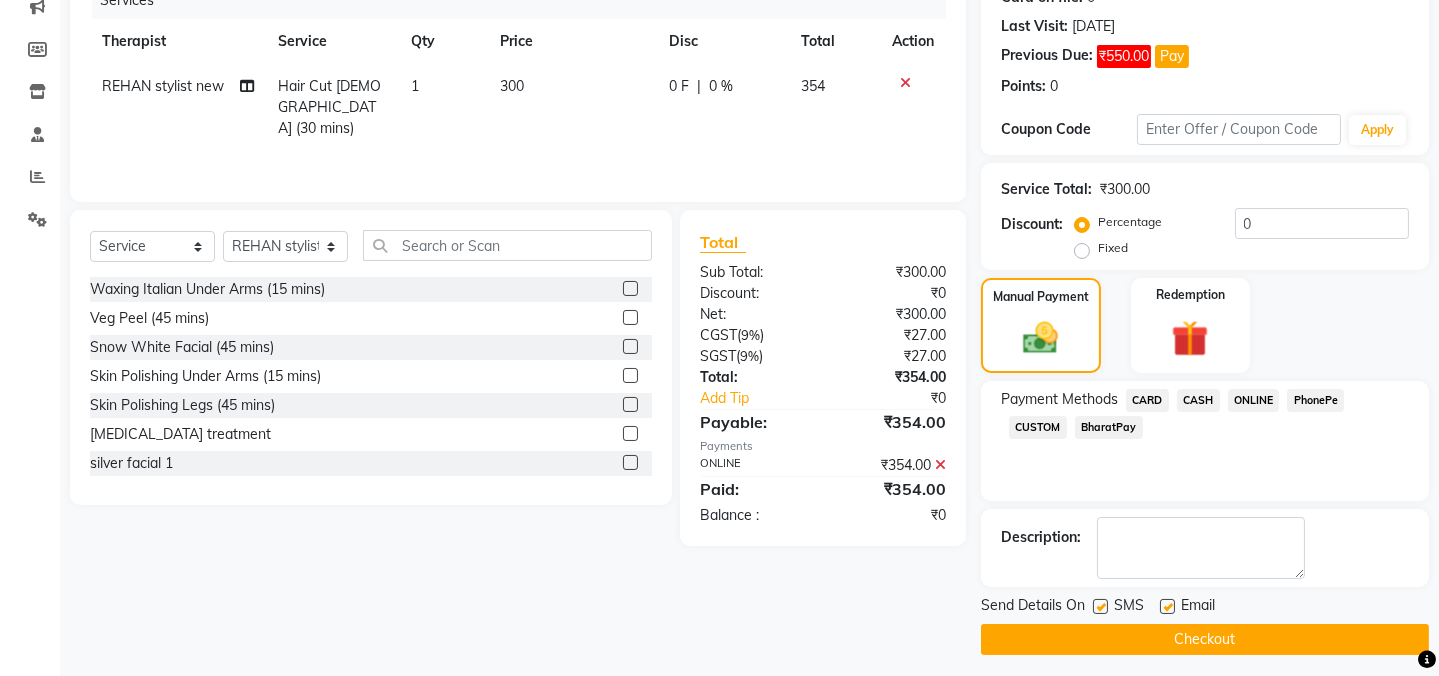 scroll, scrollTop: 273, scrollLeft: 0, axis: vertical 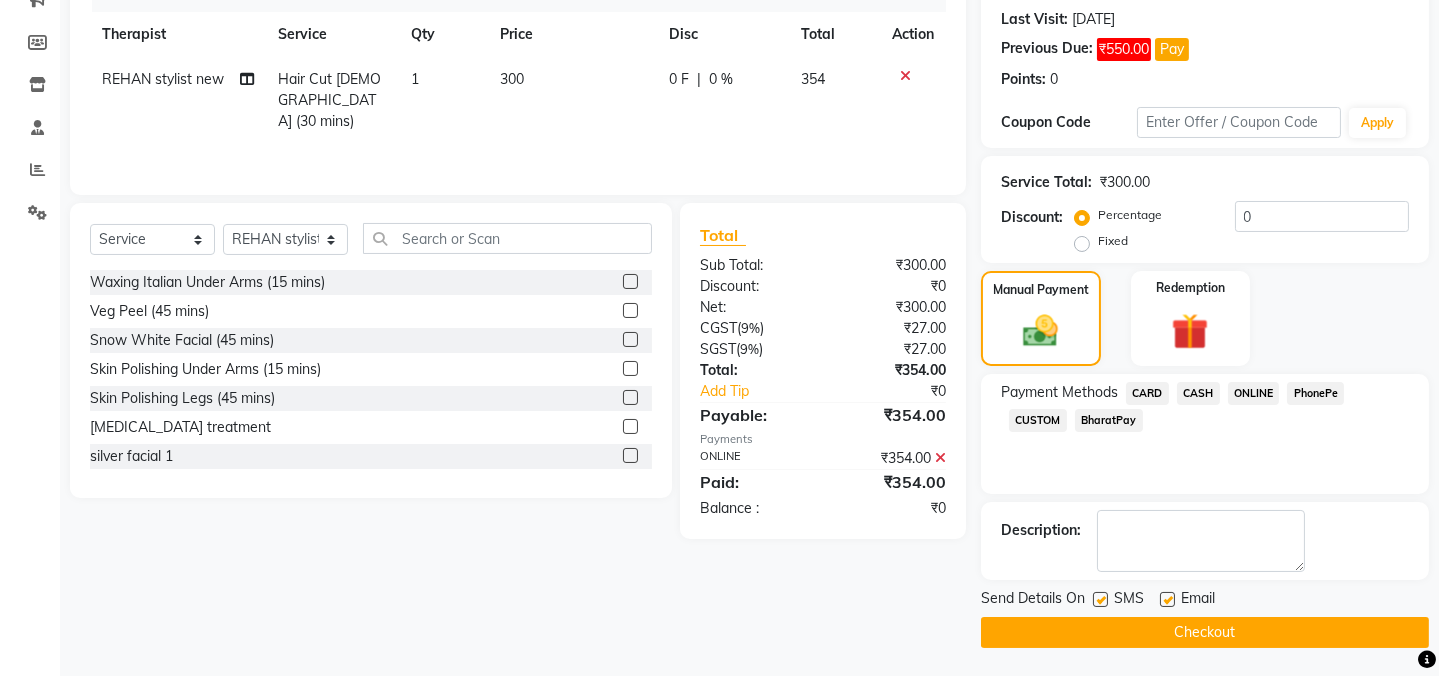 click 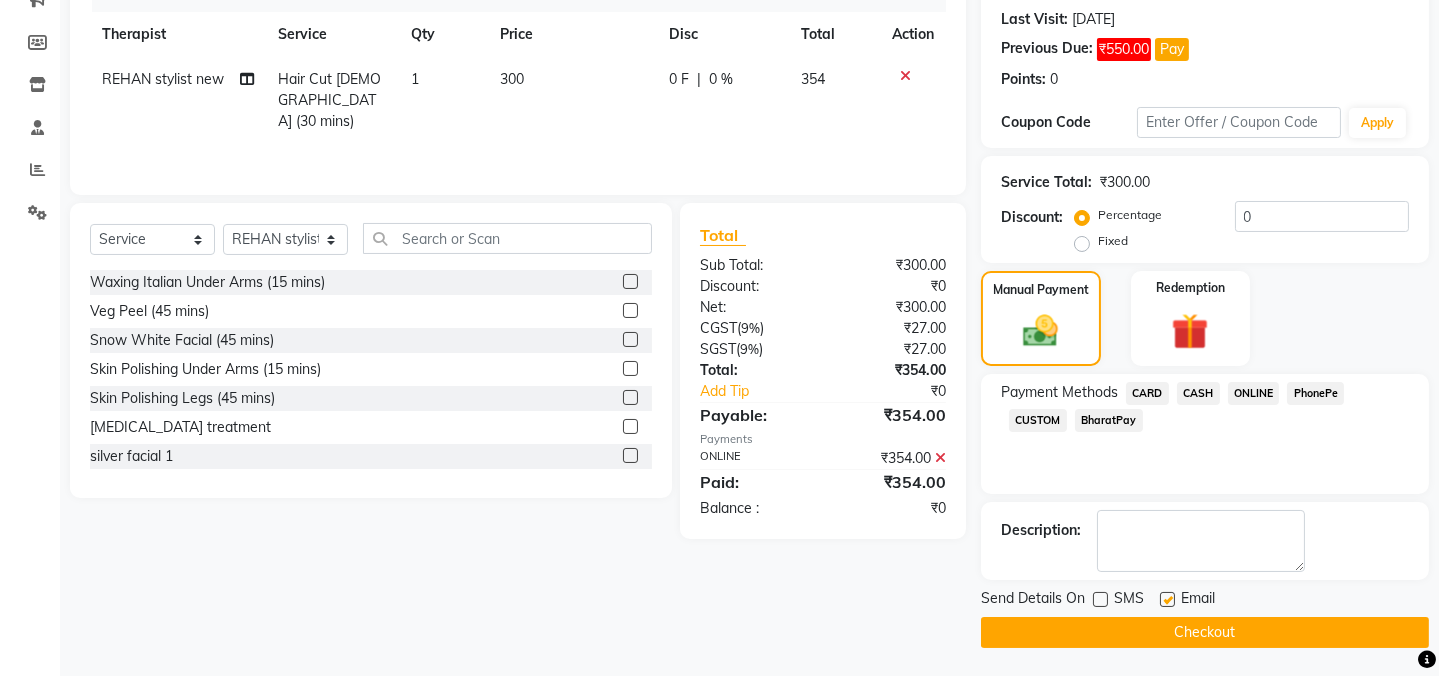 click on "Checkout" 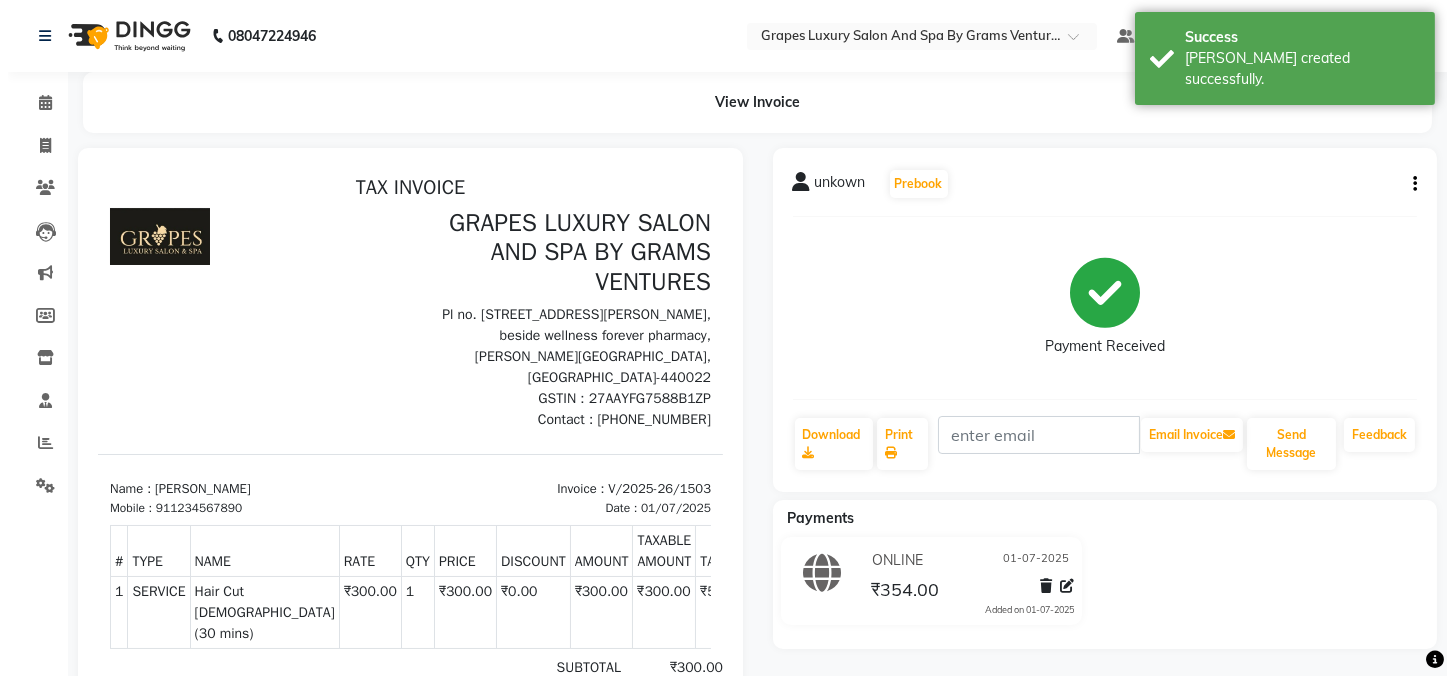 scroll, scrollTop: 0, scrollLeft: 0, axis: both 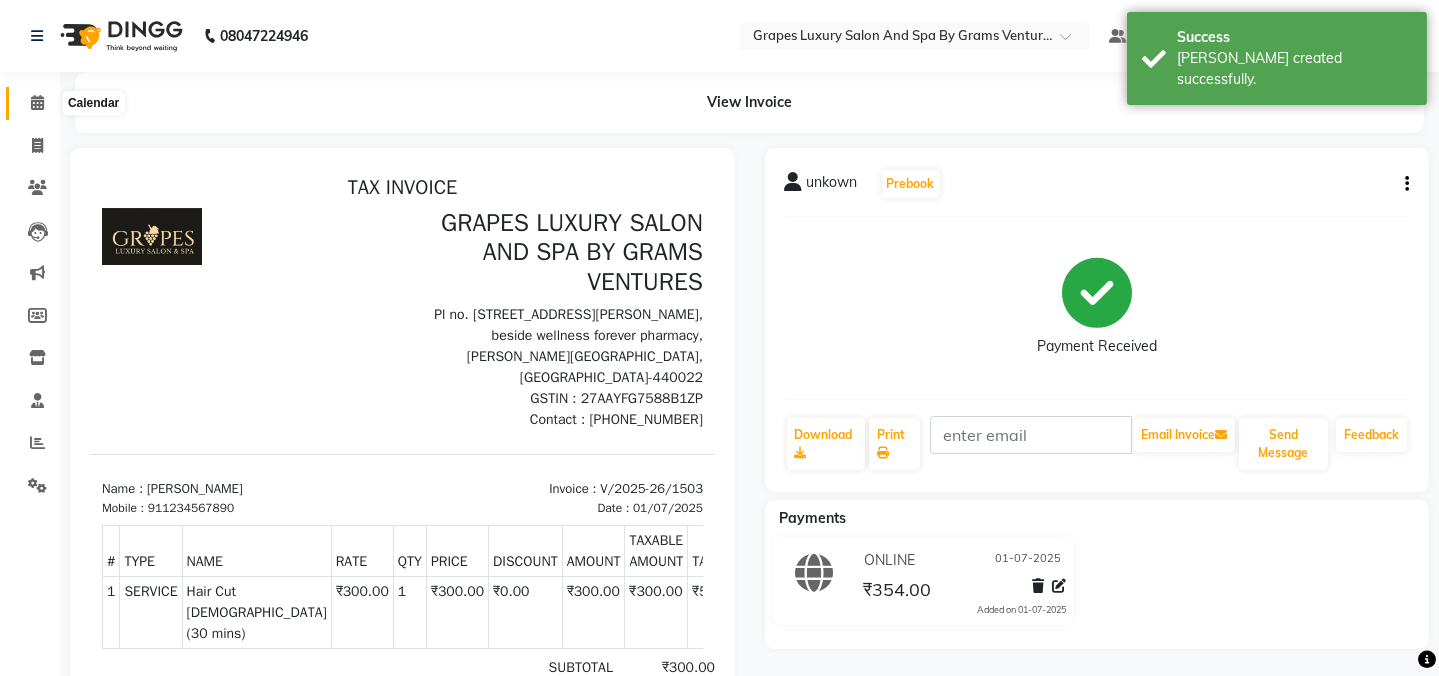 click 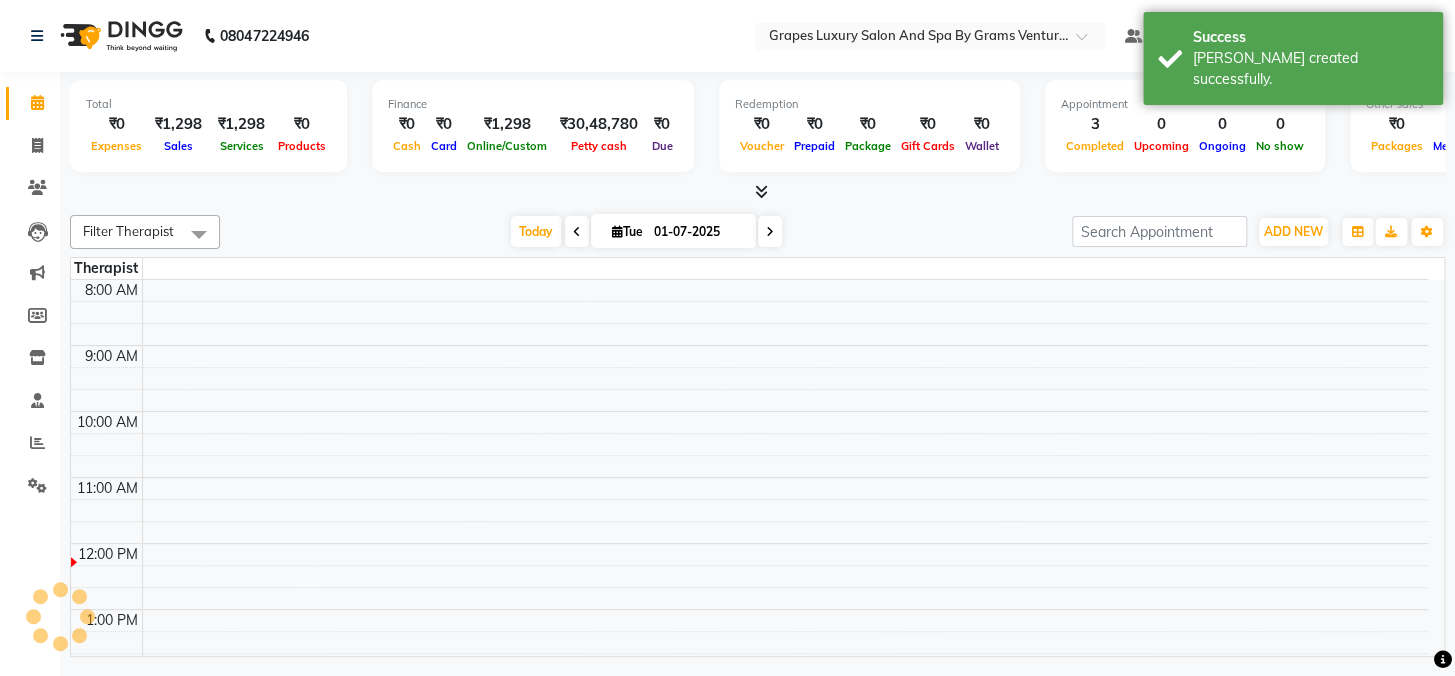 click 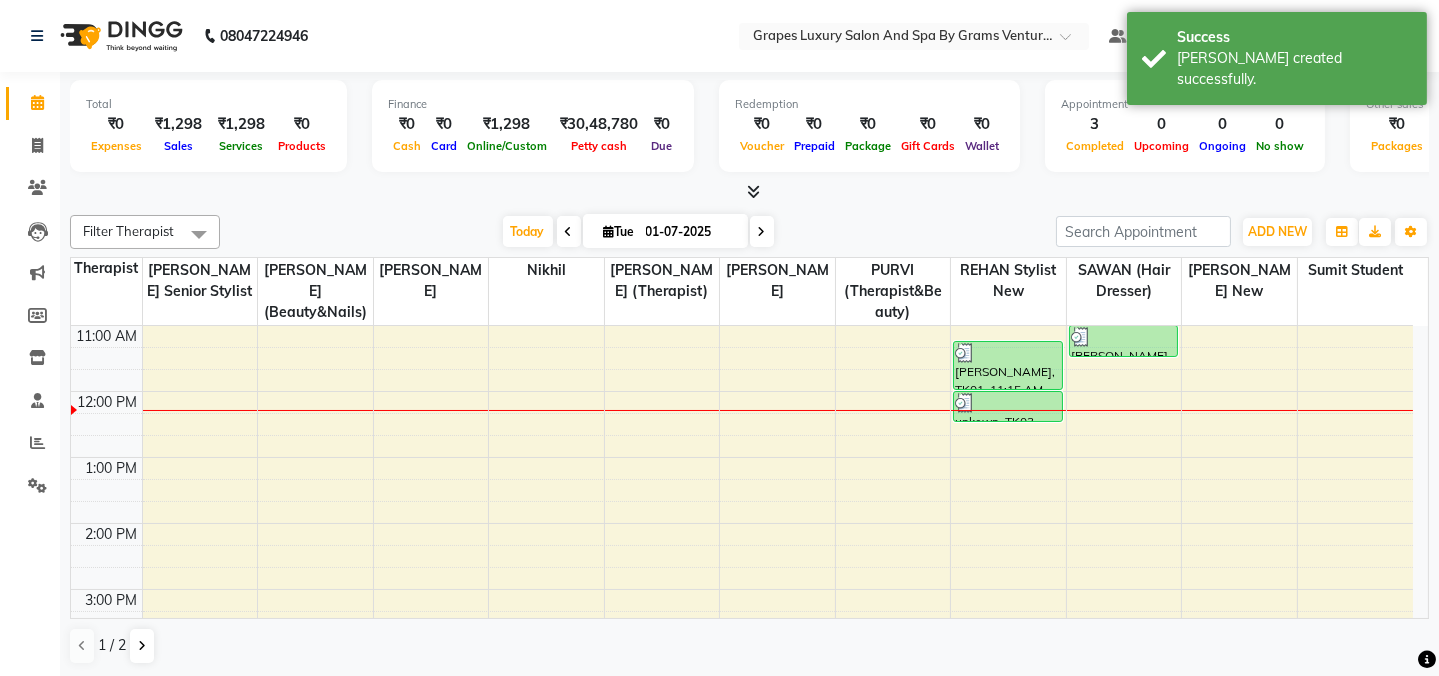 scroll, scrollTop: 172, scrollLeft: 0, axis: vertical 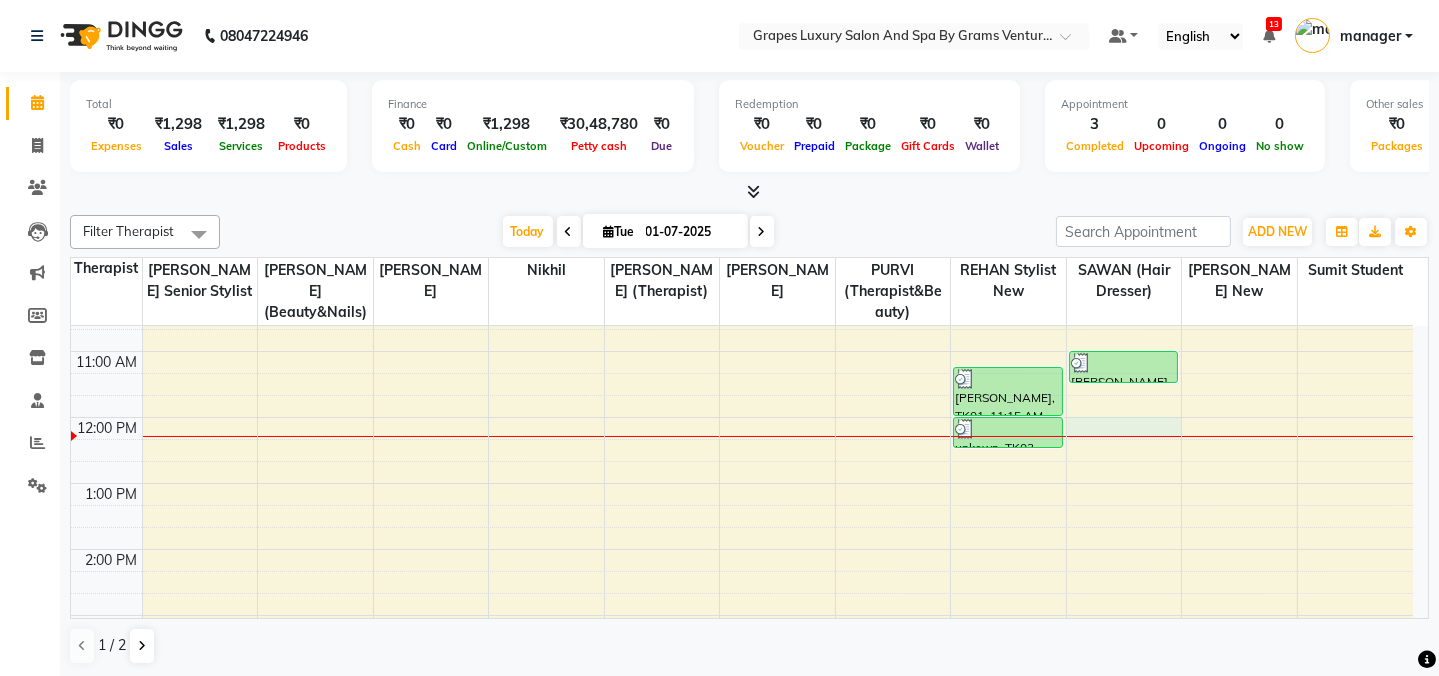 click on "8:00 AM 9:00 AM 10:00 AM 11:00 AM 12:00 PM 1:00 PM 2:00 PM 3:00 PM 4:00 PM 5:00 PM 6:00 PM 7:00 PM 8:00 PM     [PERSON_NAME], TK01, 11:15 AM-12:00 PM, Hair Cut [DEMOGRAPHIC_DATA] (45 mins)     unkown, TK03, 12:00 PM-12:30 PM, Hair Cut [DEMOGRAPHIC_DATA] (30 mins)     [PERSON_NAME], TK02, 11:00 AM-11:30 AM, Hair Cut [DEMOGRAPHIC_DATA] (30 mins)" at bounding box center (742, 582) 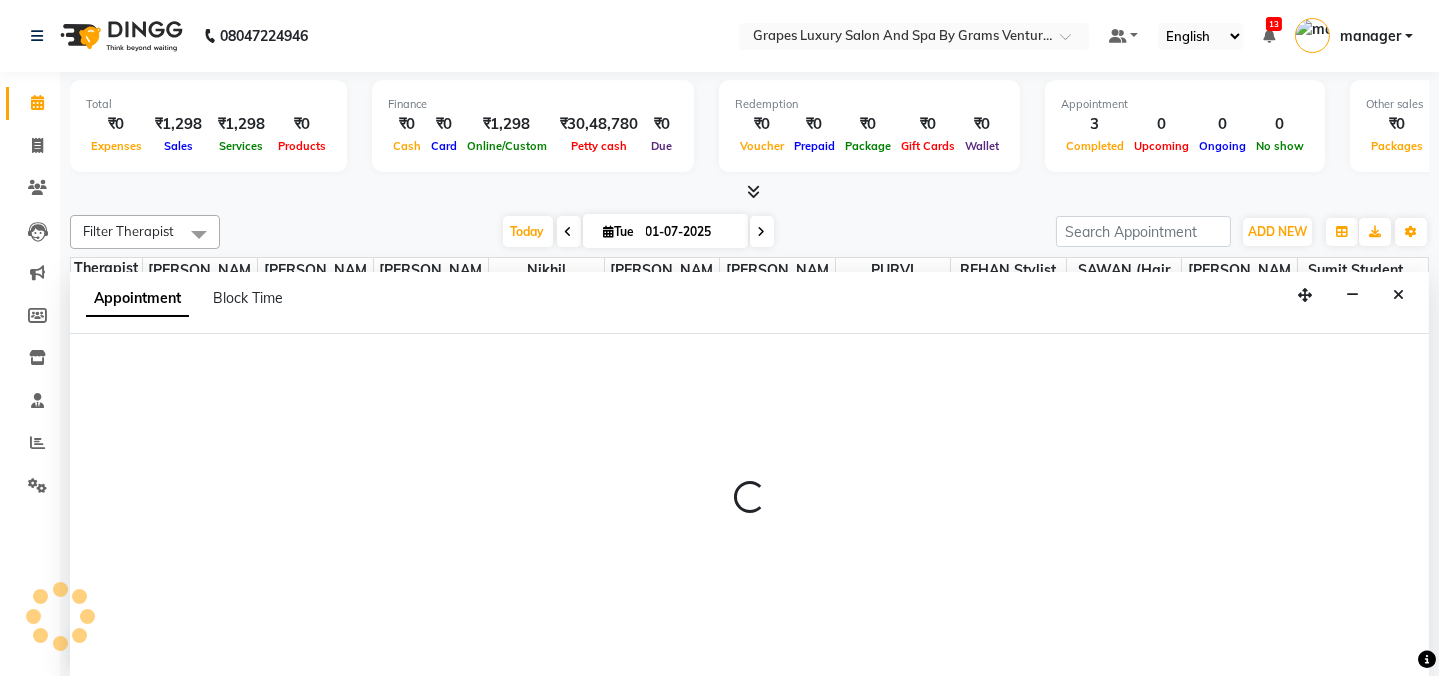 scroll, scrollTop: 0, scrollLeft: 0, axis: both 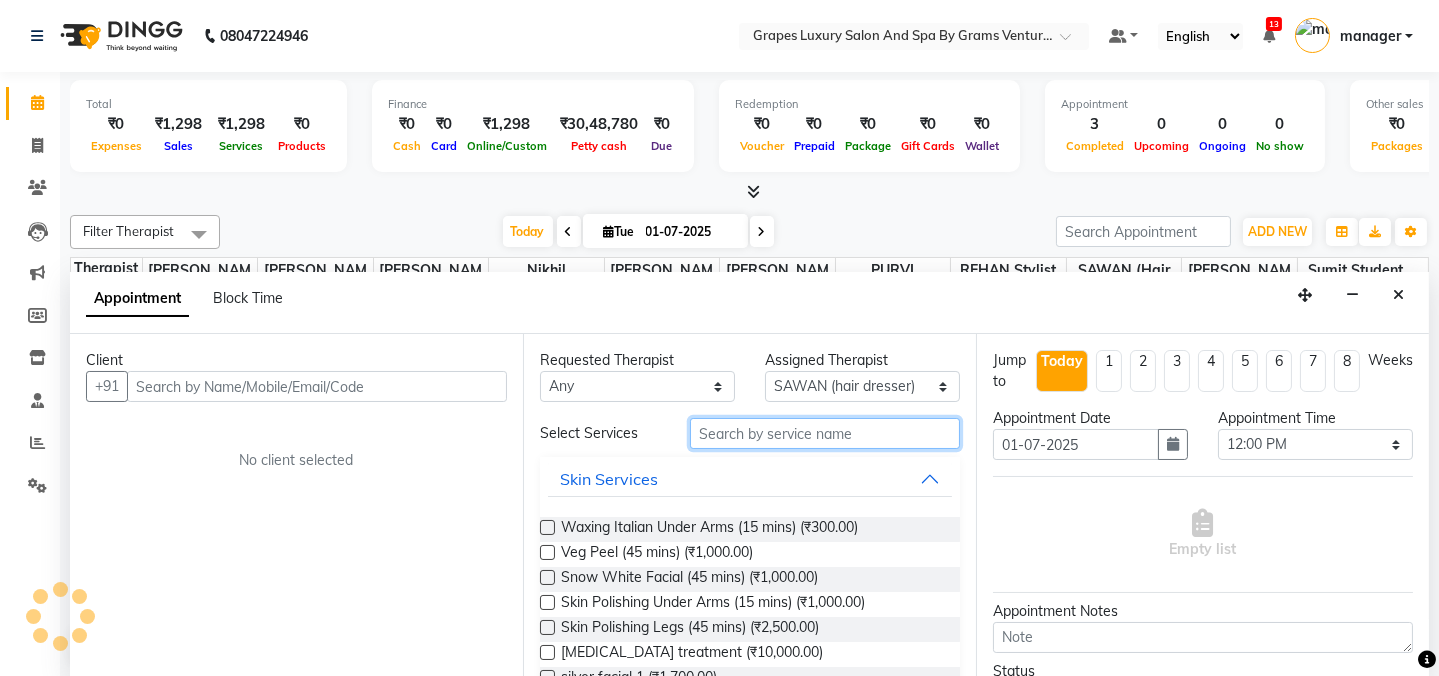 click at bounding box center (825, 433) 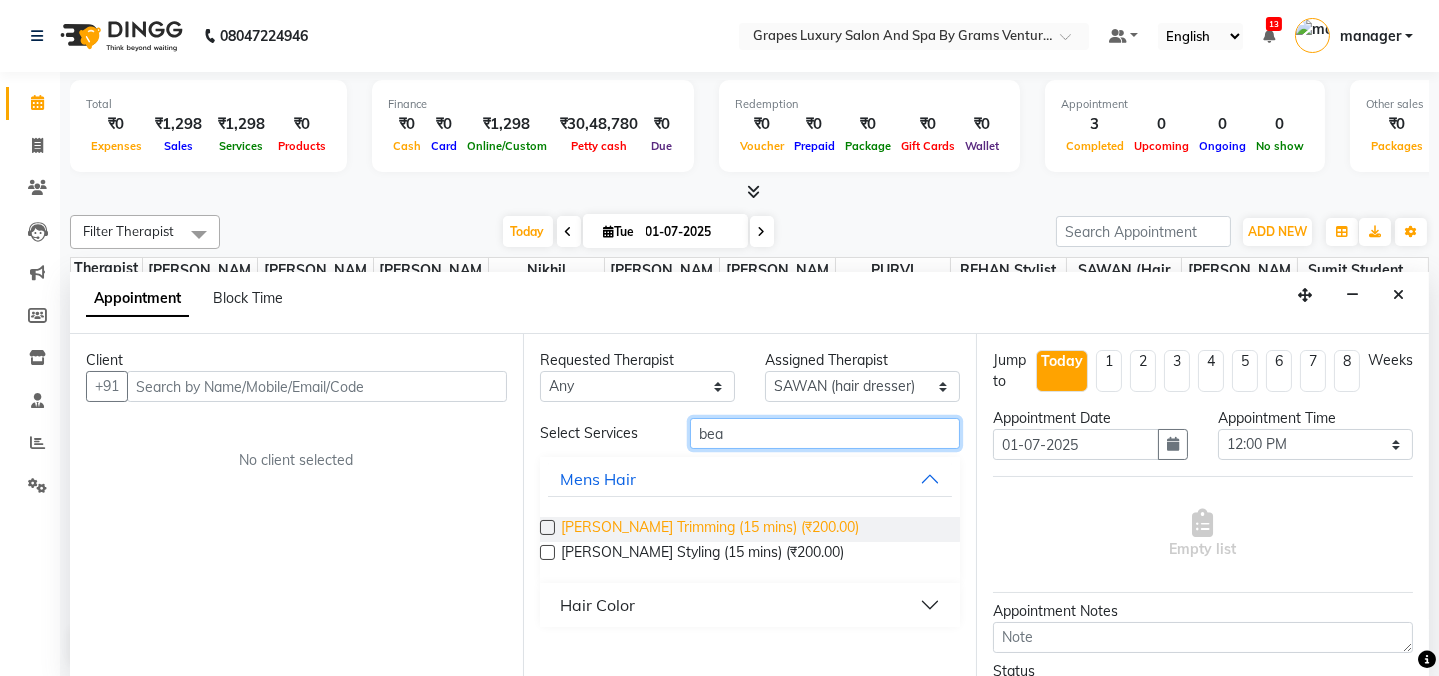 type on "bea" 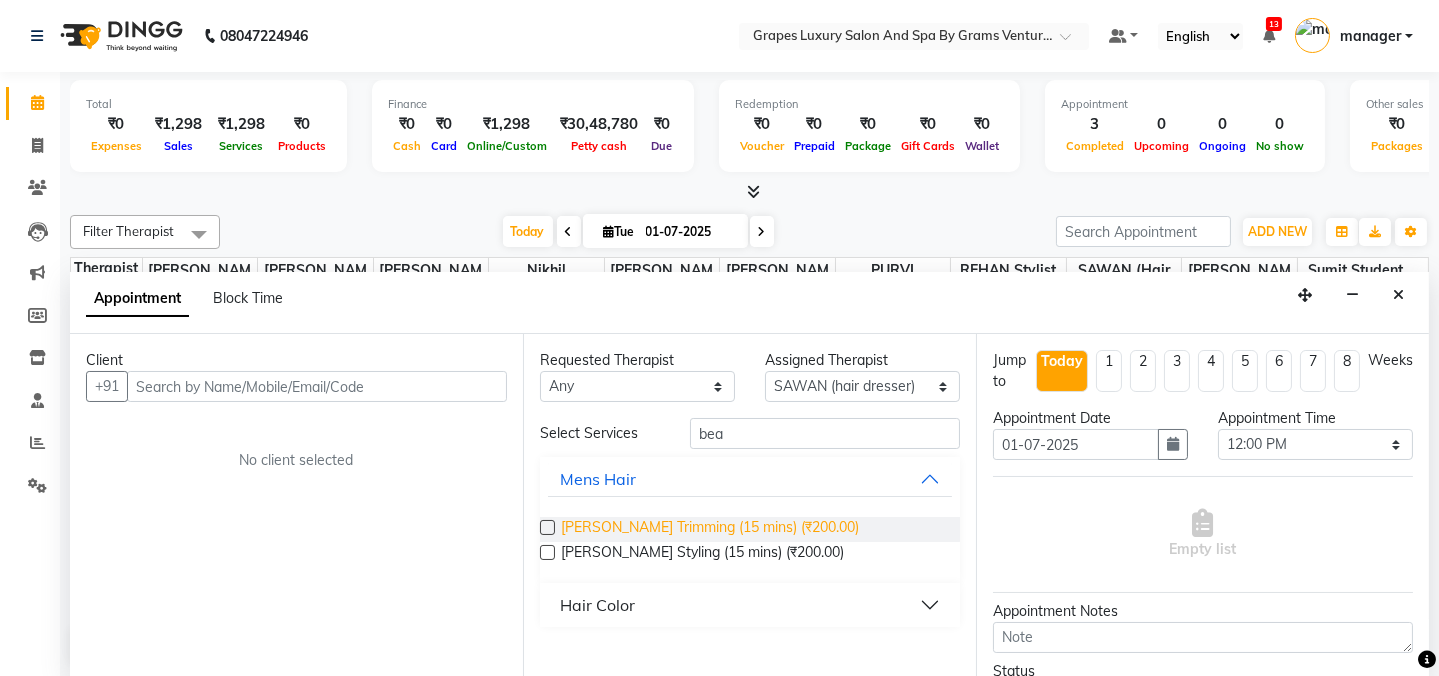 click on "[PERSON_NAME] Trimming (15 mins) (₹200.00)" at bounding box center [710, 529] 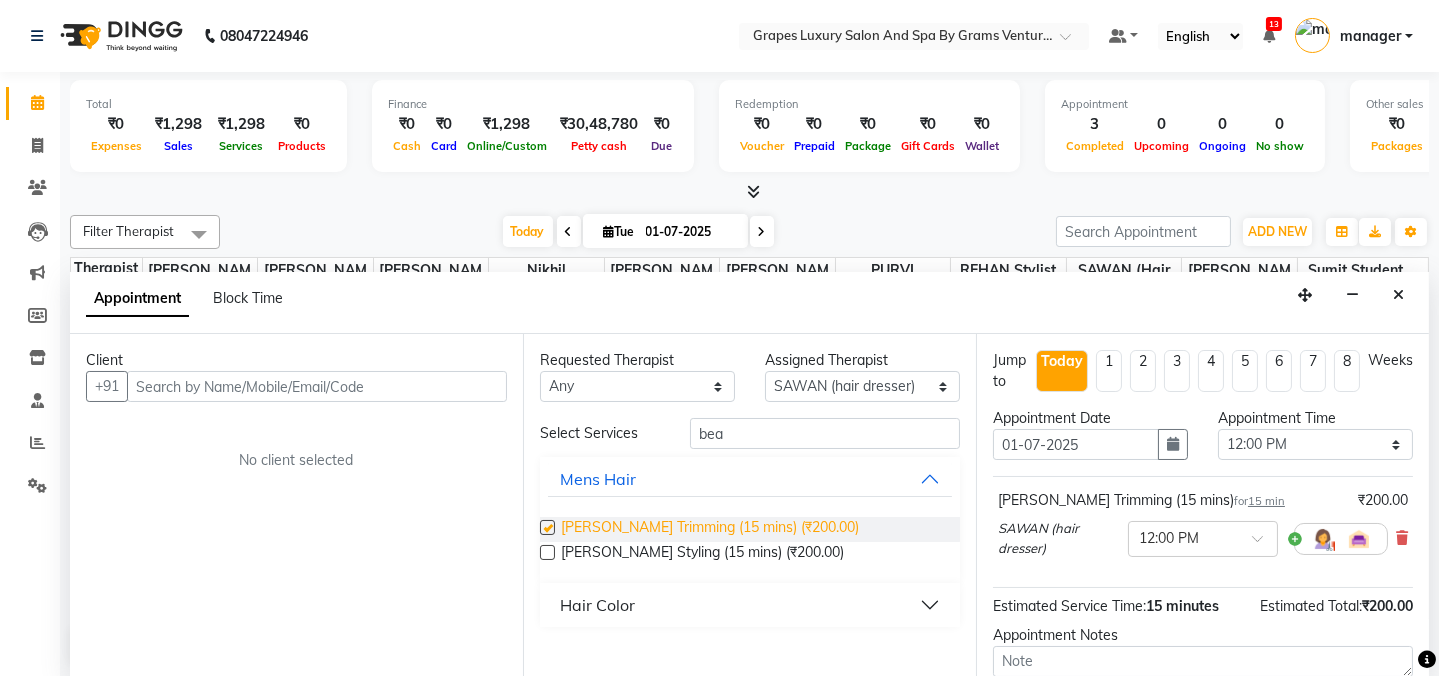 checkbox on "false" 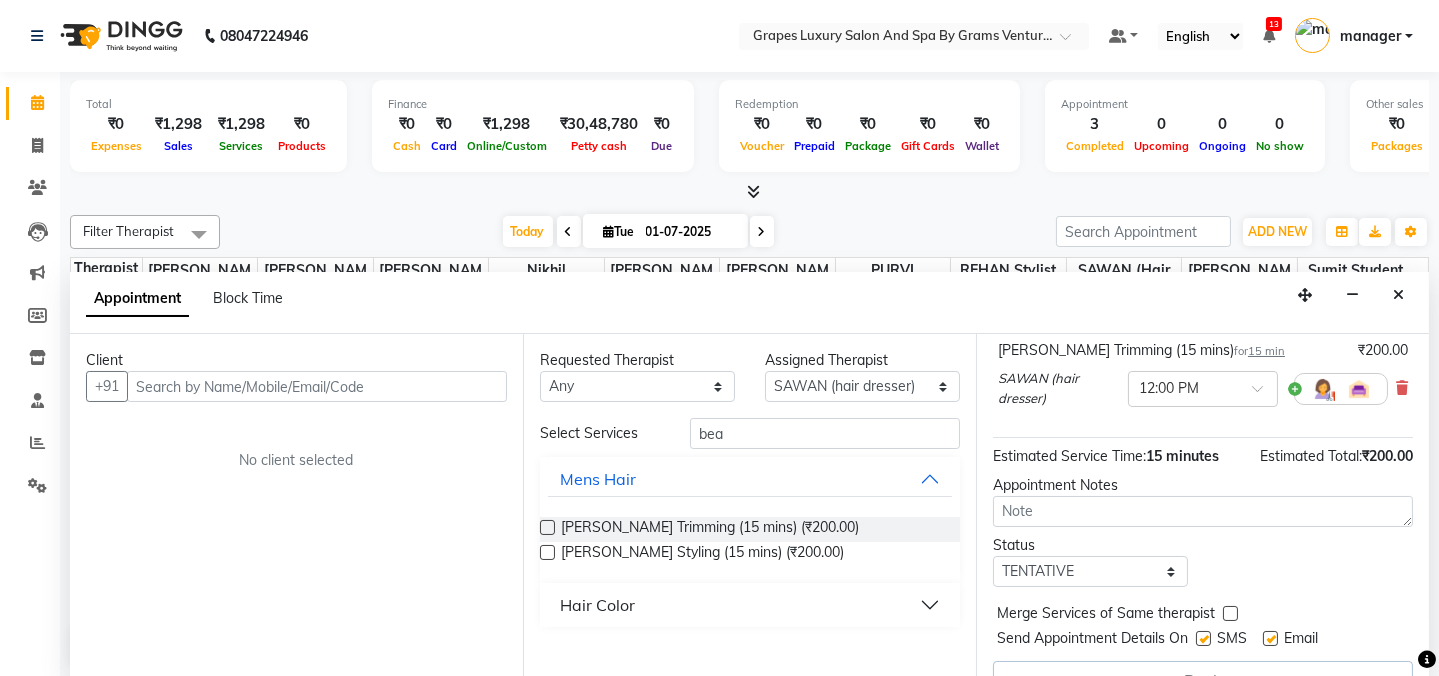 scroll, scrollTop: 186, scrollLeft: 0, axis: vertical 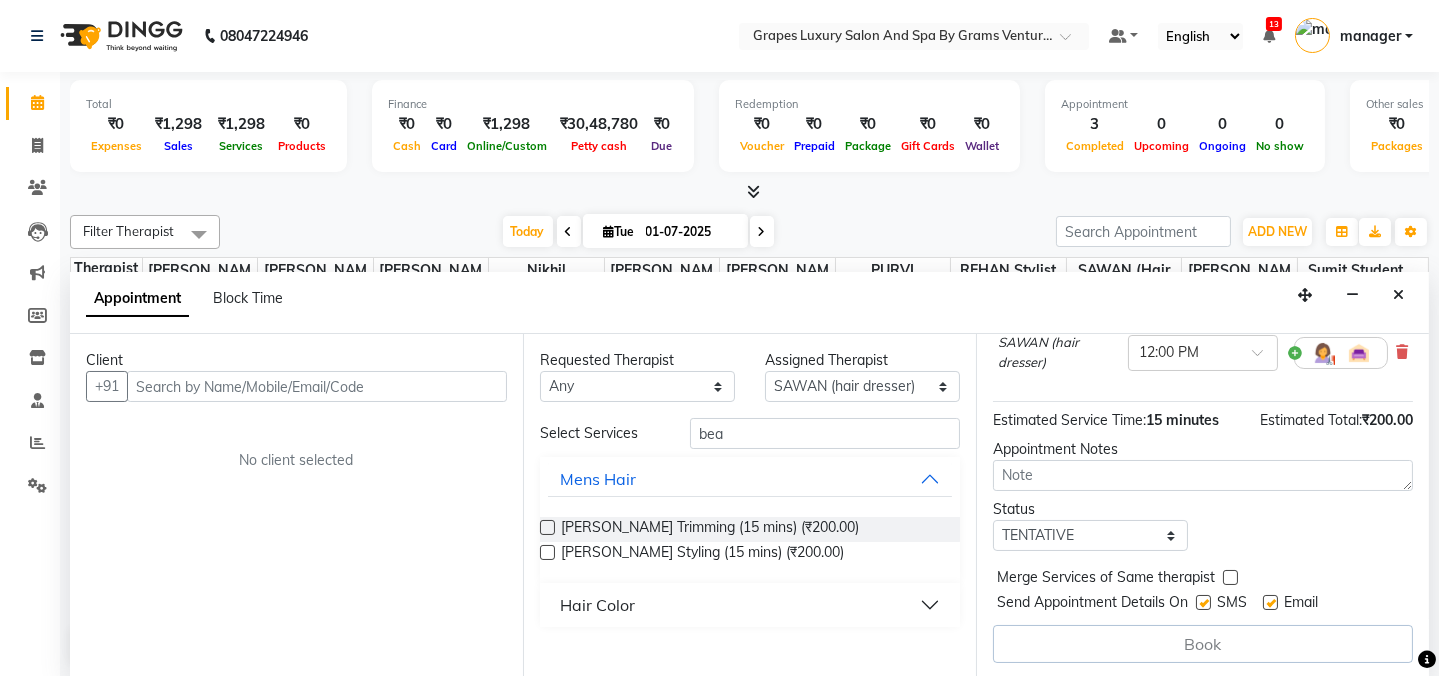 click at bounding box center (1203, 602) 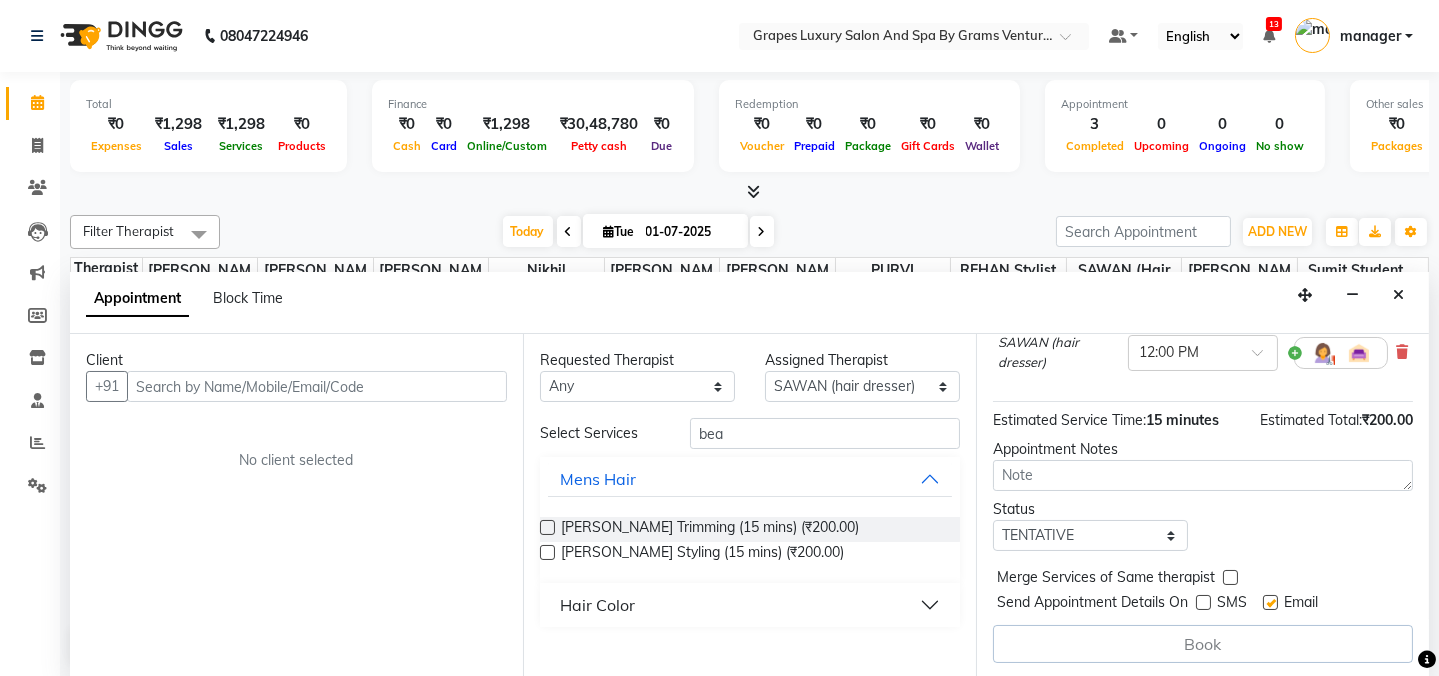 scroll, scrollTop: 0, scrollLeft: 0, axis: both 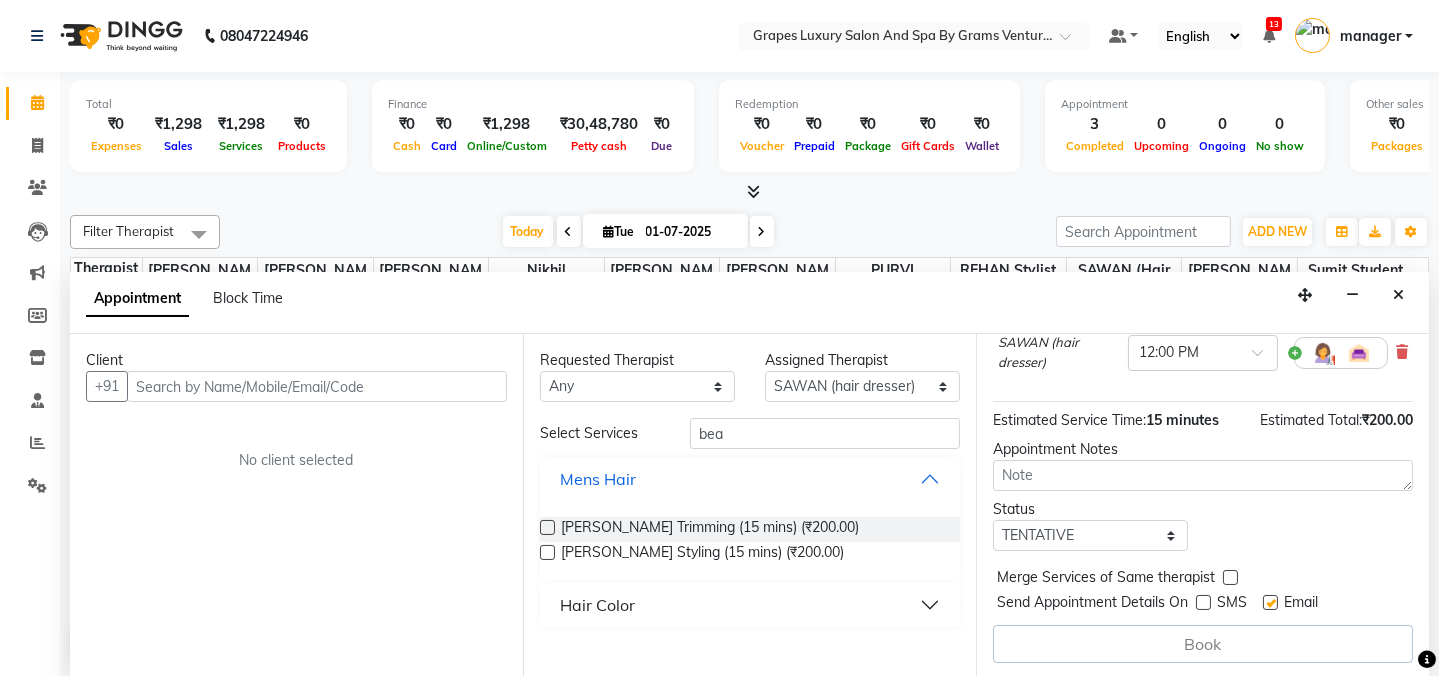 click on "Mens Hair" at bounding box center (750, 479) 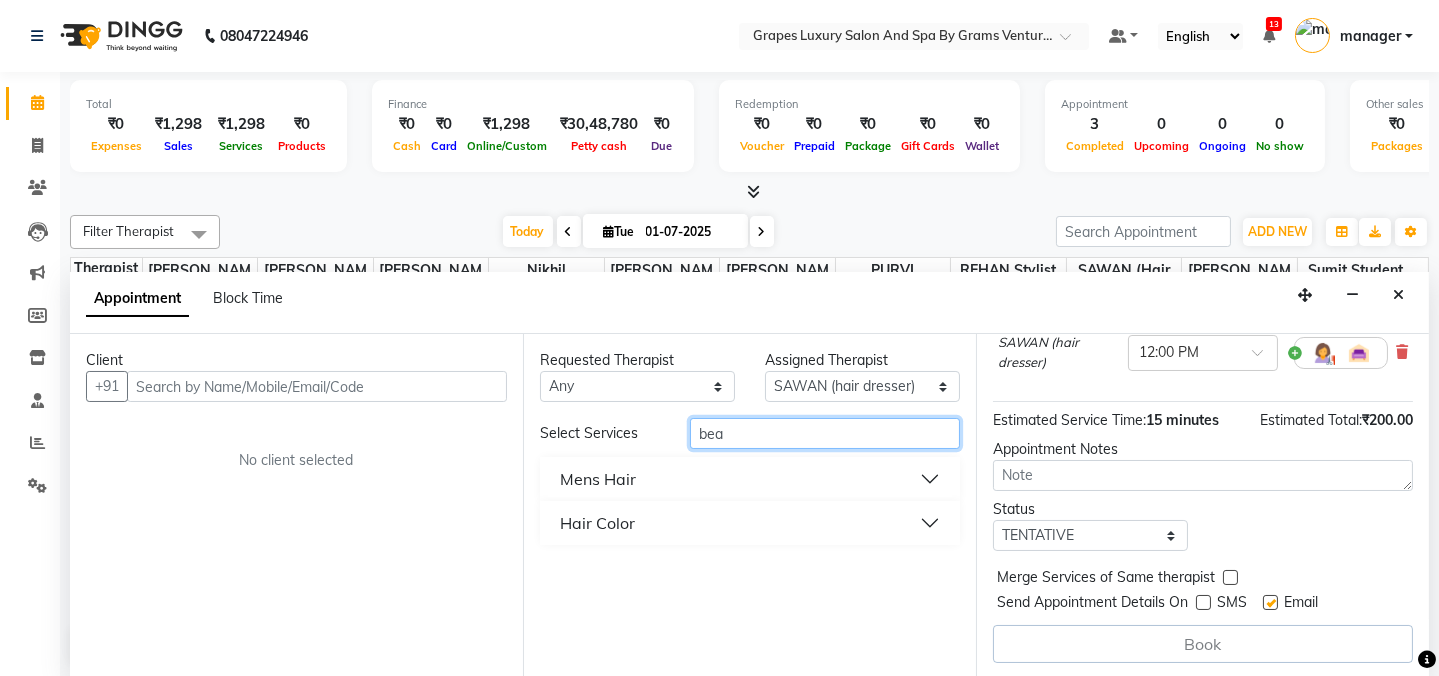 click on "bea" at bounding box center (825, 433) 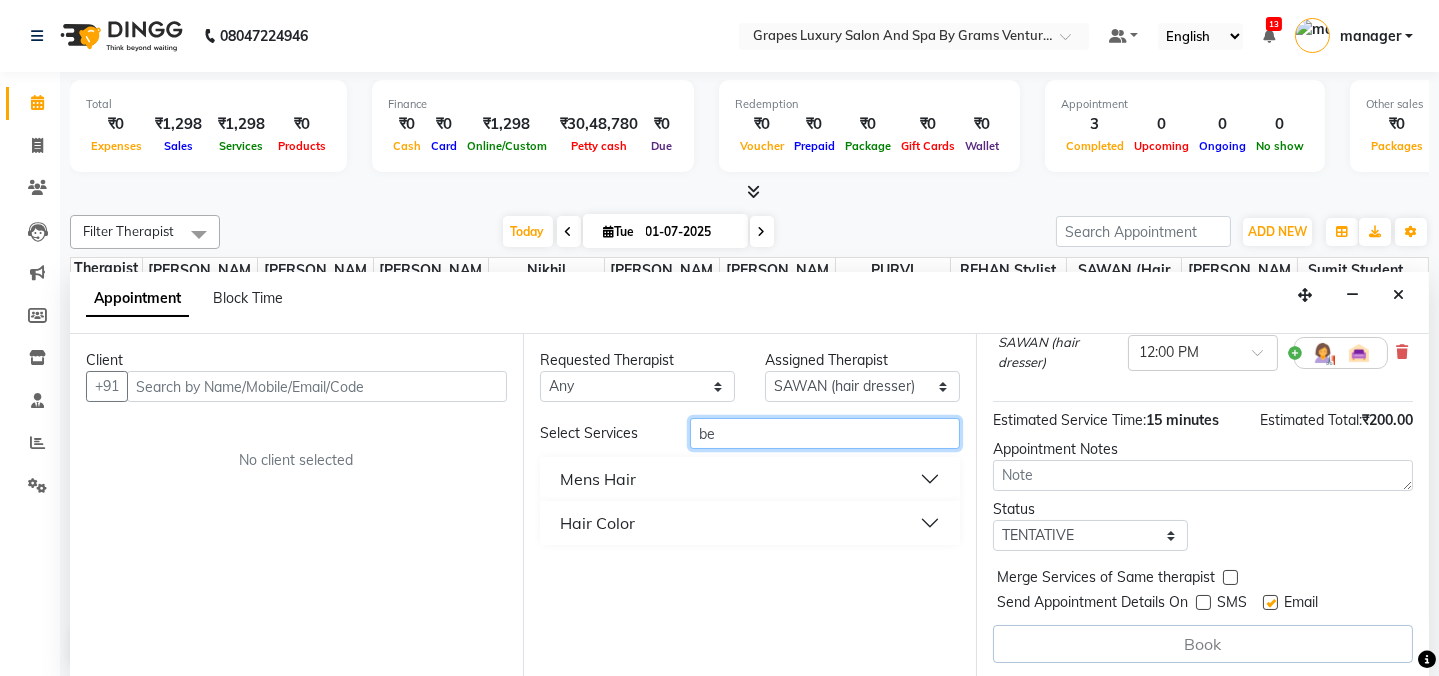 type on "b" 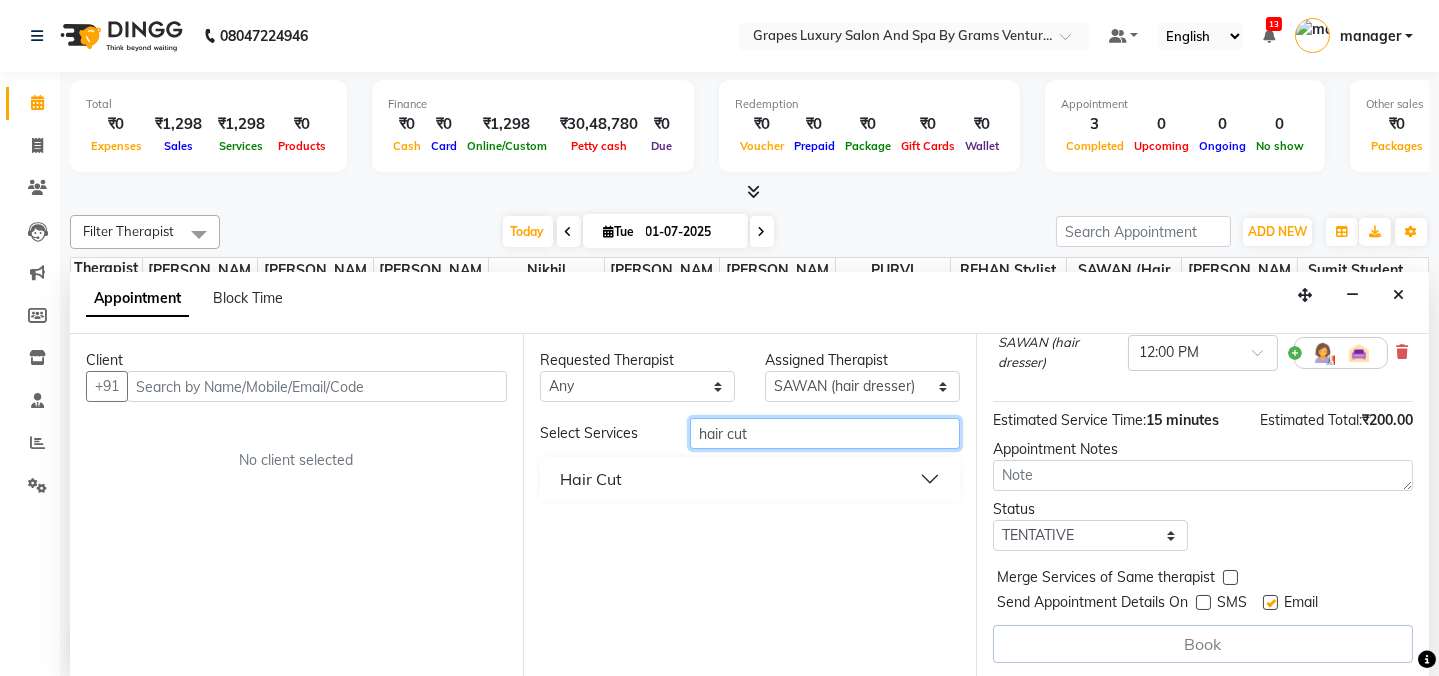 type on "hair cut" 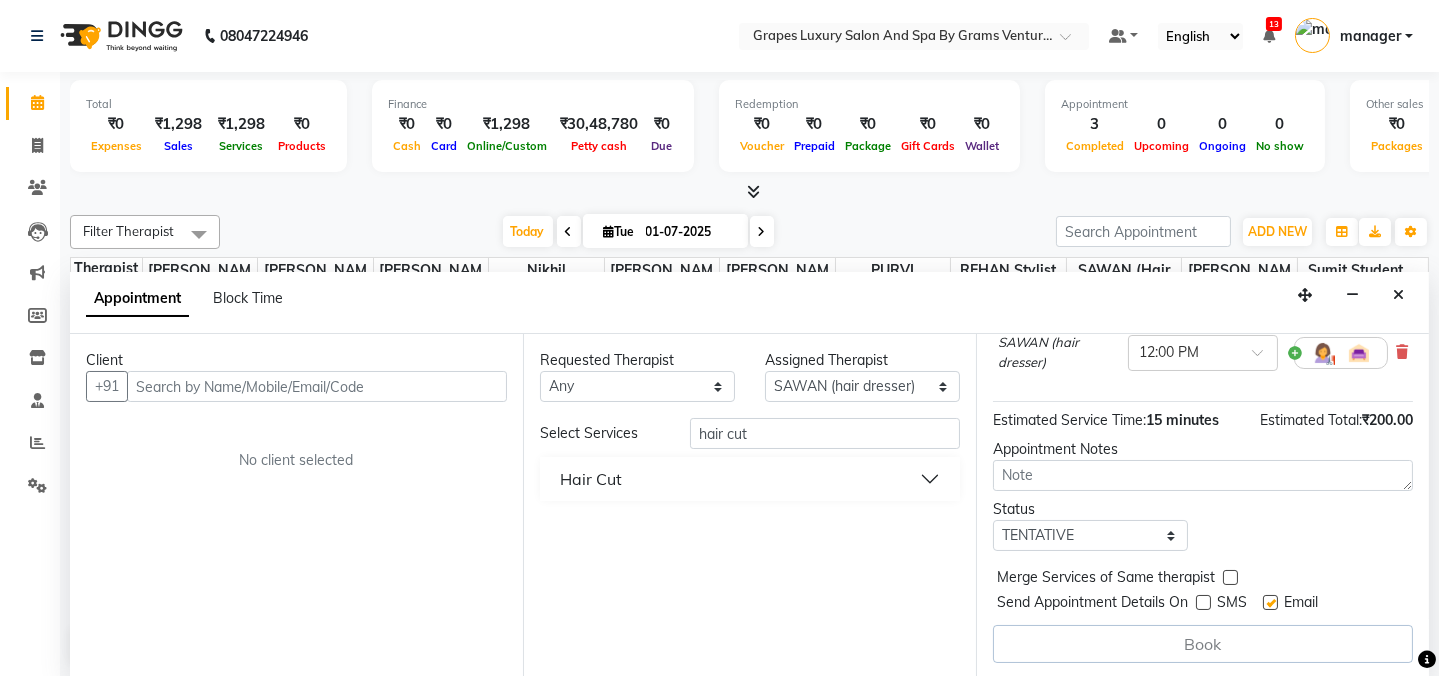 click on "Hair Cut" at bounding box center [750, 479] 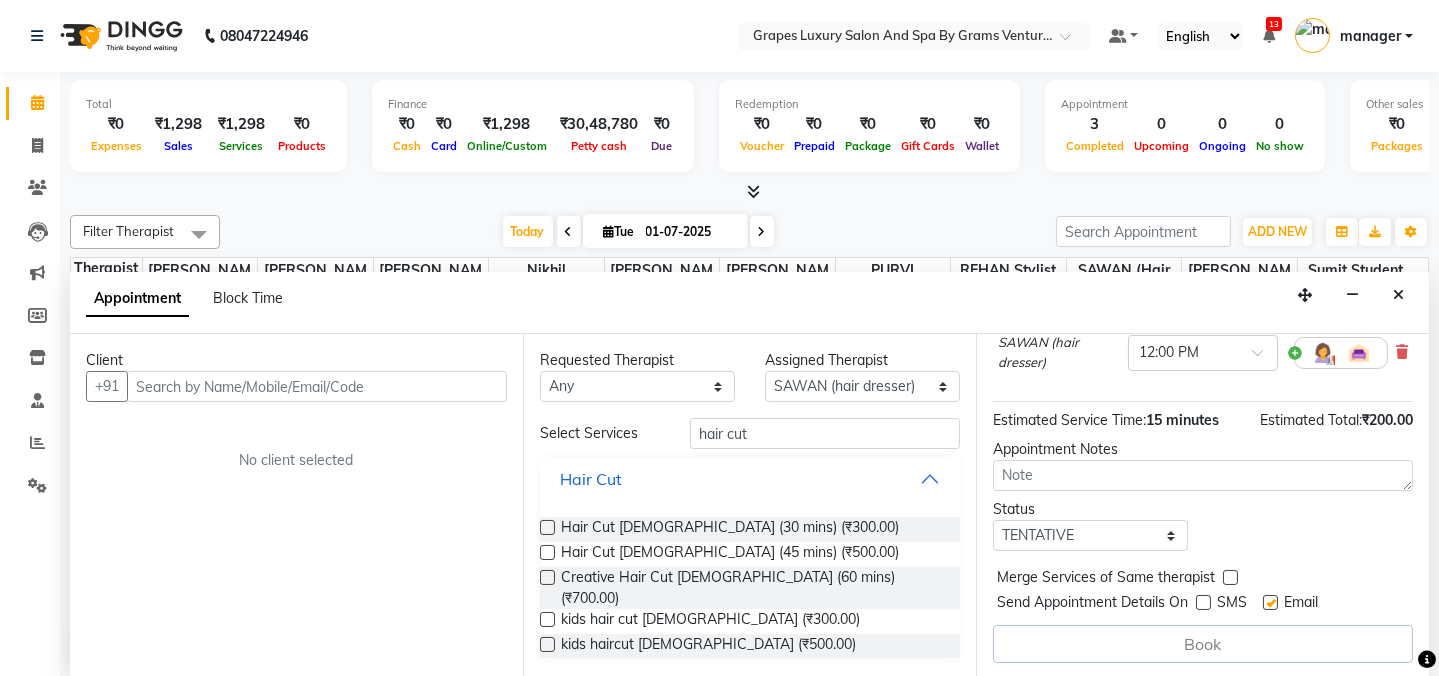 scroll, scrollTop: 0, scrollLeft: 0, axis: both 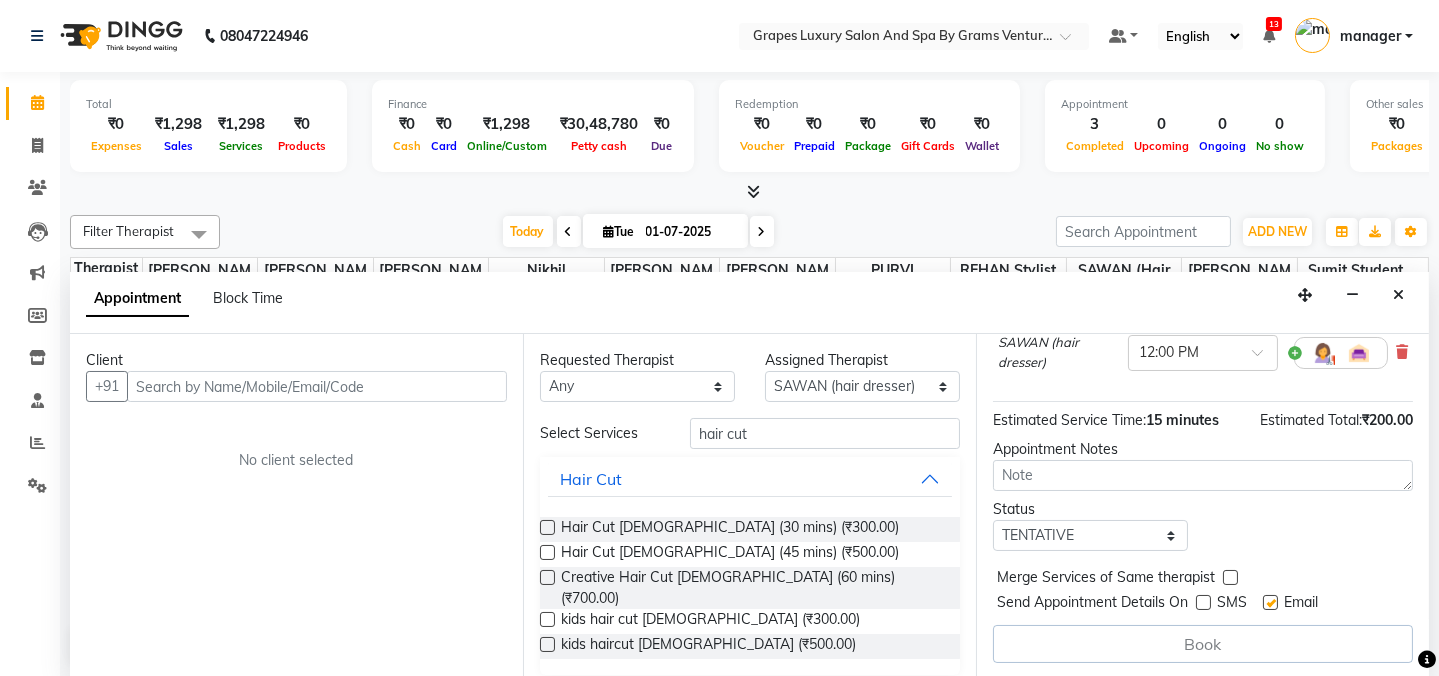 click at bounding box center (1270, 602) 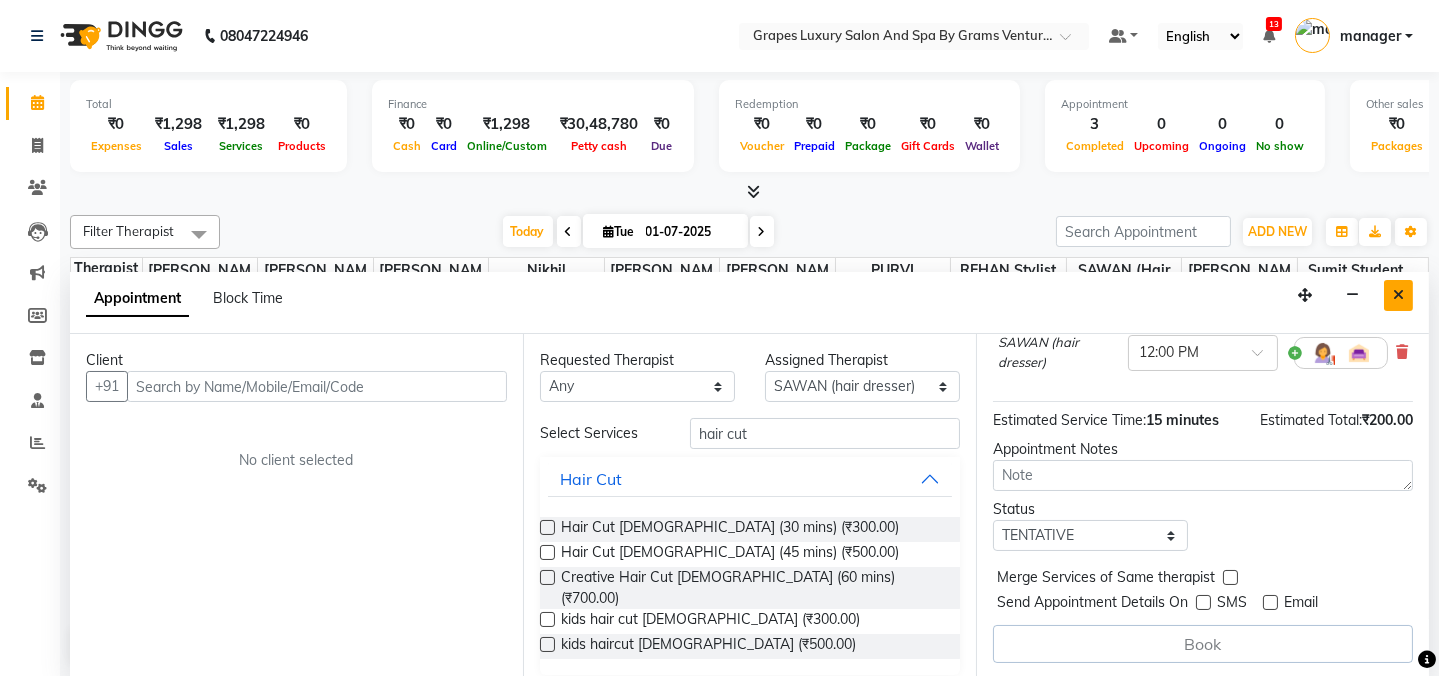 click at bounding box center (1398, 295) 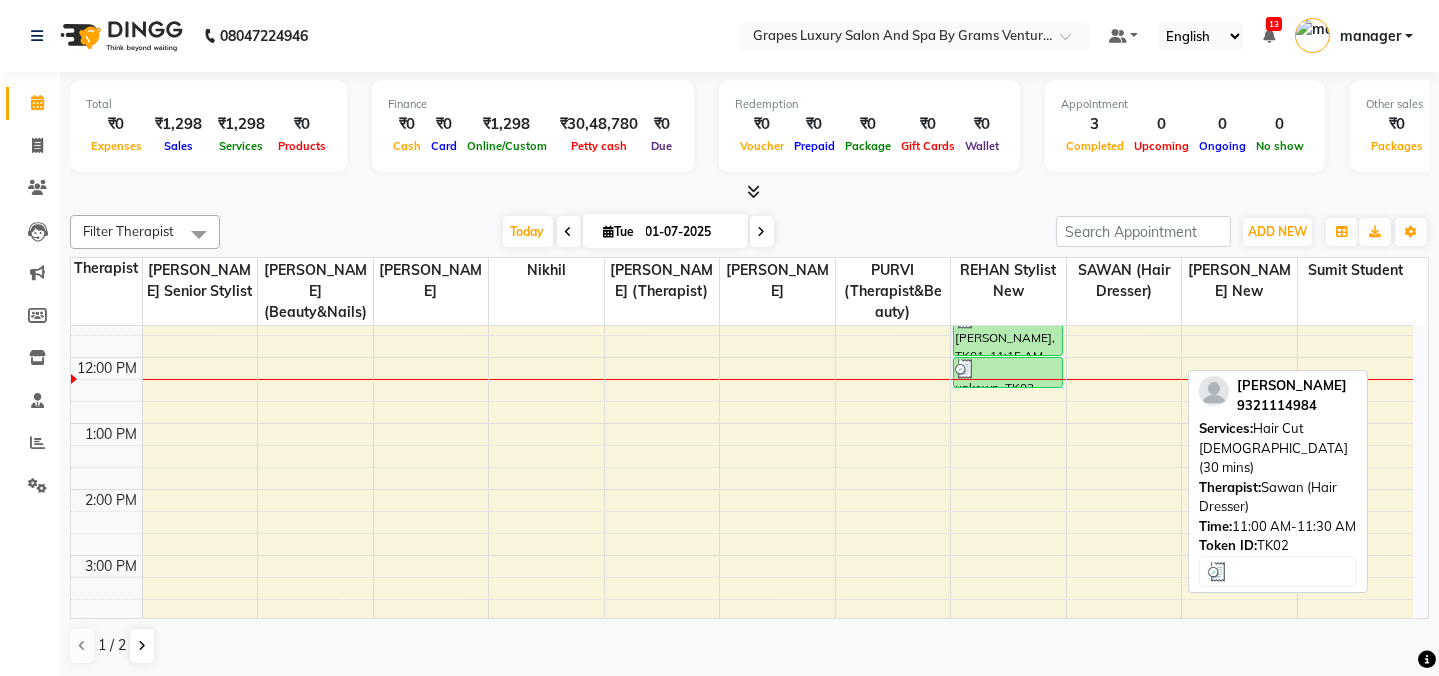 scroll, scrollTop: 263, scrollLeft: 0, axis: vertical 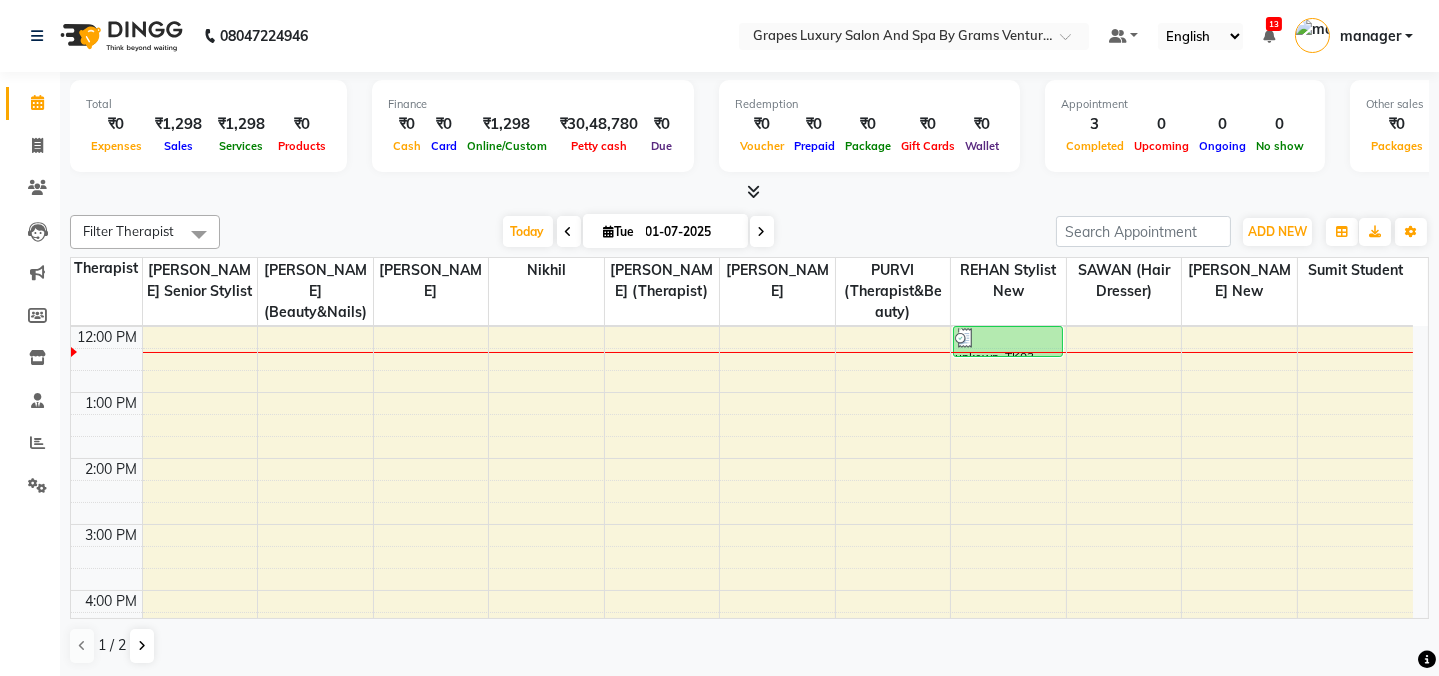 click on "8:00 AM 9:00 AM 10:00 AM 11:00 AM 12:00 PM 1:00 PM 2:00 PM 3:00 PM 4:00 PM 5:00 PM 6:00 PM 7:00 PM 8:00 PM     [PERSON_NAME], TK01, 11:15 AM-12:00 PM, Hair Cut [DEMOGRAPHIC_DATA] (45 mins)     unkown, TK03, 12:00 PM-12:30 PM, Hair Cut [DEMOGRAPHIC_DATA] (30 mins)     [PERSON_NAME], TK02, 11:00 AM-11:30 AM, Hair Cut [DEMOGRAPHIC_DATA] (30 mins)" at bounding box center [742, 491] 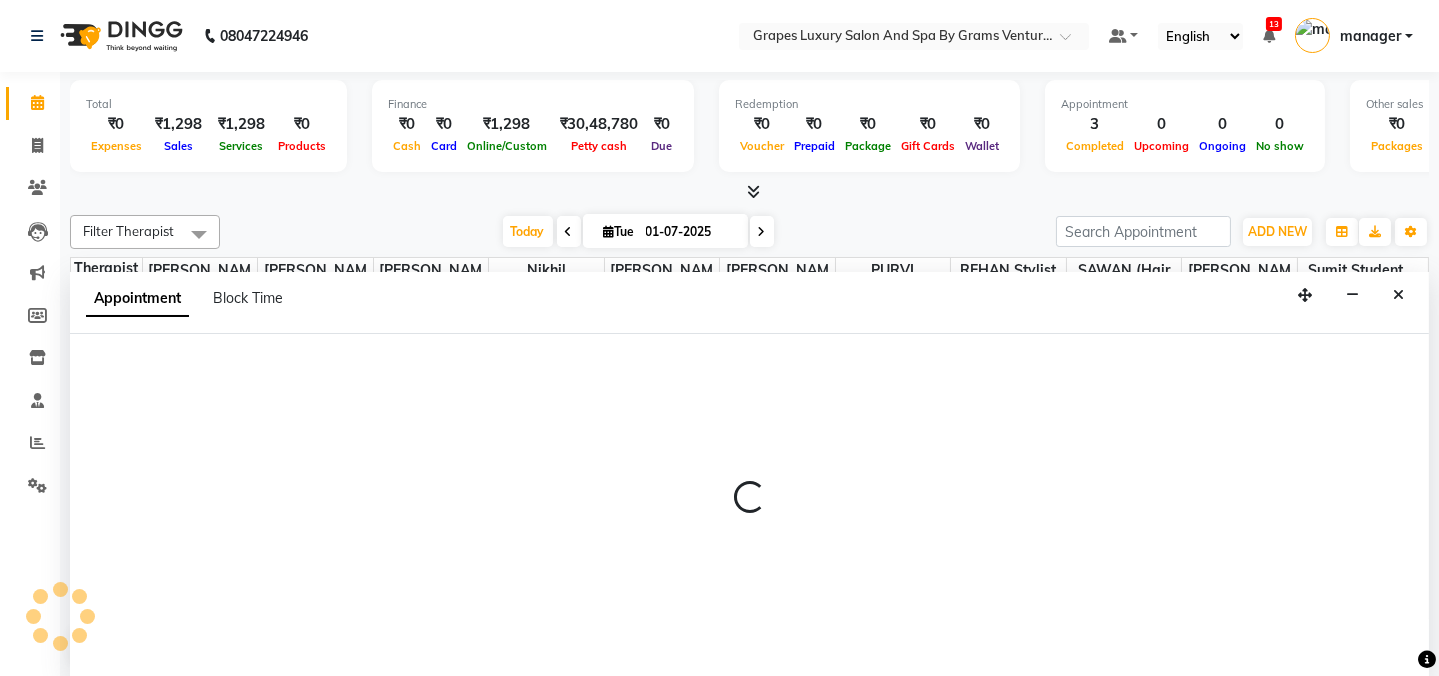 select on "41130" 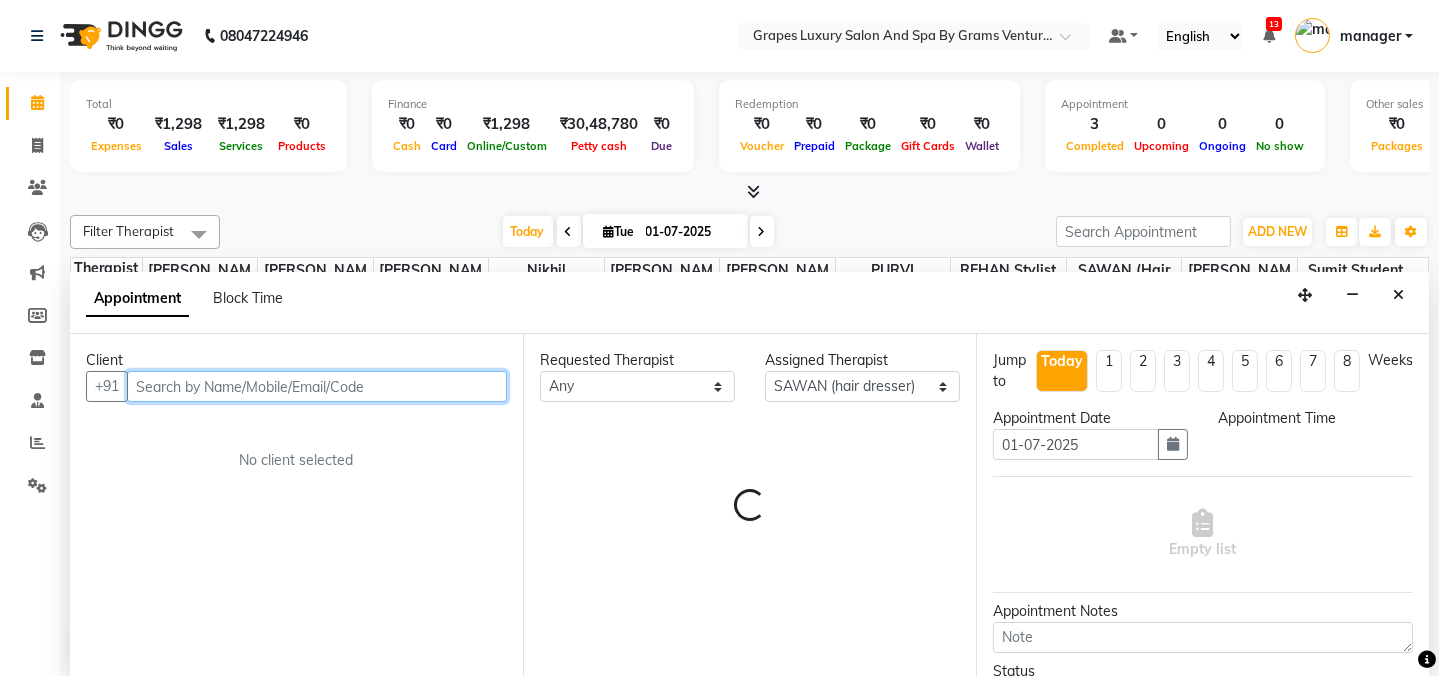 select on "720" 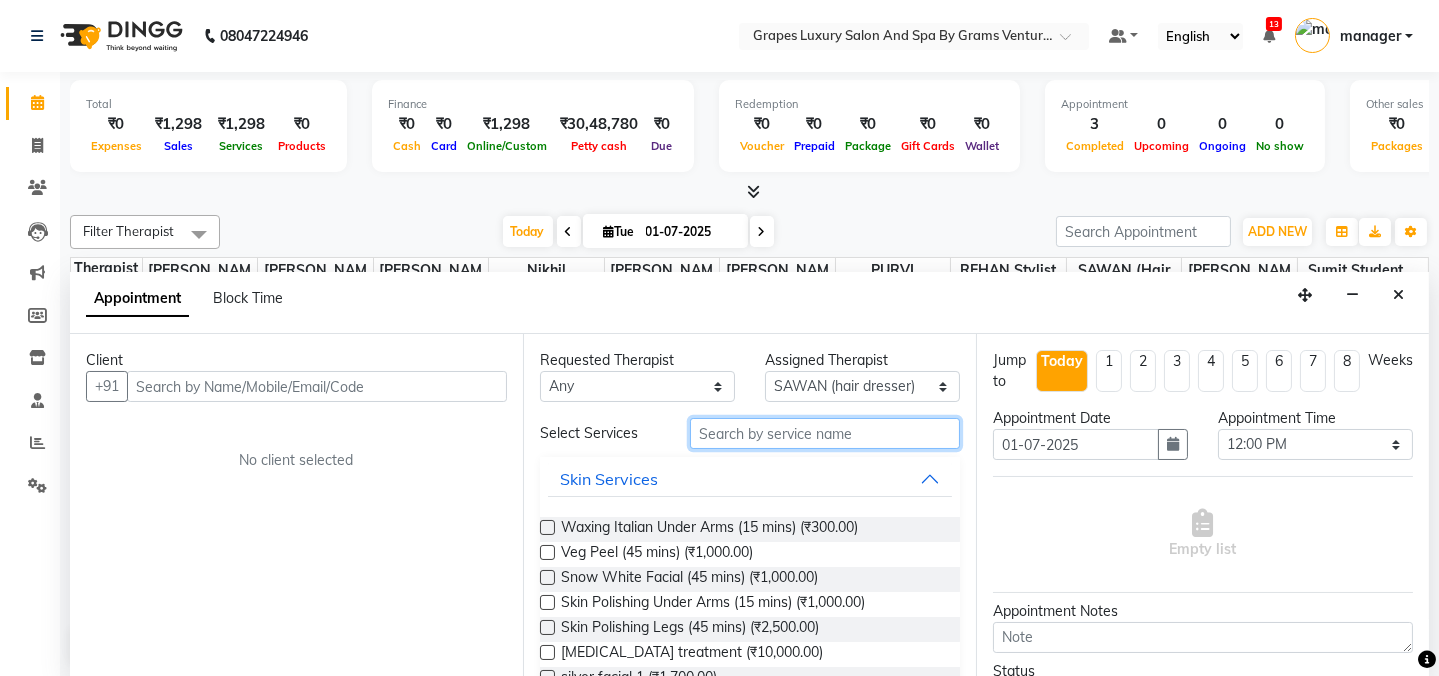 click at bounding box center (825, 433) 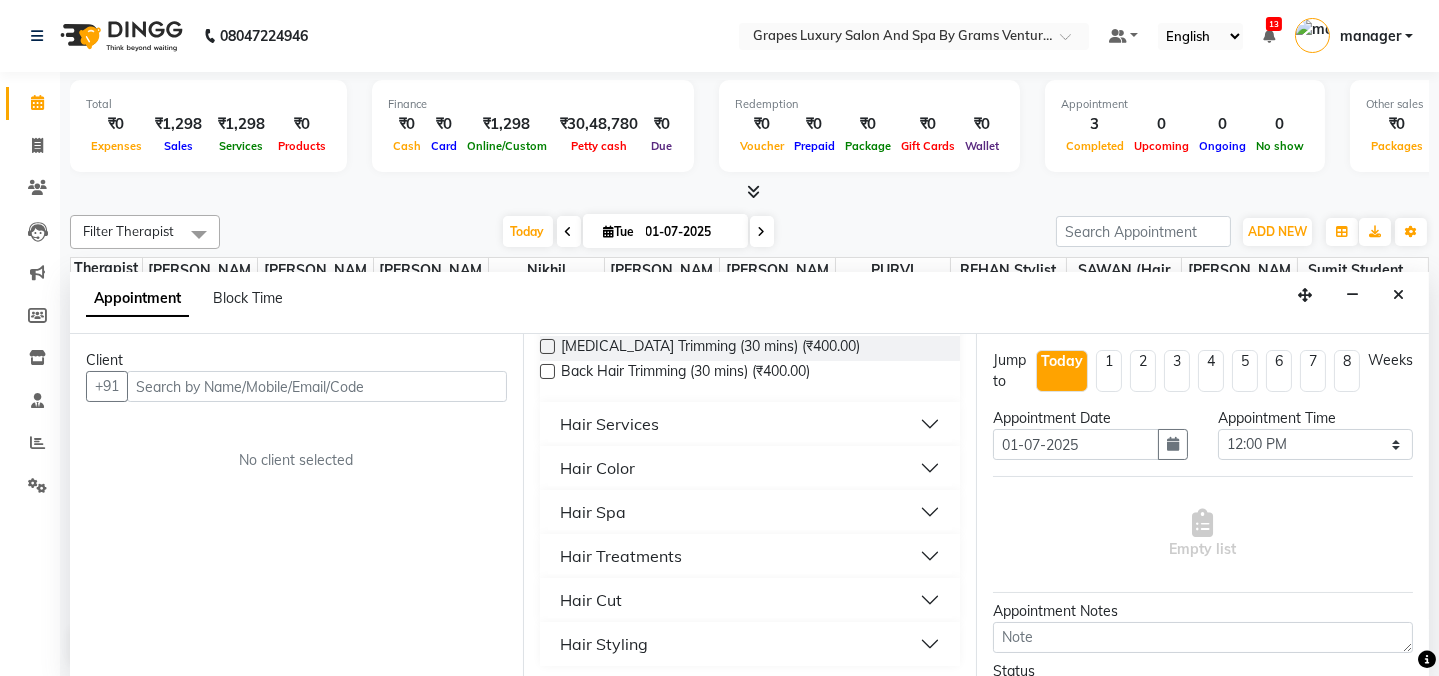 scroll, scrollTop: 184, scrollLeft: 0, axis: vertical 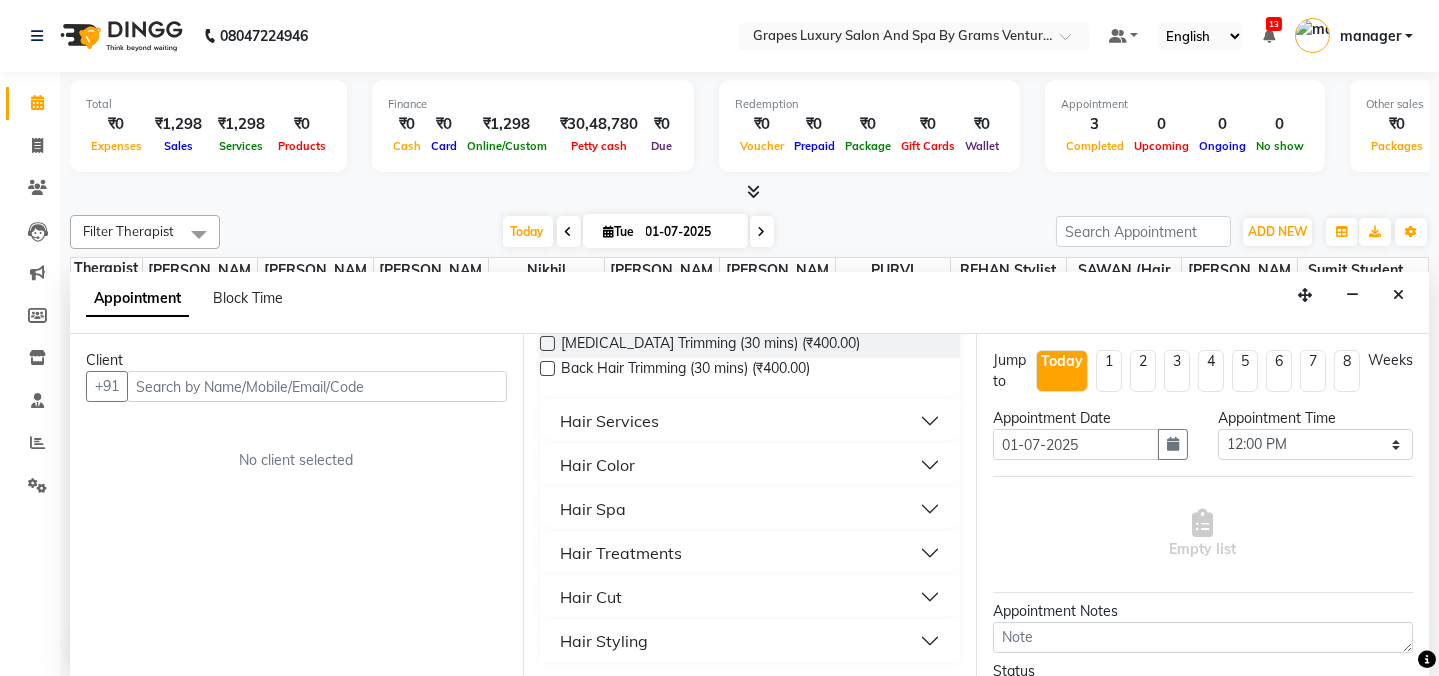 type on "hair" 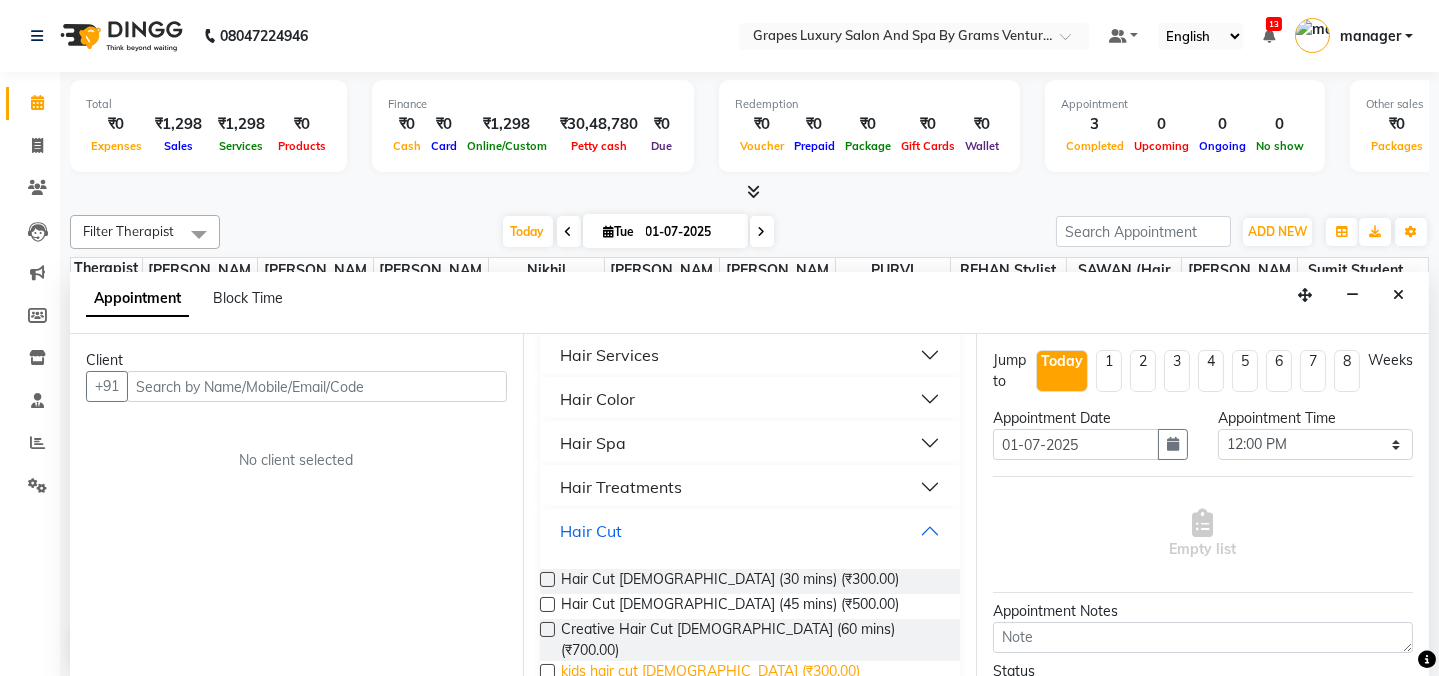 scroll, scrollTop: 341, scrollLeft: 0, axis: vertical 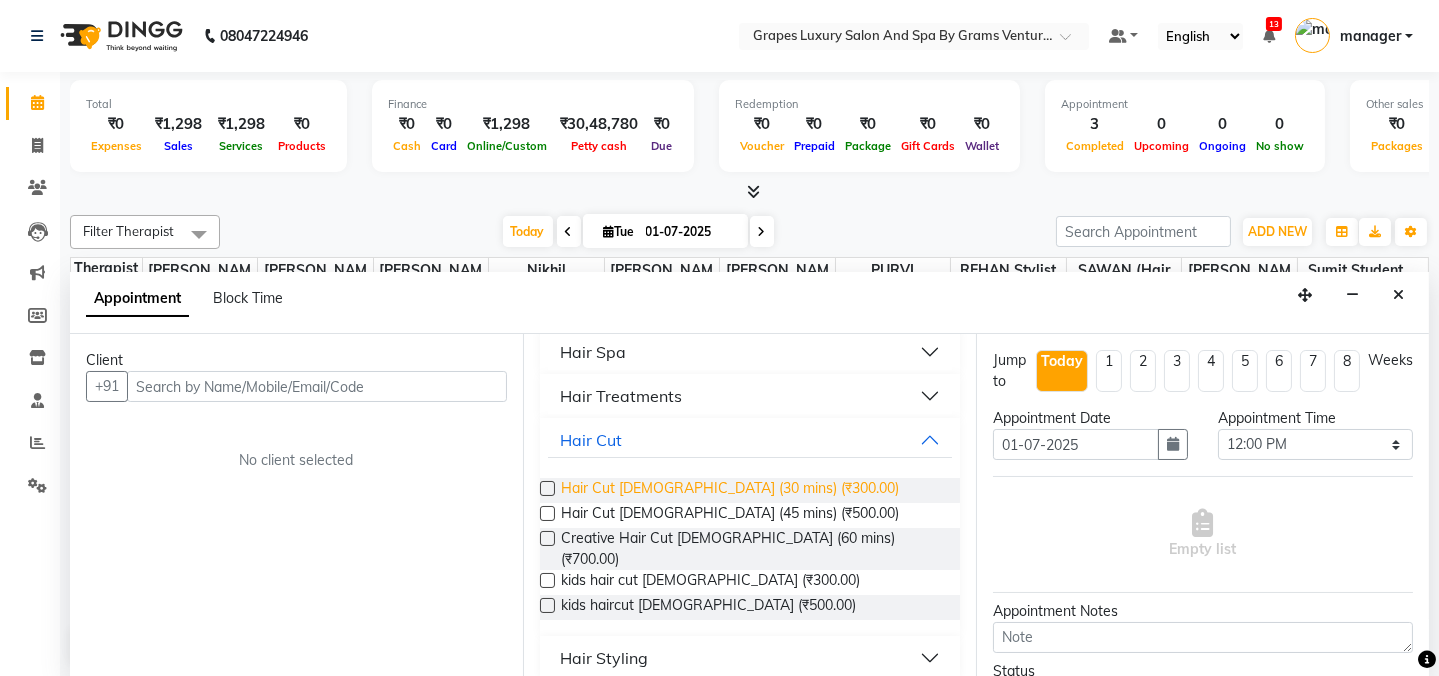 click on "Hair Cut [DEMOGRAPHIC_DATA] (30 mins) (₹300.00)" at bounding box center [730, 490] 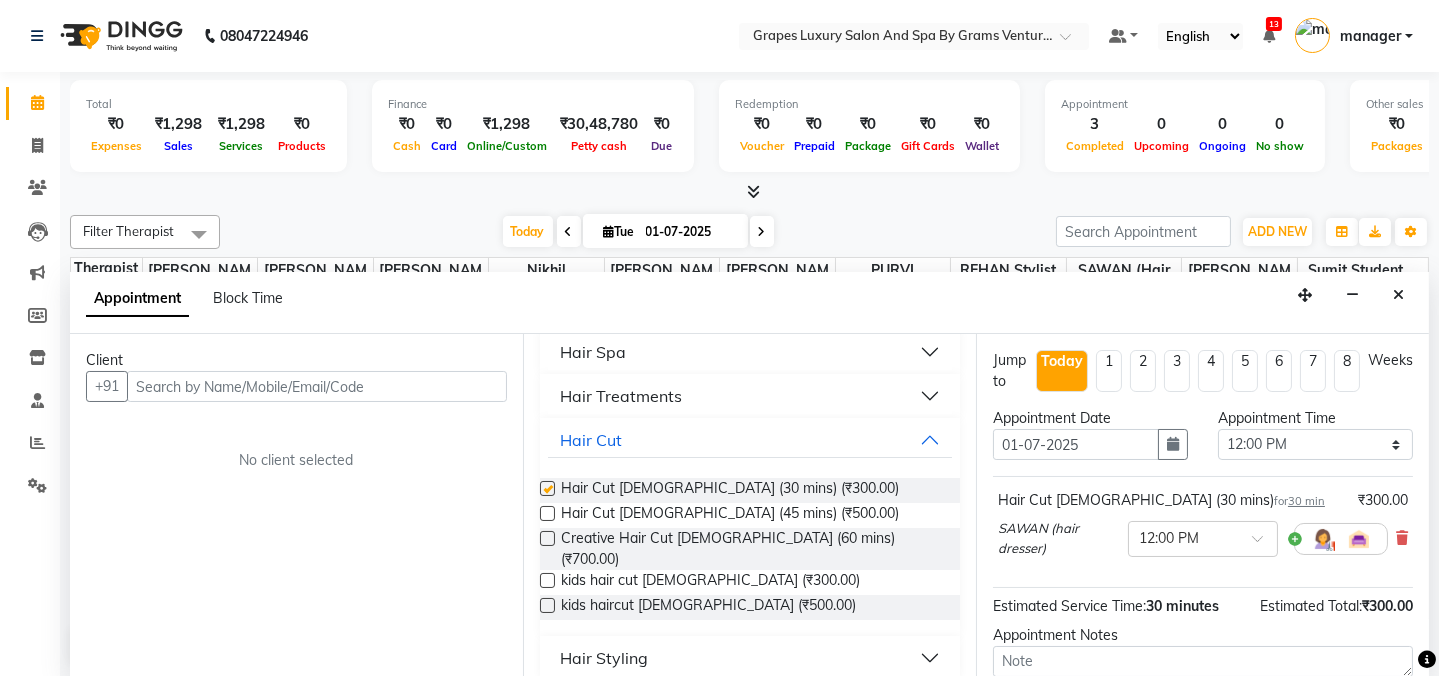 checkbox on "false" 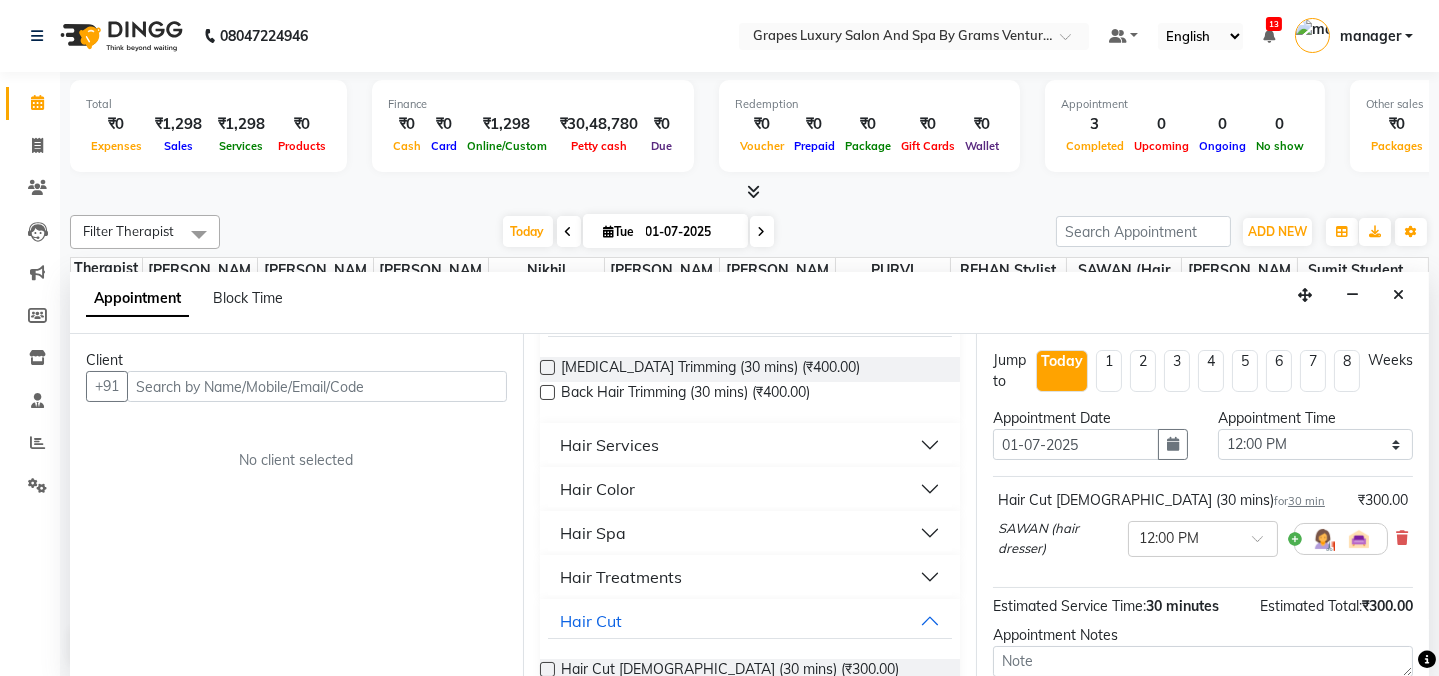 scroll, scrollTop: 0, scrollLeft: 0, axis: both 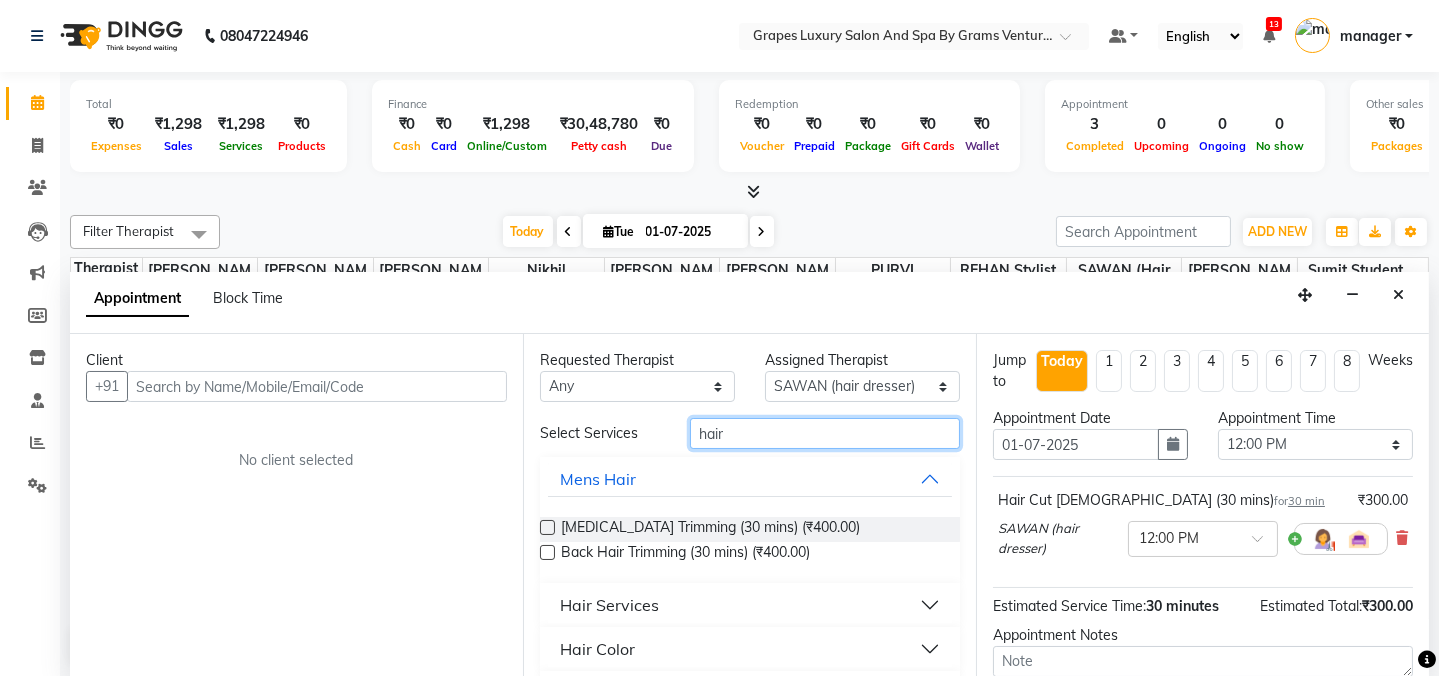 click on "hair" at bounding box center [825, 433] 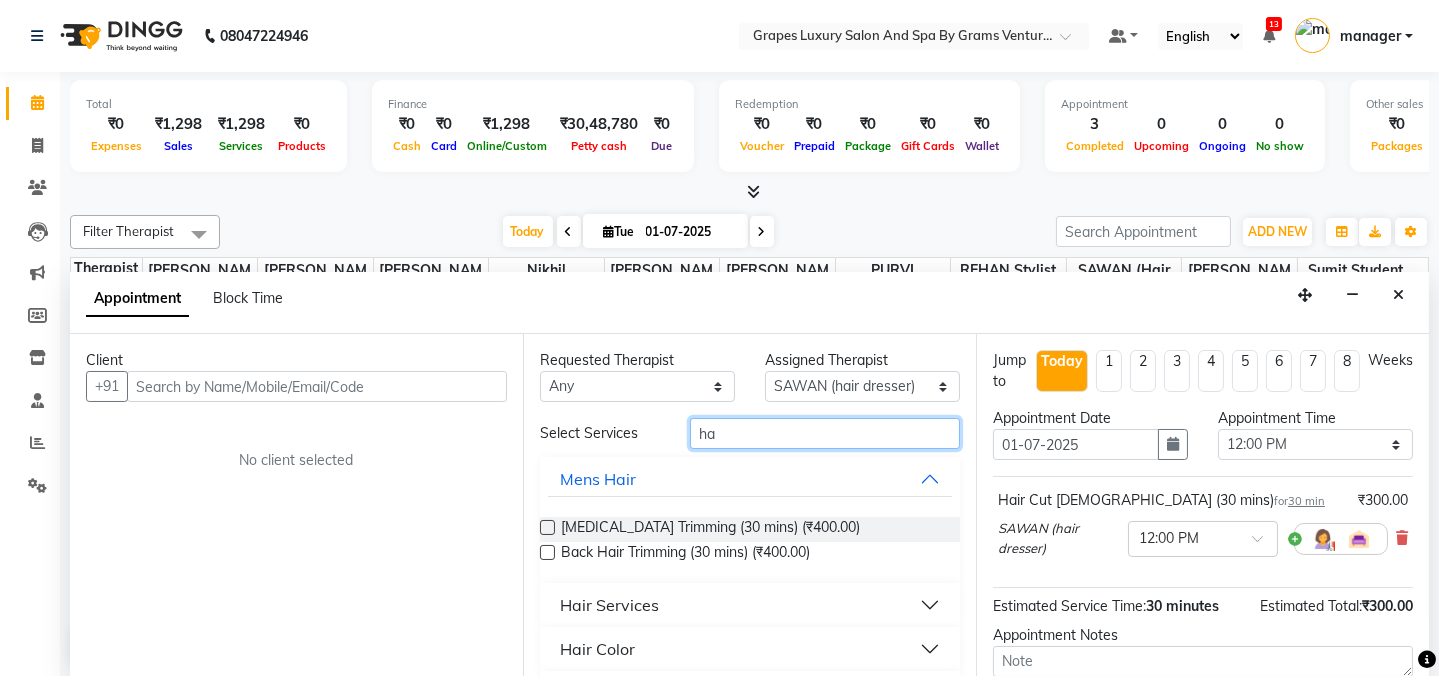 type on "h" 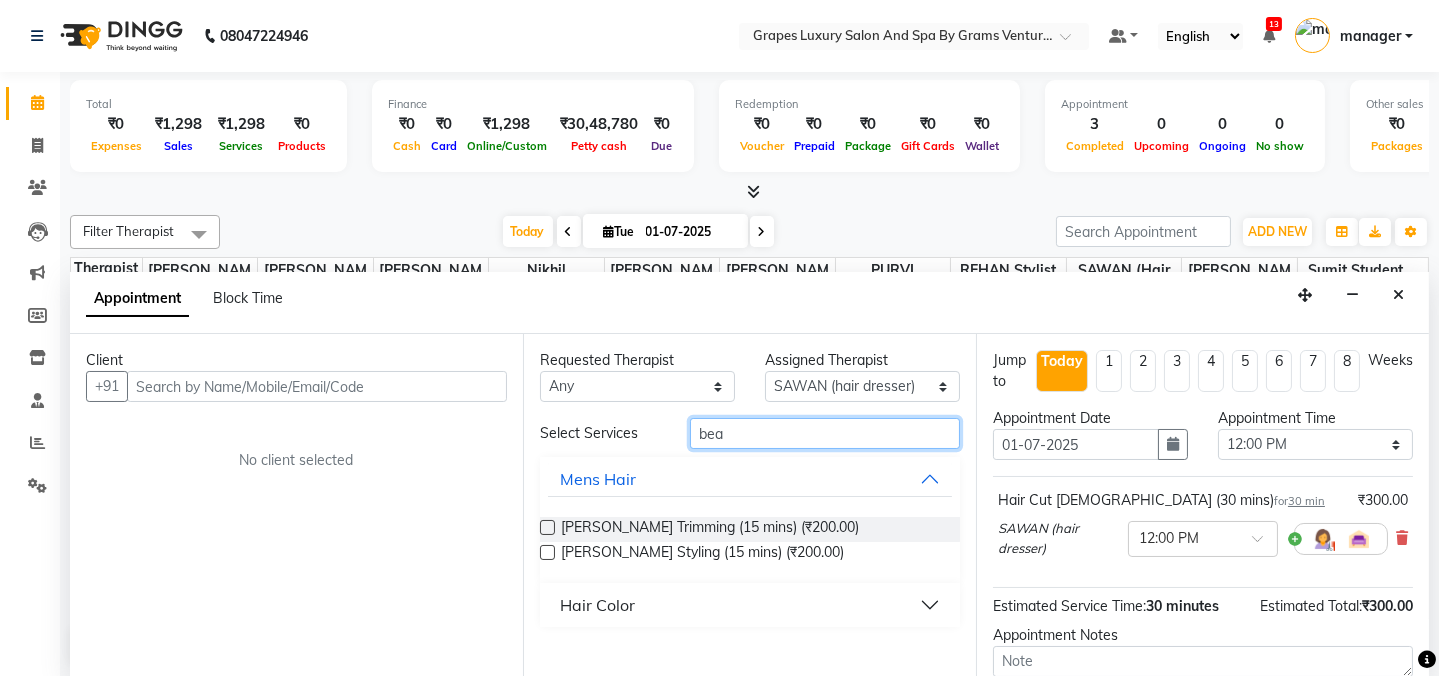 type on "bea" 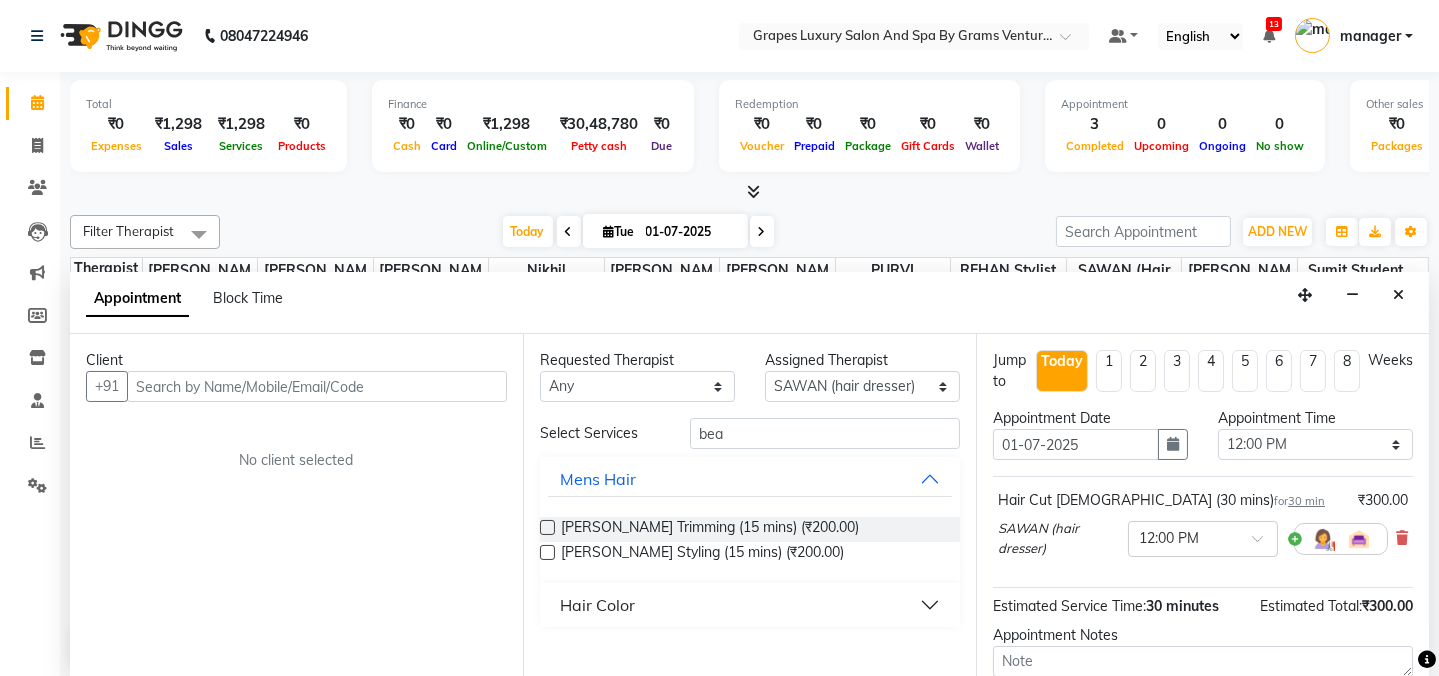 click on "Requested Therapist Any [PERSON_NAME] (beauty&nails) [PERSON_NAME] "[PERSON_NAME]''   <BO$$> MAHI (pedicureist) [PERSON_NAME] (Therapist) [PERSON_NAME] [PERSON_NAME] (therapist&Beauty) [PERSON_NAME]  stylist new SAWAN (hair dresser) [PERSON_NAME] new sumit student  [PERSON_NAME] senior stylist Assigned Therapist Select [PERSON_NAME] (beauty&nails) [PERSON_NAME] "[PERSON_NAME]''   <BO$$> MAHI (pedicureist) [PERSON_NAME] (Therapist) [PERSON_NAME] [PERSON_NAME] (therapist&Beauty) [PERSON_NAME]  stylist new SAWAN (hair dresser) [PERSON_NAME] new sumit student  [PERSON_NAME] senior stylist Select Services bea    Mens Hair [PERSON_NAME] Trimming (15 mins) (₹200.00) [PERSON_NAME] Styling (15 mins) (₹200.00)    Hair Color" at bounding box center (749, 506) 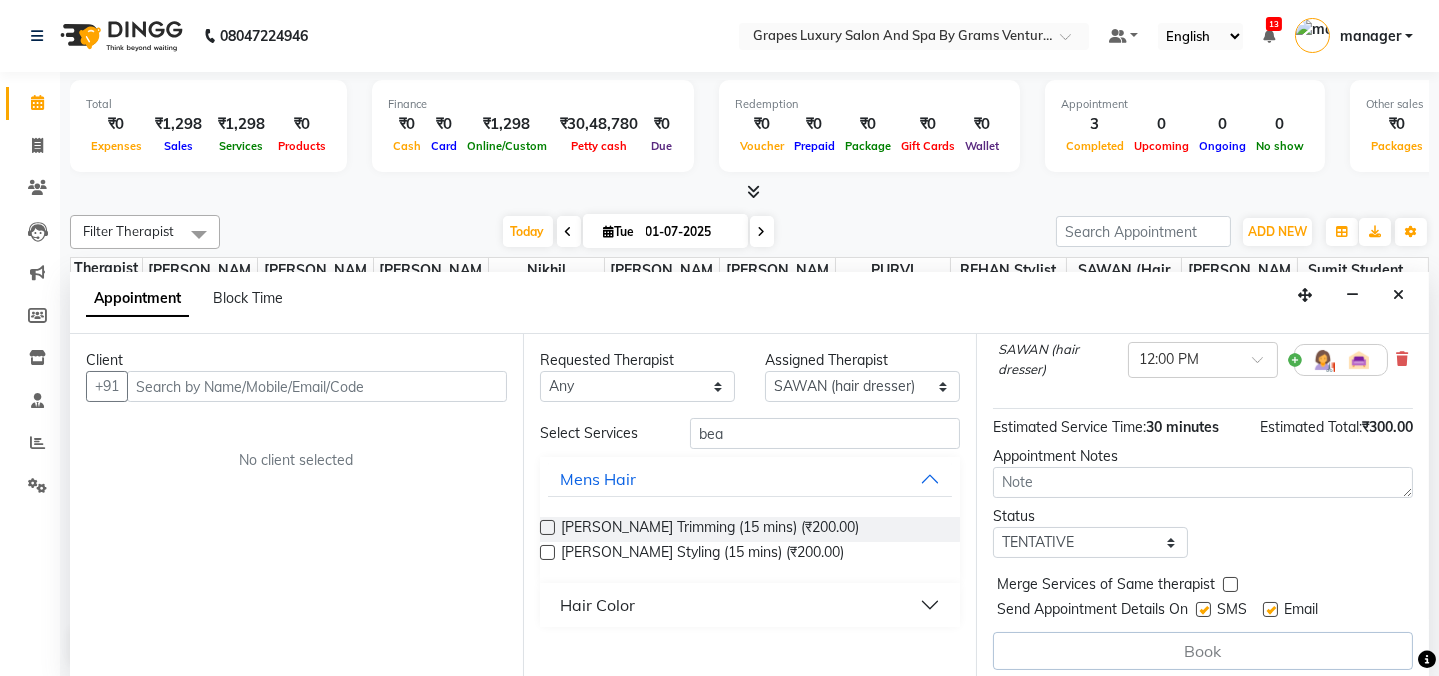 scroll, scrollTop: 186, scrollLeft: 0, axis: vertical 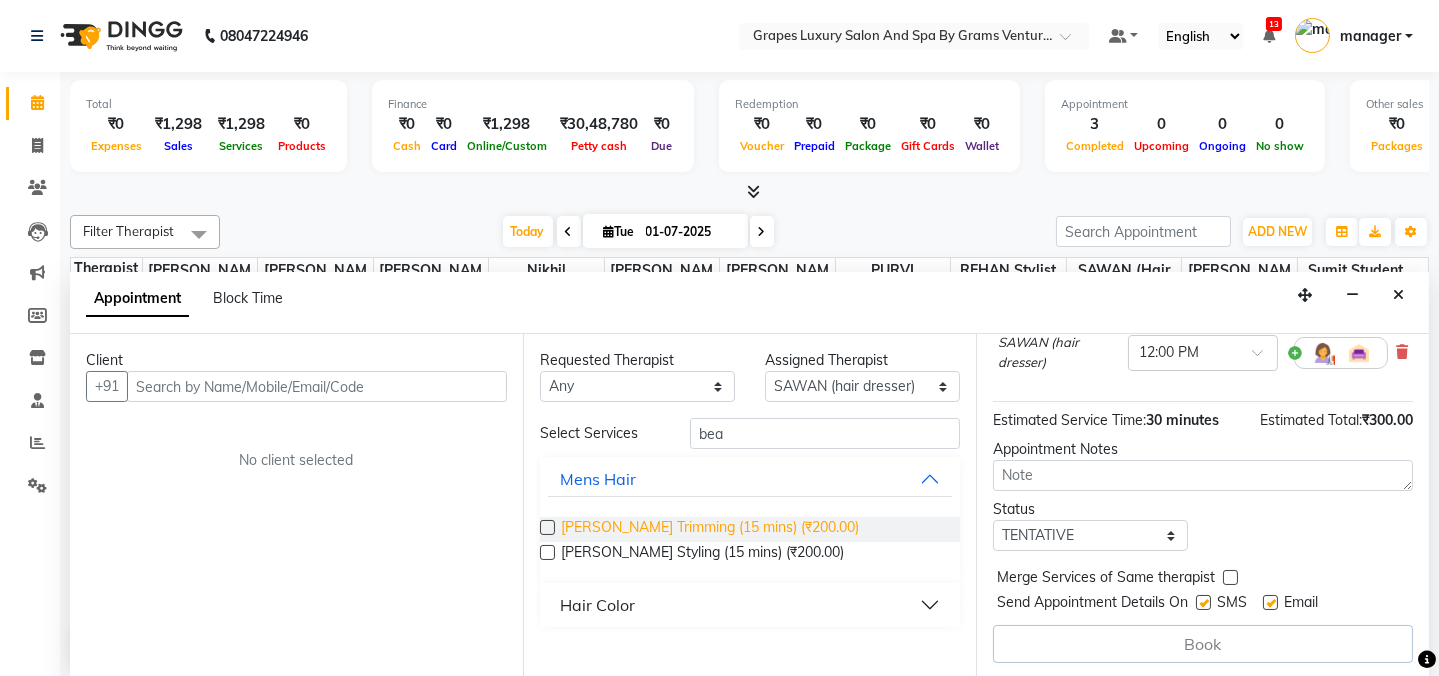 click on "[PERSON_NAME] Trimming (15 mins) (₹200.00)" at bounding box center [710, 529] 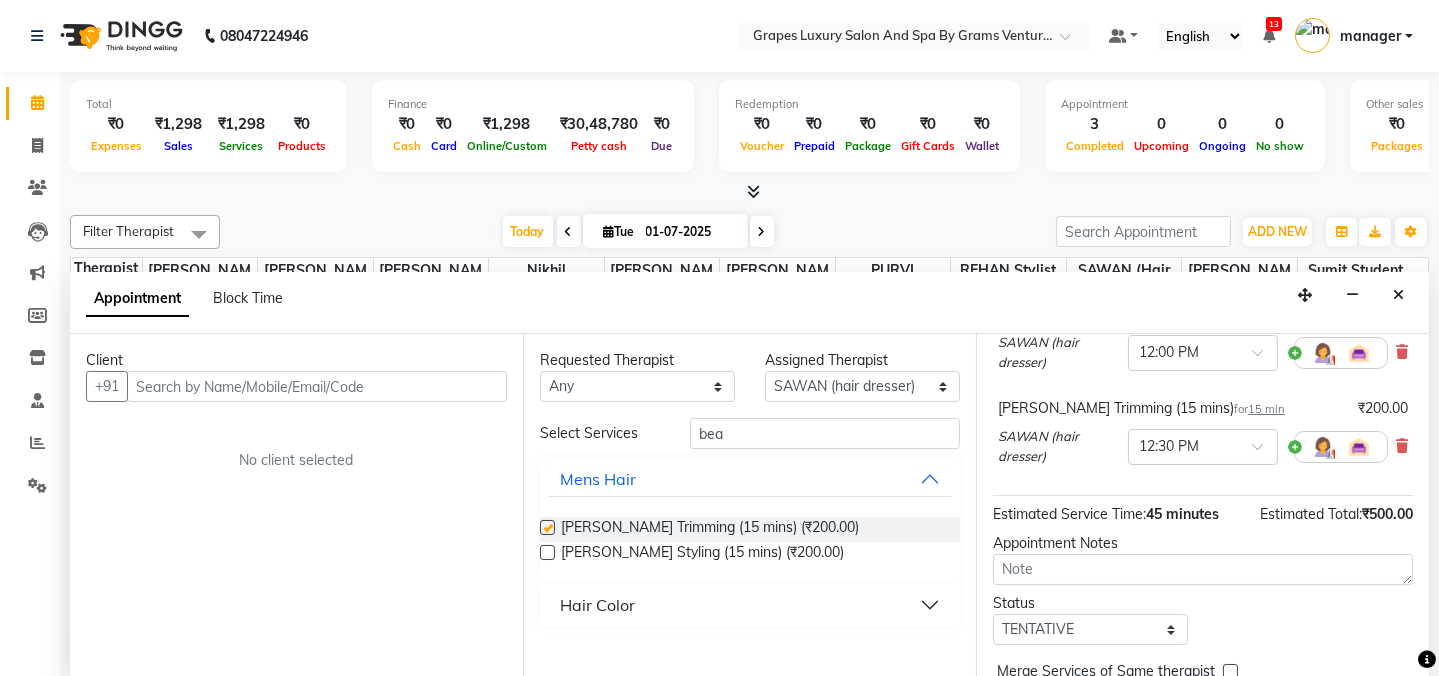 checkbox on "false" 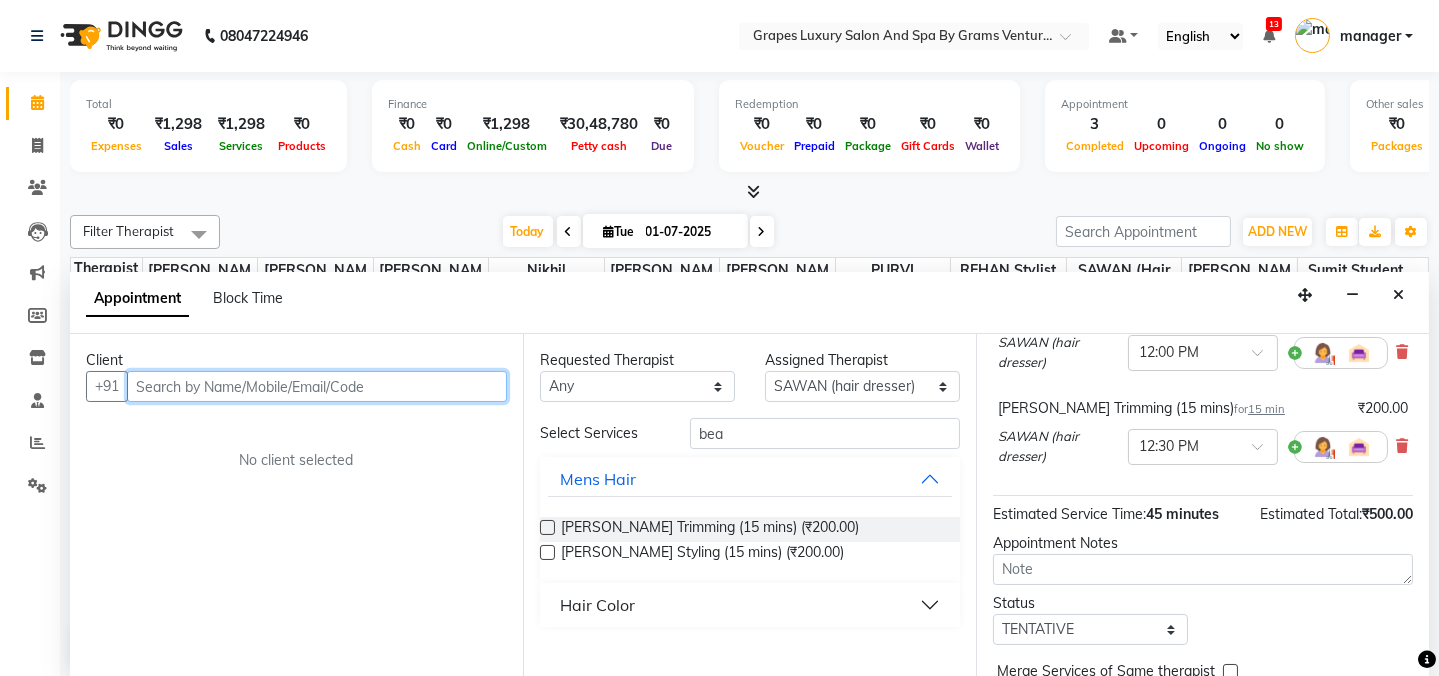 click at bounding box center [317, 386] 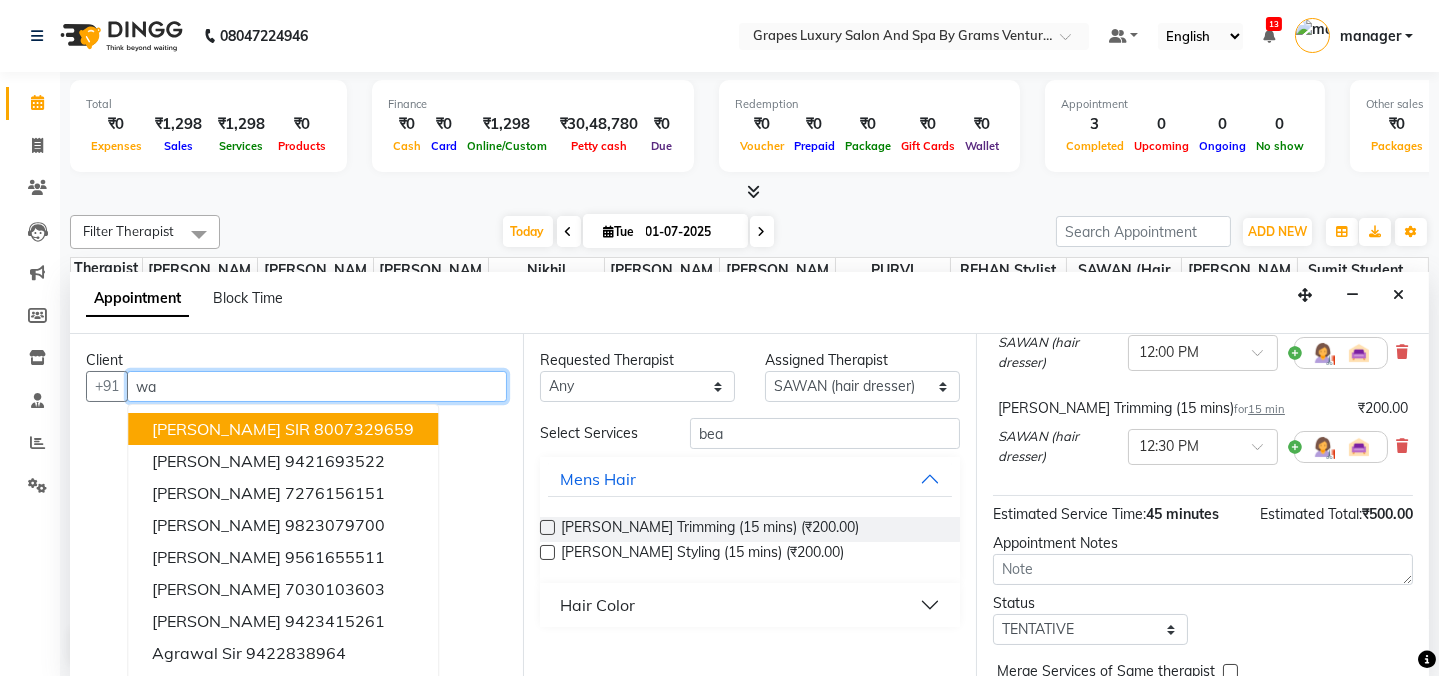 type on "w" 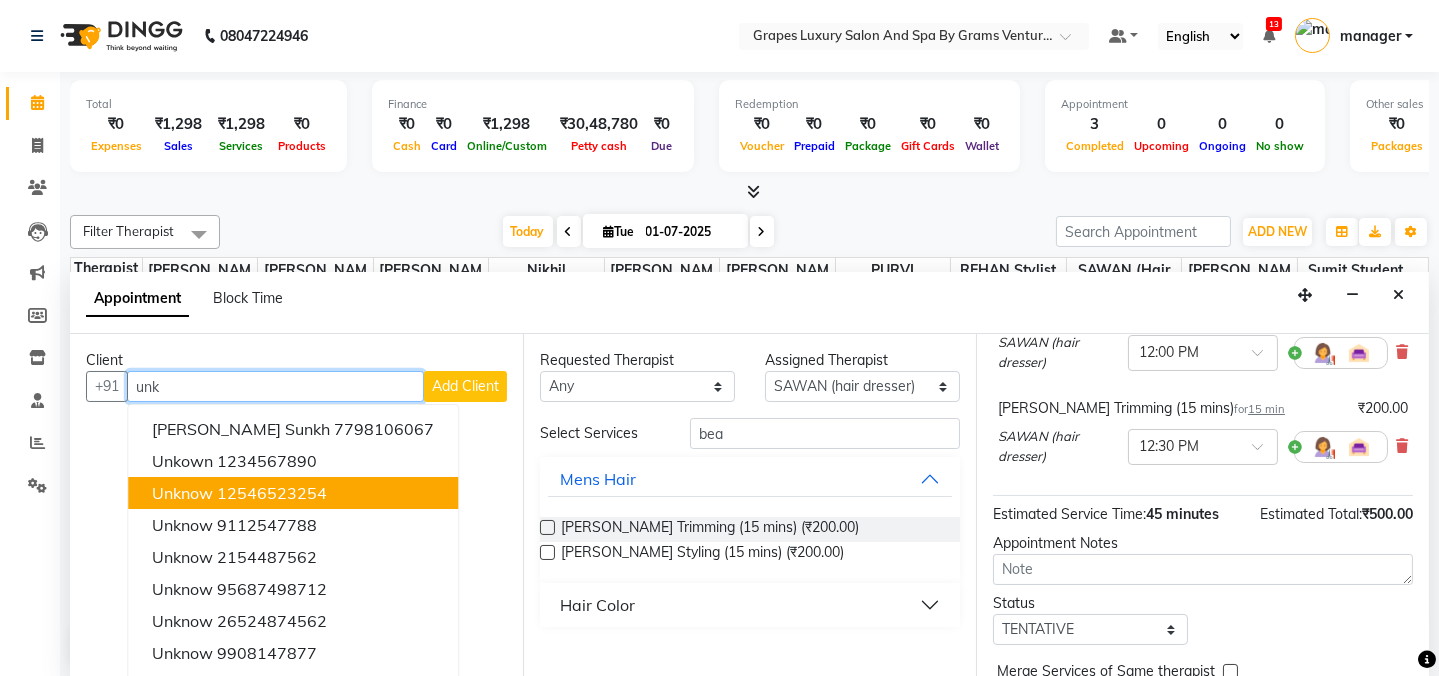 drag, startPoint x: 255, startPoint y: 499, endPoint x: 280, endPoint y: 501, distance: 25.079872 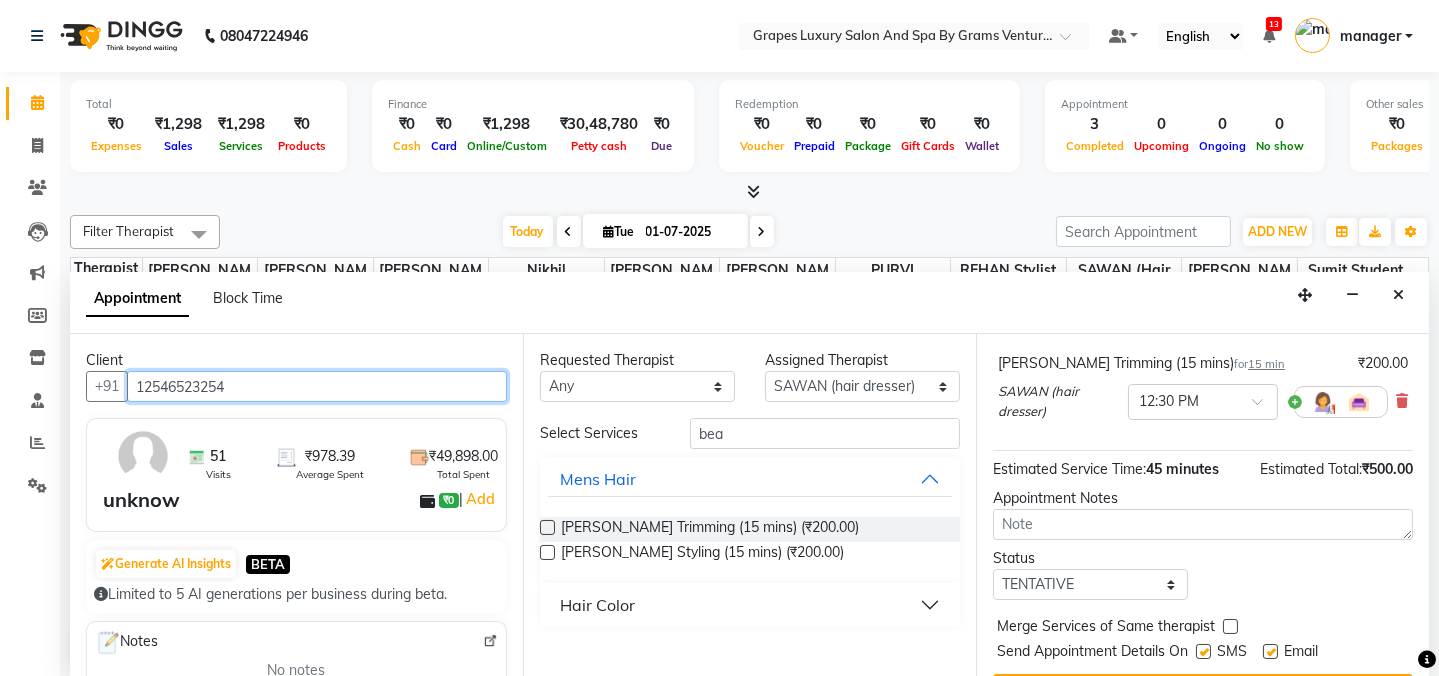 scroll, scrollTop: 278, scrollLeft: 0, axis: vertical 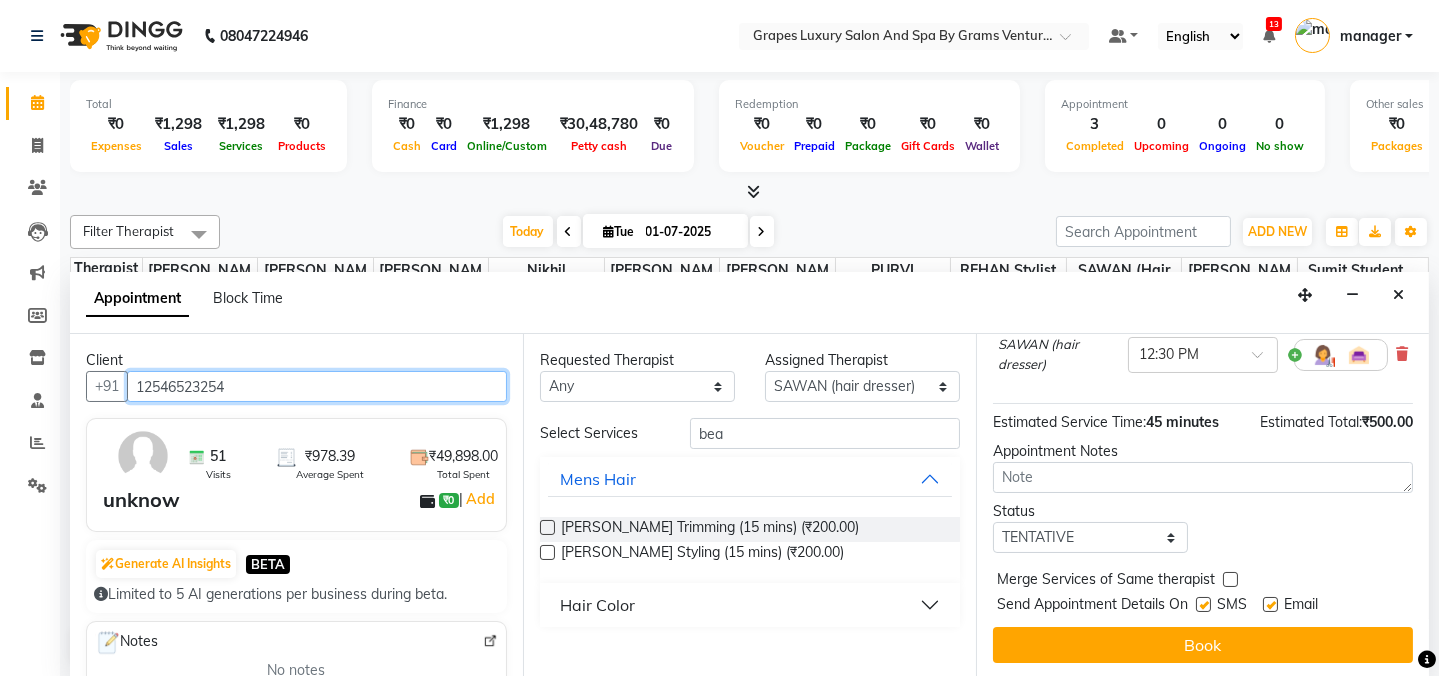 type on "12546523254" 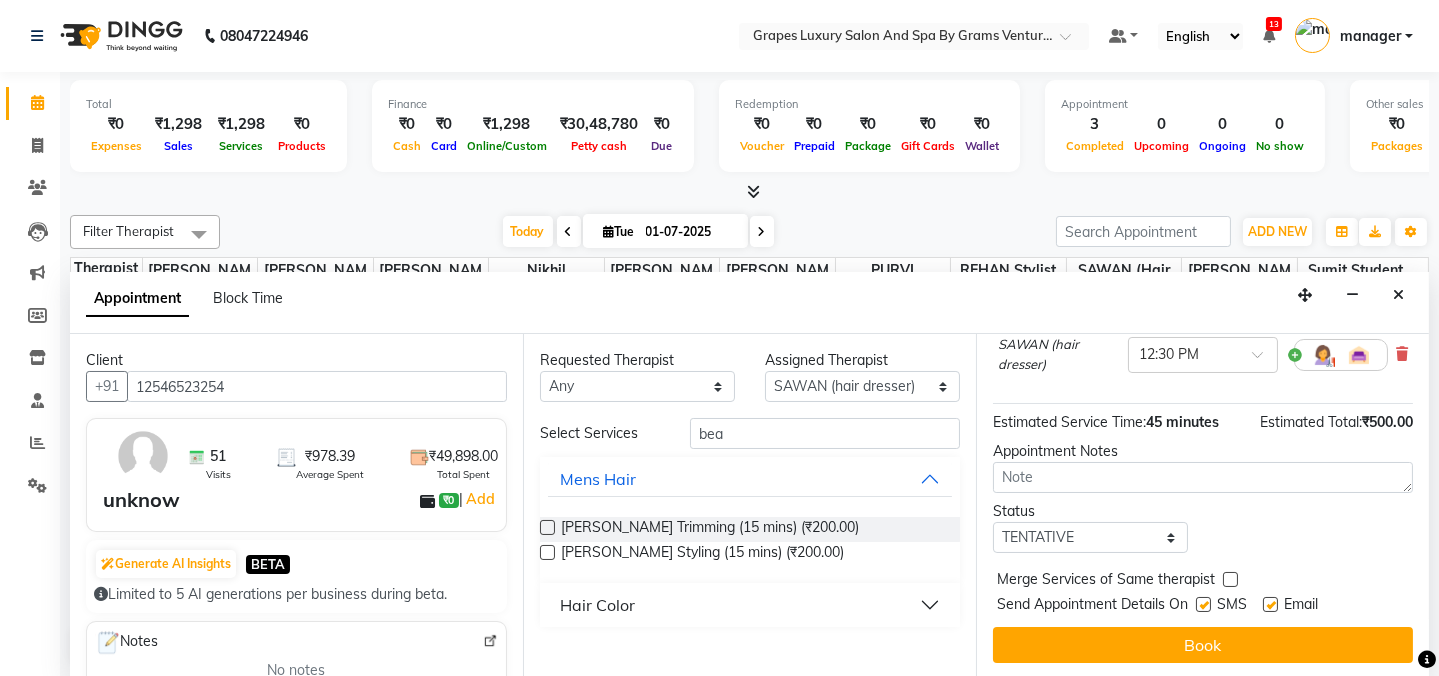 click at bounding box center (1203, 604) 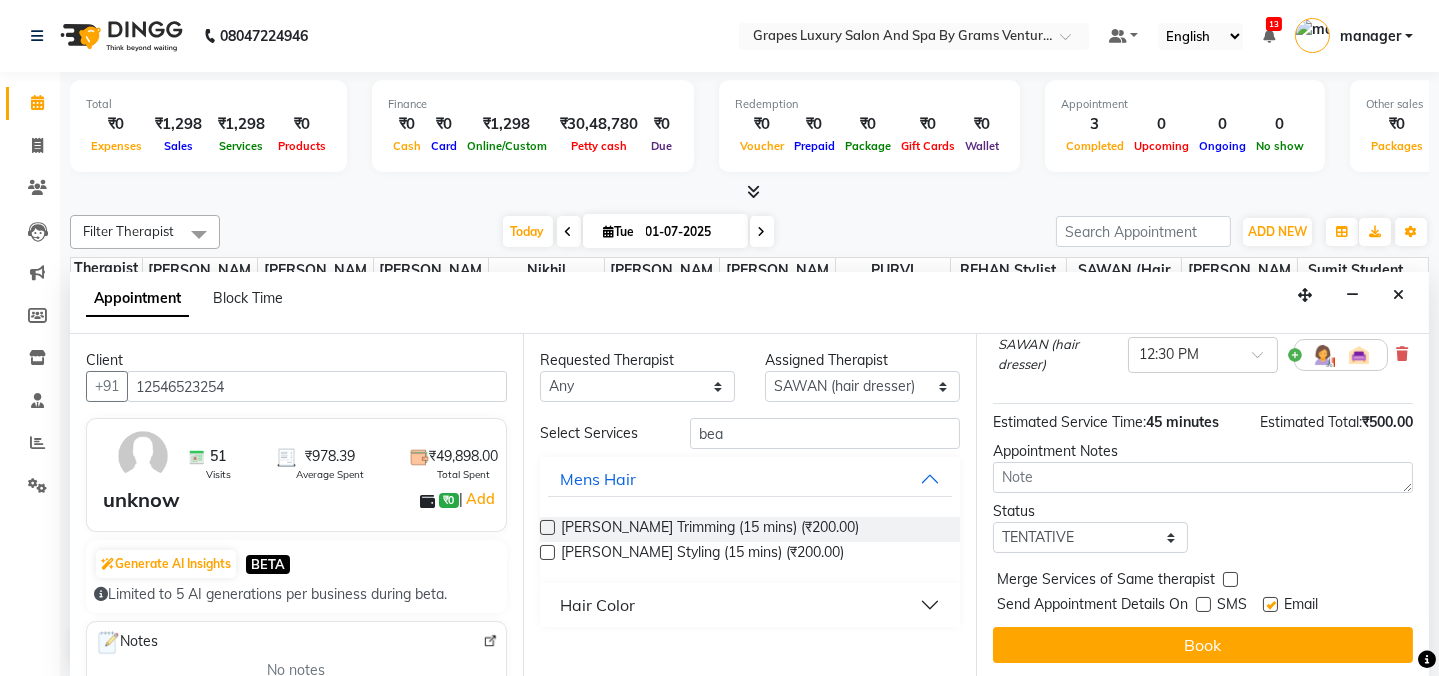 click at bounding box center (1270, 604) 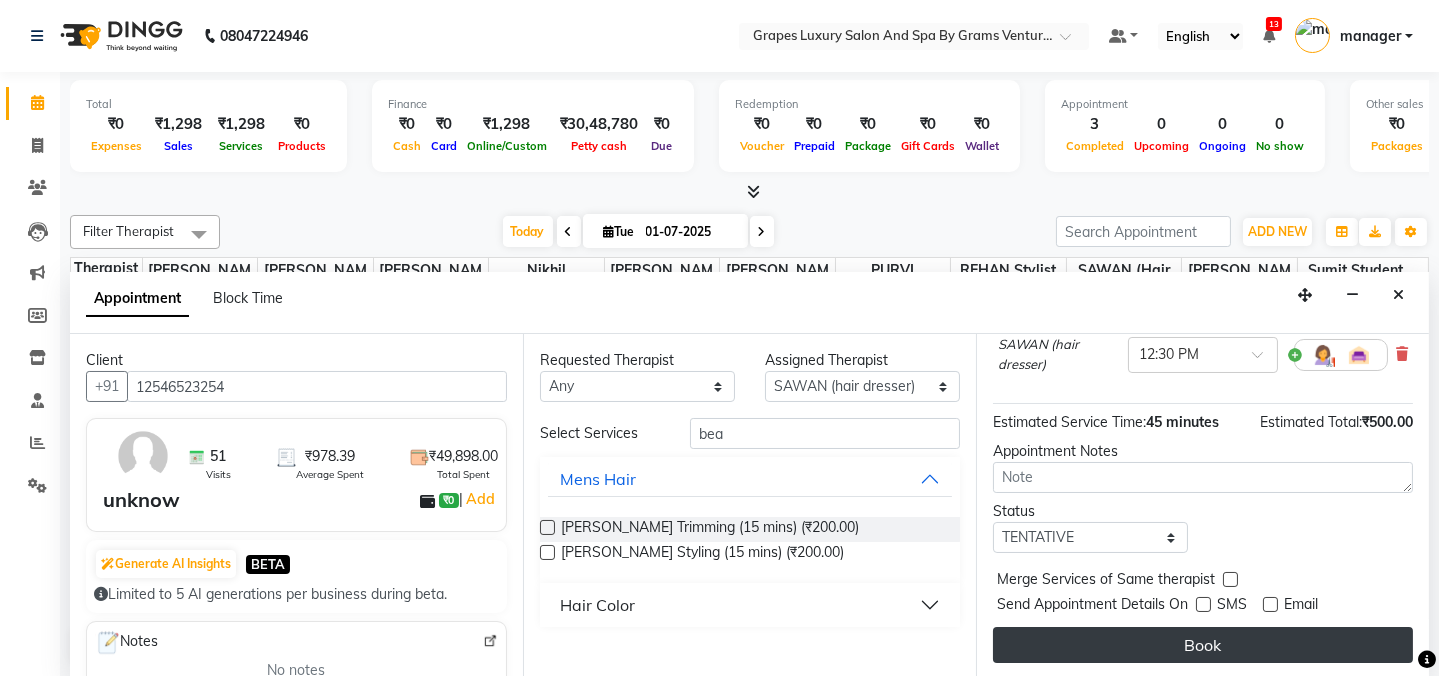 click on "Book" at bounding box center (1203, 645) 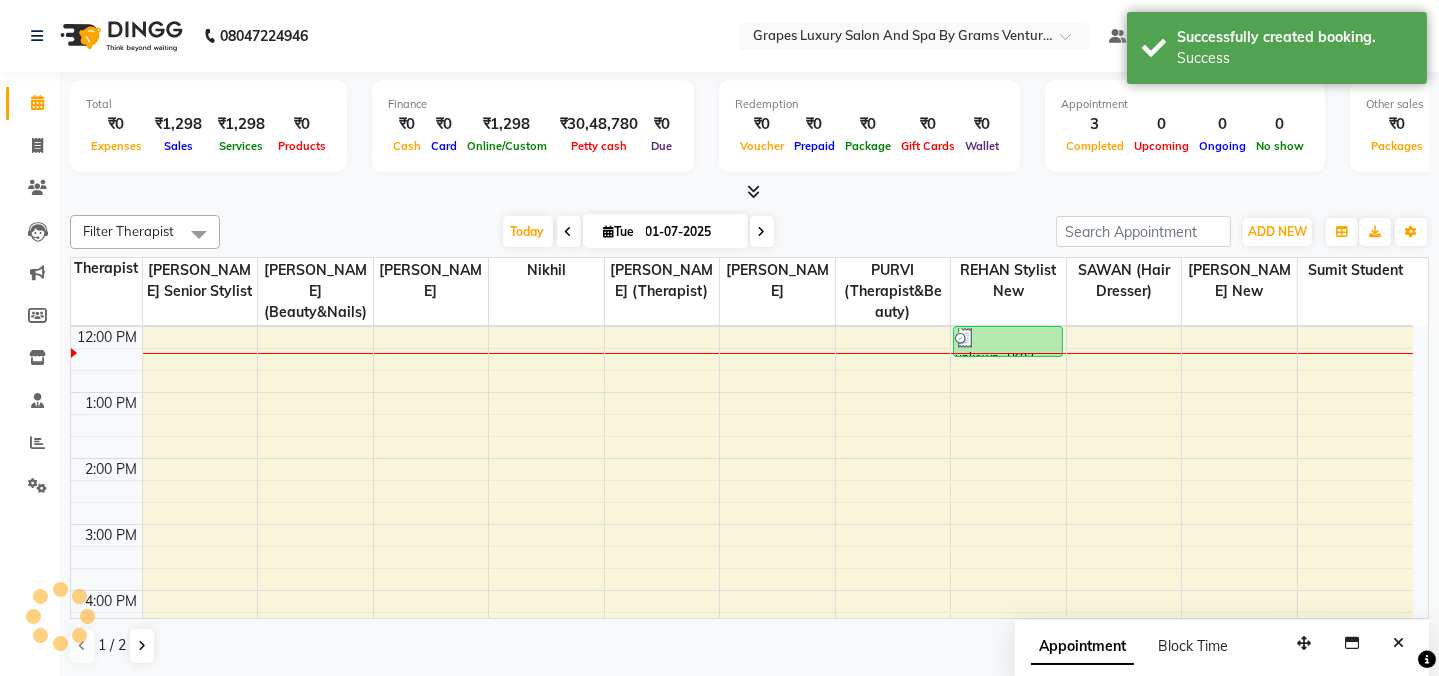 scroll, scrollTop: 0, scrollLeft: 0, axis: both 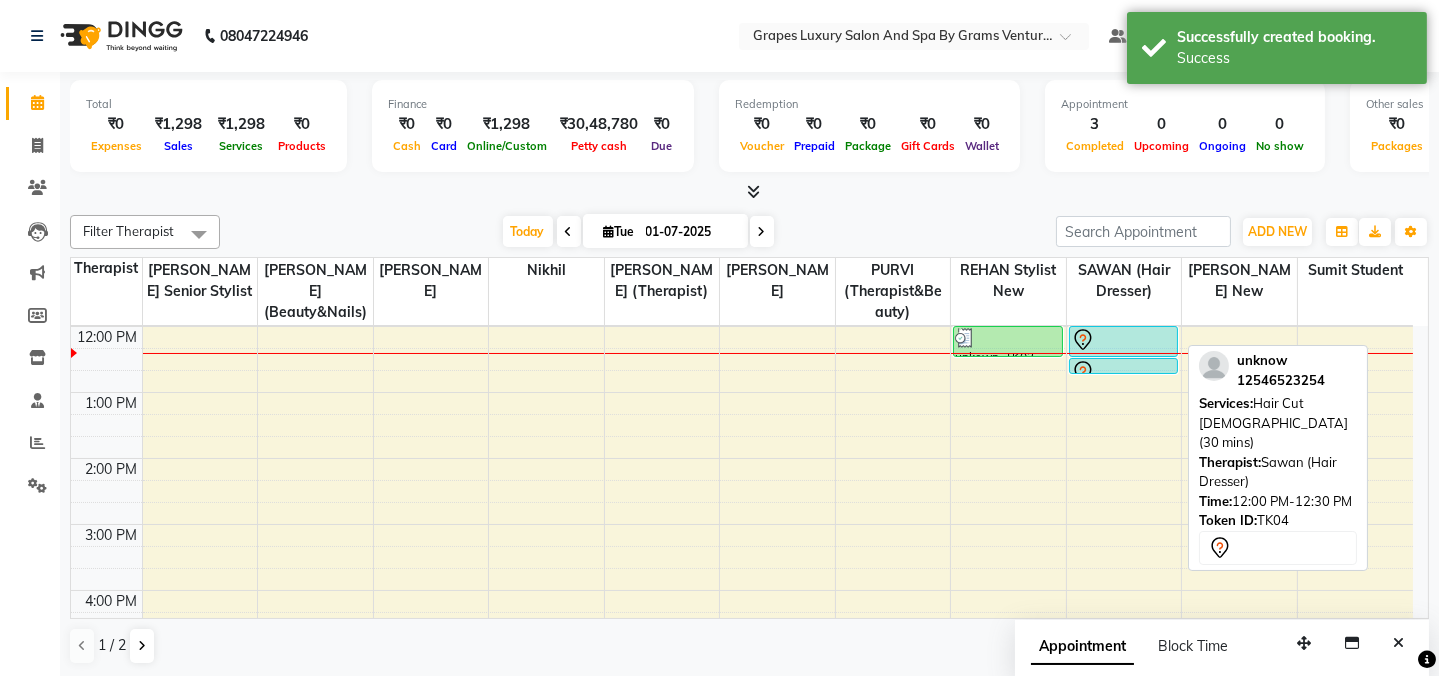 click at bounding box center (1124, 356) 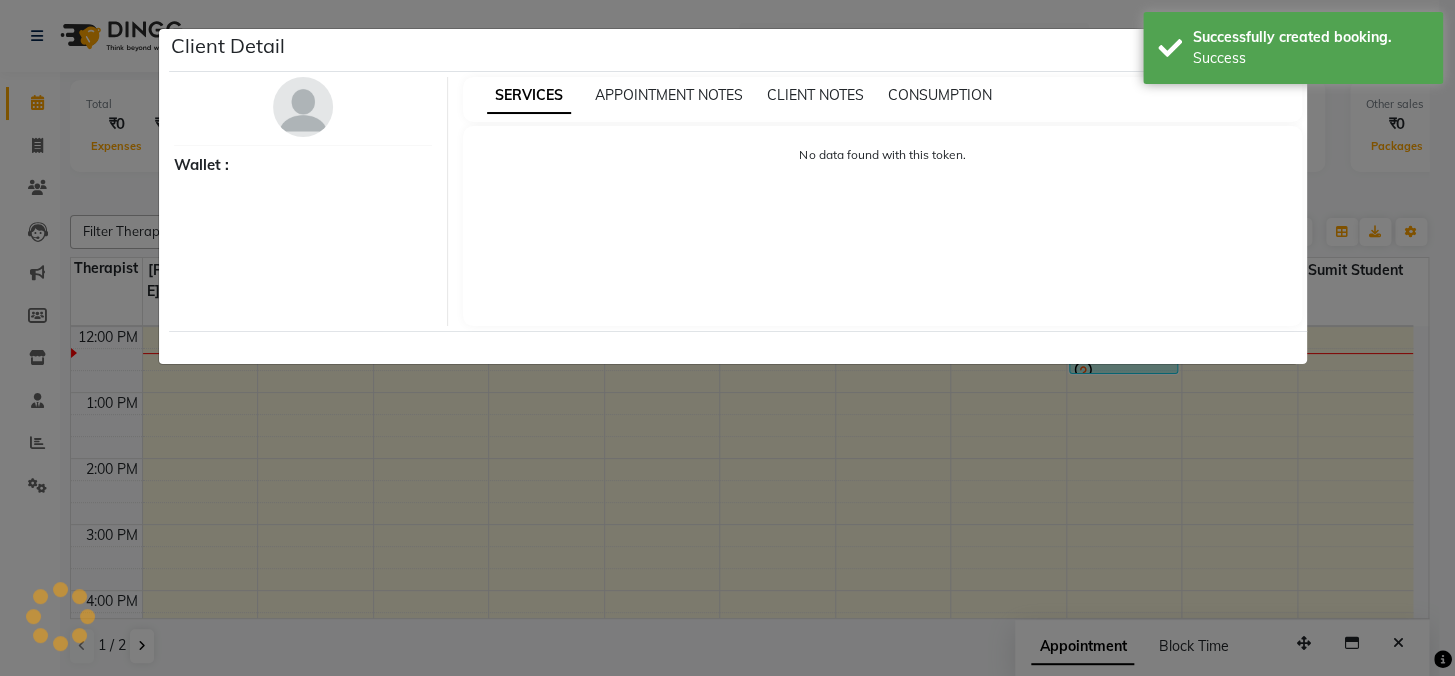 select on "7" 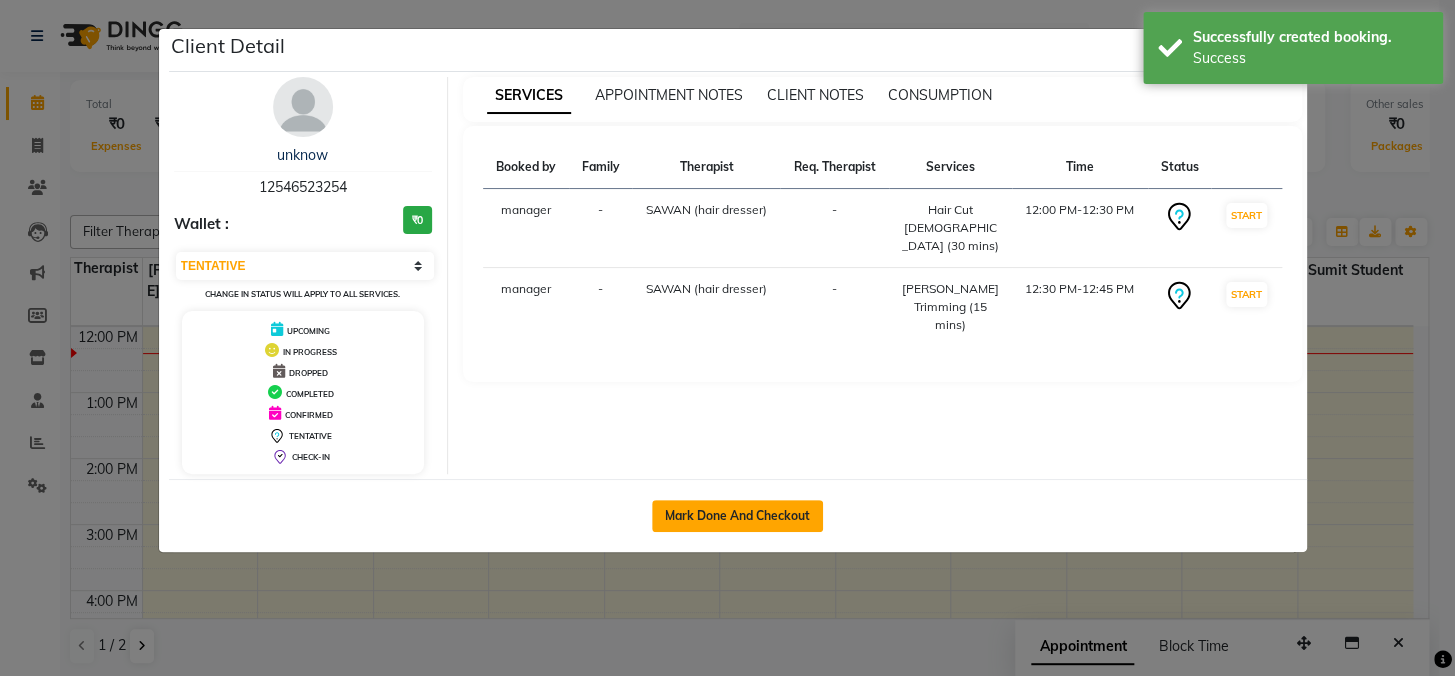 click on "Mark Done And Checkout" 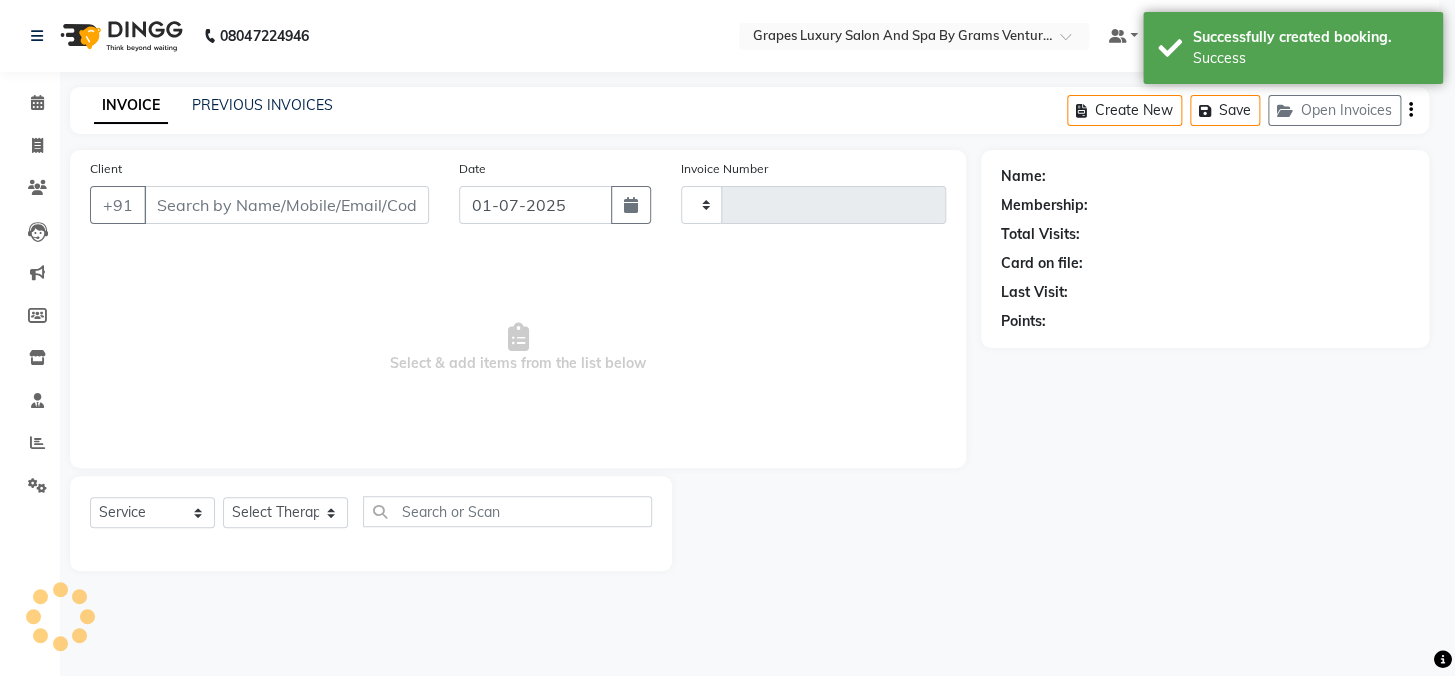 type on "1504" 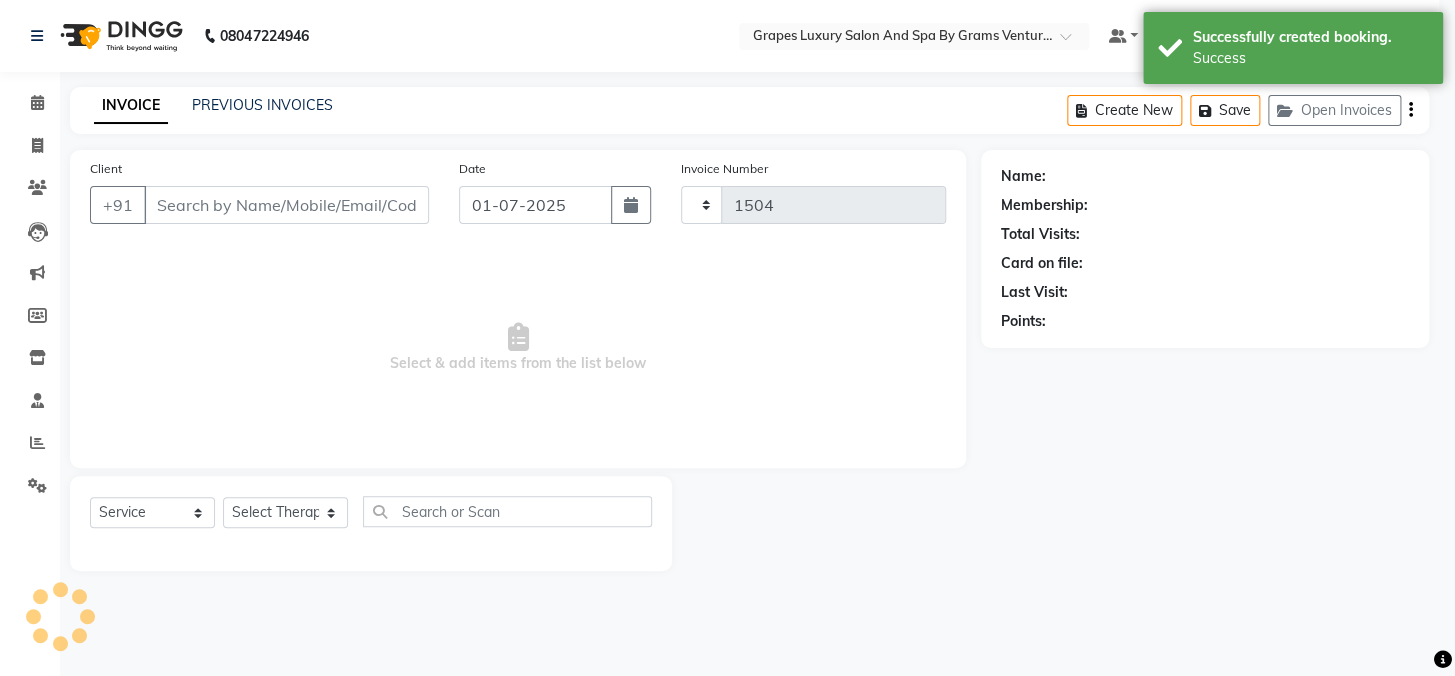 select on "3585" 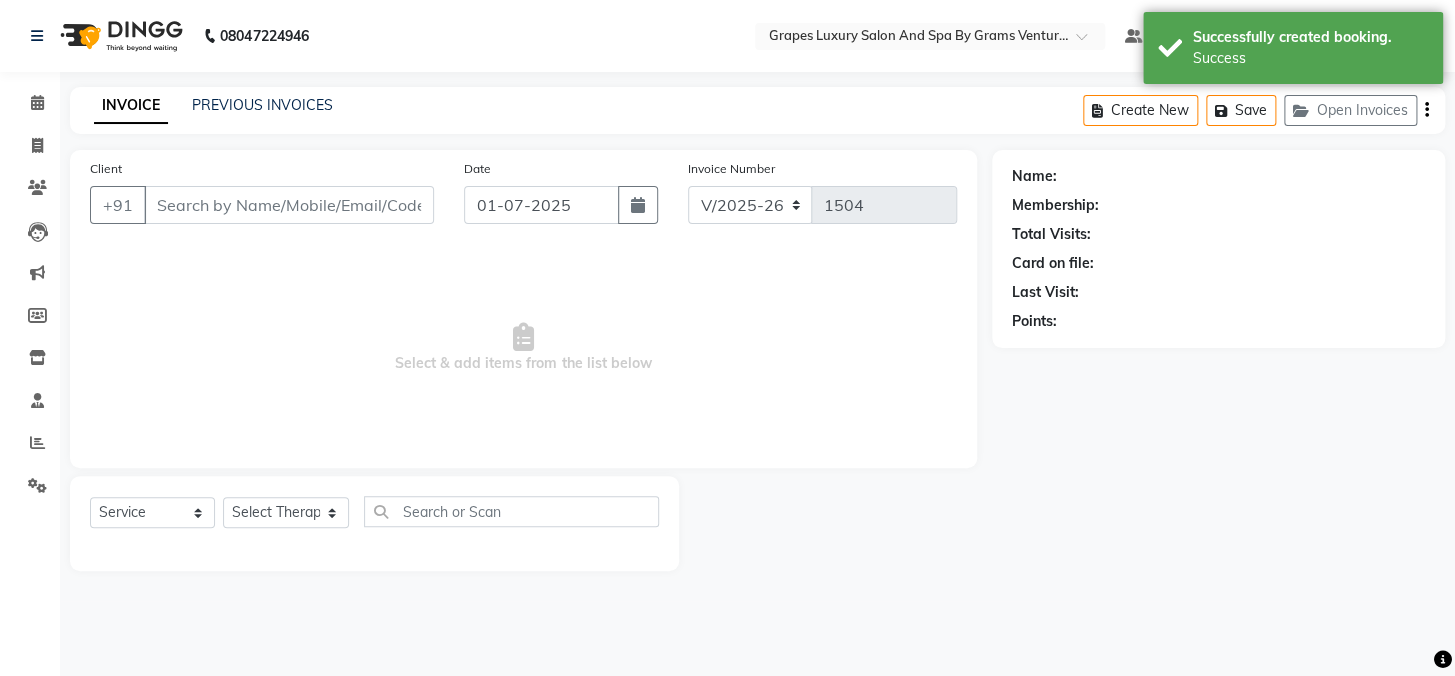 type on "12546523254" 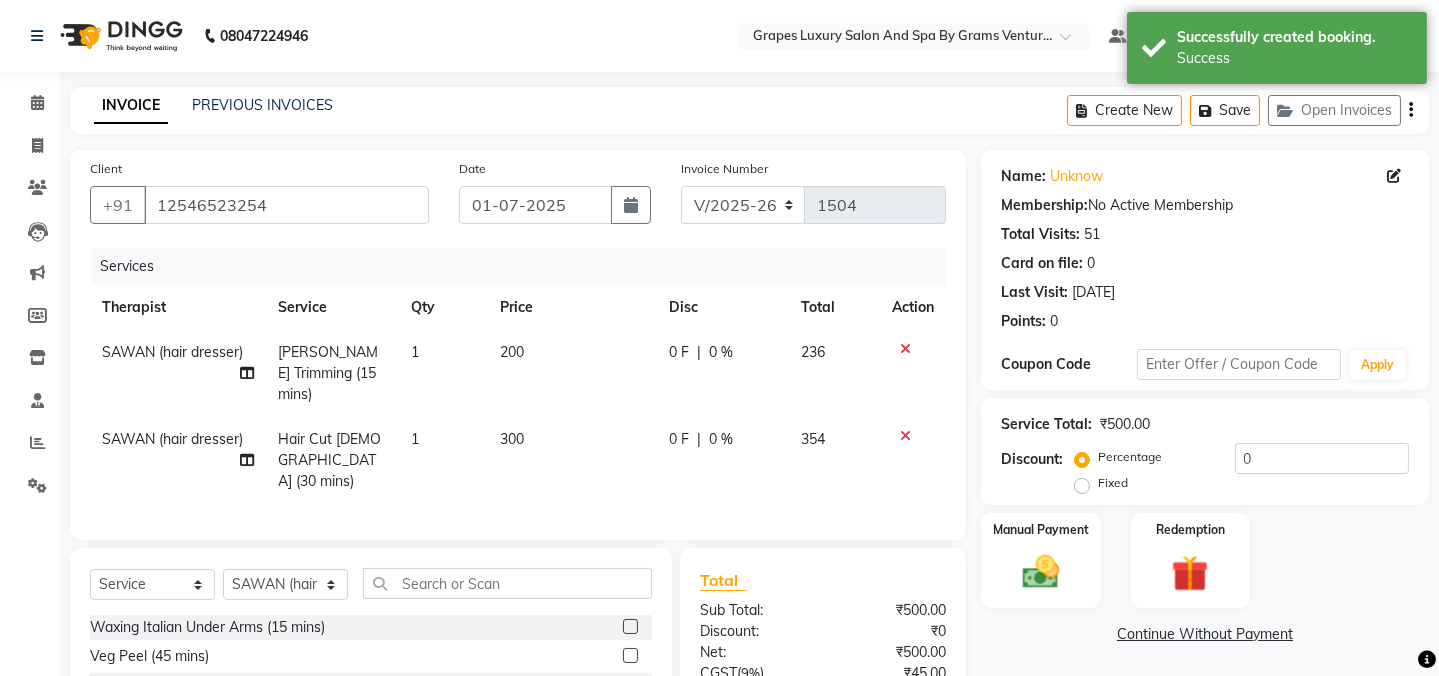 scroll, scrollTop: 170, scrollLeft: 0, axis: vertical 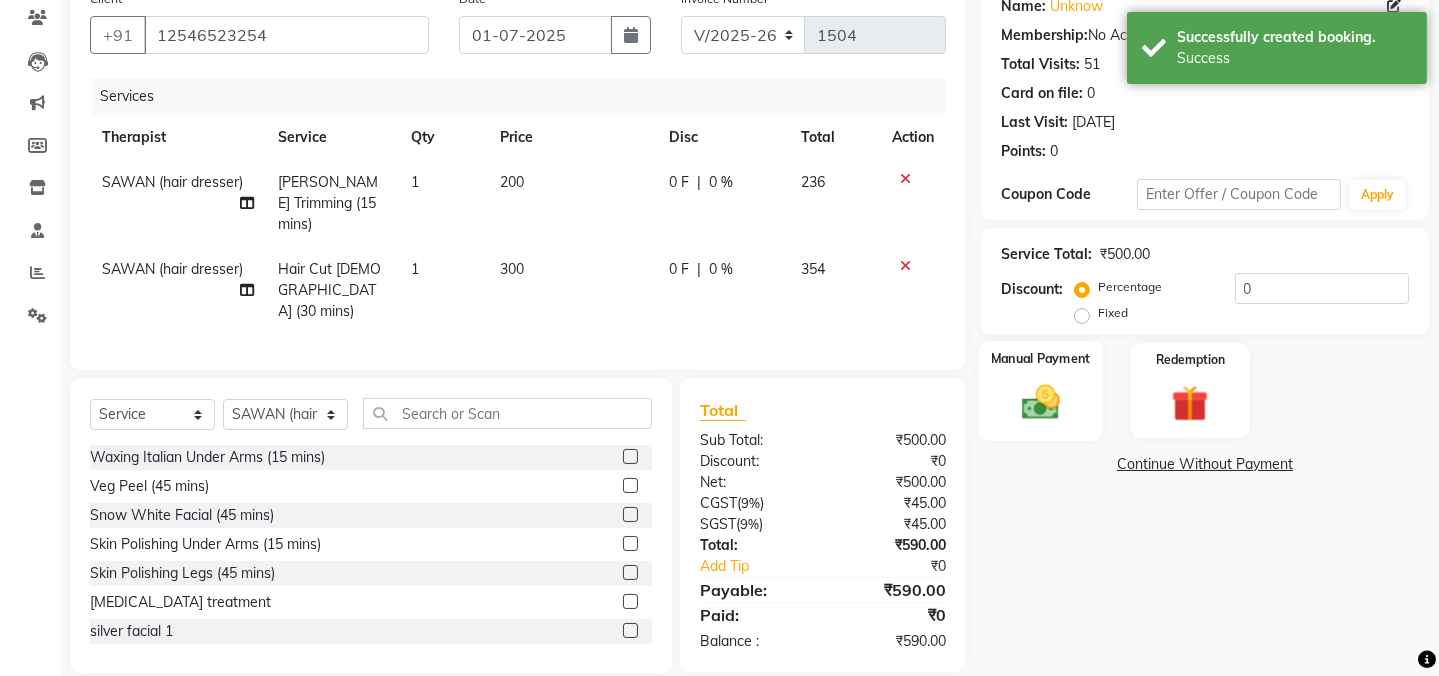 click 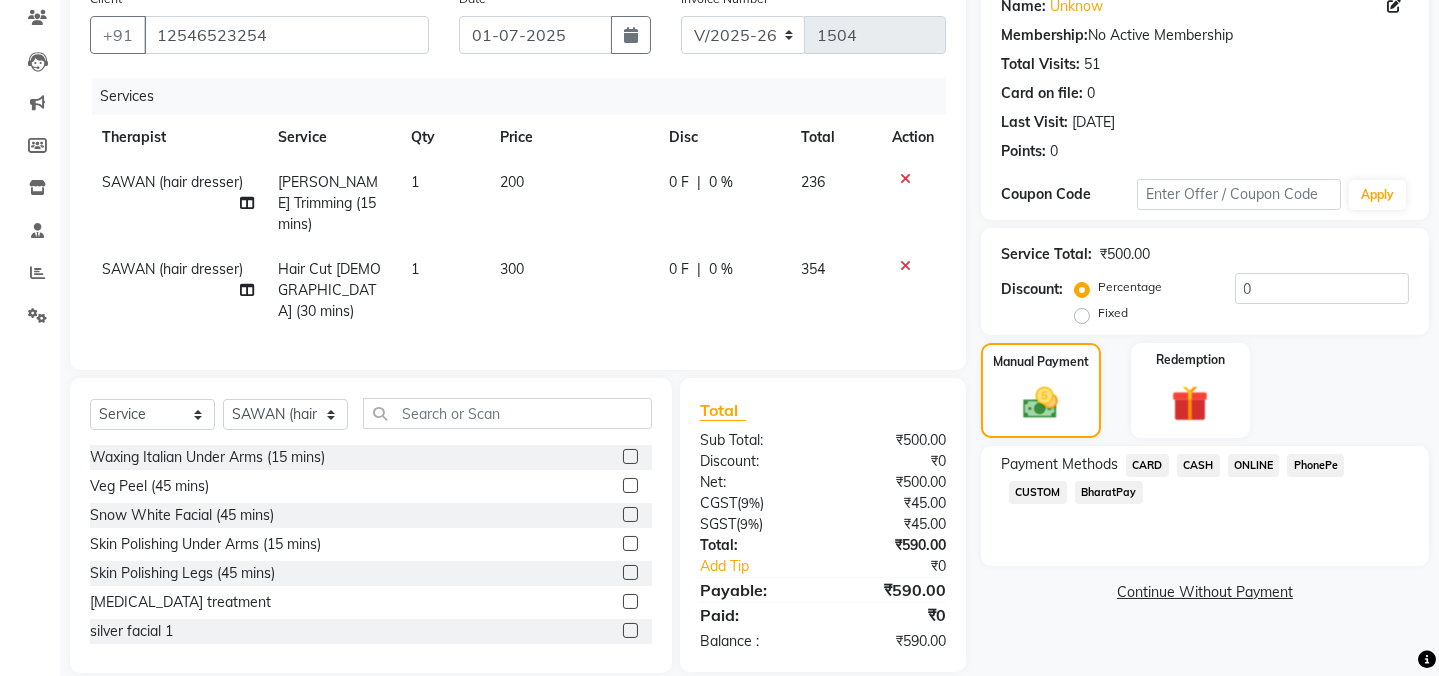click on "CASH" 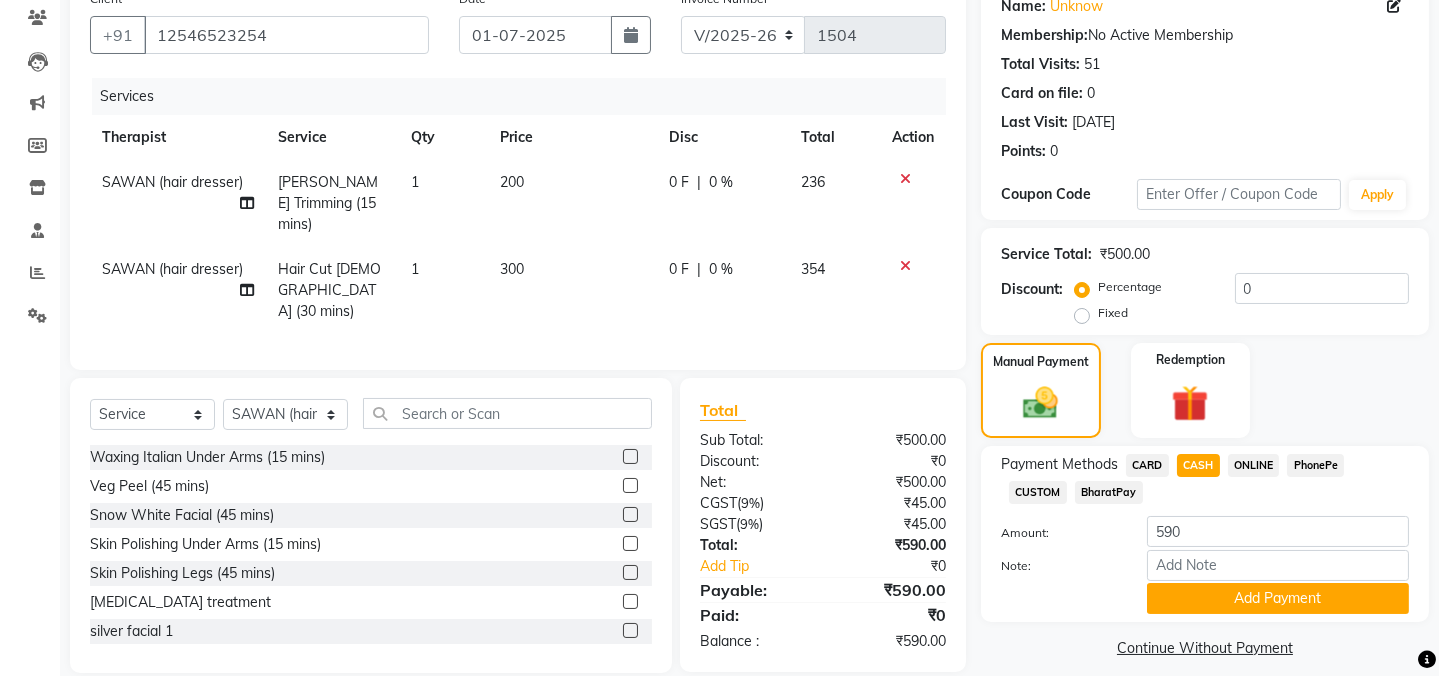drag, startPoint x: 1253, startPoint y: 599, endPoint x: 1251, endPoint y: 629, distance: 30.066593 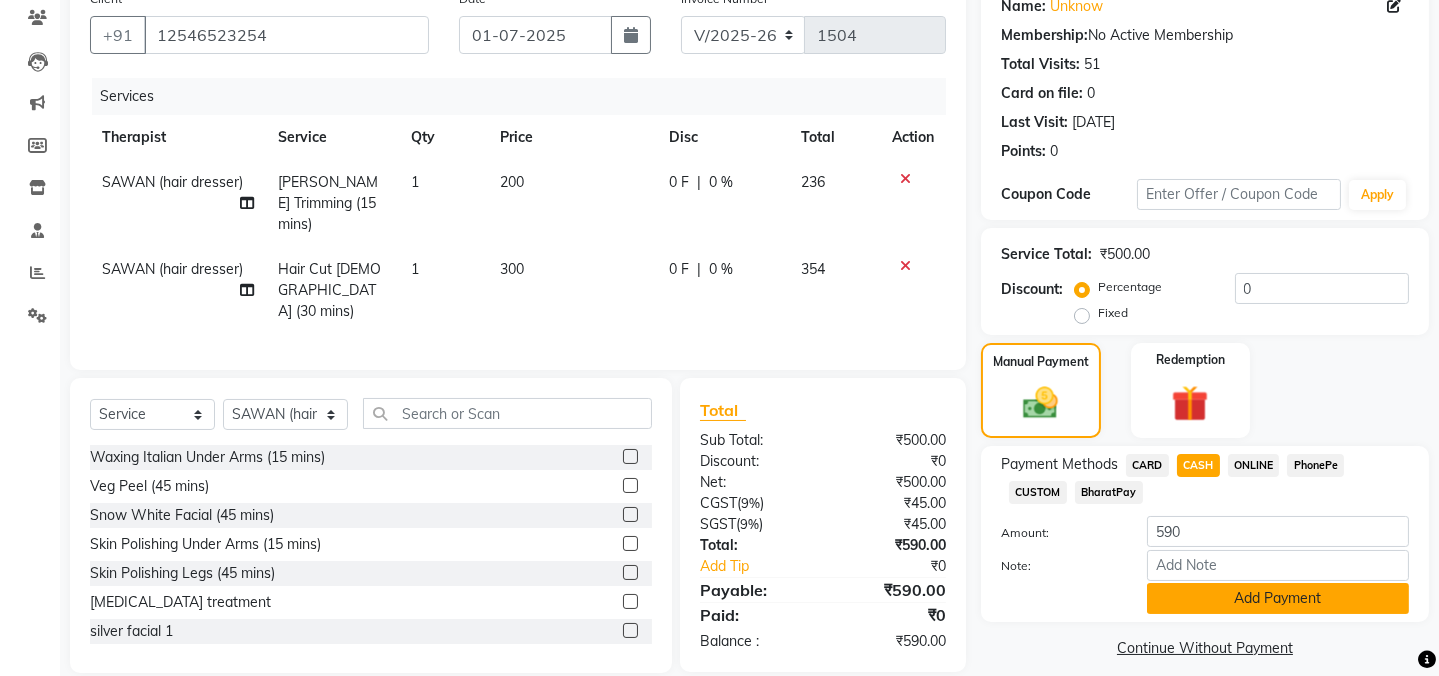 click on "Add Payment" 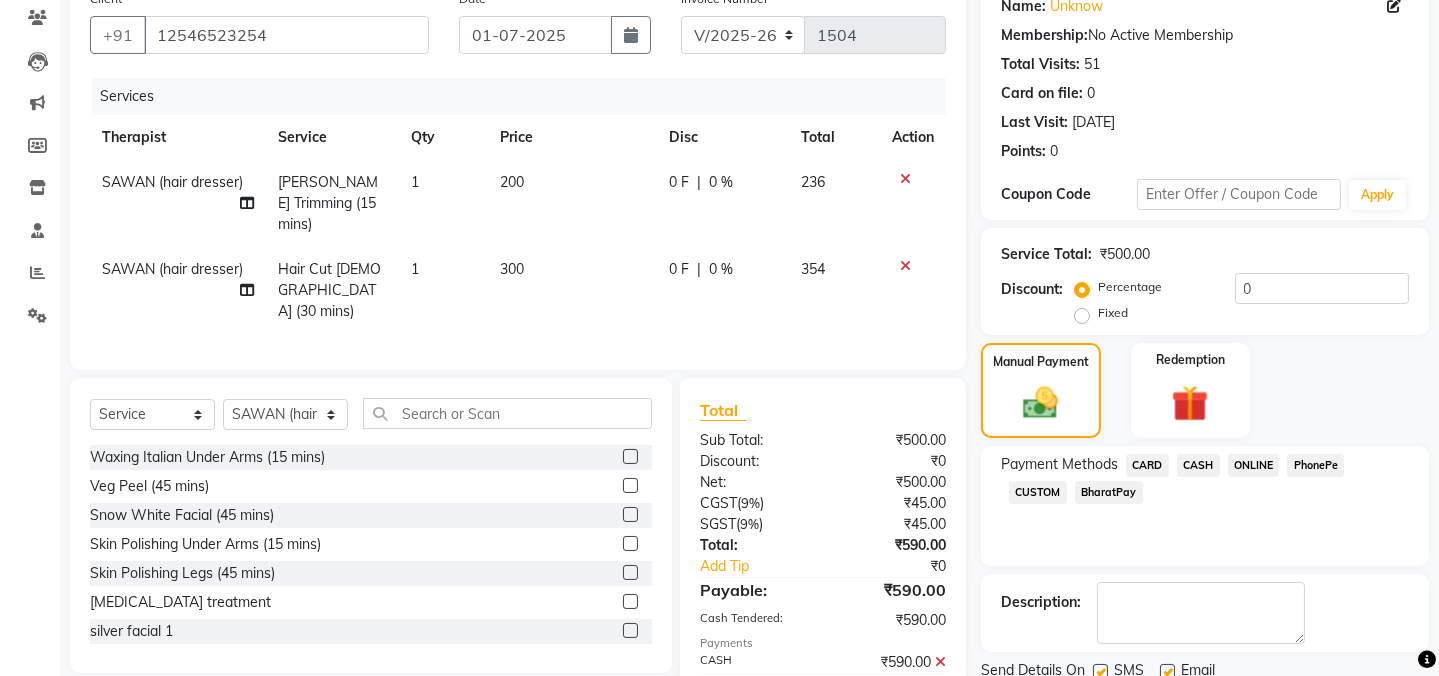scroll, scrollTop: 242, scrollLeft: 0, axis: vertical 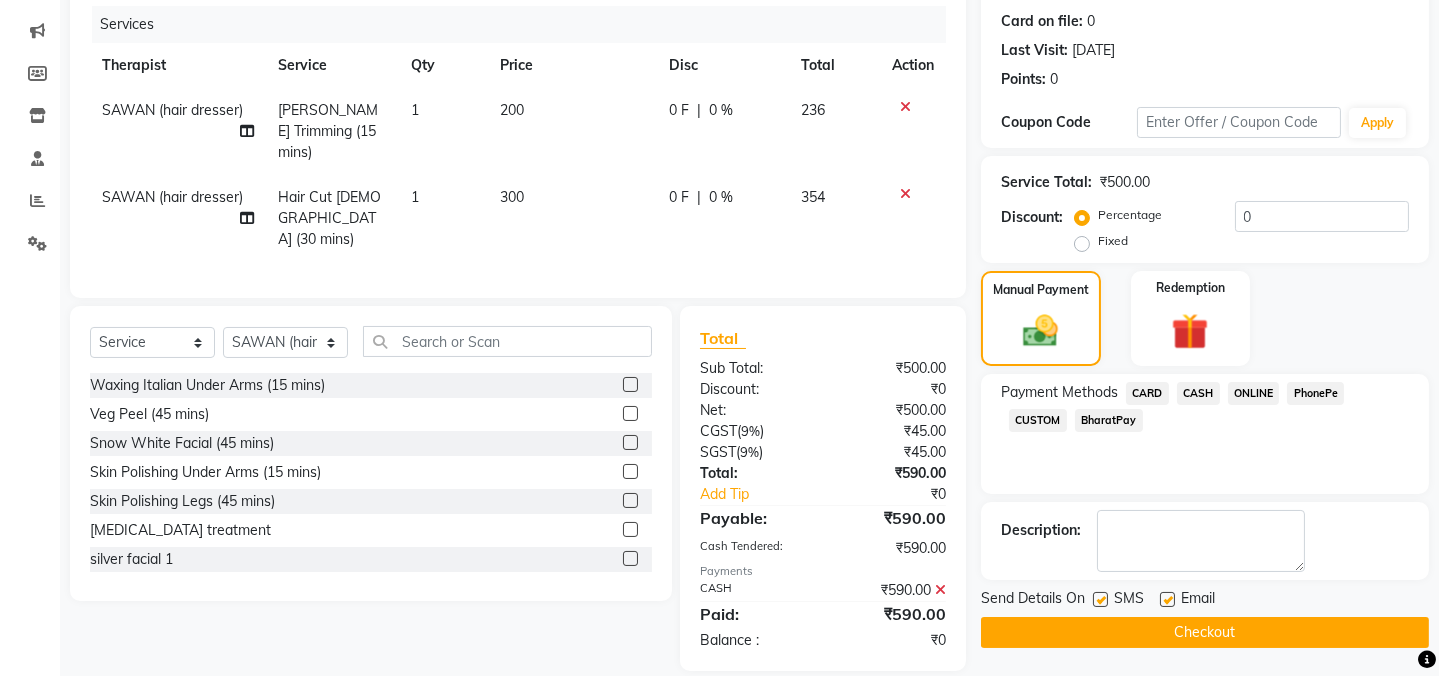 click 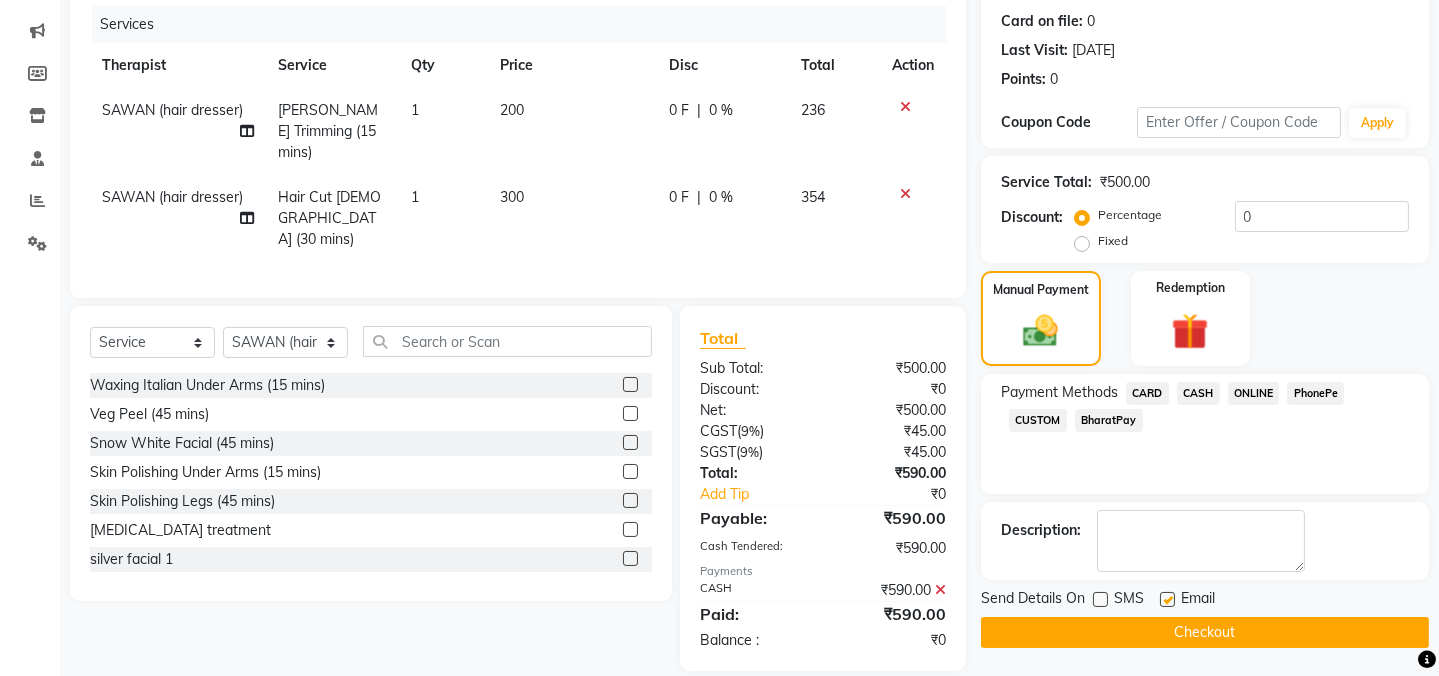 click on "Checkout" 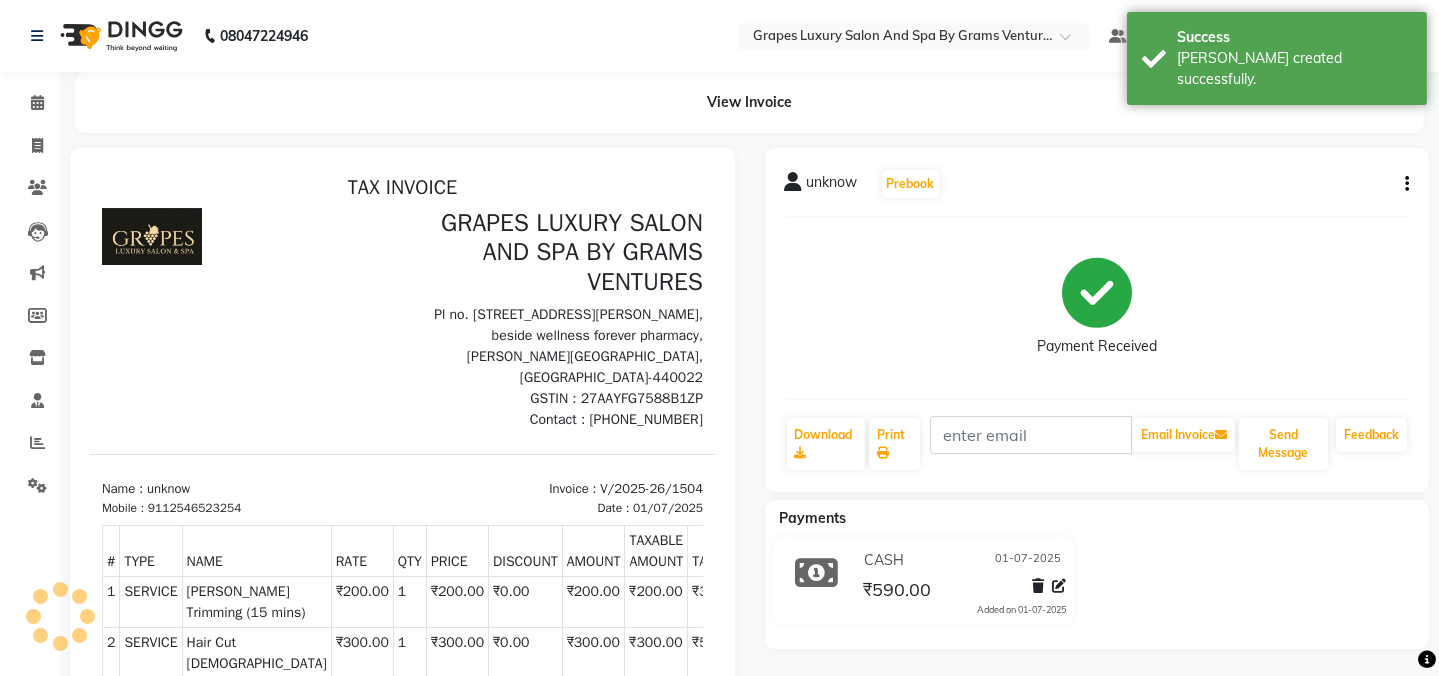scroll, scrollTop: 0, scrollLeft: 0, axis: both 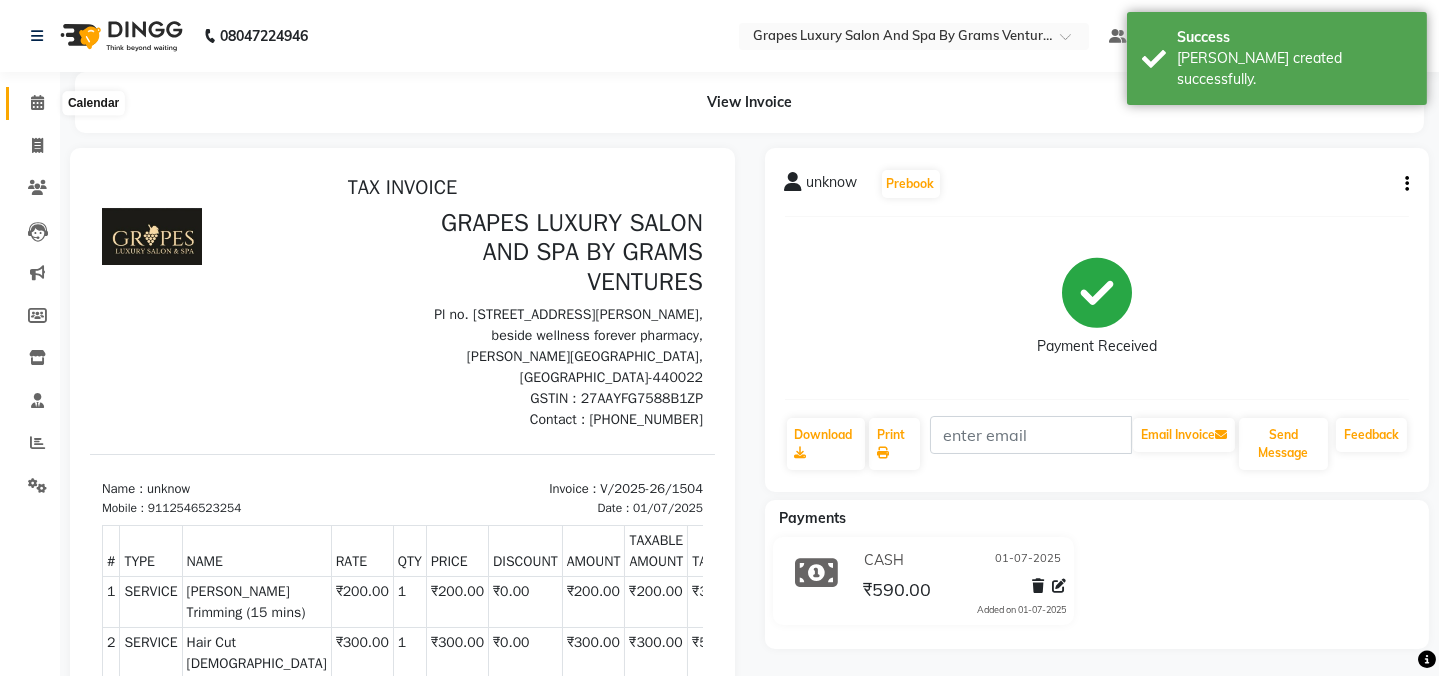 click 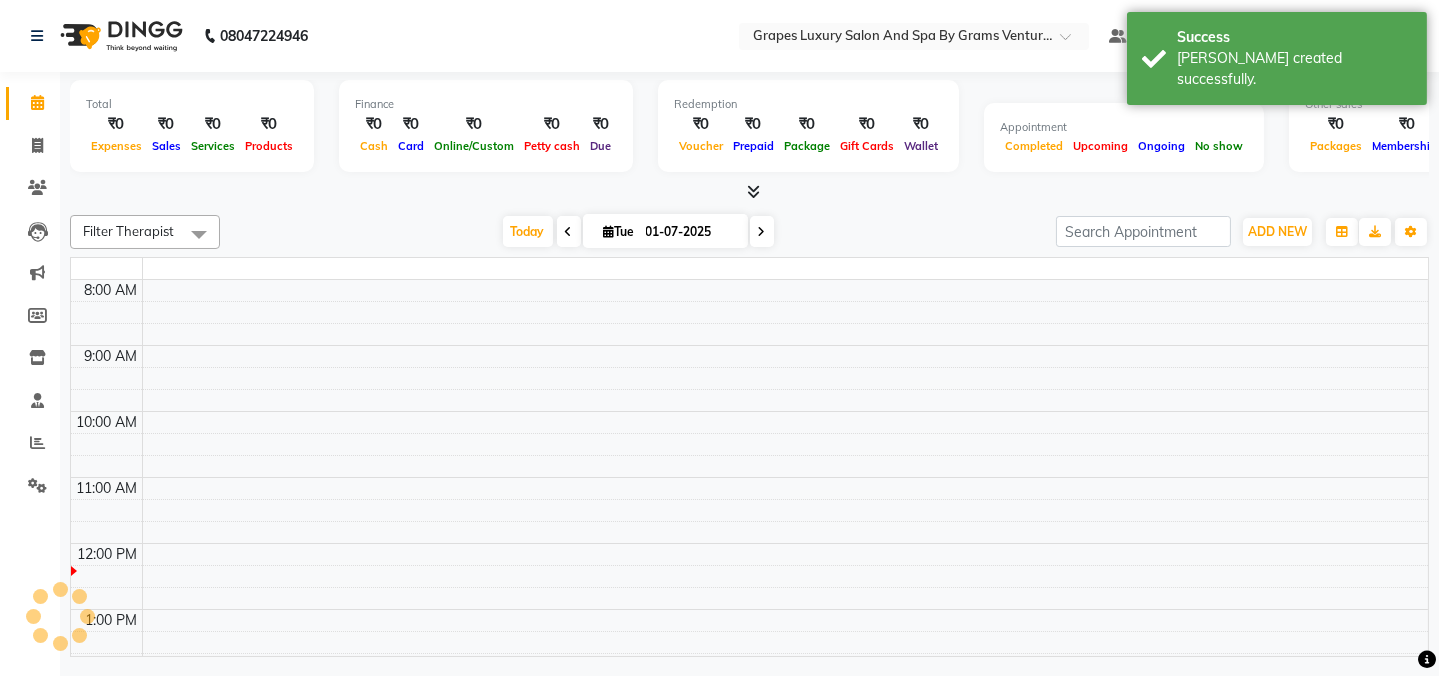 click 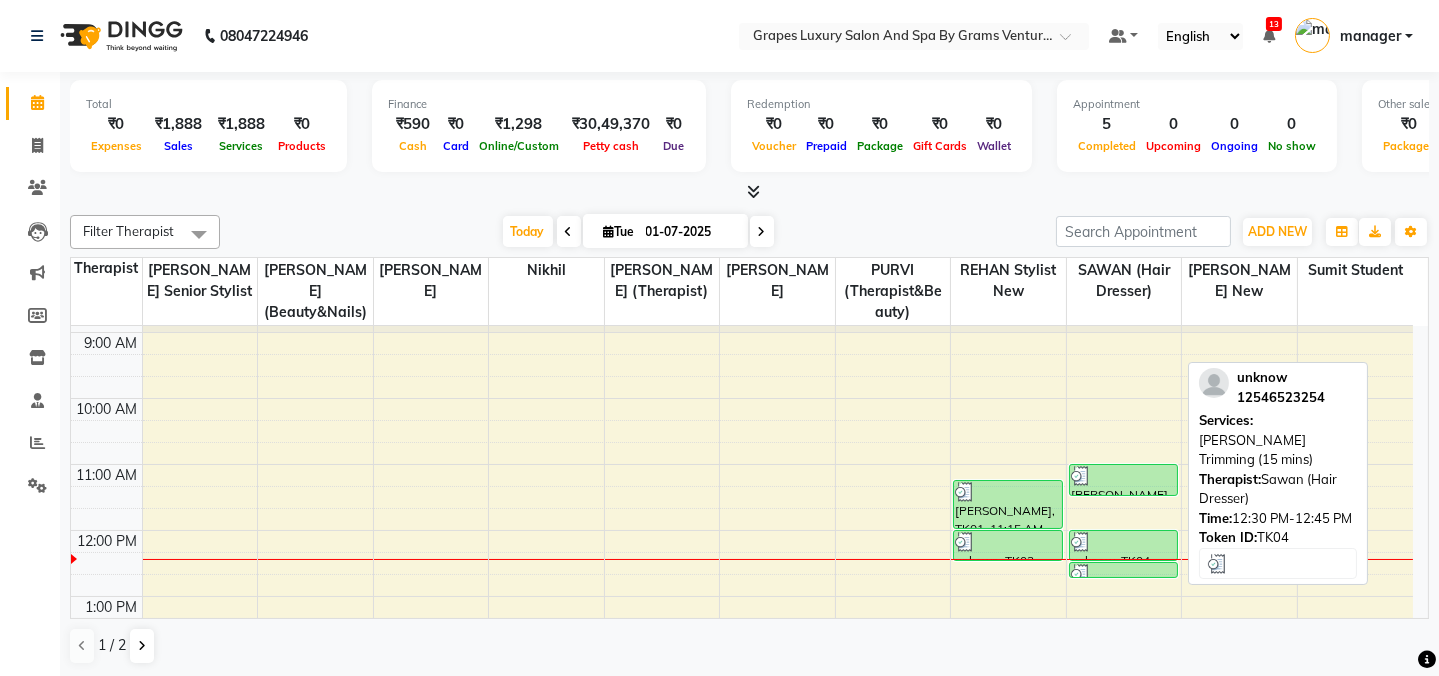 scroll, scrollTop: 0, scrollLeft: 0, axis: both 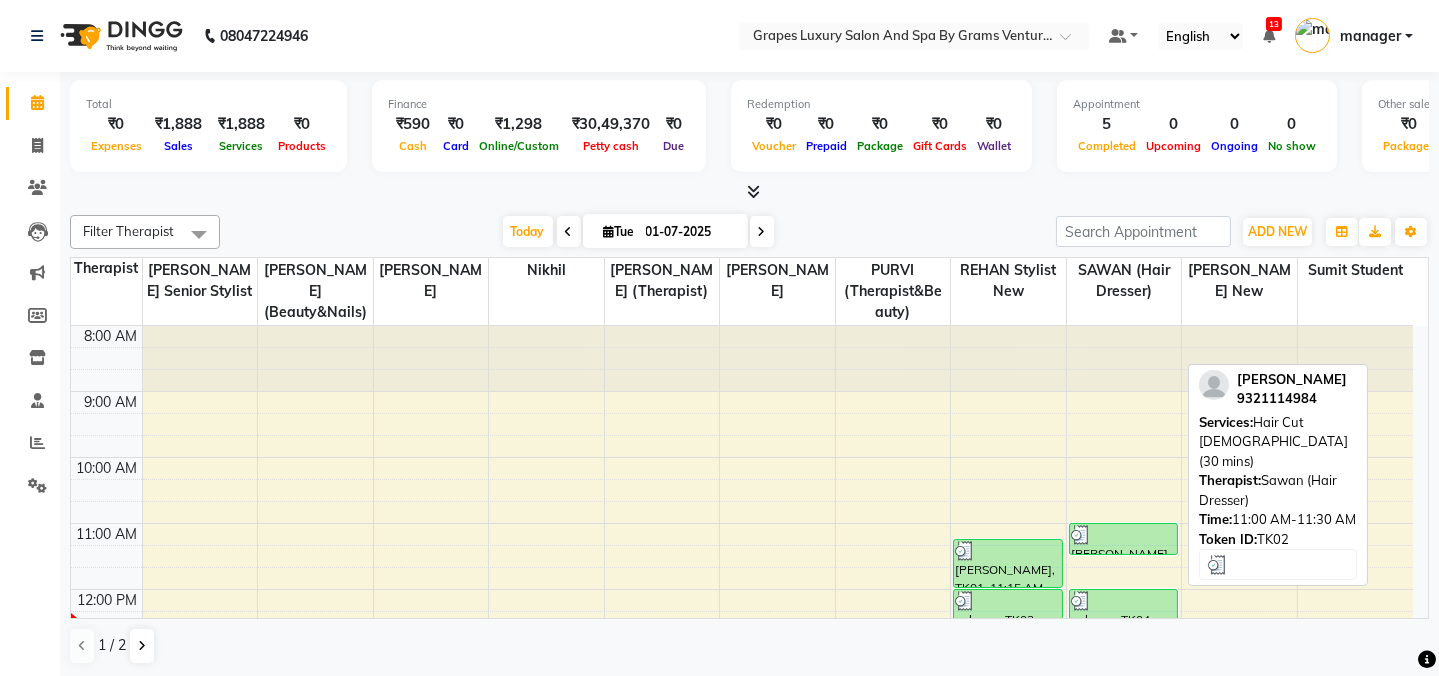 click at bounding box center [1124, 535] 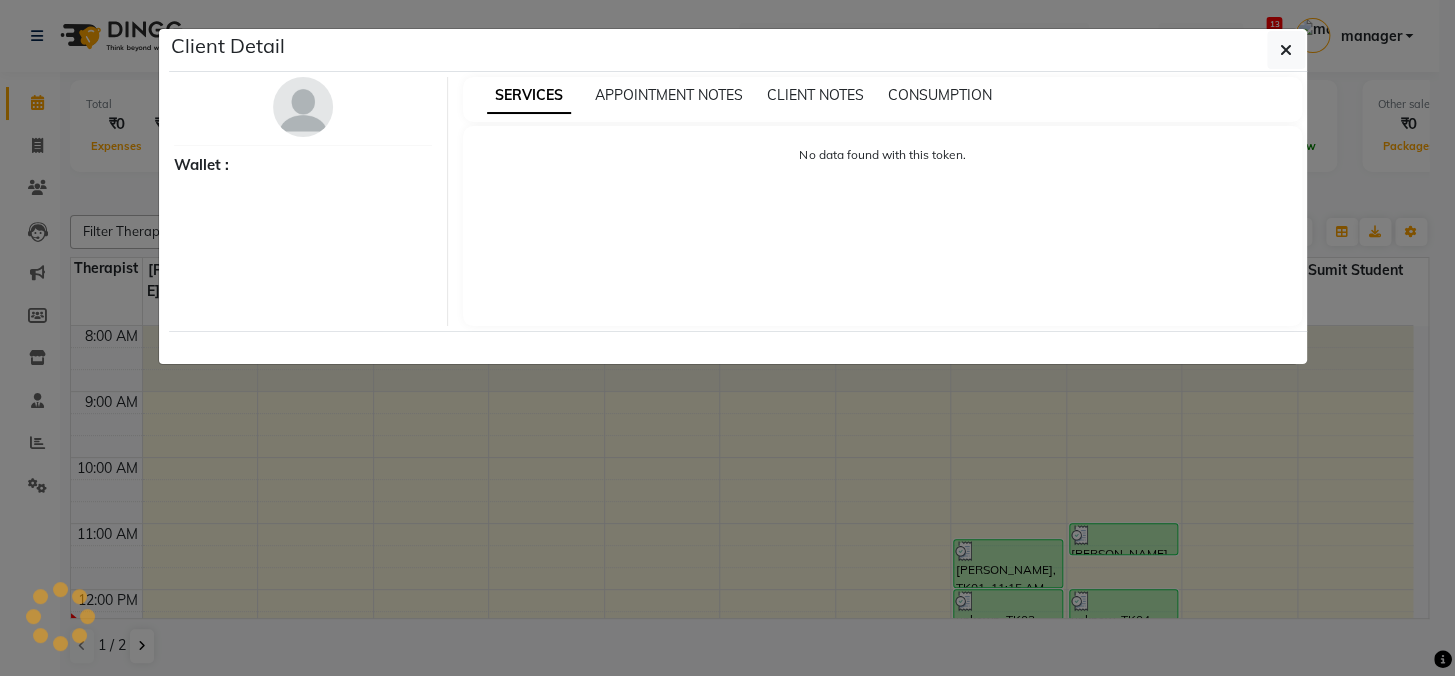 select on "3" 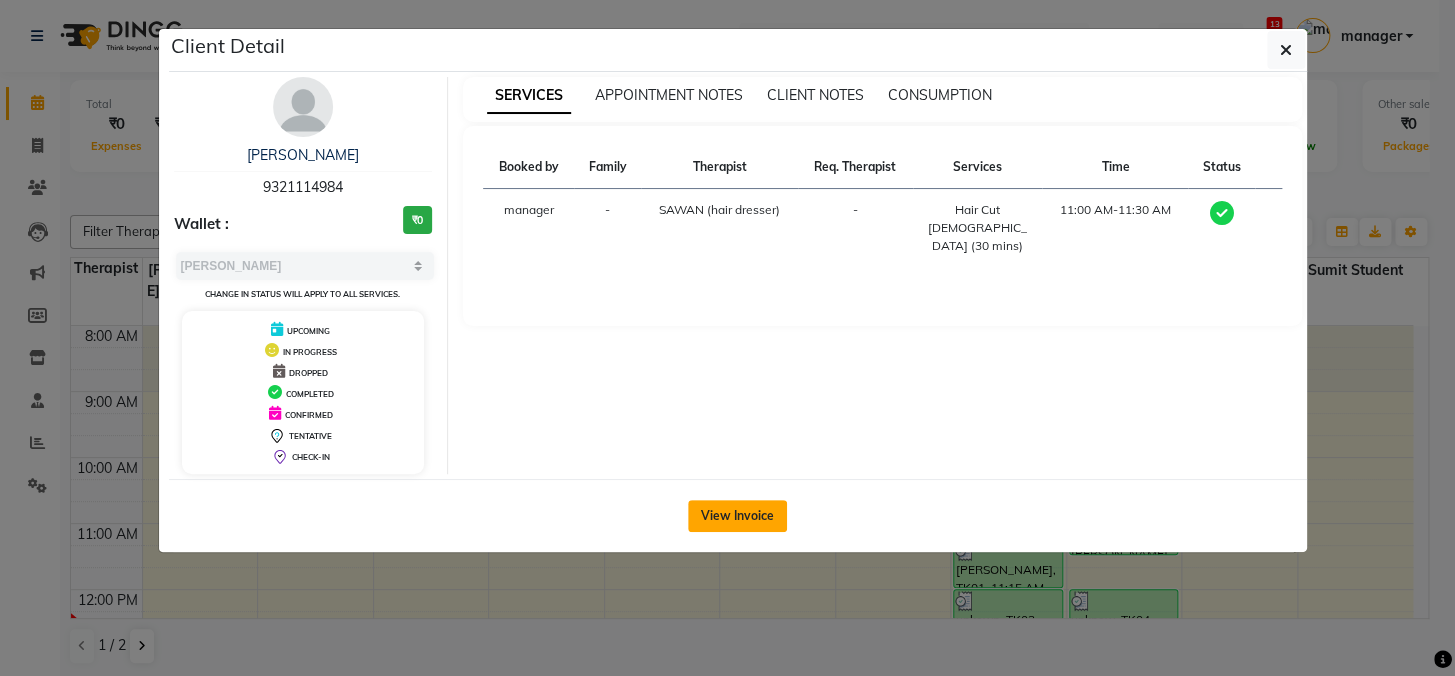 click on "View Invoice" 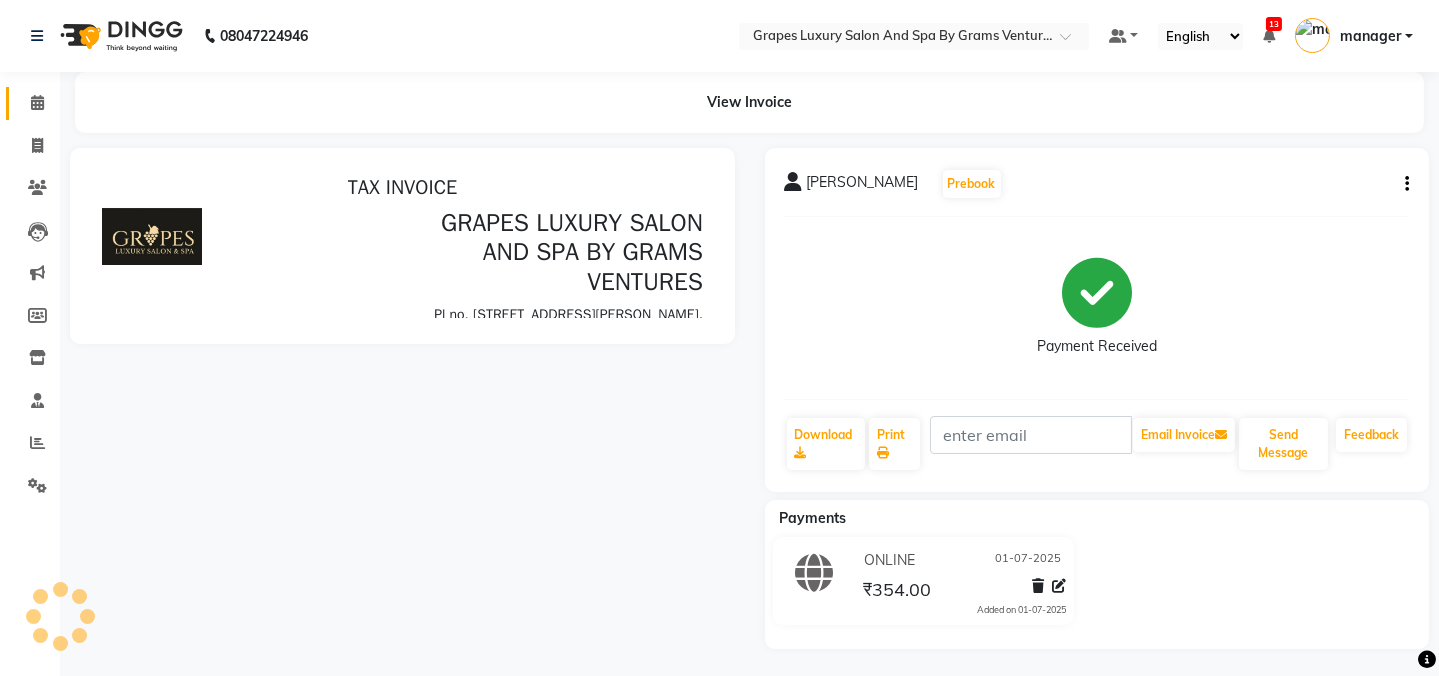 scroll, scrollTop: 0, scrollLeft: 0, axis: both 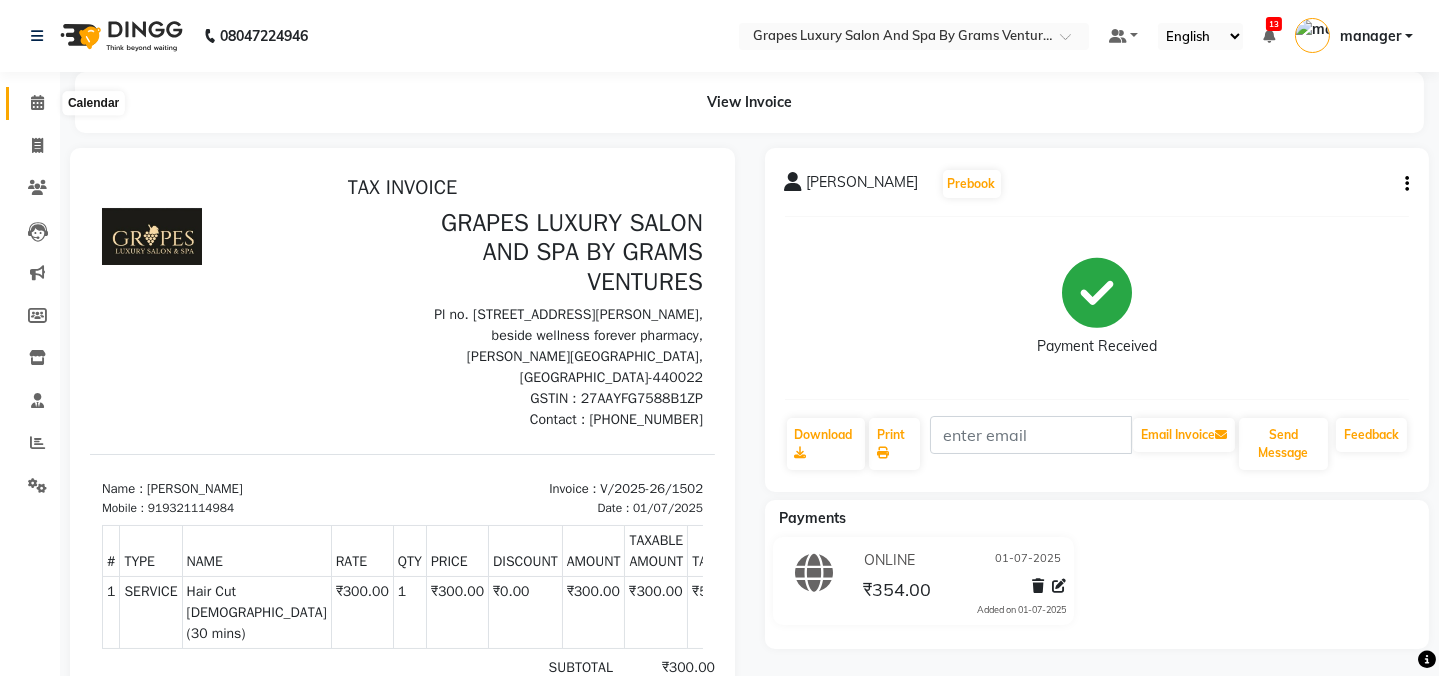 click 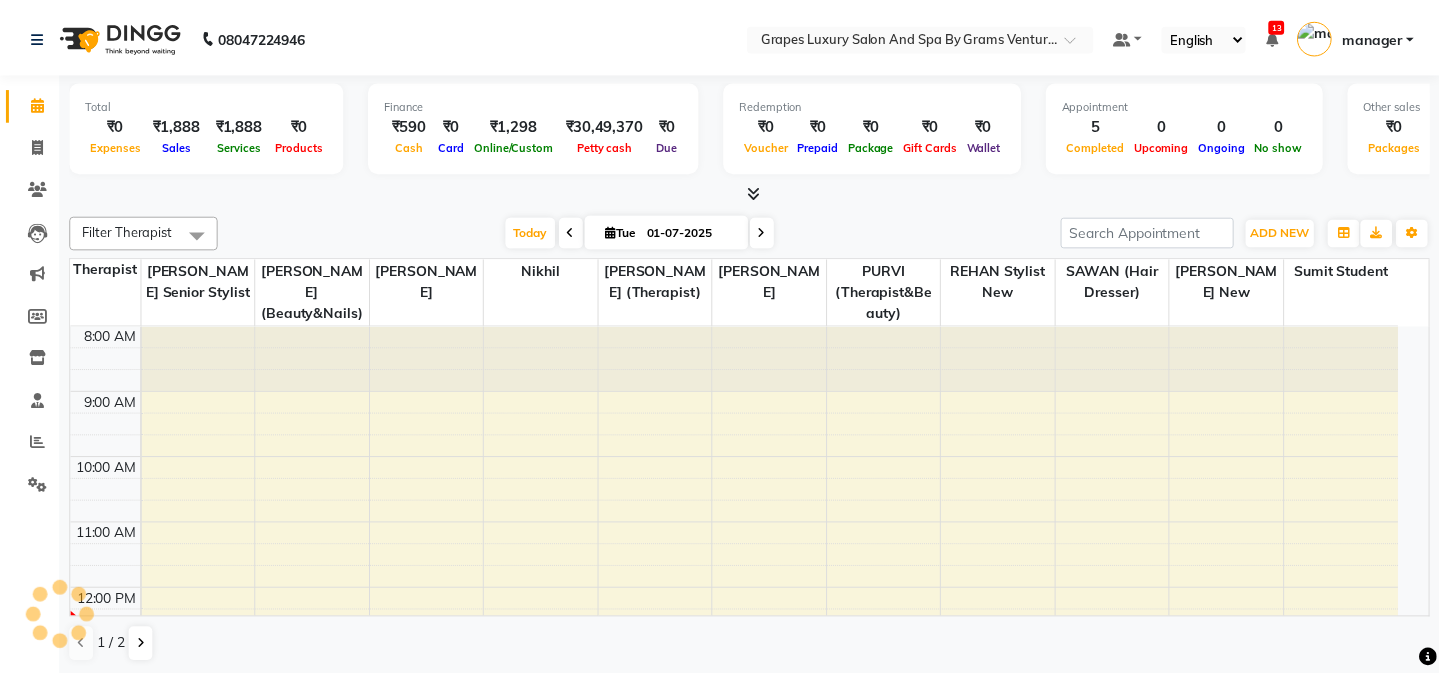 scroll, scrollTop: 263, scrollLeft: 0, axis: vertical 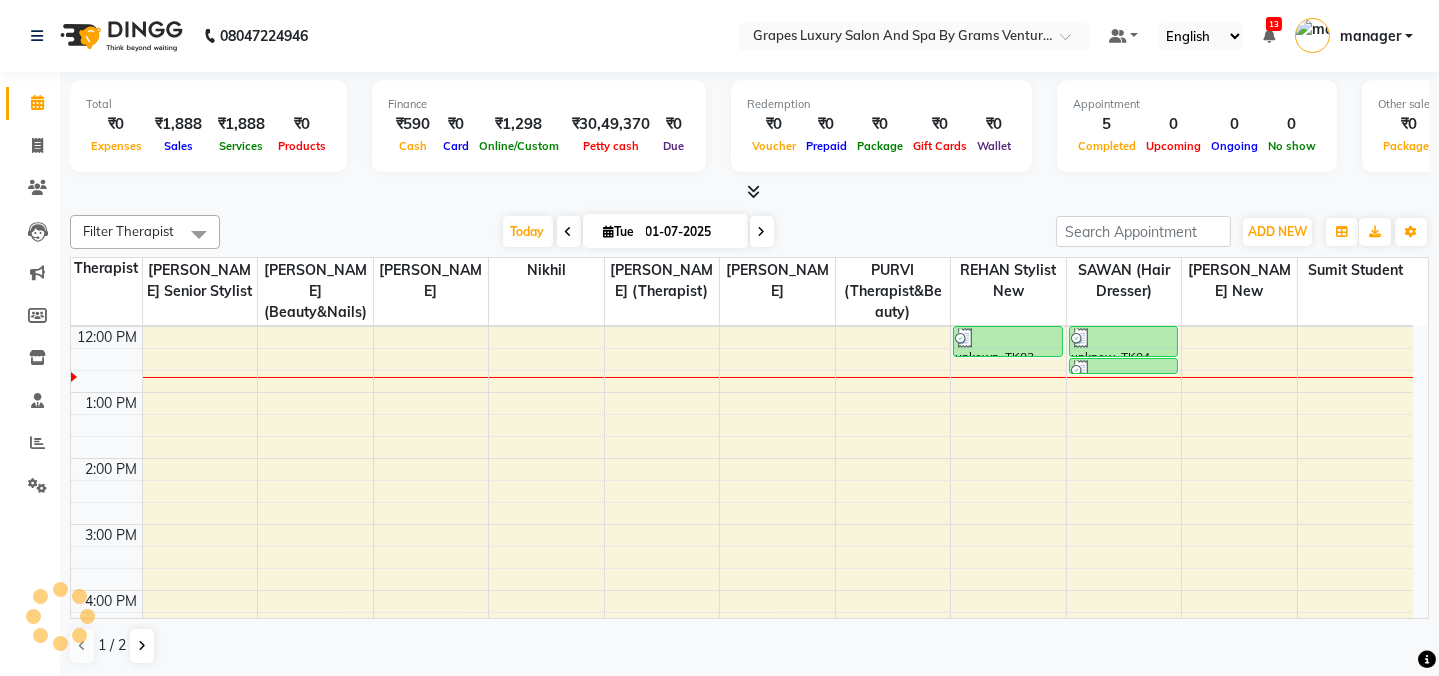 click on "8:00 AM 9:00 AM 10:00 AM 11:00 AM 12:00 PM 1:00 PM 2:00 PM 3:00 PM 4:00 PM 5:00 PM 6:00 PM 7:00 PM 8:00 PM     [PERSON_NAME], TK01, 11:15 AM-12:00 PM, Hair Cut [DEMOGRAPHIC_DATA] (45 mins)     unkown, TK03, 12:00 PM-12:30 PM, Hair Cut [DEMOGRAPHIC_DATA] (30 mins)     [PERSON_NAME], TK02, 11:00 AM-11:30 AM, Hair Cut [DEMOGRAPHIC_DATA] (30 mins)     unknow, TK04, 12:00 PM-12:30 PM, Hair Cut [DEMOGRAPHIC_DATA] (30 mins)     unknow, TK04, 12:30 PM-12:45 PM, [PERSON_NAME] Trimming (15 mins)" at bounding box center [742, 491] 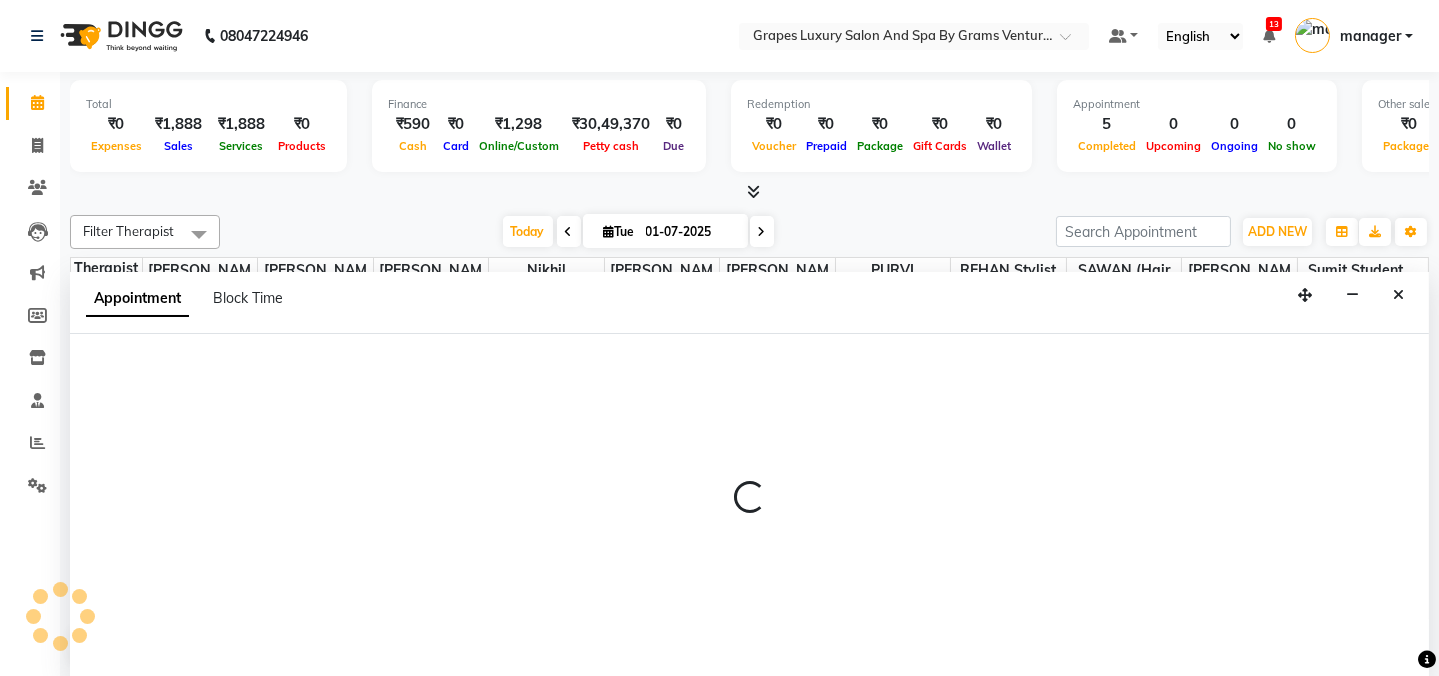 scroll, scrollTop: 0, scrollLeft: 0, axis: both 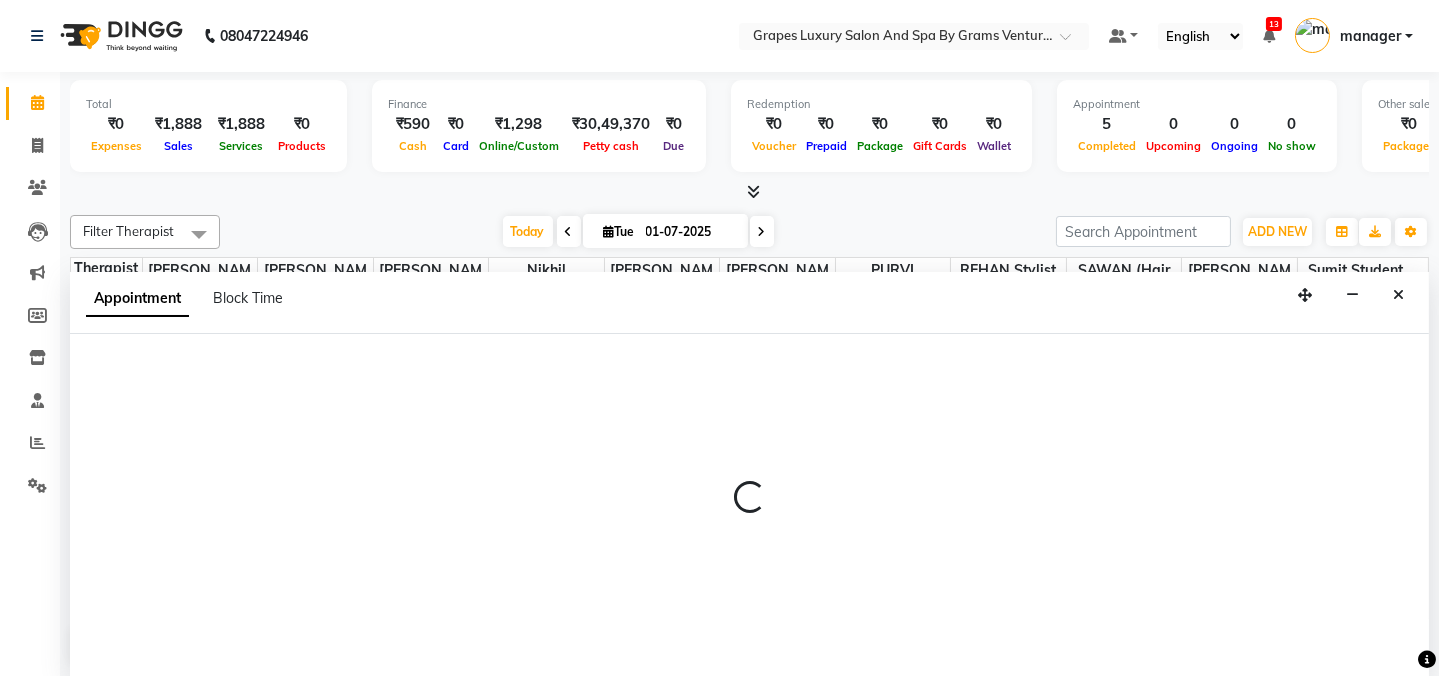 select on "35105" 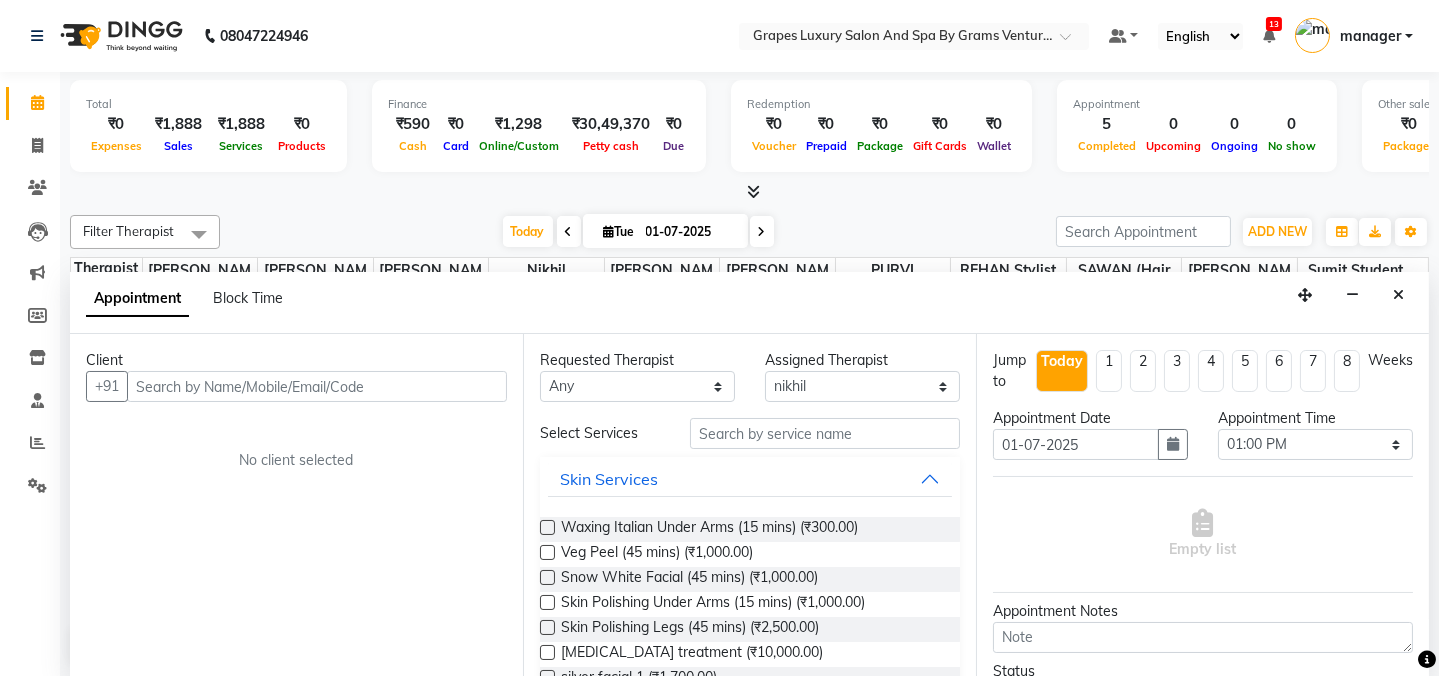 click at bounding box center (317, 386) 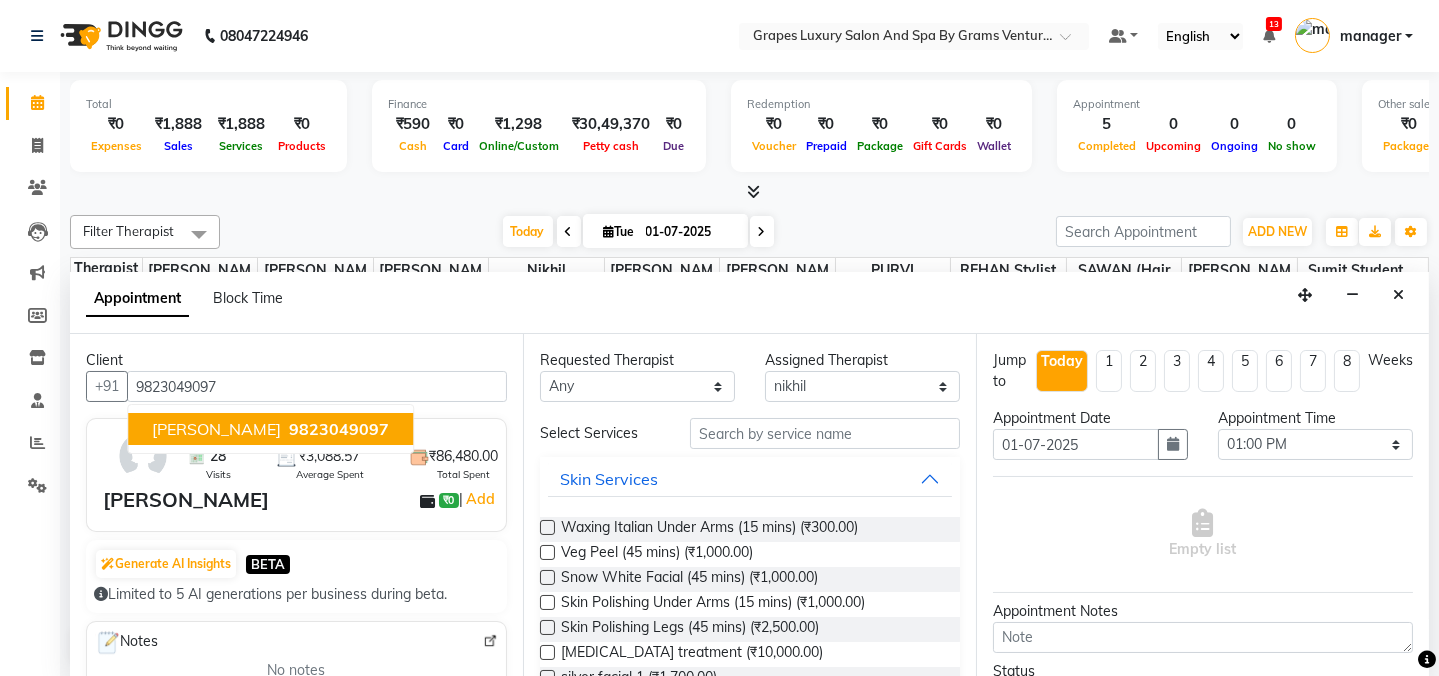click on "9823049097" at bounding box center (339, 429) 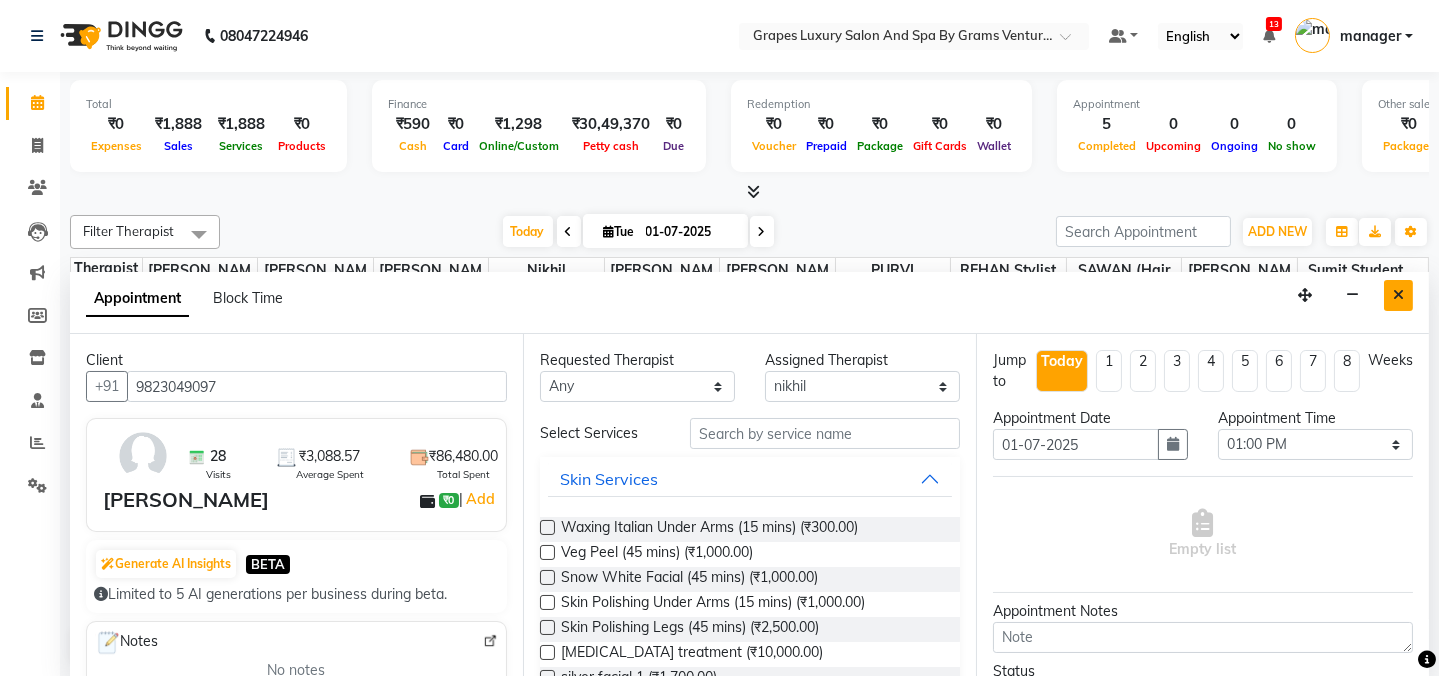 type on "9823049097" 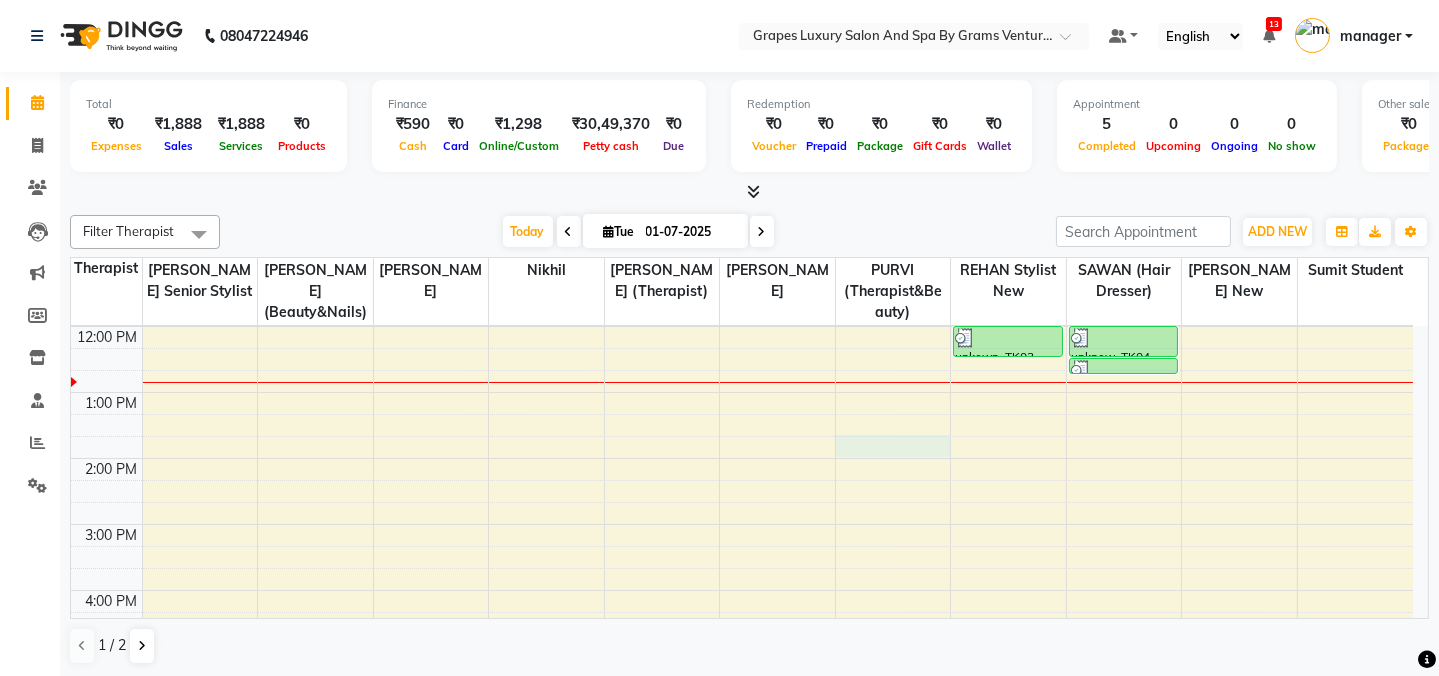 click on "8:00 AM 9:00 AM 10:00 AM 11:00 AM 12:00 PM 1:00 PM 2:00 PM 3:00 PM 4:00 PM 5:00 PM 6:00 PM 7:00 PM 8:00 PM     [PERSON_NAME], TK01, 11:15 AM-12:00 PM, Hair Cut [DEMOGRAPHIC_DATA] (45 mins)     unkown, TK03, 12:00 PM-12:30 PM, Hair Cut [DEMOGRAPHIC_DATA] (30 mins)     [PERSON_NAME], TK02, 11:00 AM-11:30 AM, Hair Cut [DEMOGRAPHIC_DATA] (30 mins)     unknow, TK04, 12:00 PM-12:30 PM, Hair Cut [DEMOGRAPHIC_DATA] (30 mins)     unknow, TK04, 12:30 PM-12:45 PM, [PERSON_NAME] Trimming (15 mins)" at bounding box center [742, 491] 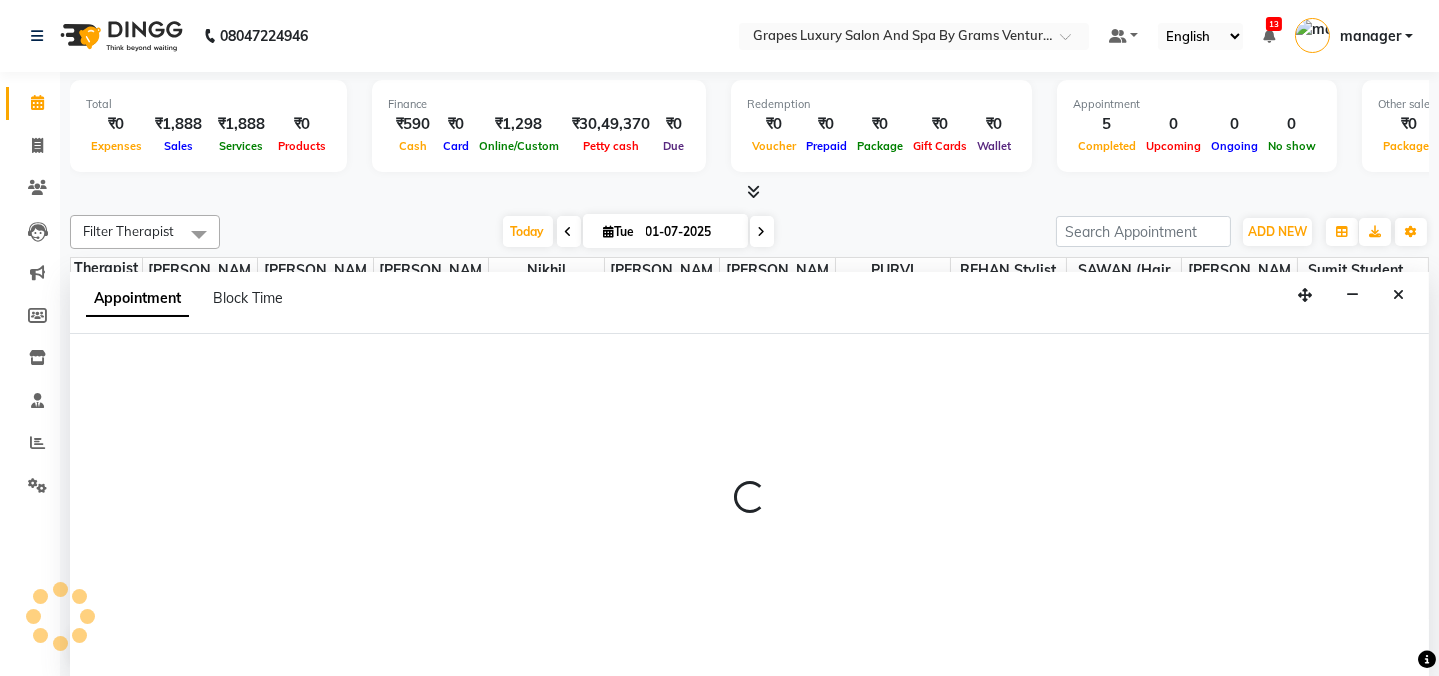 select on "47786" 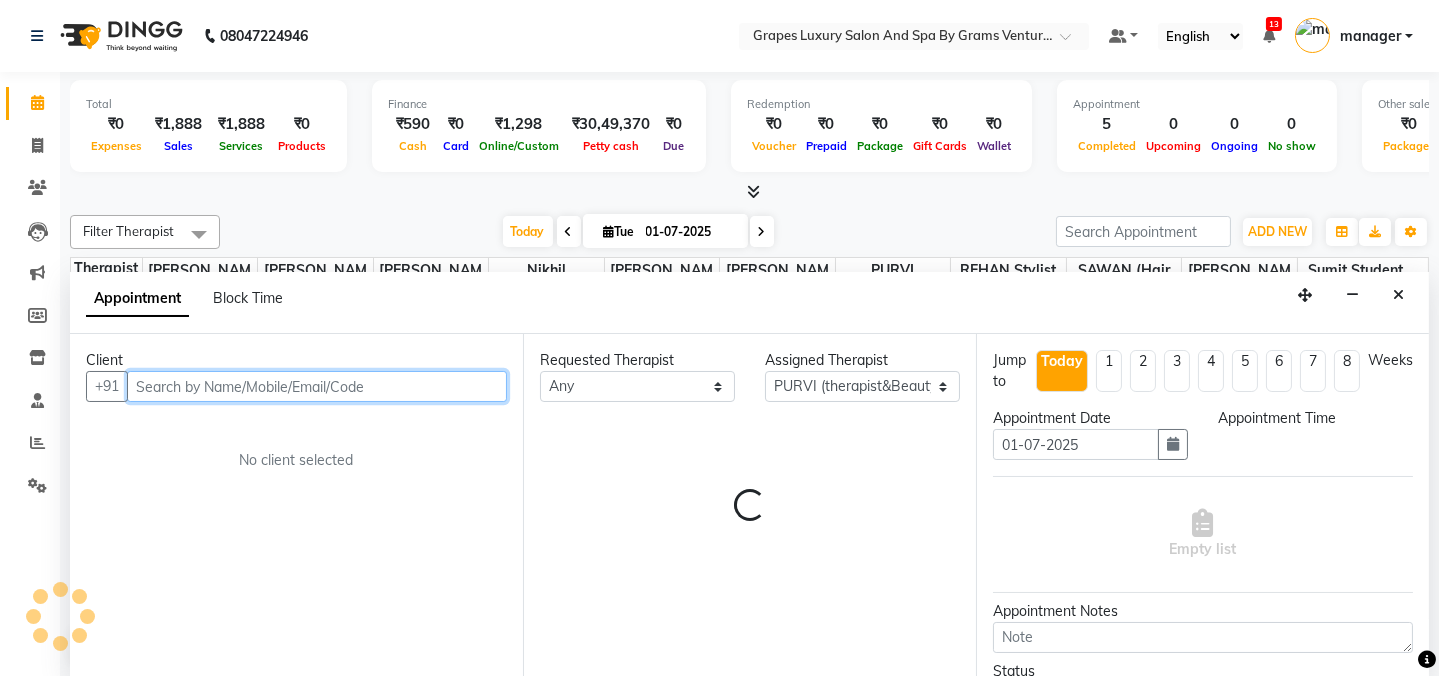 select on "825" 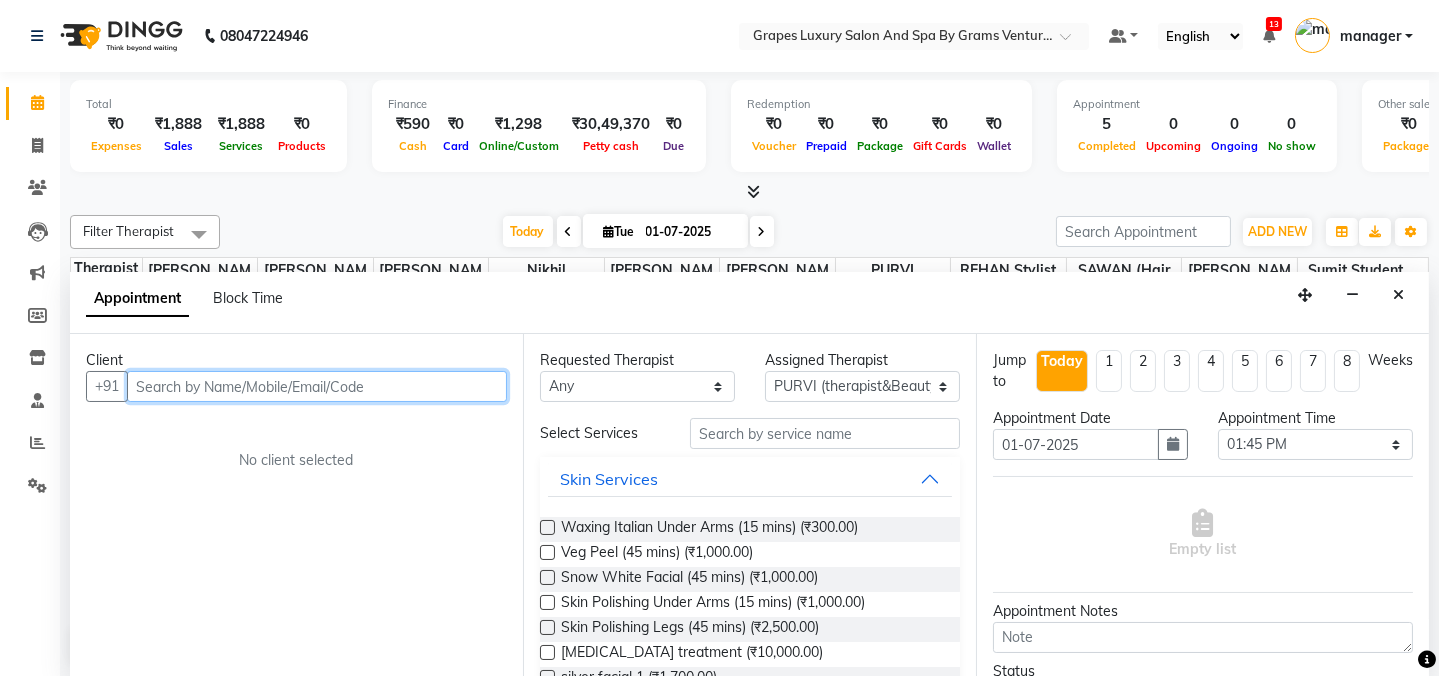 click at bounding box center (317, 386) 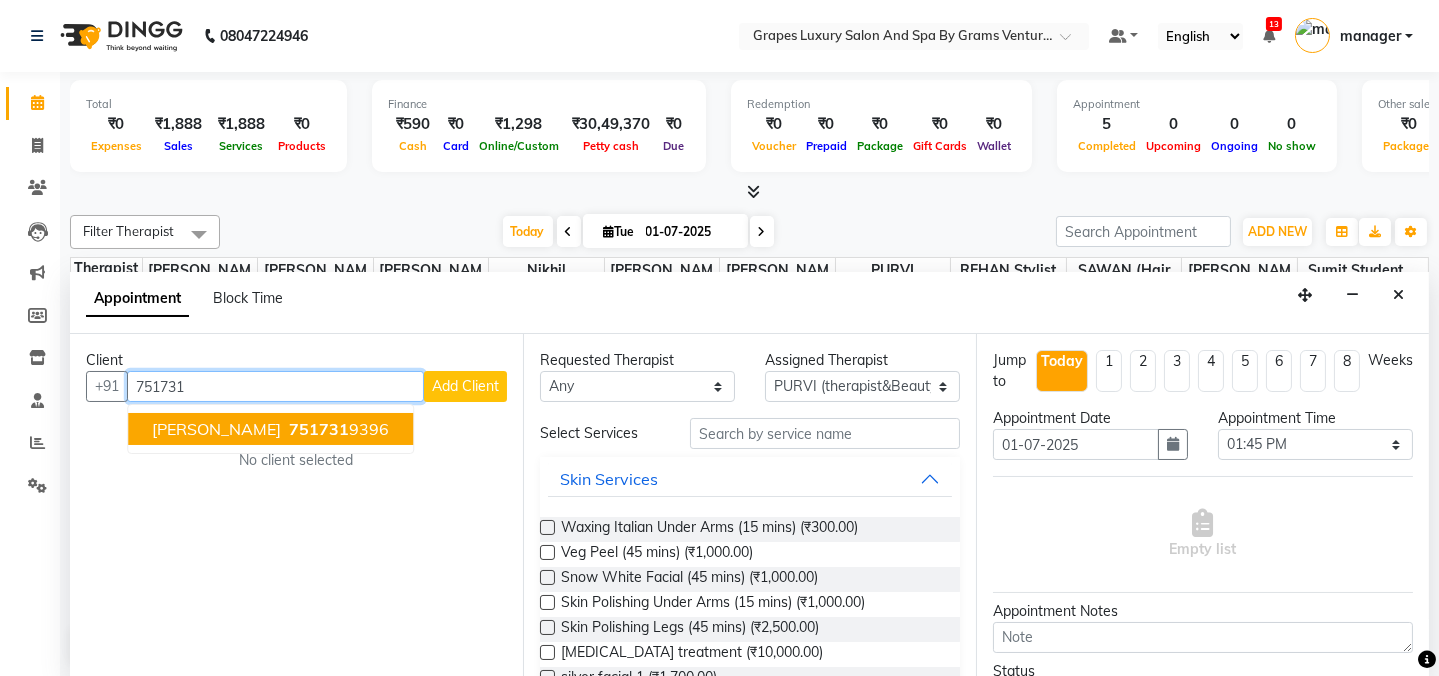 click on "[PERSON_NAME]" at bounding box center (216, 429) 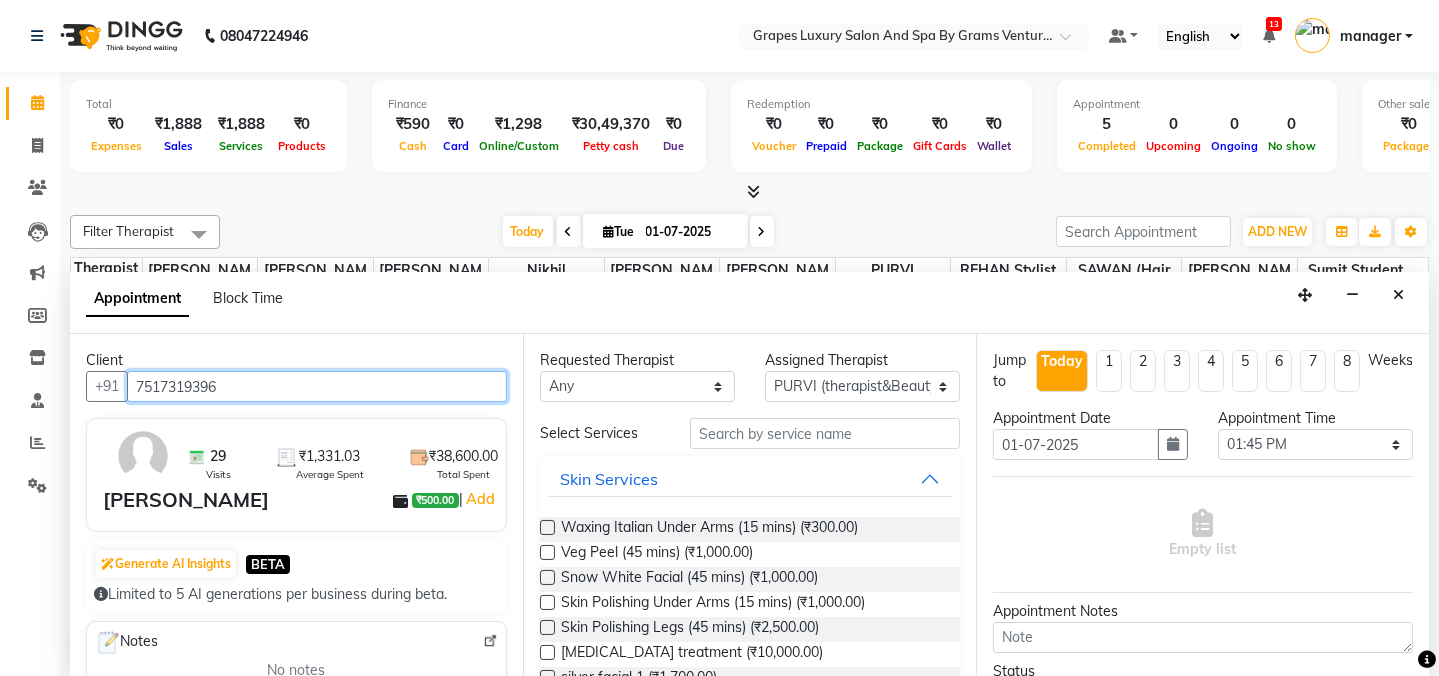 type on "7517319396" 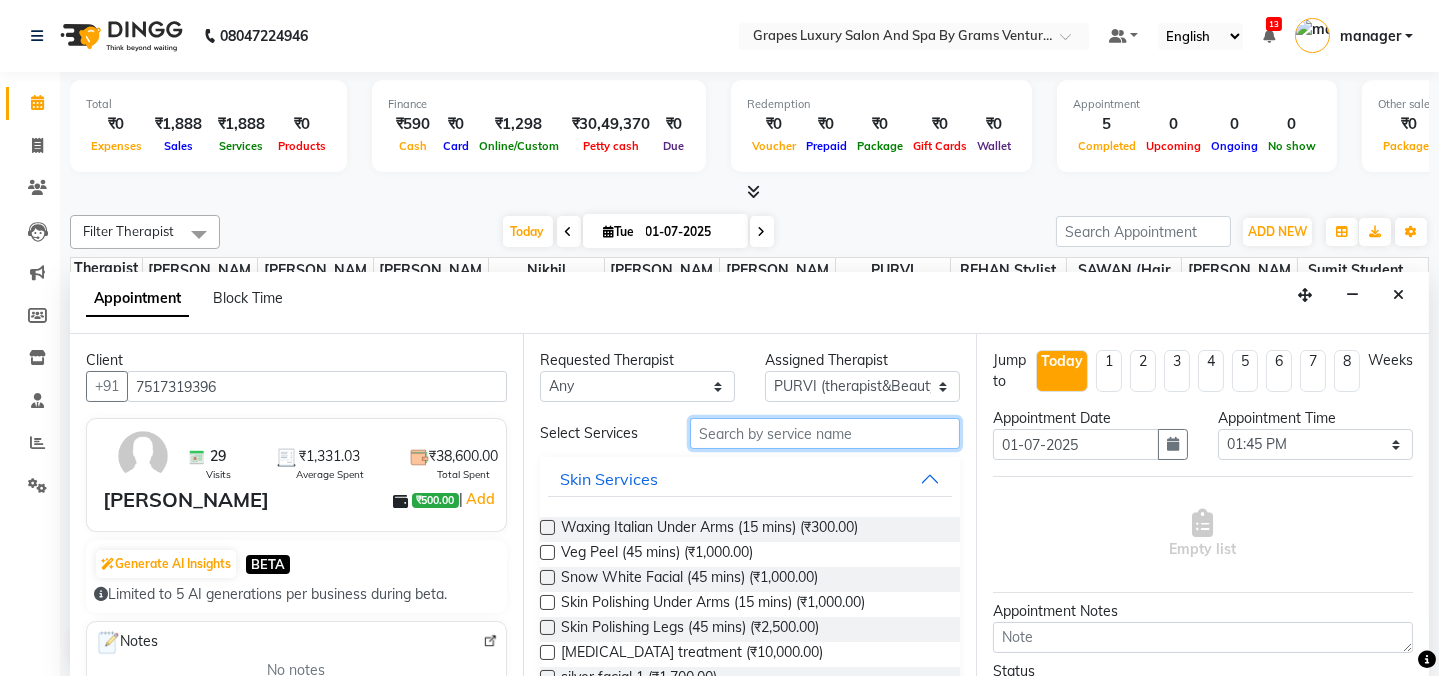 click at bounding box center (825, 433) 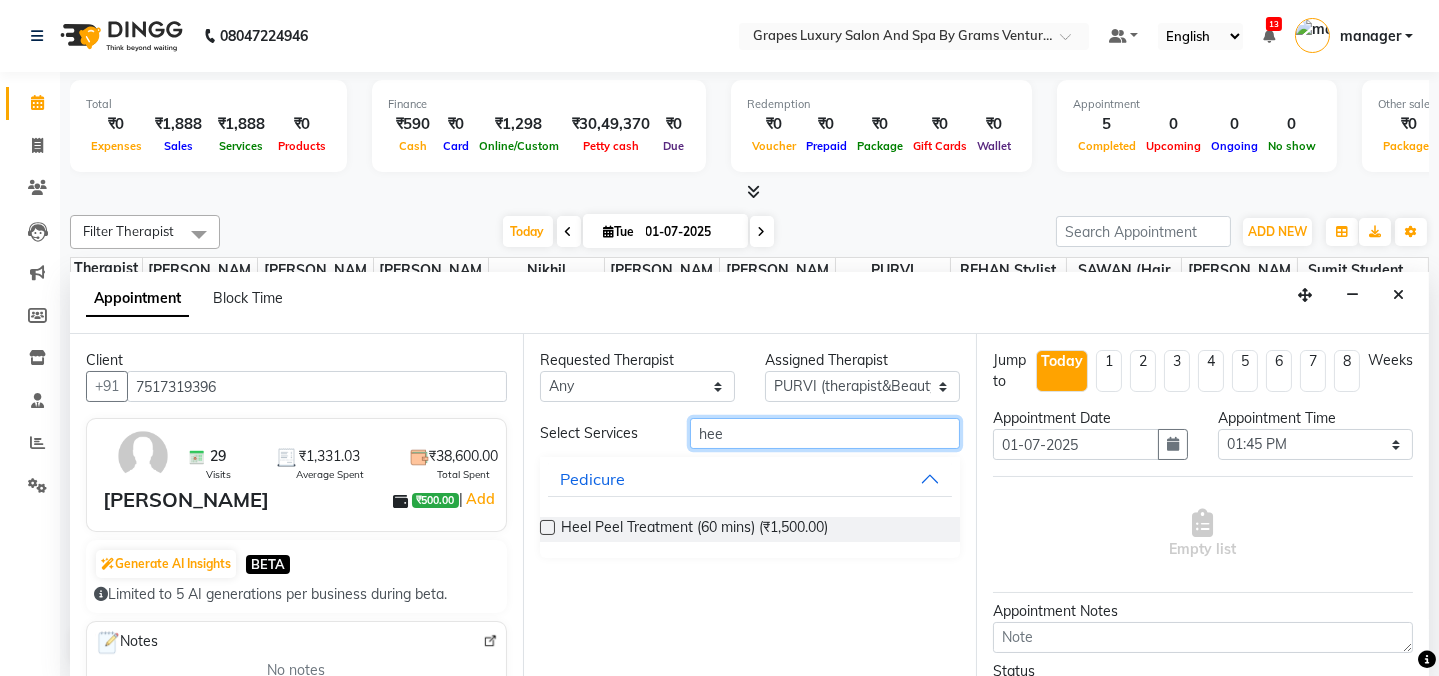 type on "hee" 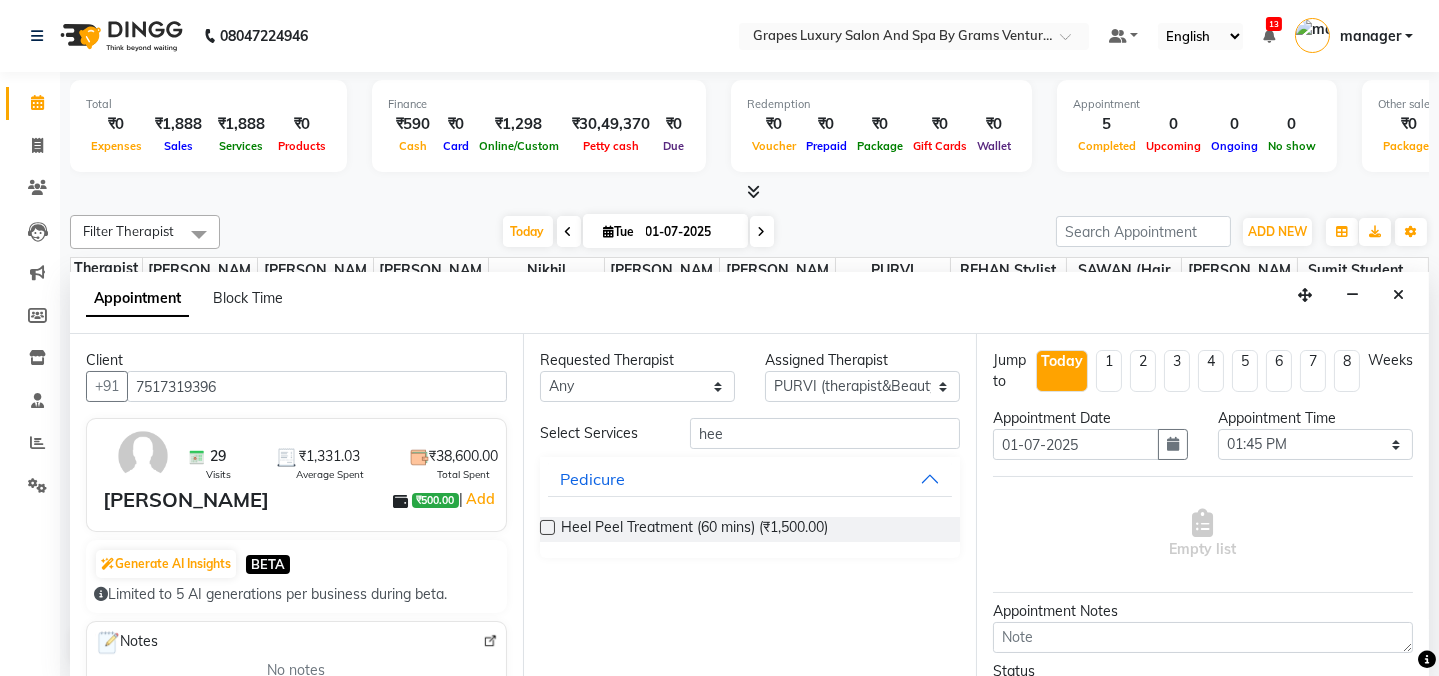 click at bounding box center [547, 527] 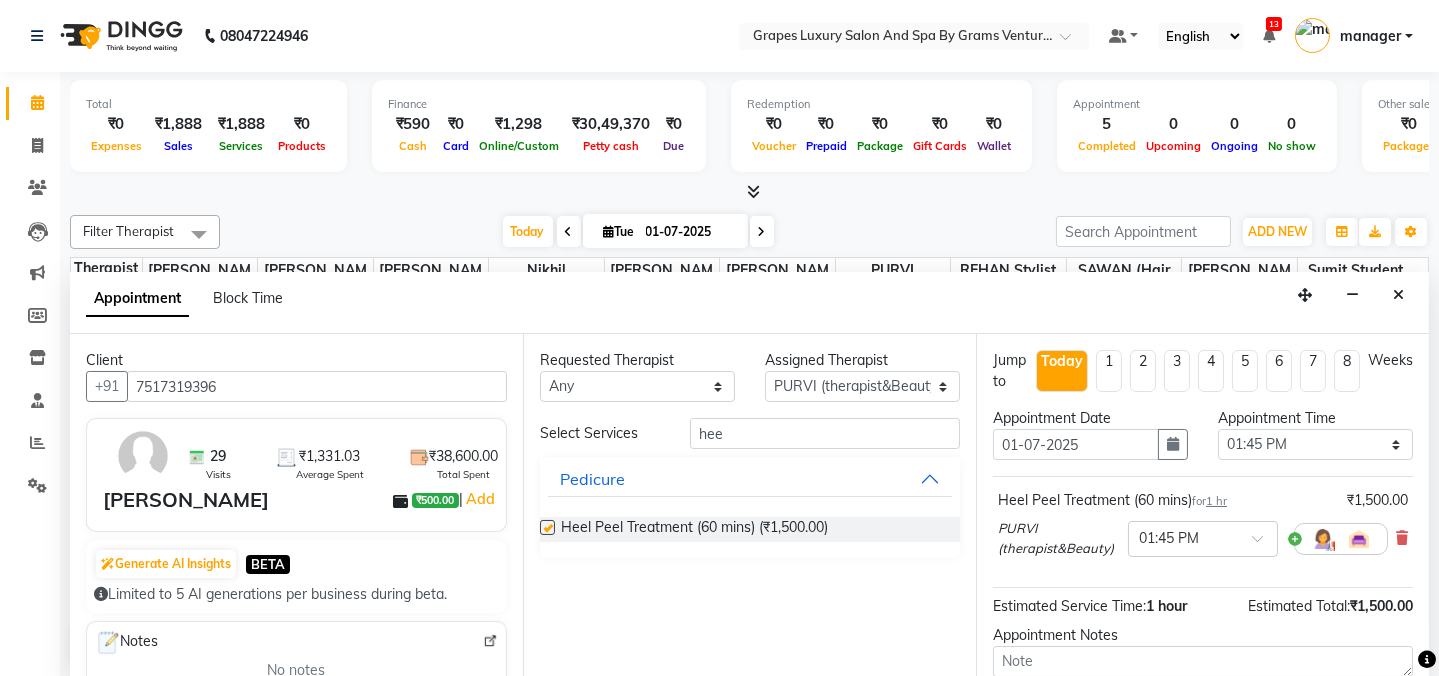 checkbox on "false" 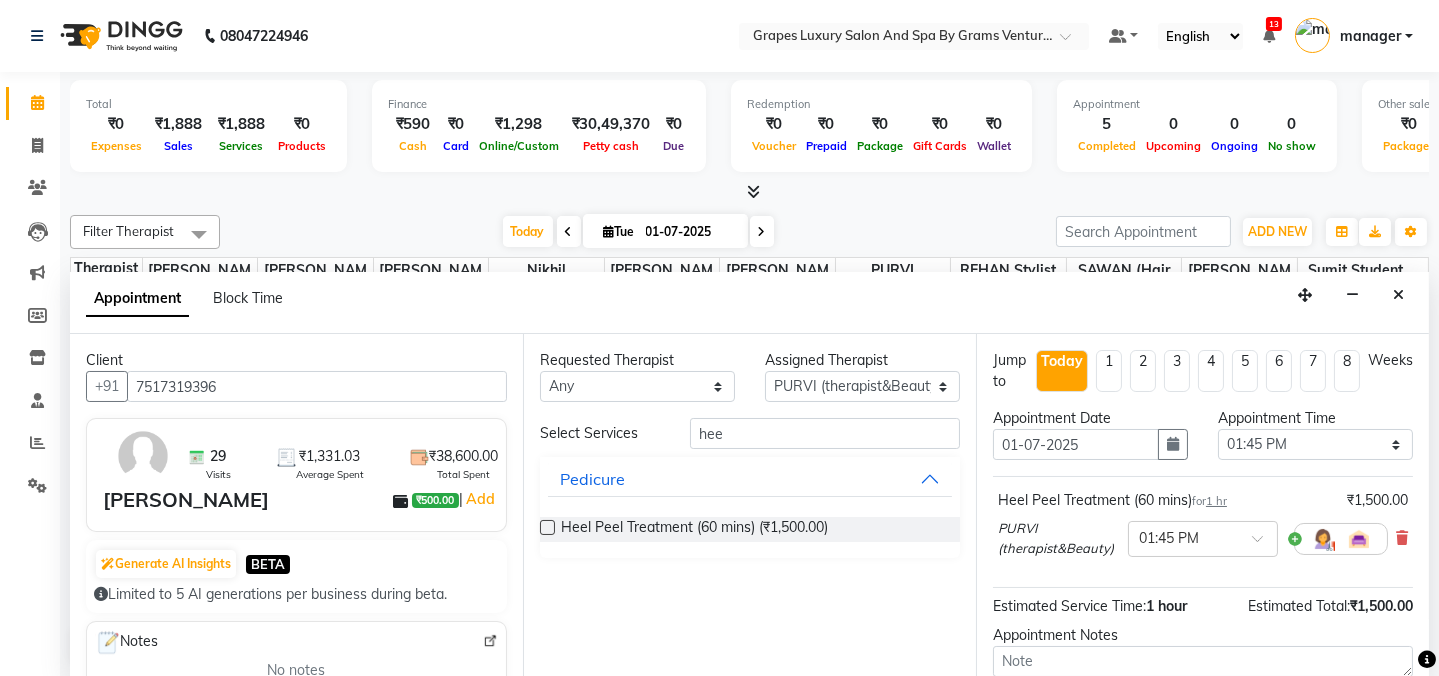 scroll, scrollTop: 184, scrollLeft: 0, axis: vertical 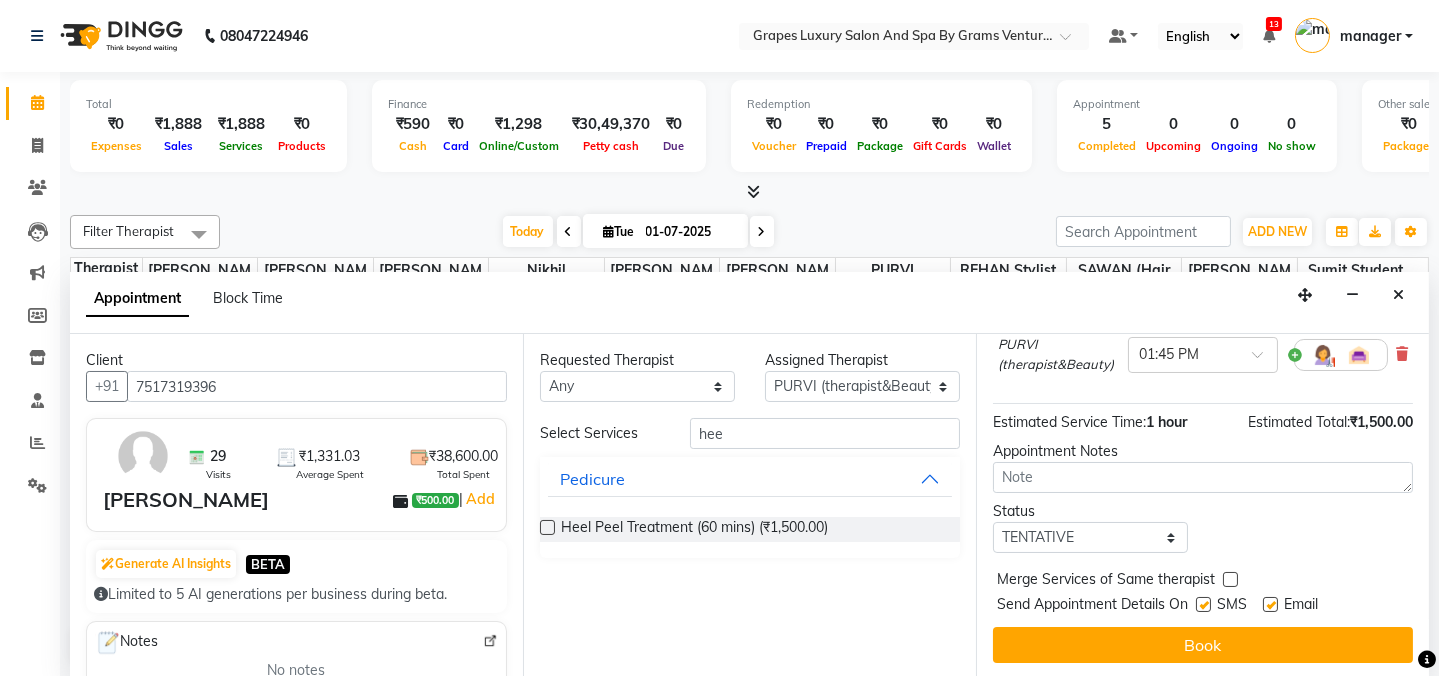 click at bounding box center (1203, 604) 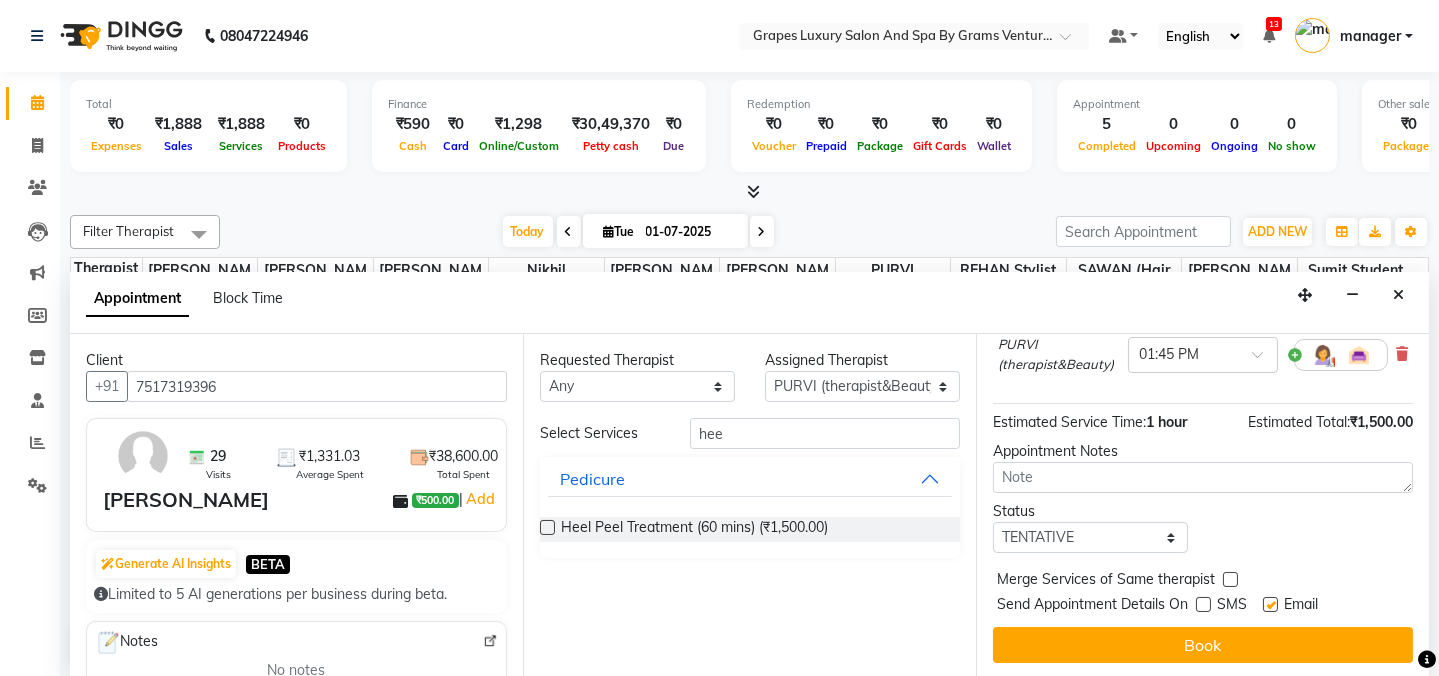 click at bounding box center (1270, 604) 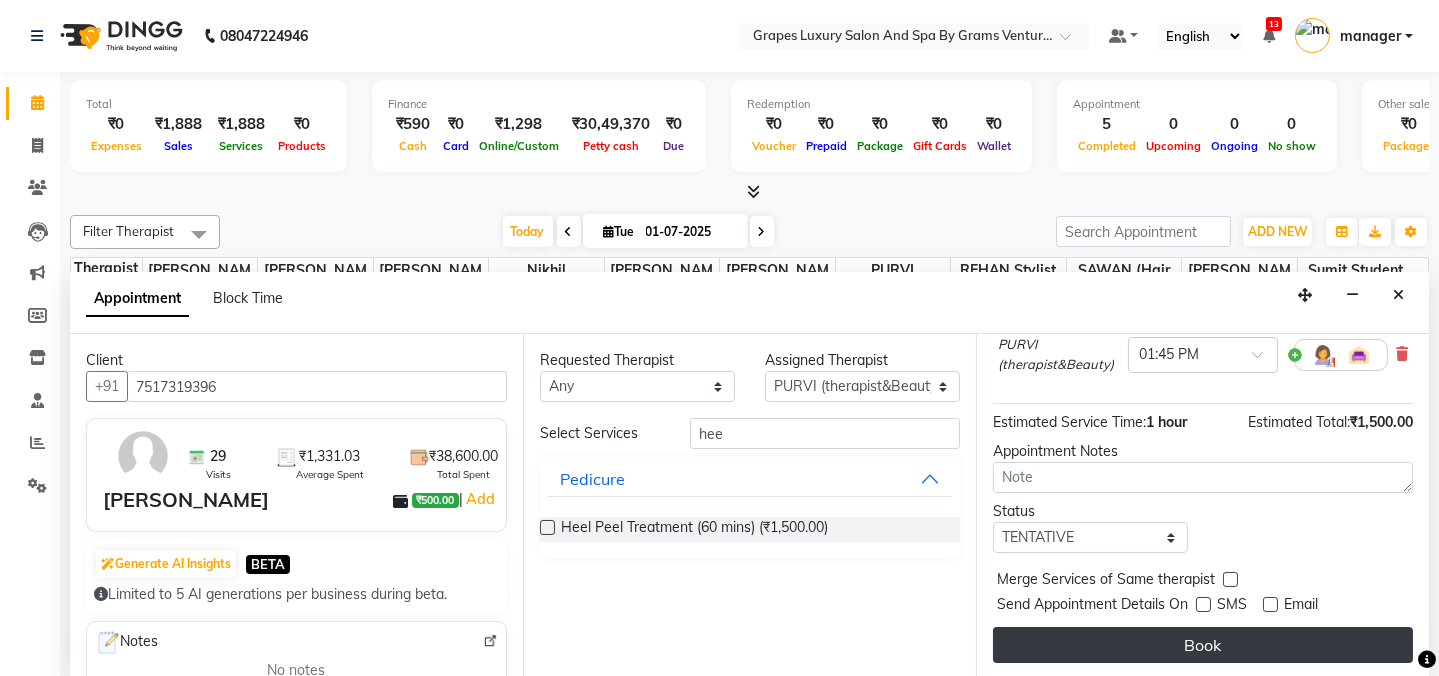 click on "Book" at bounding box center (1203, 645) 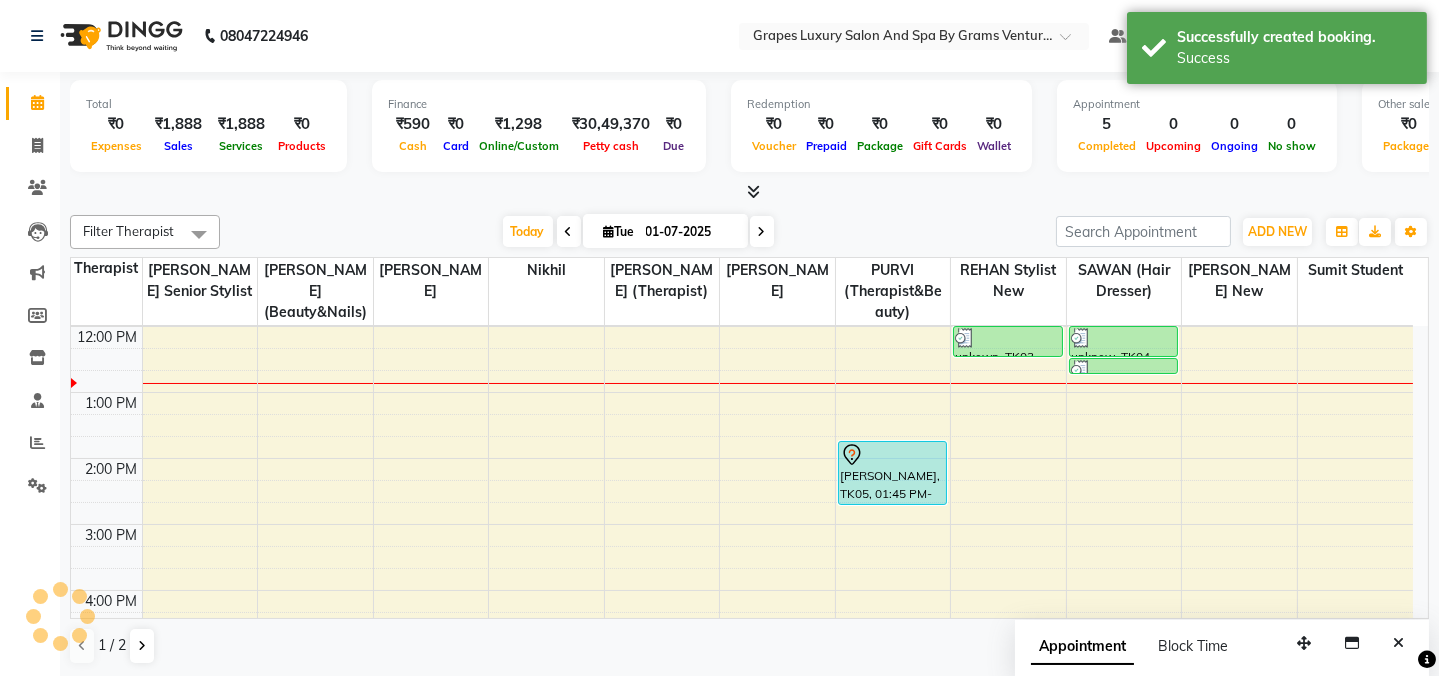 scroll, scrollTop: 0, scrollLeft: 0, axis: both 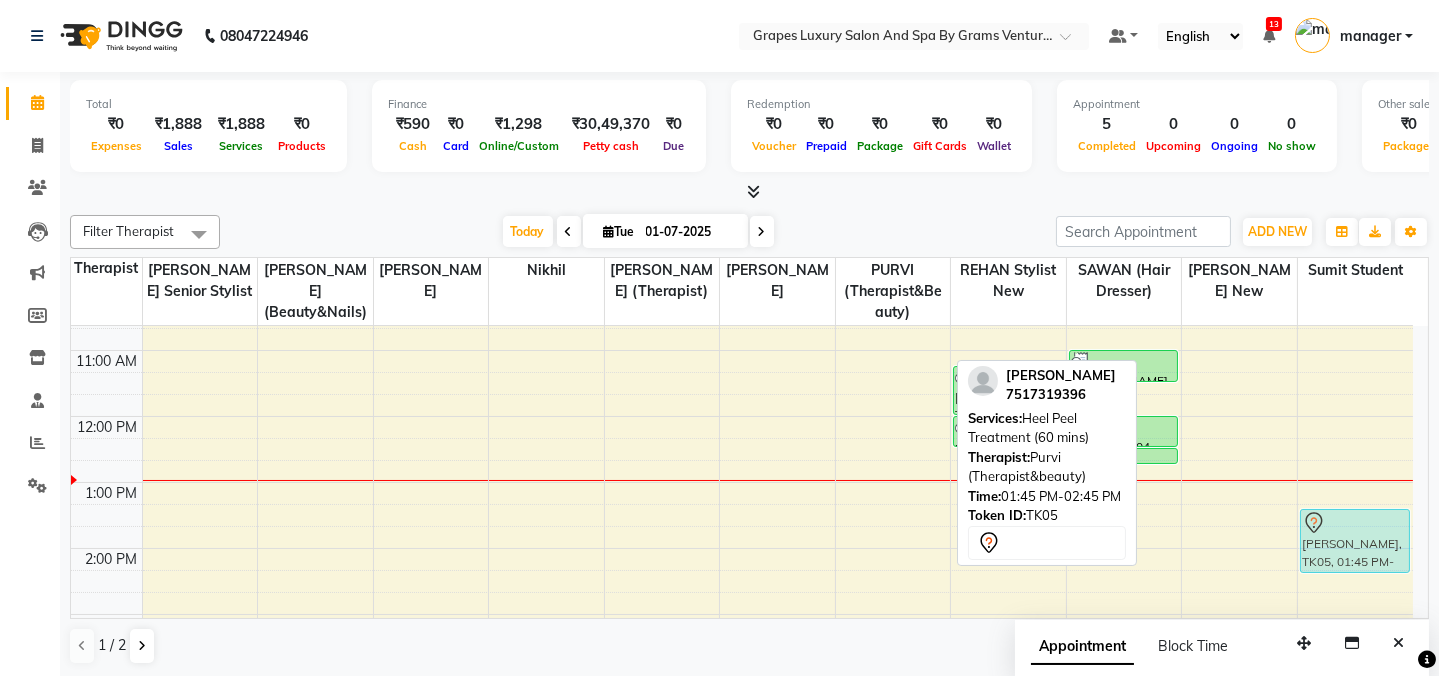 drag, startPoint x: 592, startPoint y: 396, endPoint x: 1371, endPoint y: 559, distance: 795.8706 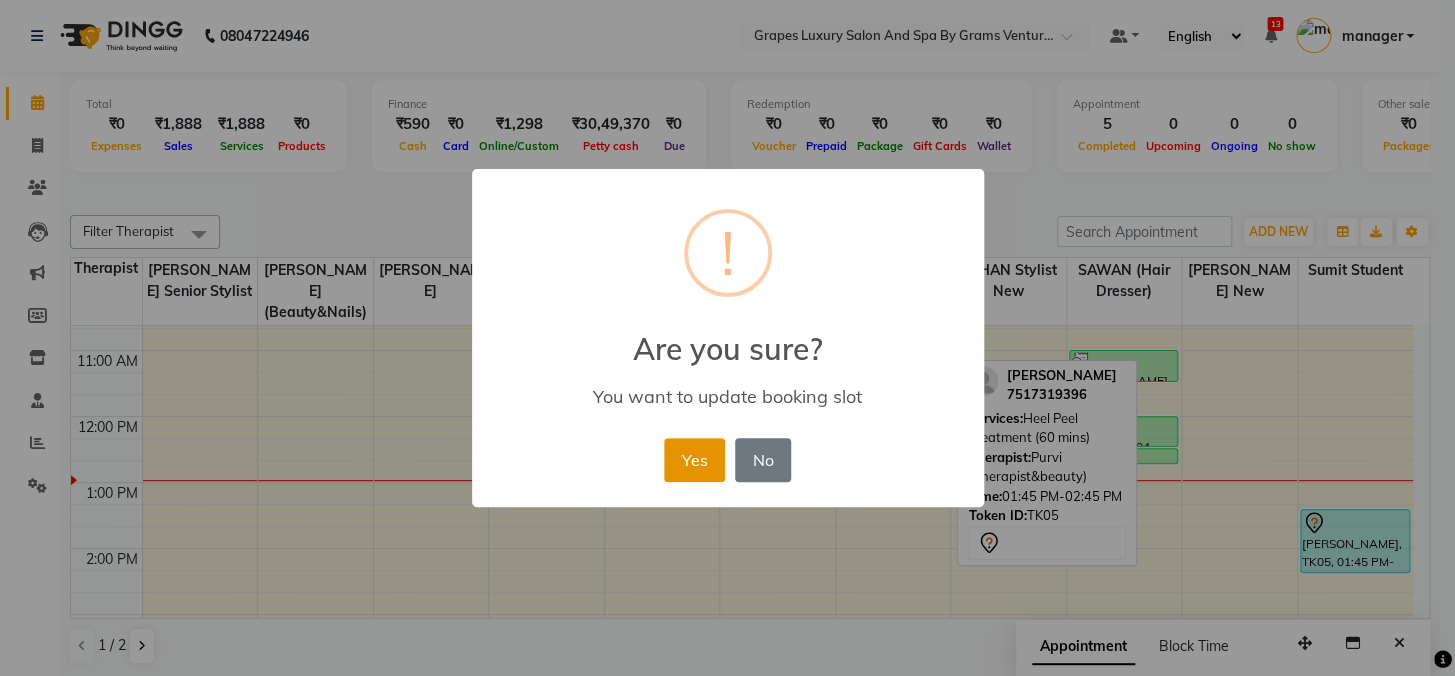 click on "Yes" at bounding box center [694, 460] 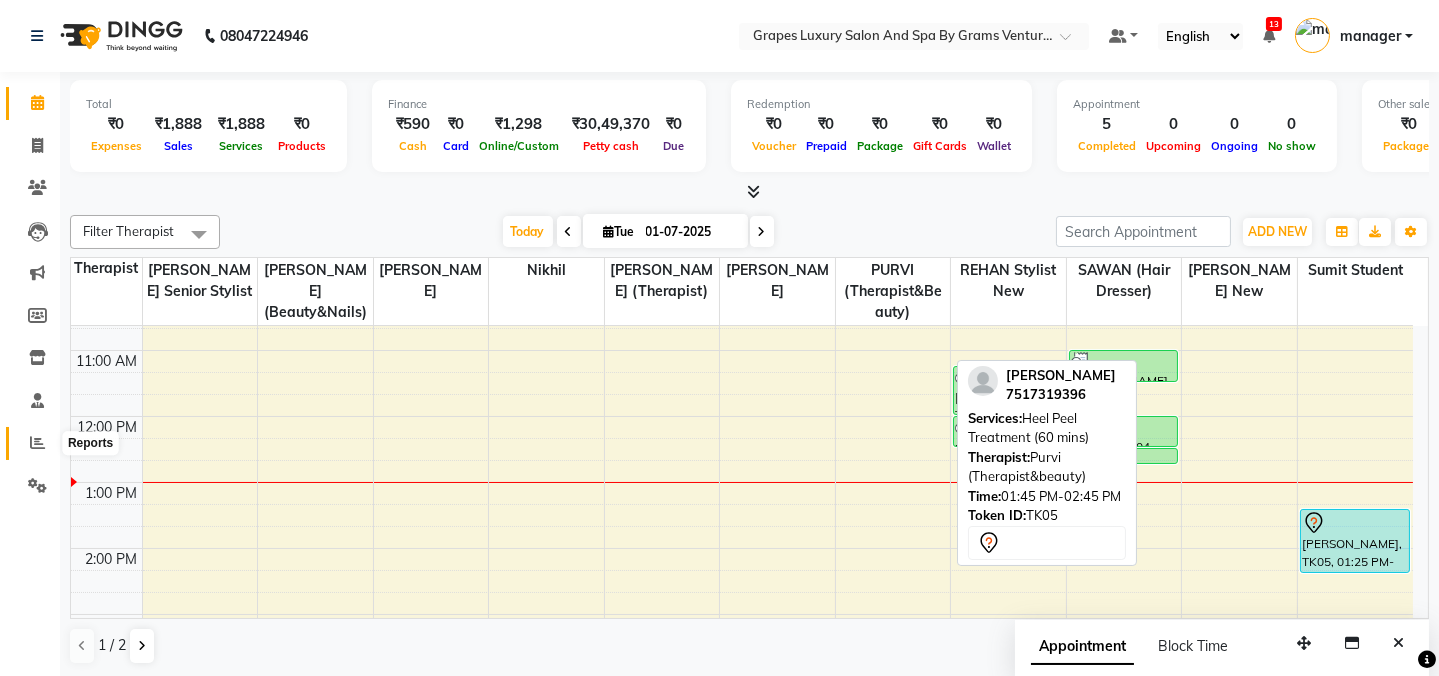 click 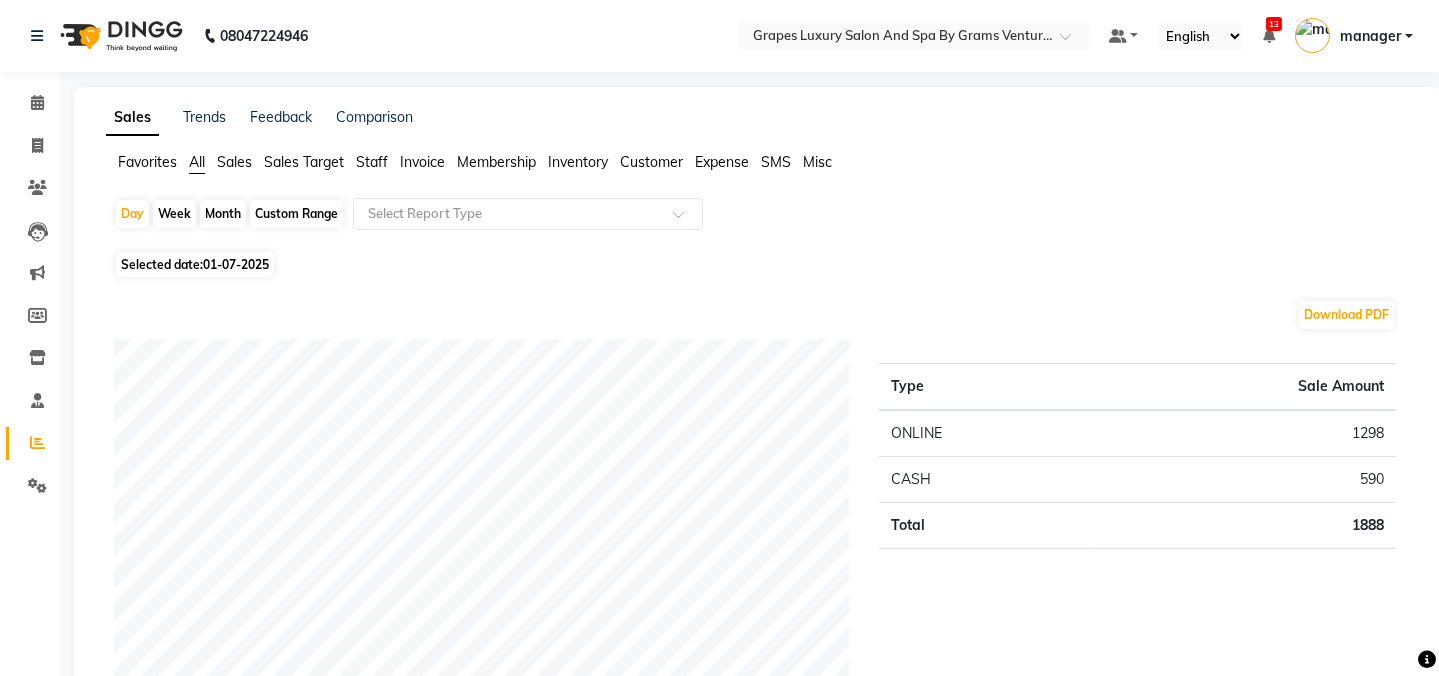 click on "Month" 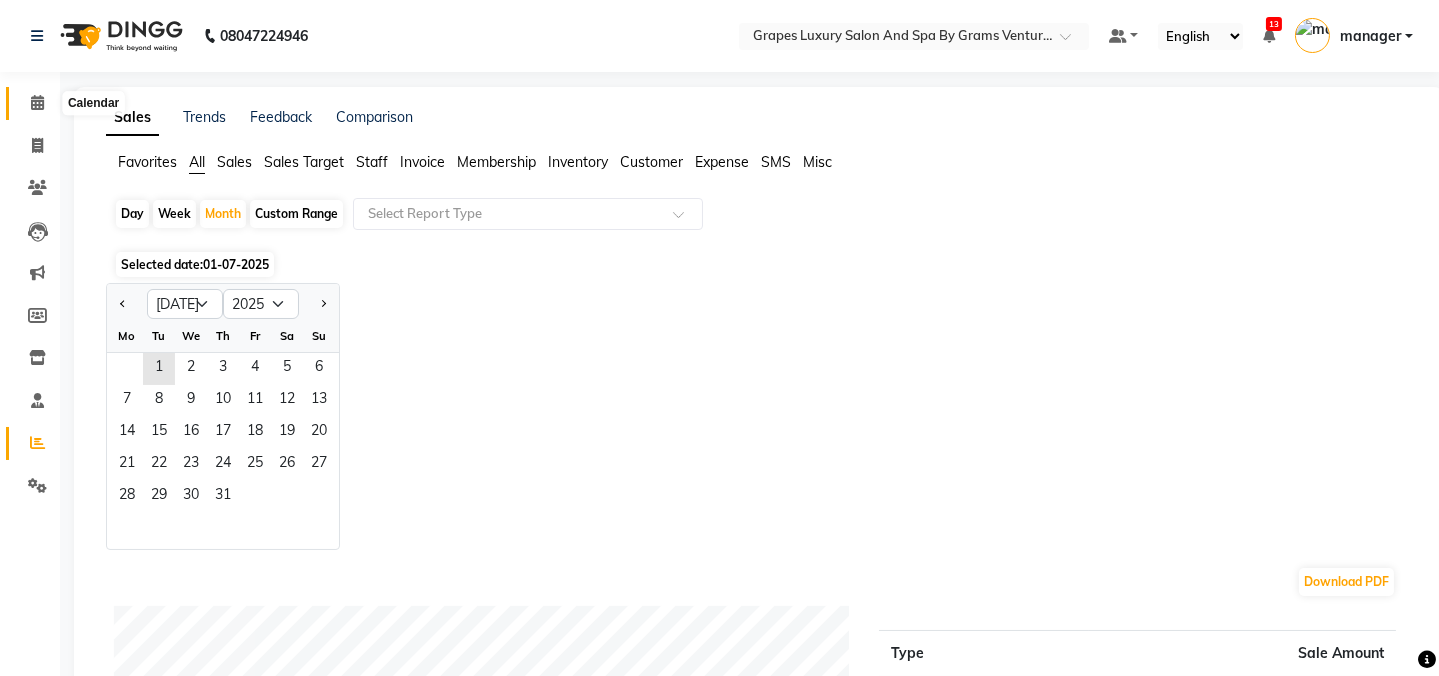click 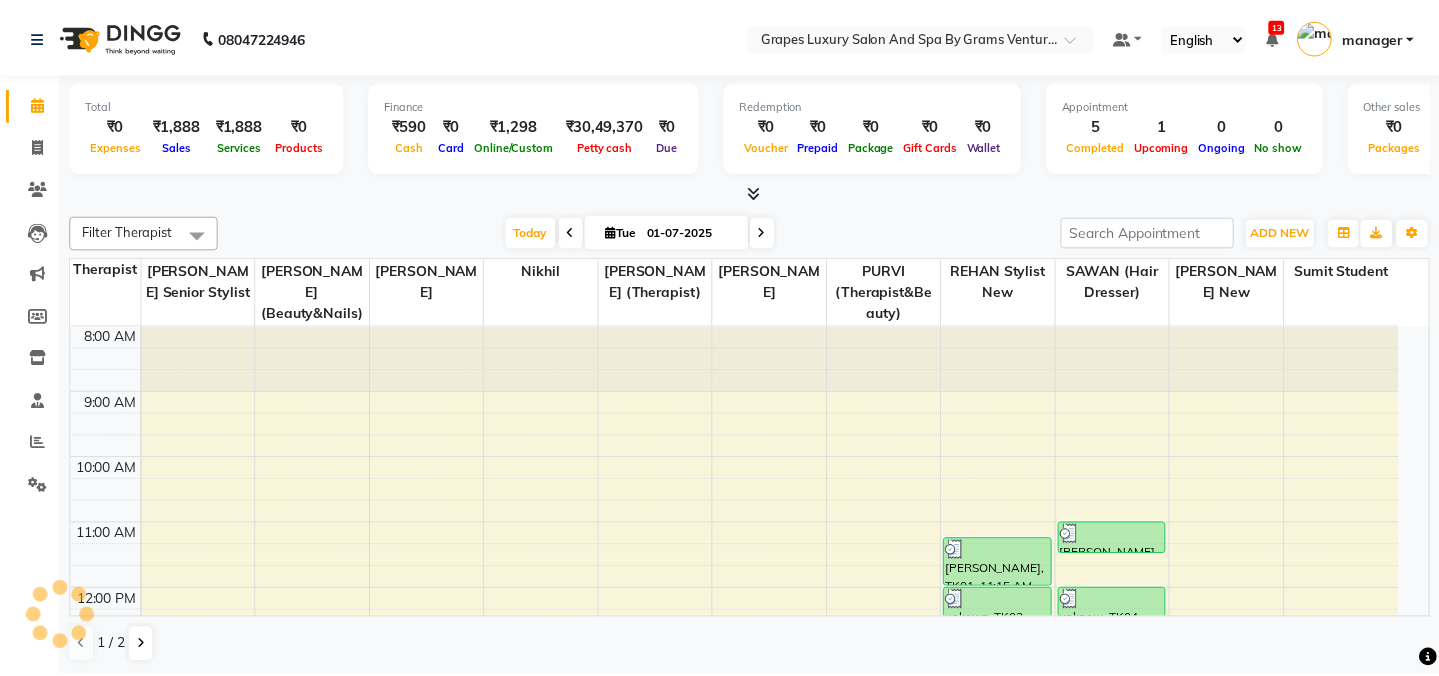 scroll, scrollTop: 0, scrollLeft: 0, axis: both 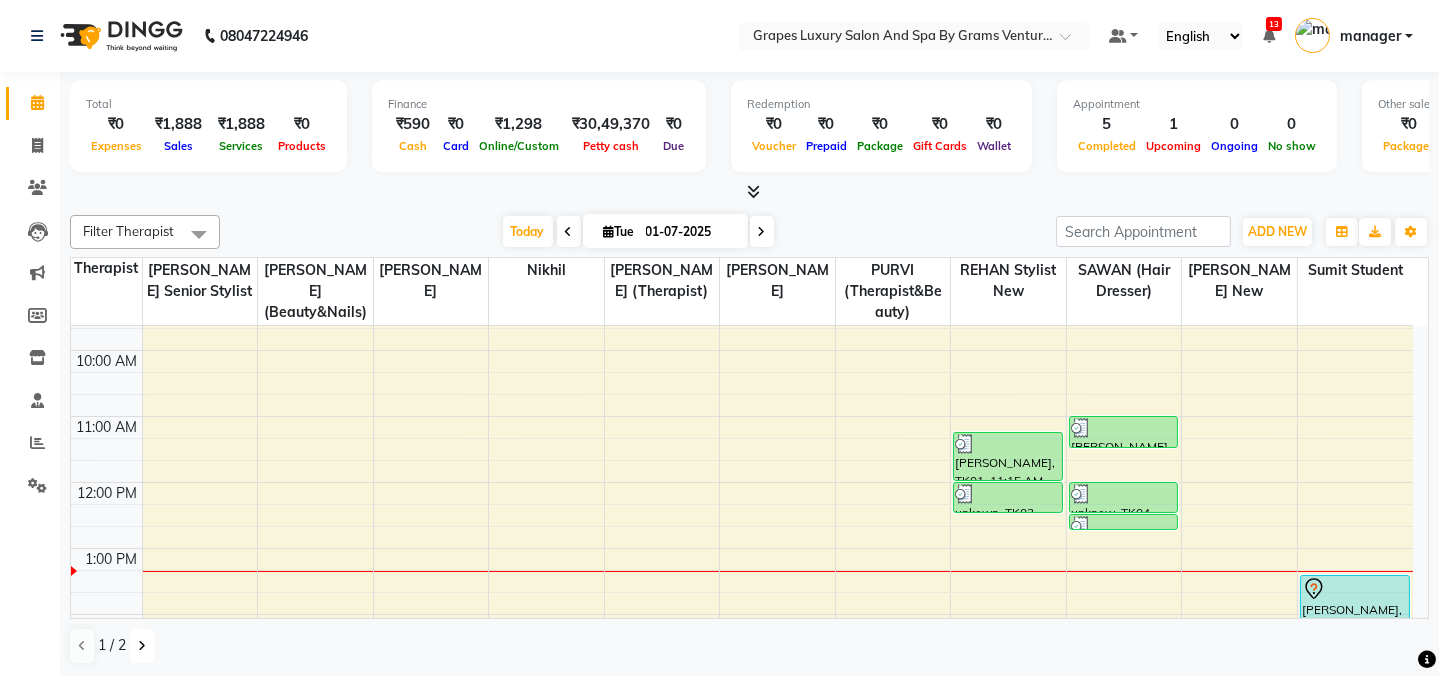 click at bounding box center (142, 646) 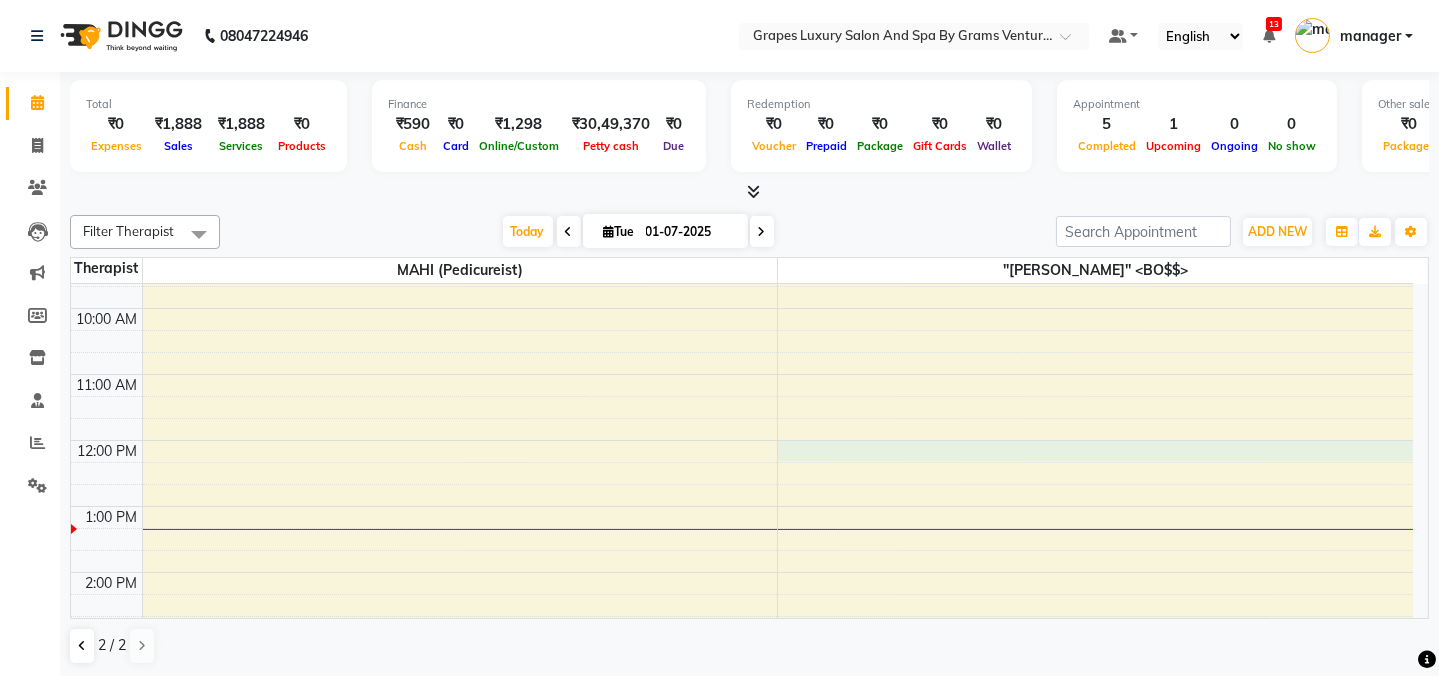 click on "8:00 AM 9:00 AM 10:00 AM 11:00 AM 12:00 PM 1:00 PM 2:00 PM 3:00 PM 4:00 PM 5:00 PM 6:00 PM 7:00 PM 8:00 PM" at bounding box center (742, 605) 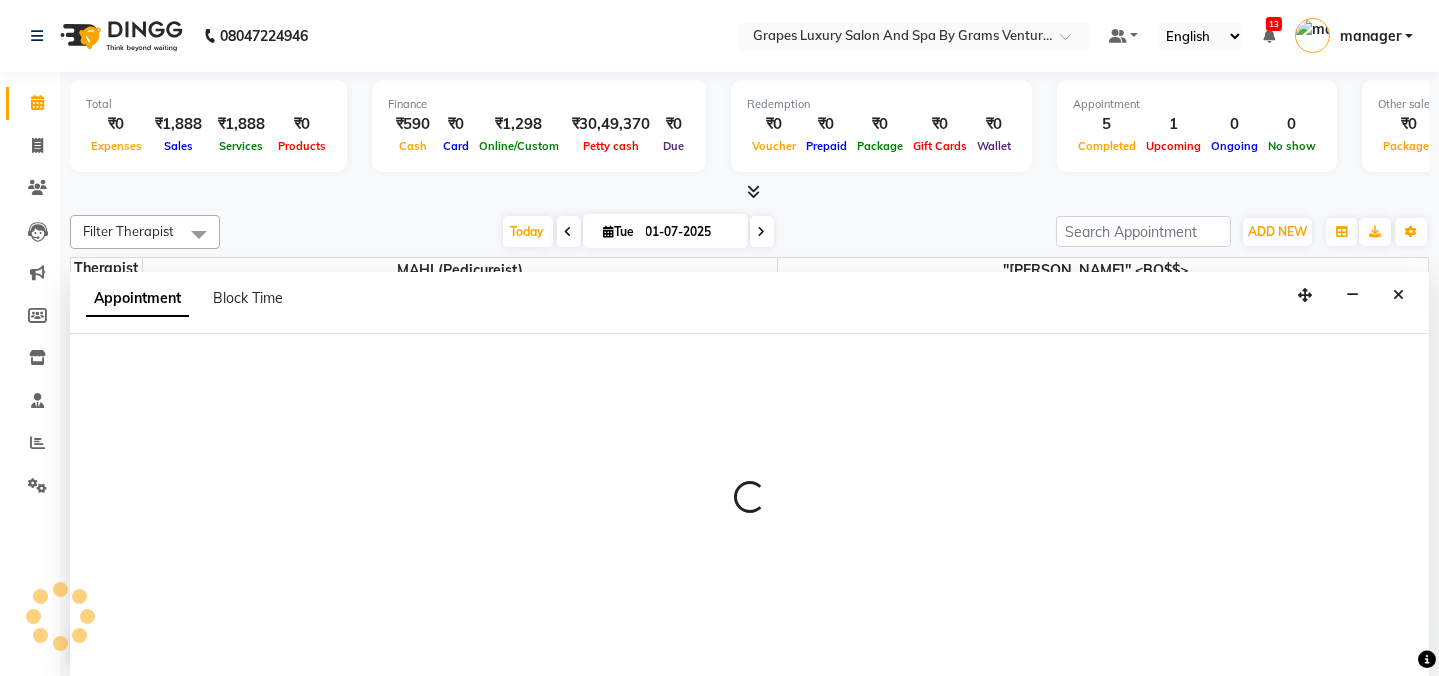 select on "16582" 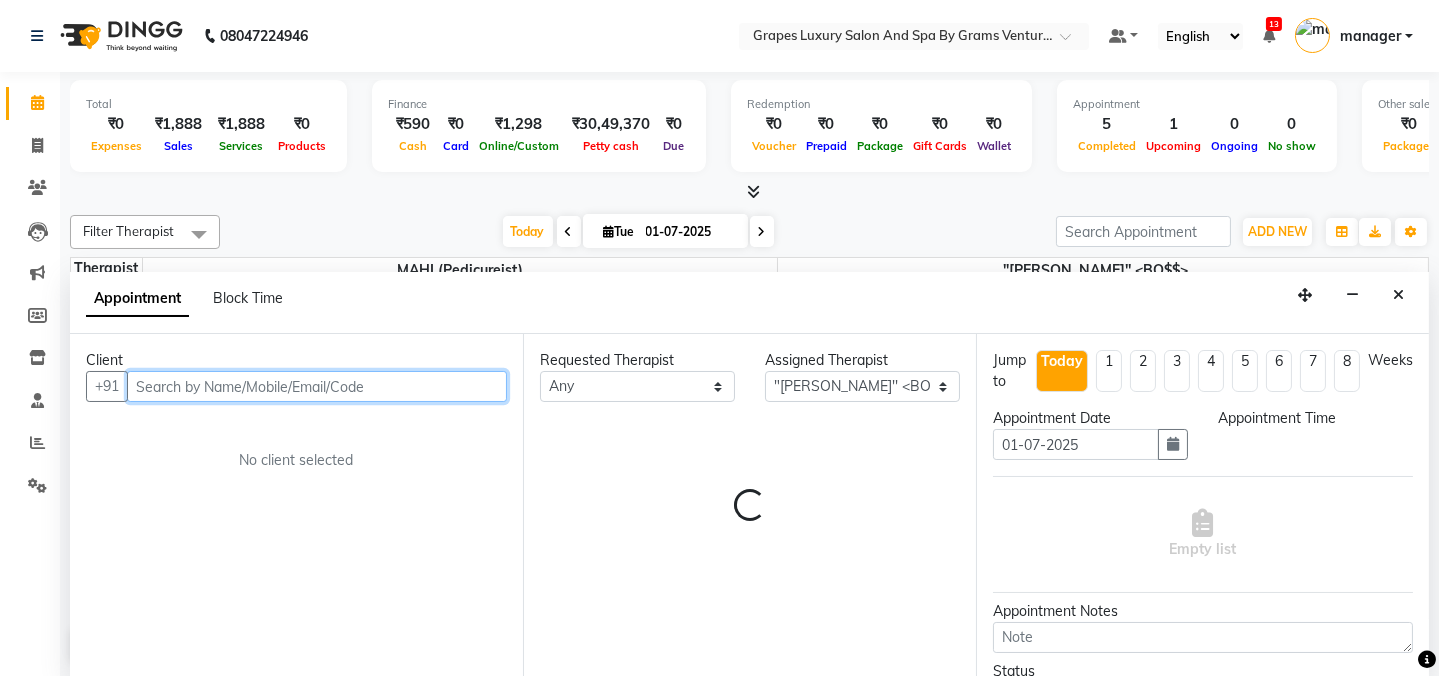 select on "720" 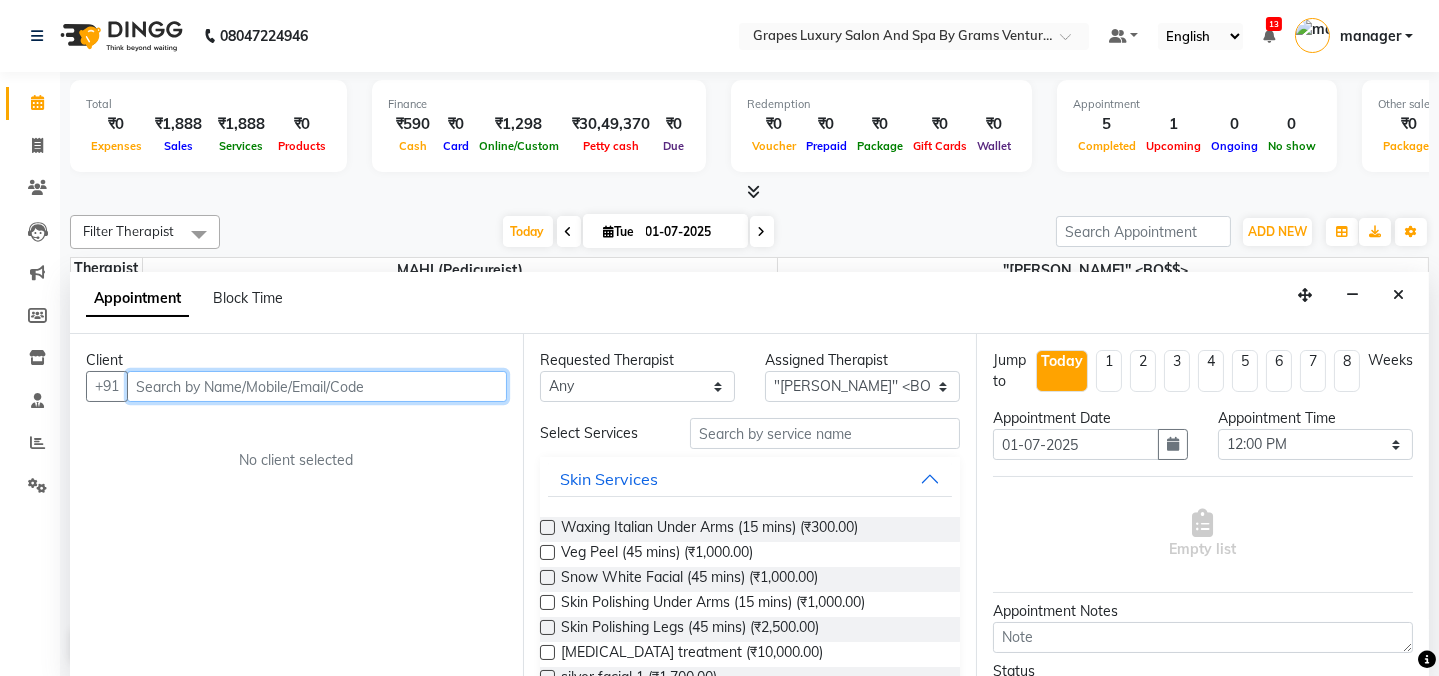 click at bounding box center (317, 386) 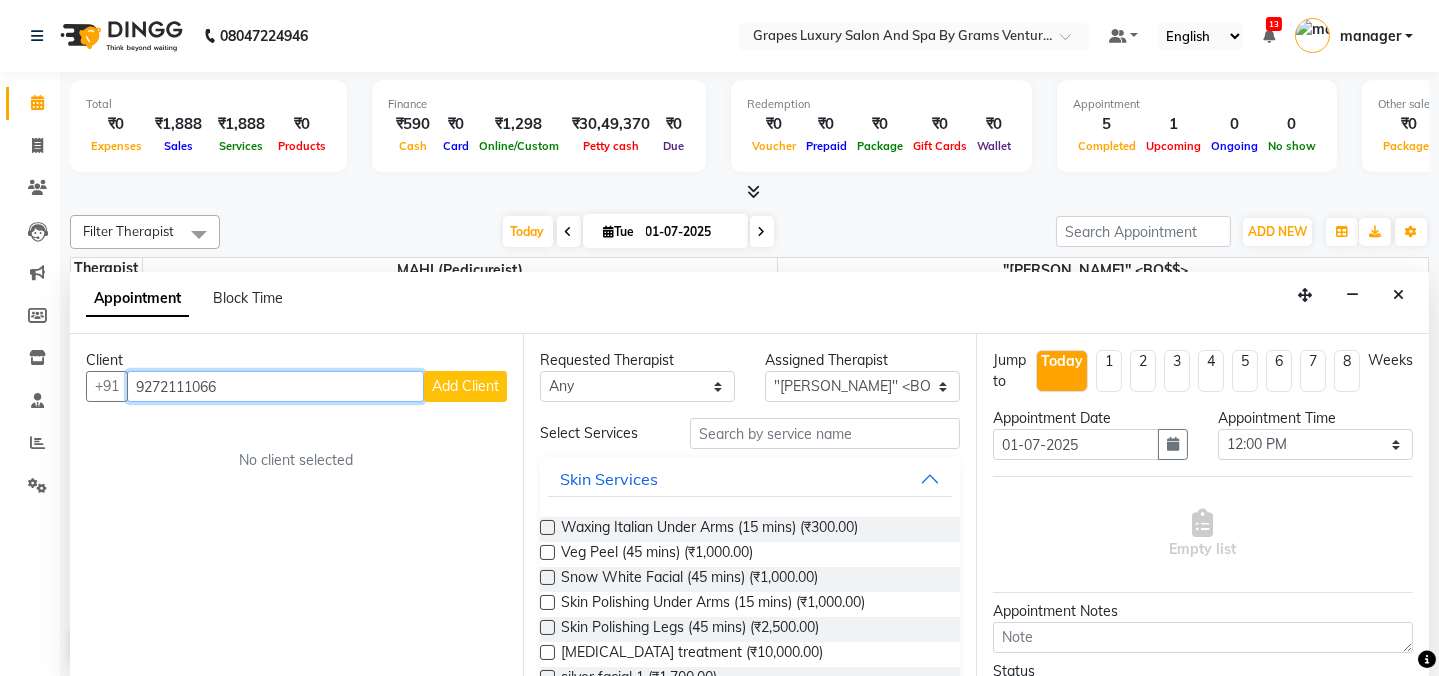 type on "9272111066" 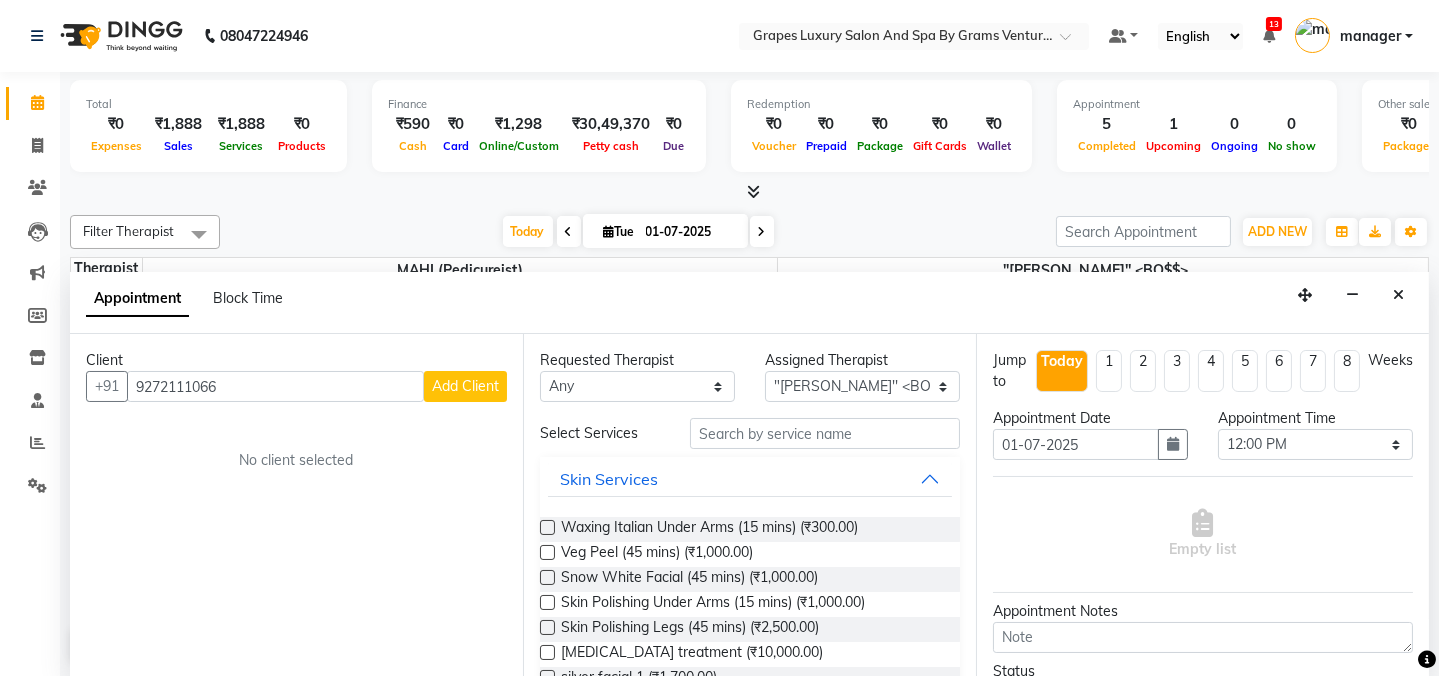 click on "Add Client" at bounding box center [465, 386] 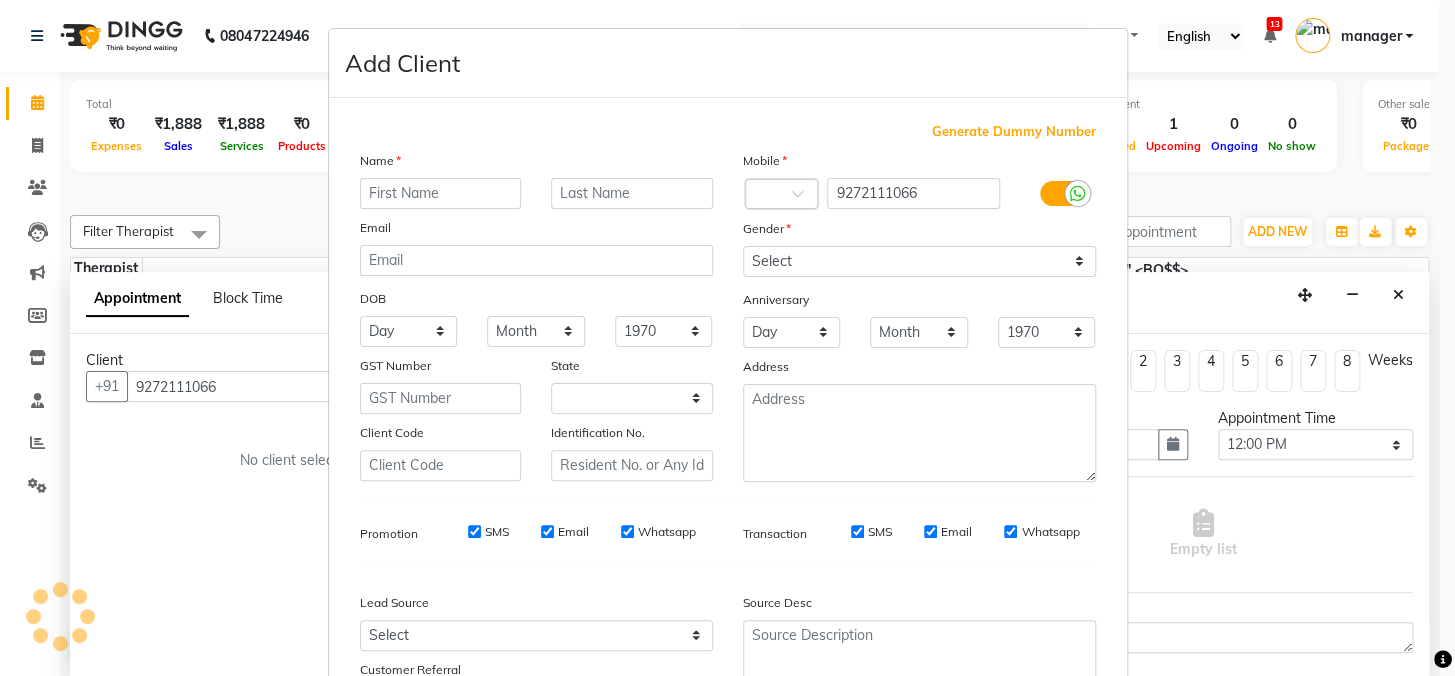 select on "22" 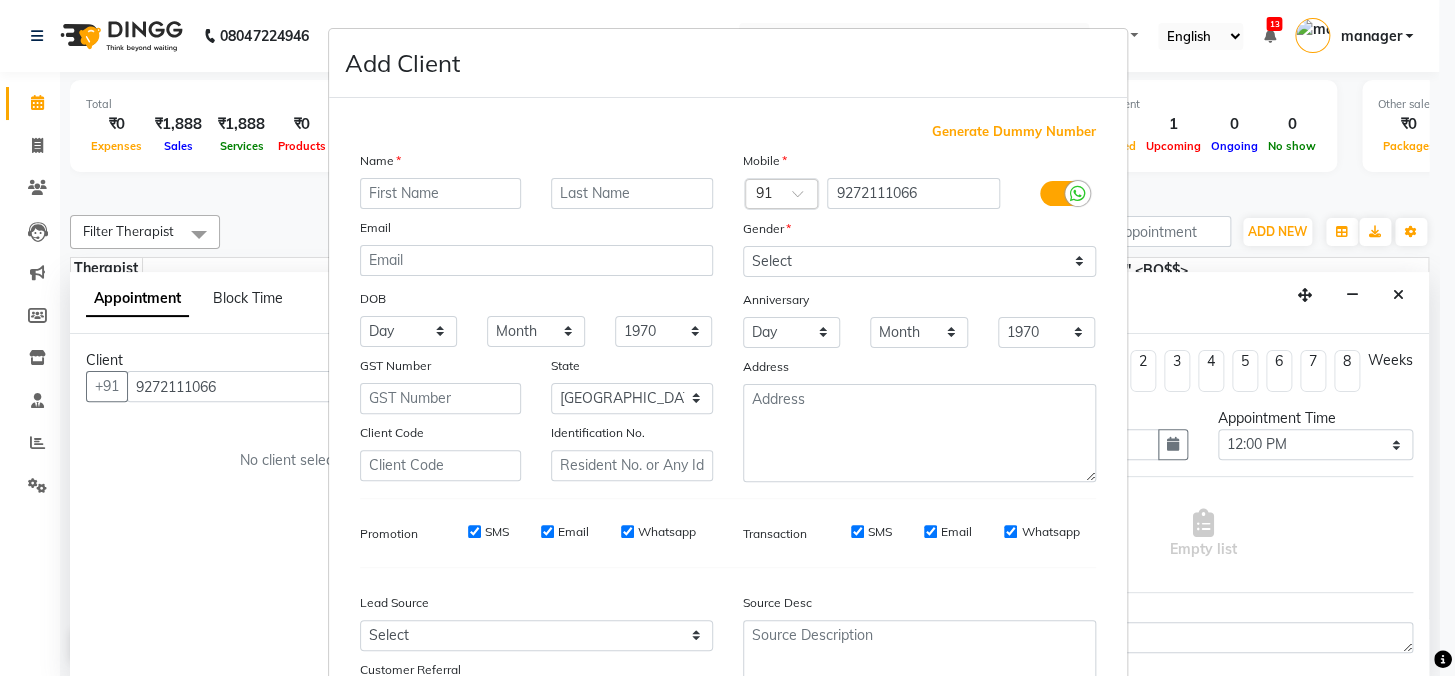 click at bounding box center (441, 193) 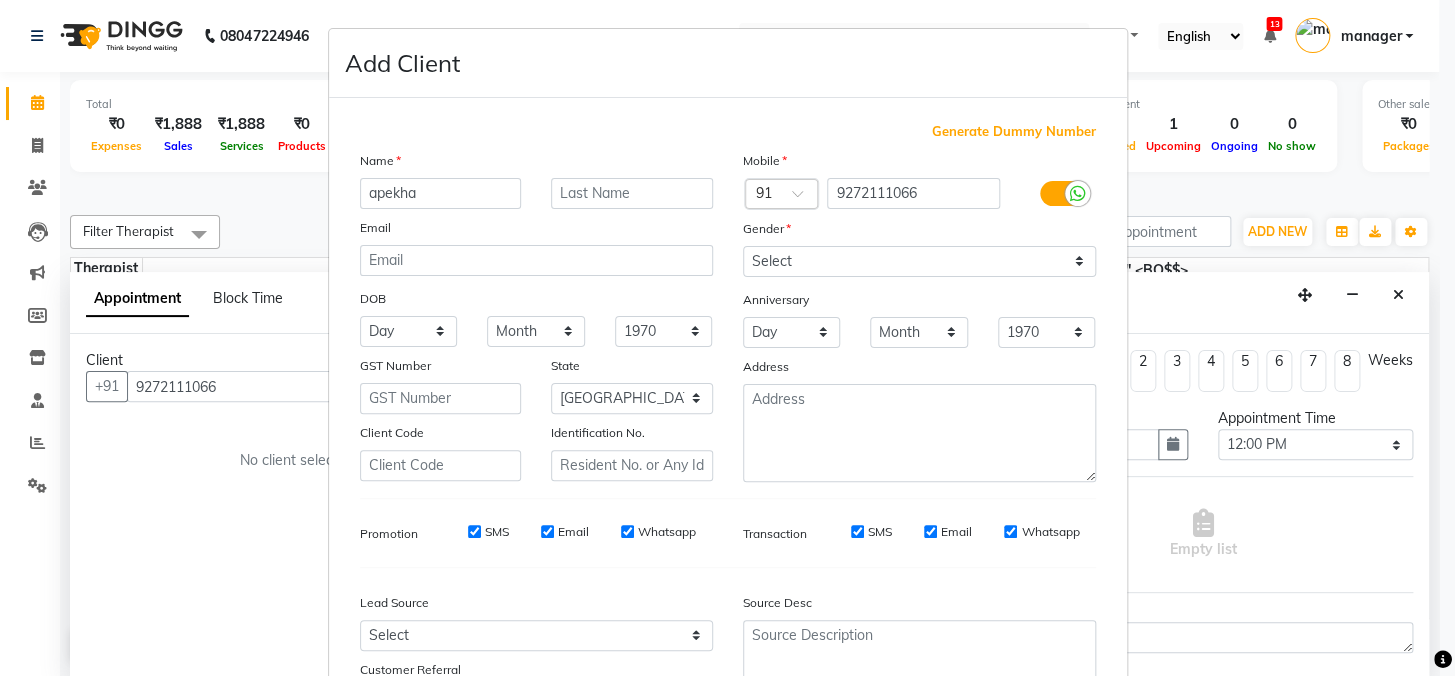 type on "apekha" 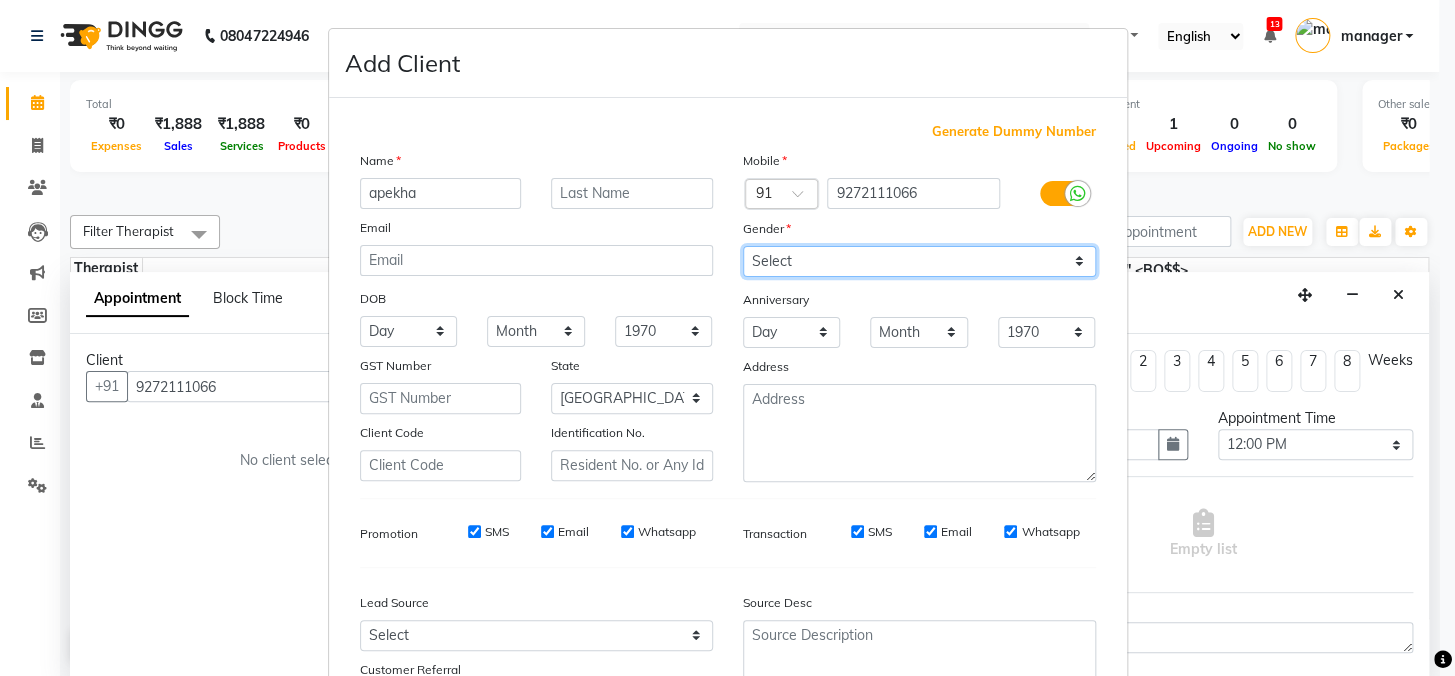 click on "Select [DEMOGRAPHIC_DATA] [DEMOGRAPHIC_DATA] Other Prefer Not To Say" at bounding box center (919, 261) 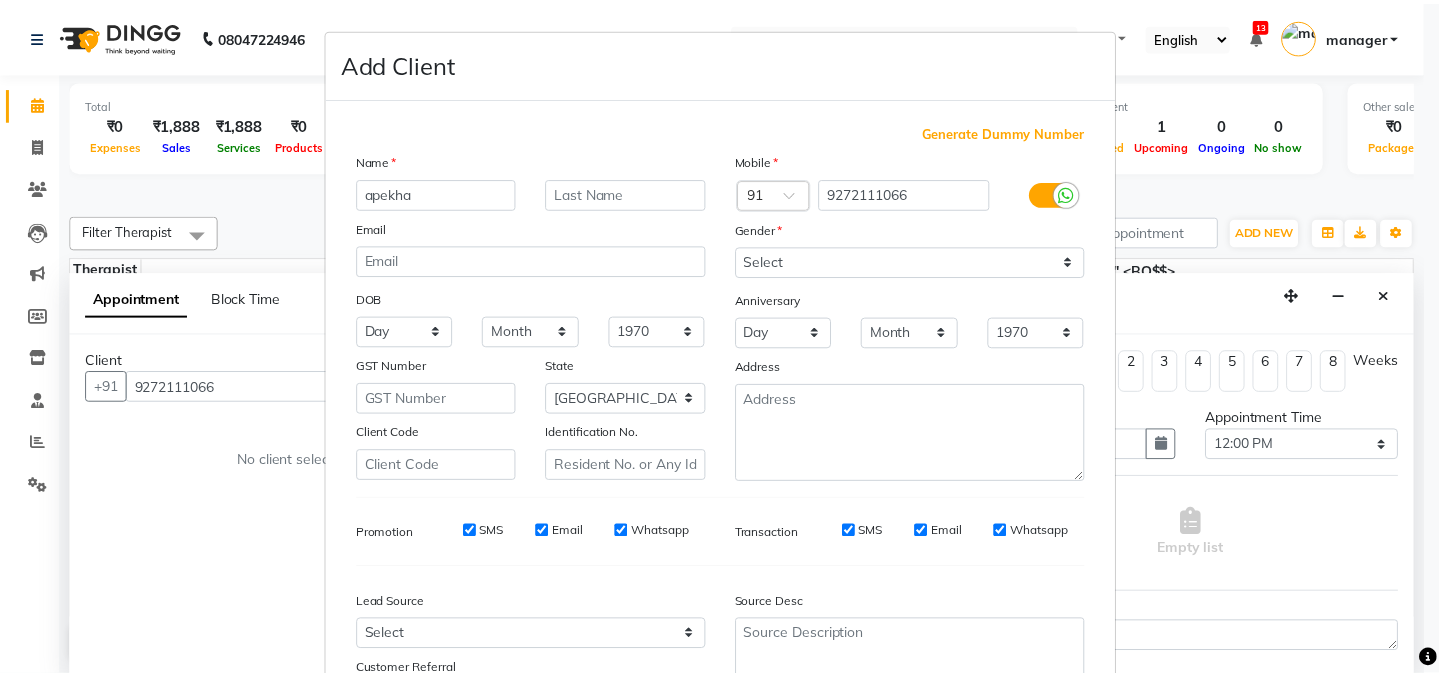 scroll, scrollTop: 177, scrollLeft: 0, axis: vertical 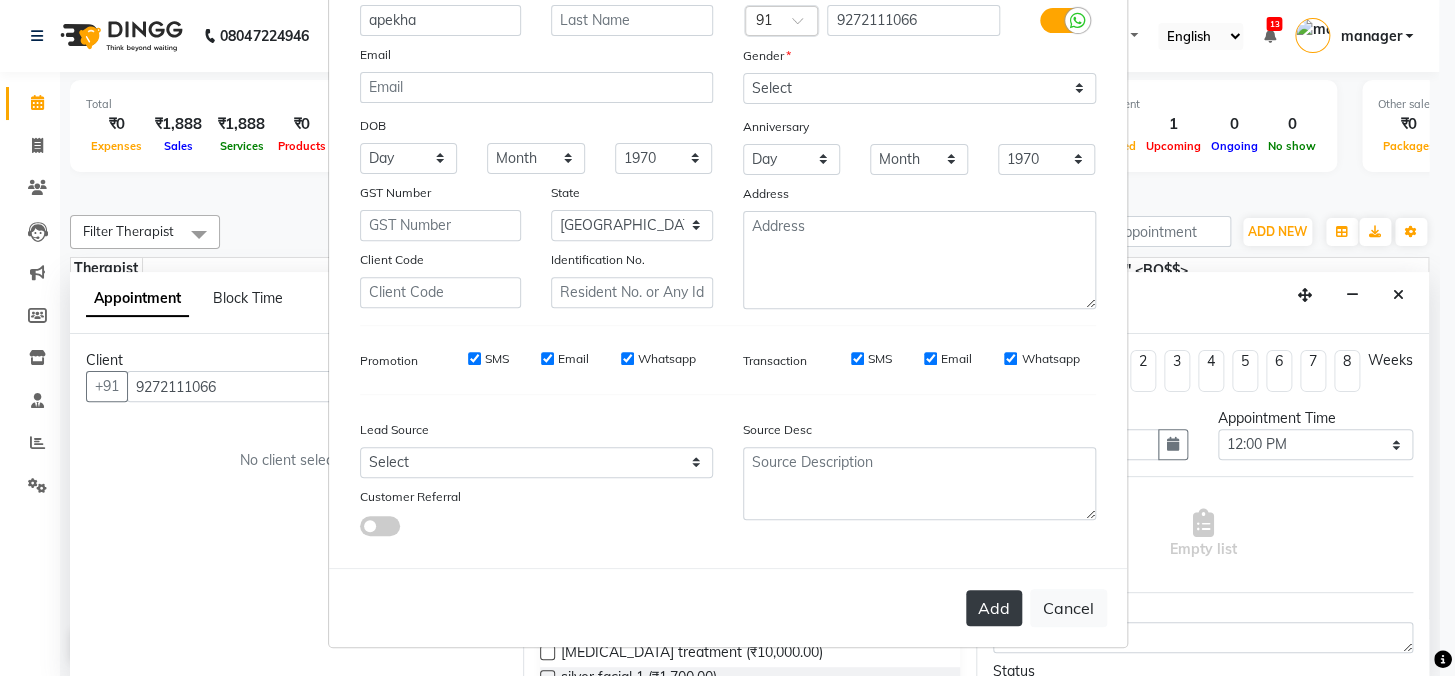 drag, startPoint x: 993, startPoint y: 601, endPoint x: 929, endPoint y: 581, distance: 67.052216 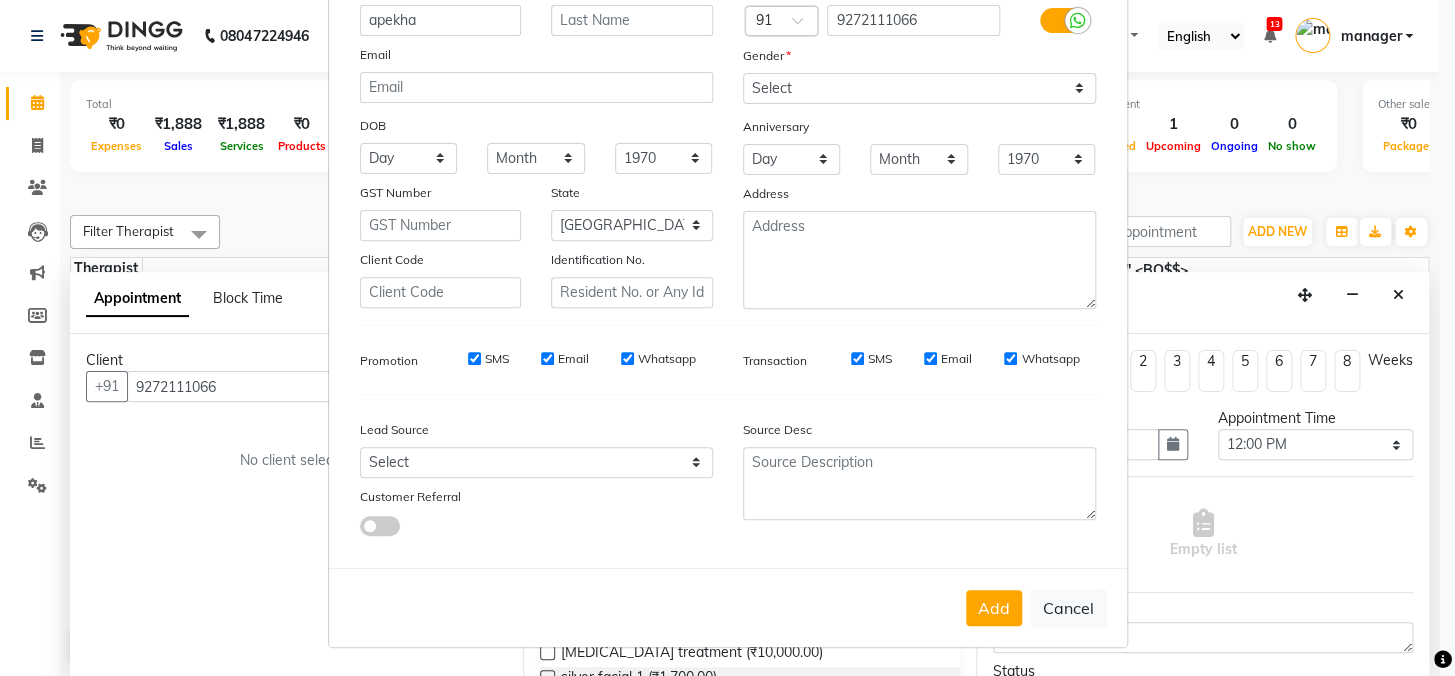 click on "Add" at bounding box center [994, 608] 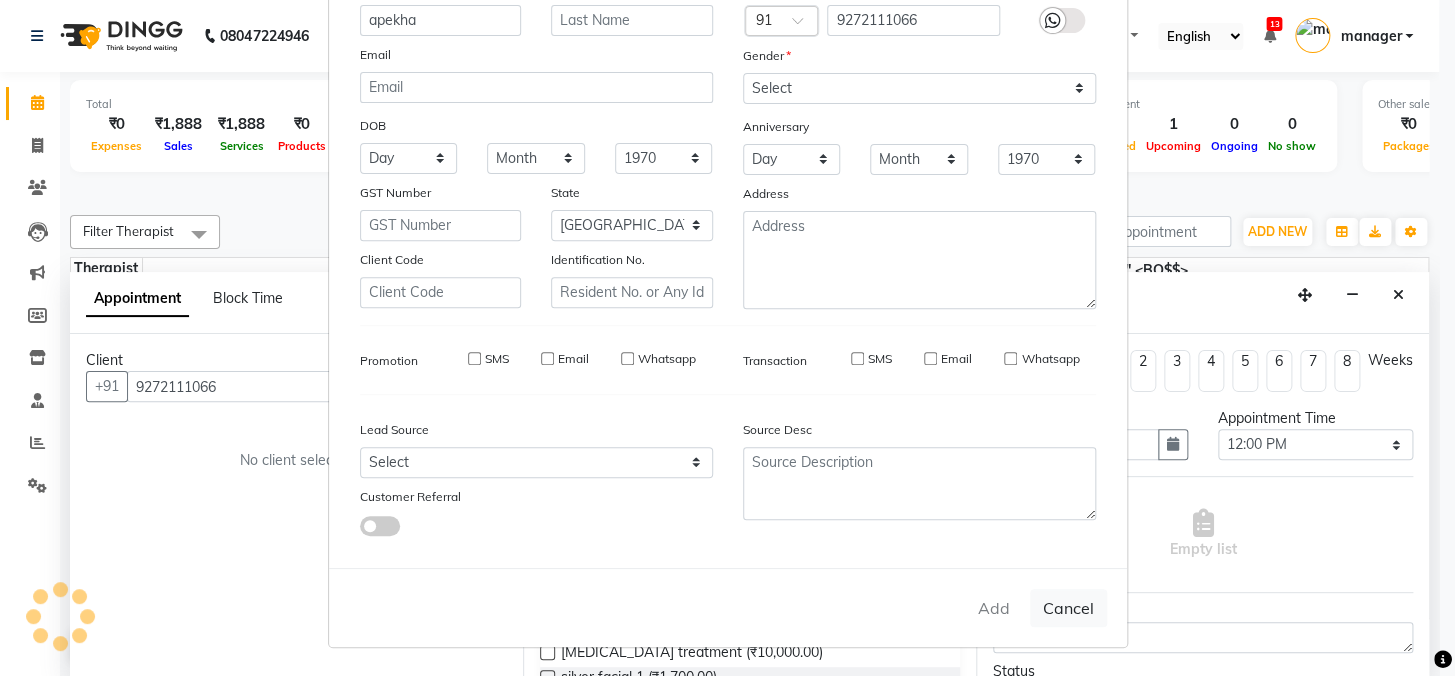 type 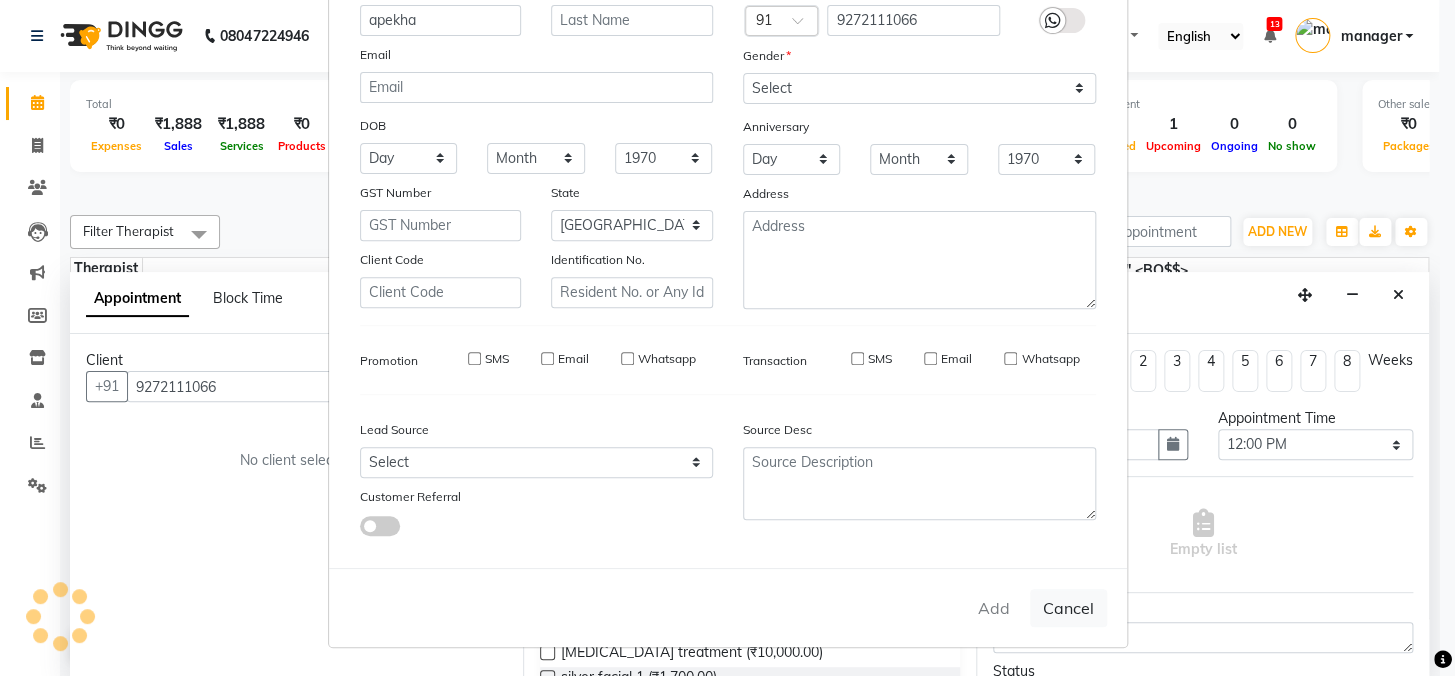 select 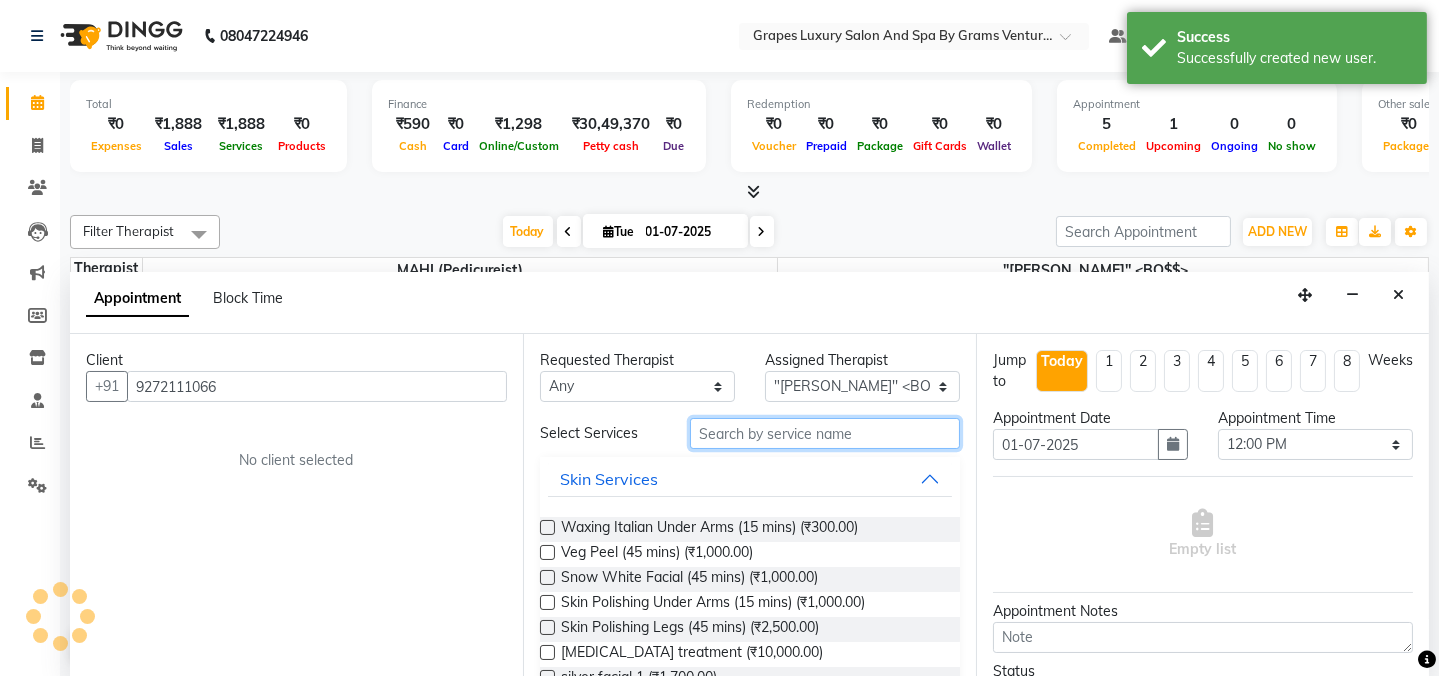 click at bounding box center (825, 433) 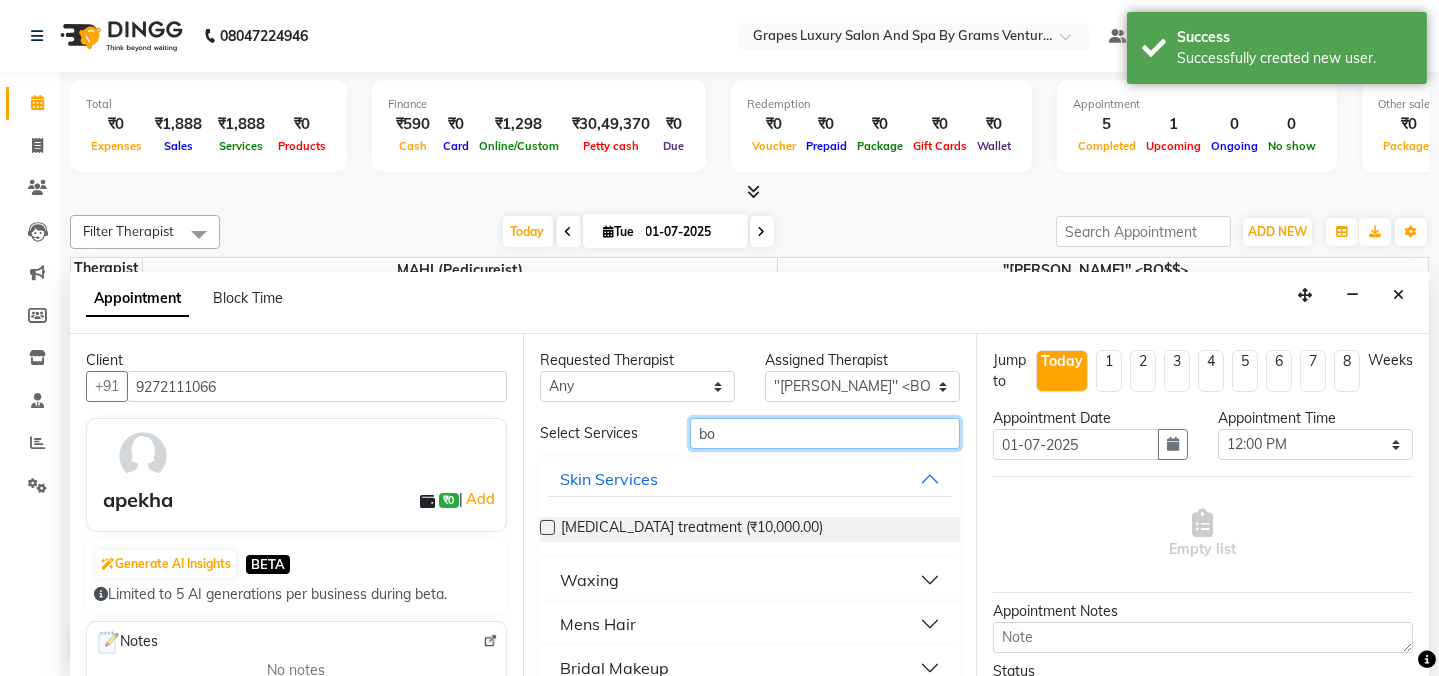 type on "b" 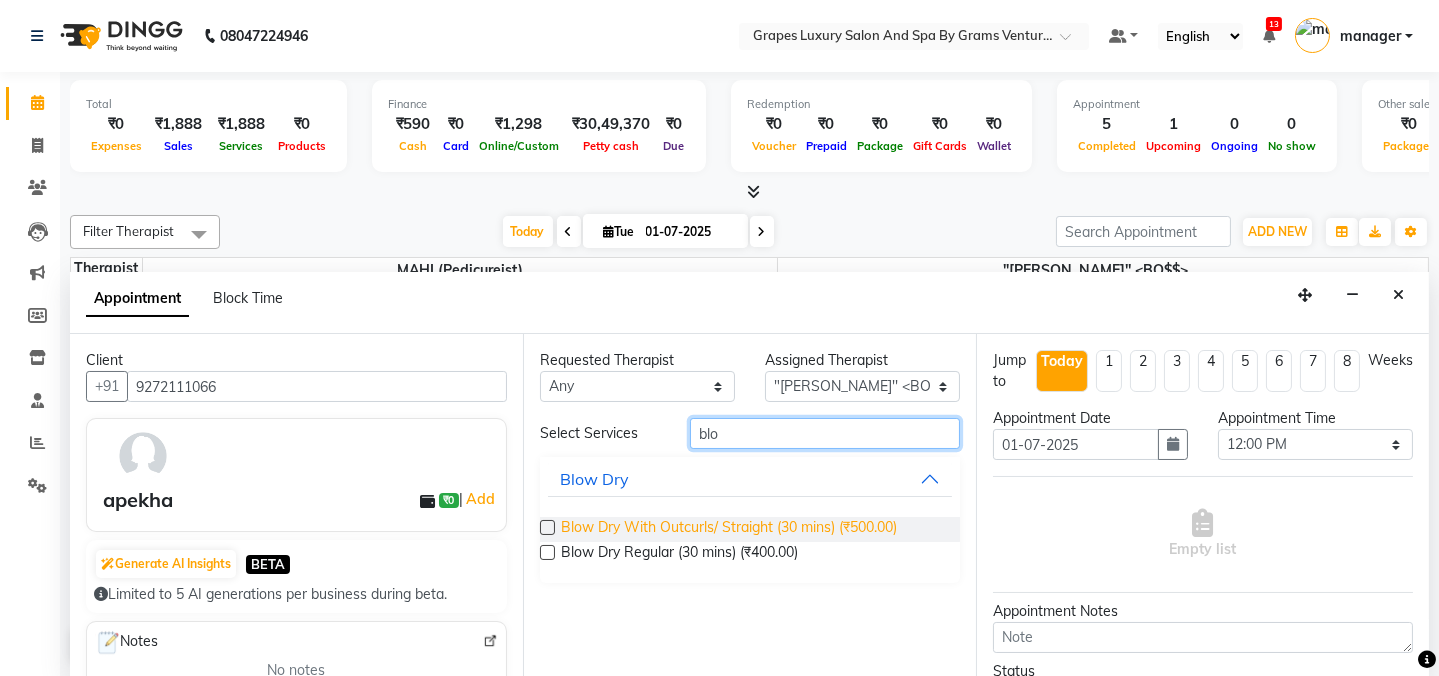 type on "blo" 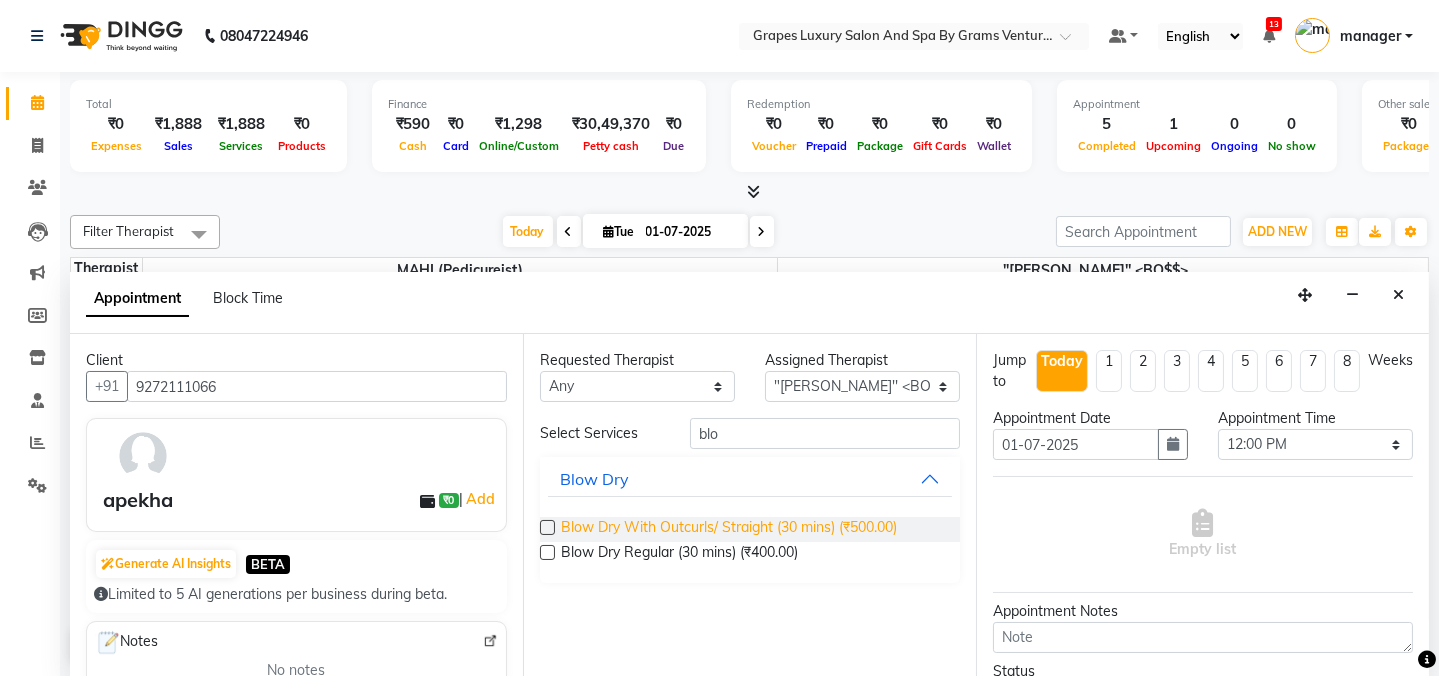 click on "Blow Dry With Outcurls/ Straight (30 mins) (₹500.00)" at bounding box center [729, 529] 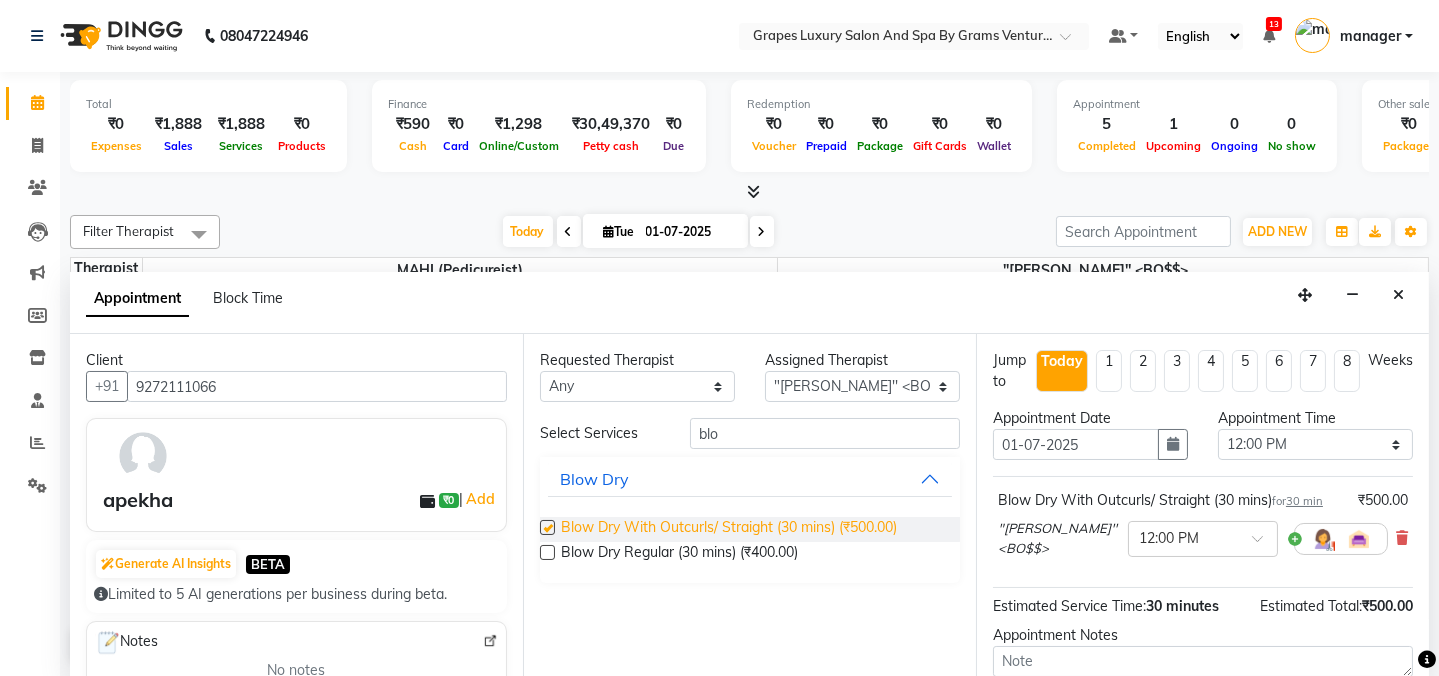 checkbox on "false" 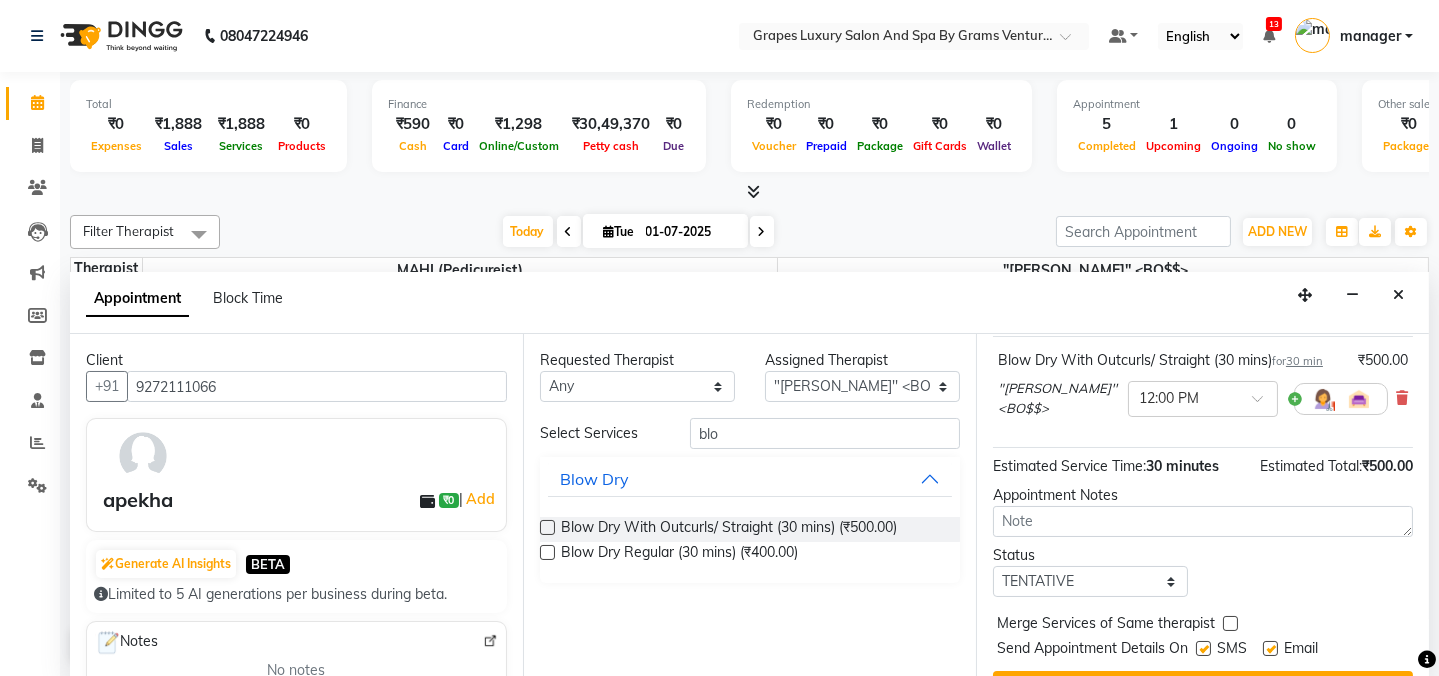 scroll, scrollTop: 184, scrollLeft: 0, axis: vertical 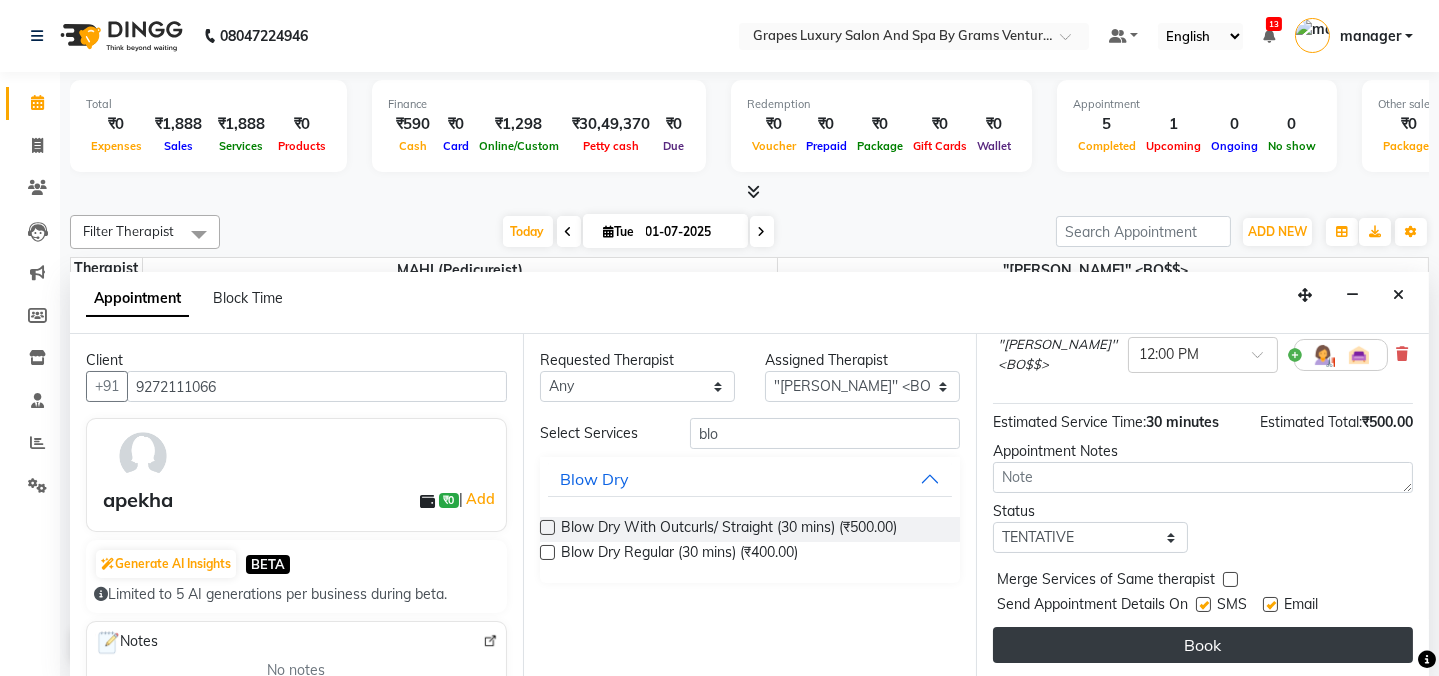 click on "Book" at bounding box center [1203, 645] 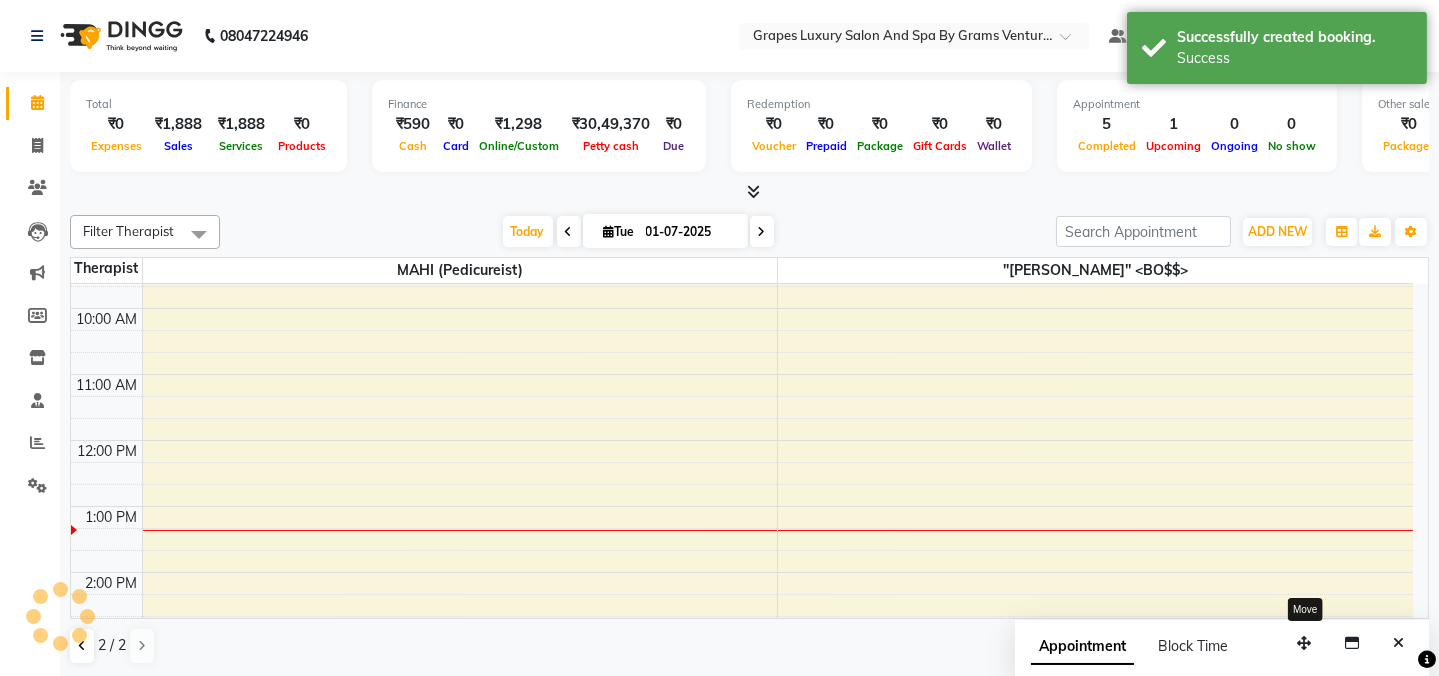 scroll, scrollTop: 0, scrollLeft: 0, axis: both 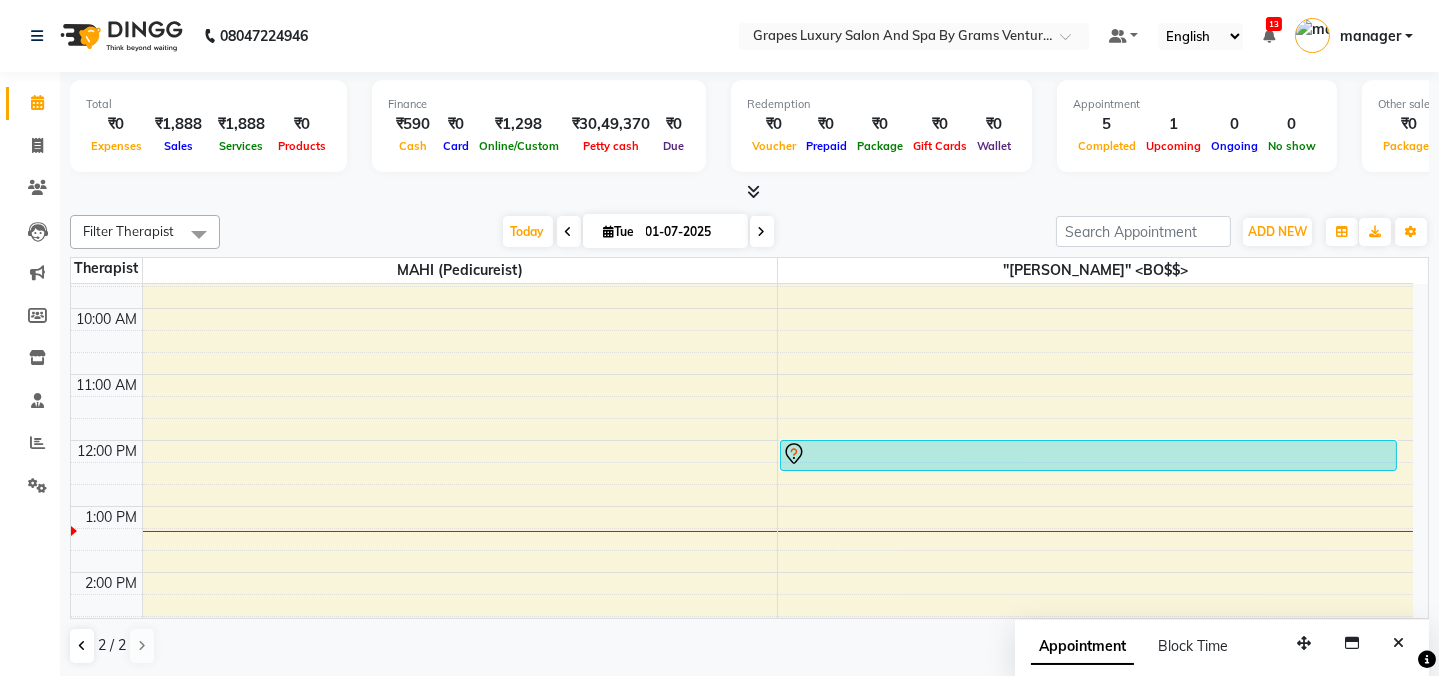 click on "8:00 AM 9:00 AM 10:00 AM 11:00 AM 12:00 PM 1:00 PM 2:00 PM 3:00 PM 4:00 PM 5:00 PM 6:00 PM 7:00 PM 8:00 PM             apekha, TK06, 12:00 PM-12:30 PM, Blow Dry With Outcurls/ Straight (30 mins)" at bounding box center (742, 605) 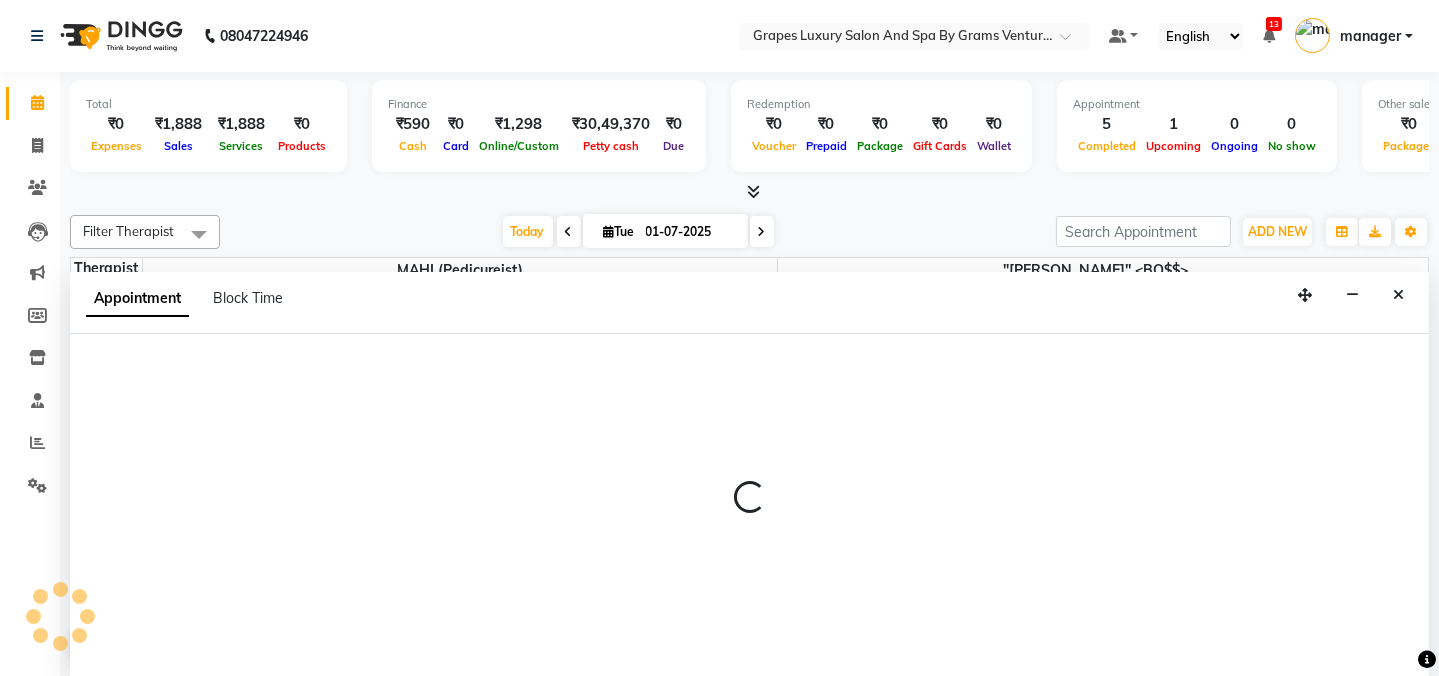 select on "16582" 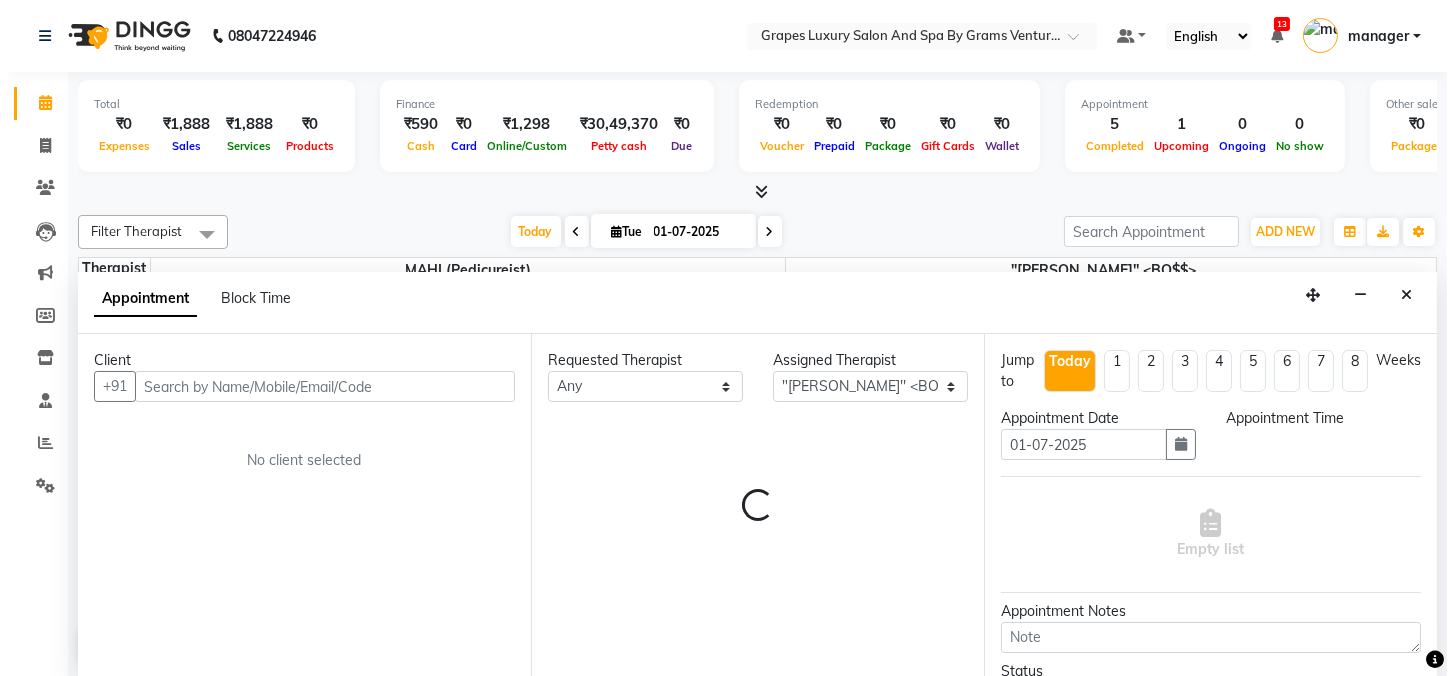 scroll, scrollTop: 0, scrollLeft: 0, axis: both 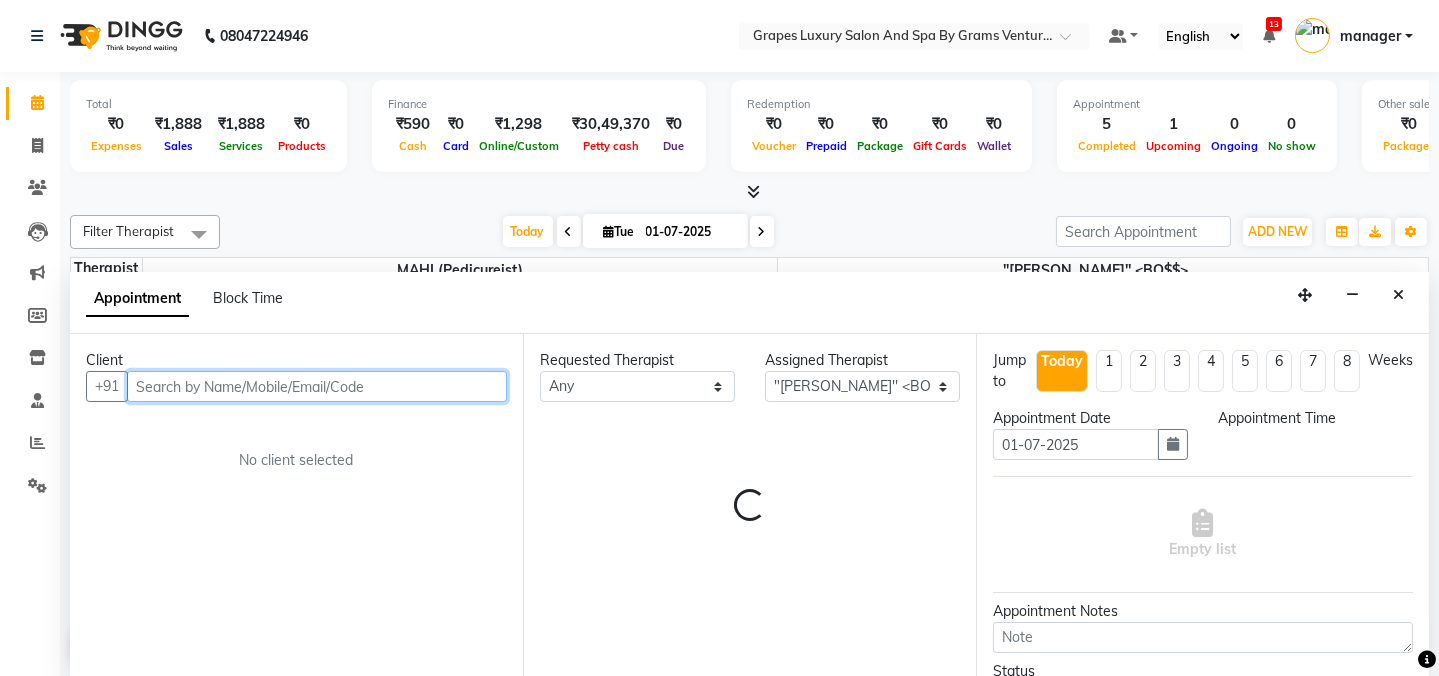 select on "735" 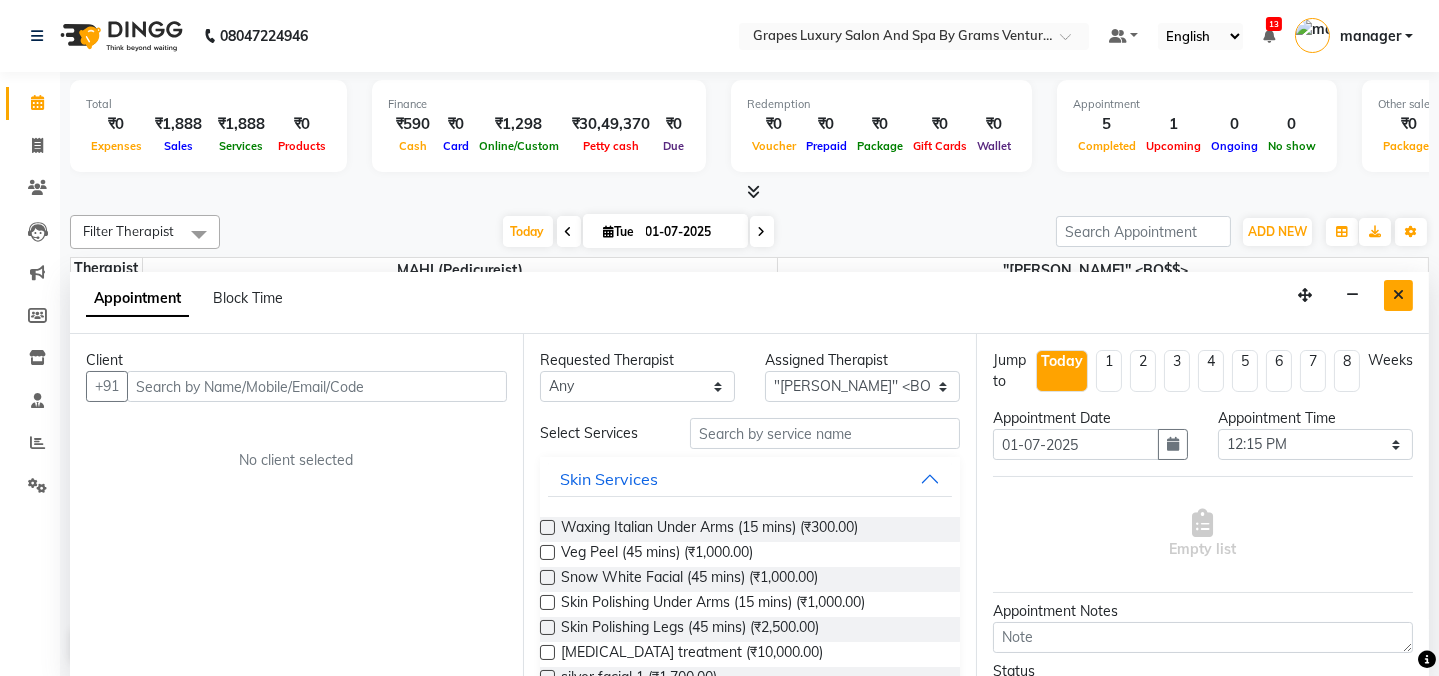 click at bounding box center (1398, 295) 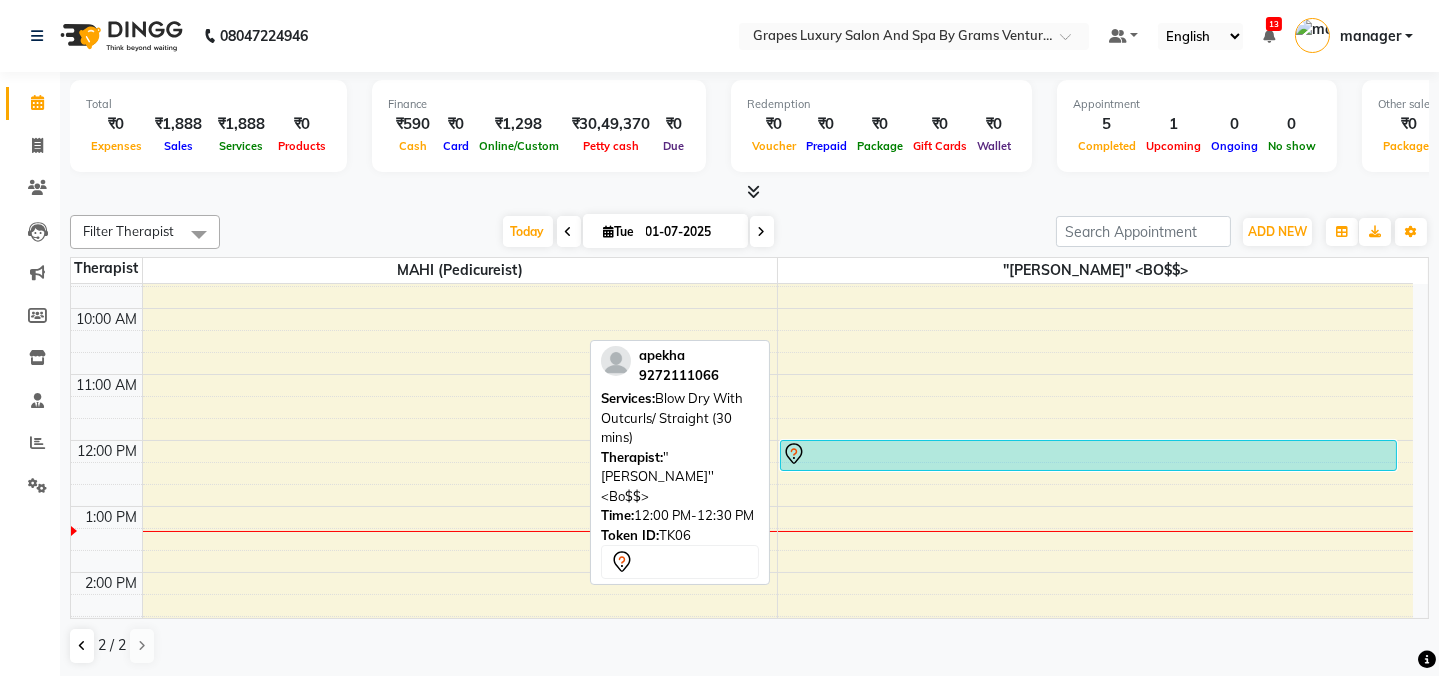 click at bounding box center [1088, 454] 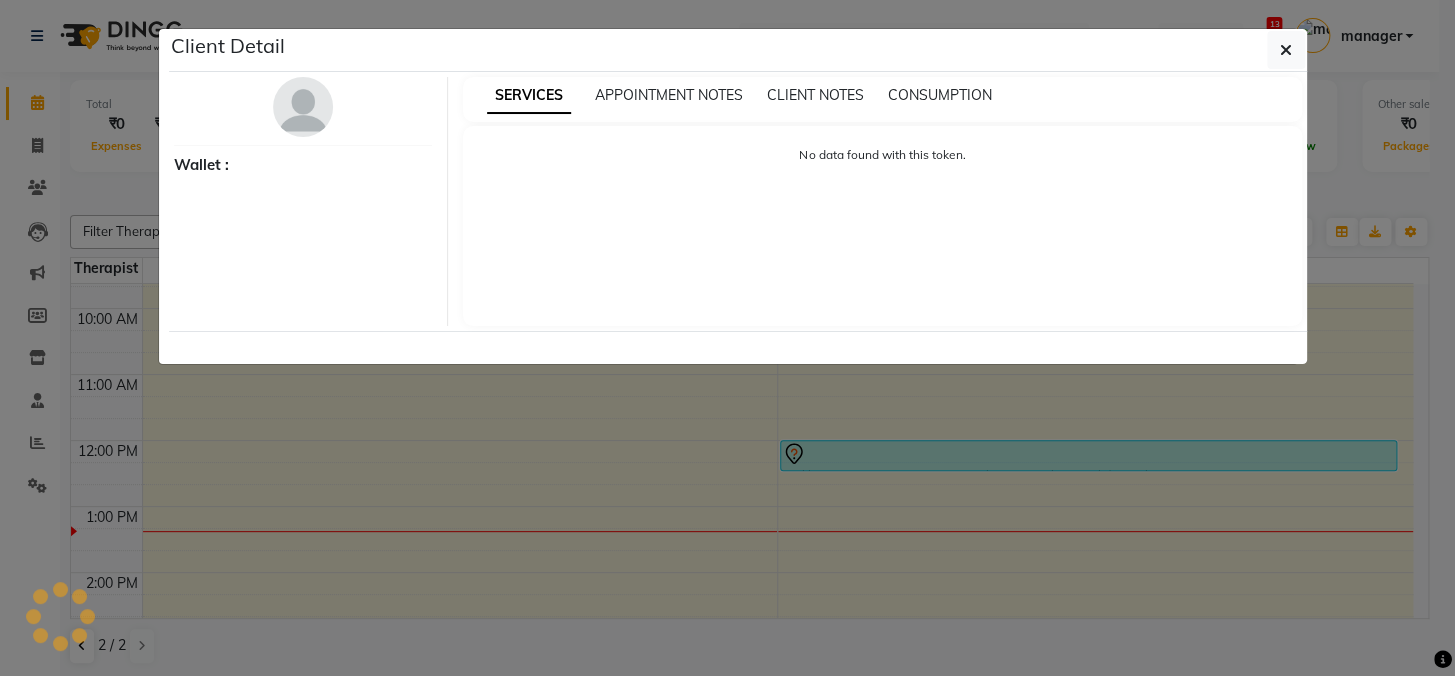 select on "7" 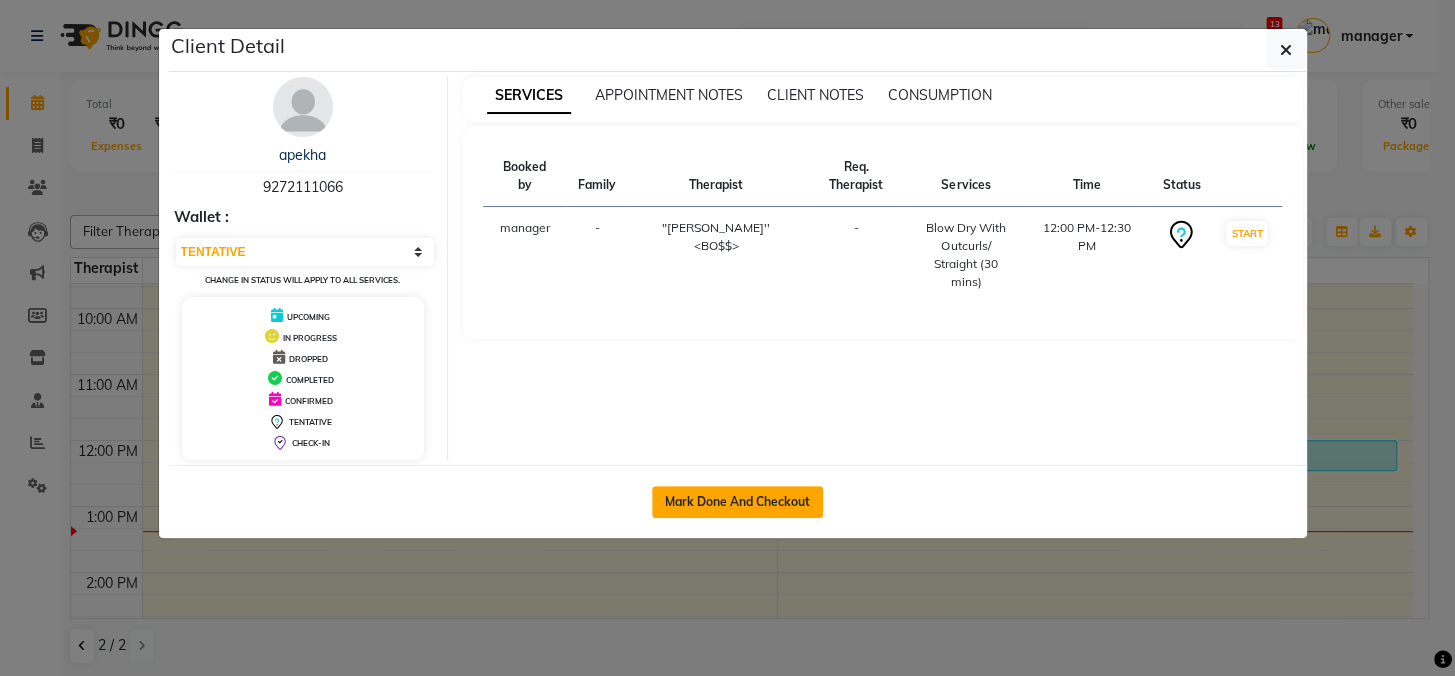 click on "Mark Done And Checkout" 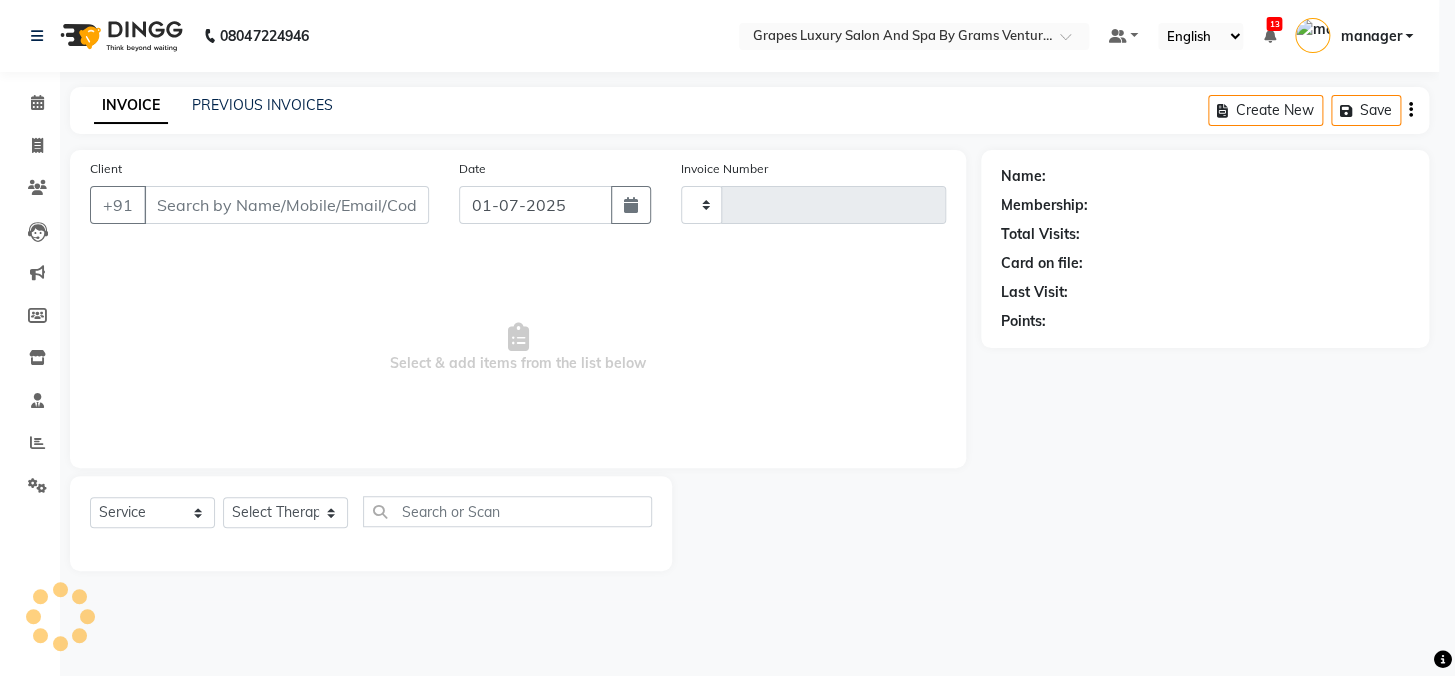 type on "1505" 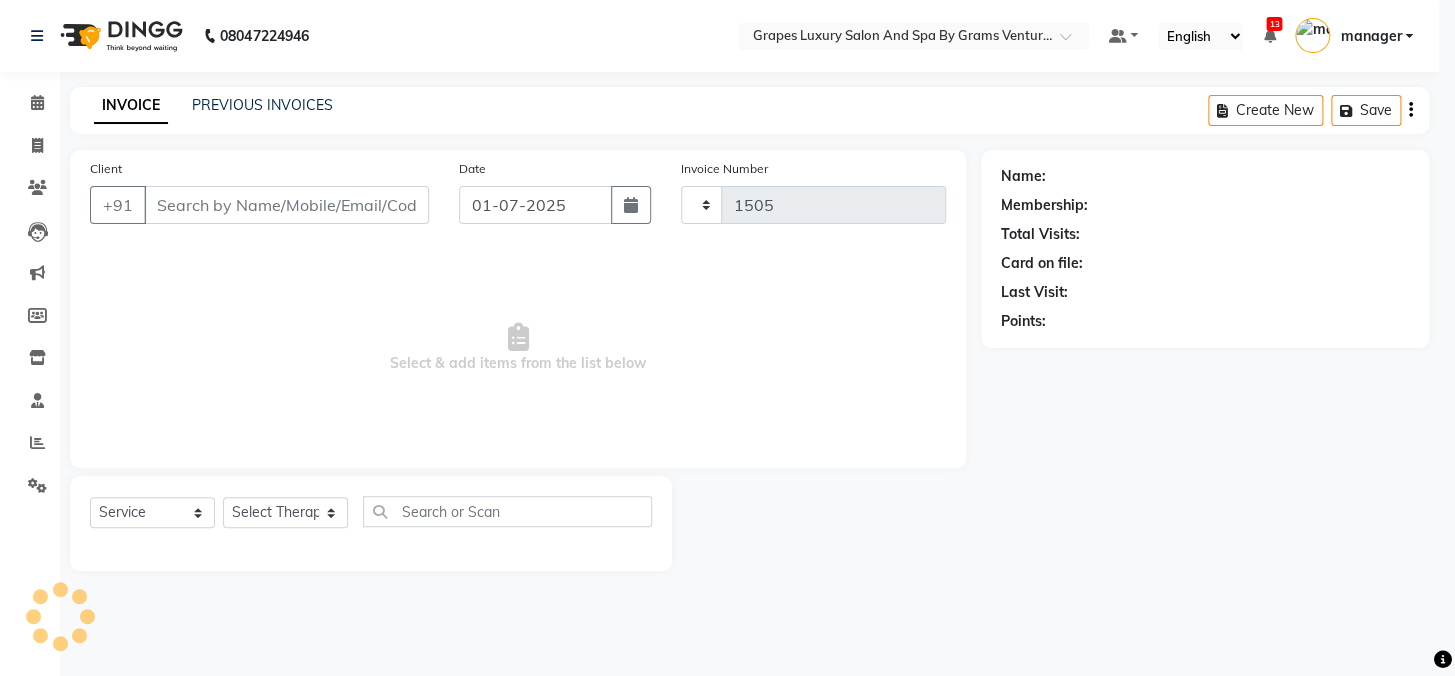 scroll, scrollTop: 0, scrollLeft: 0, axis: both 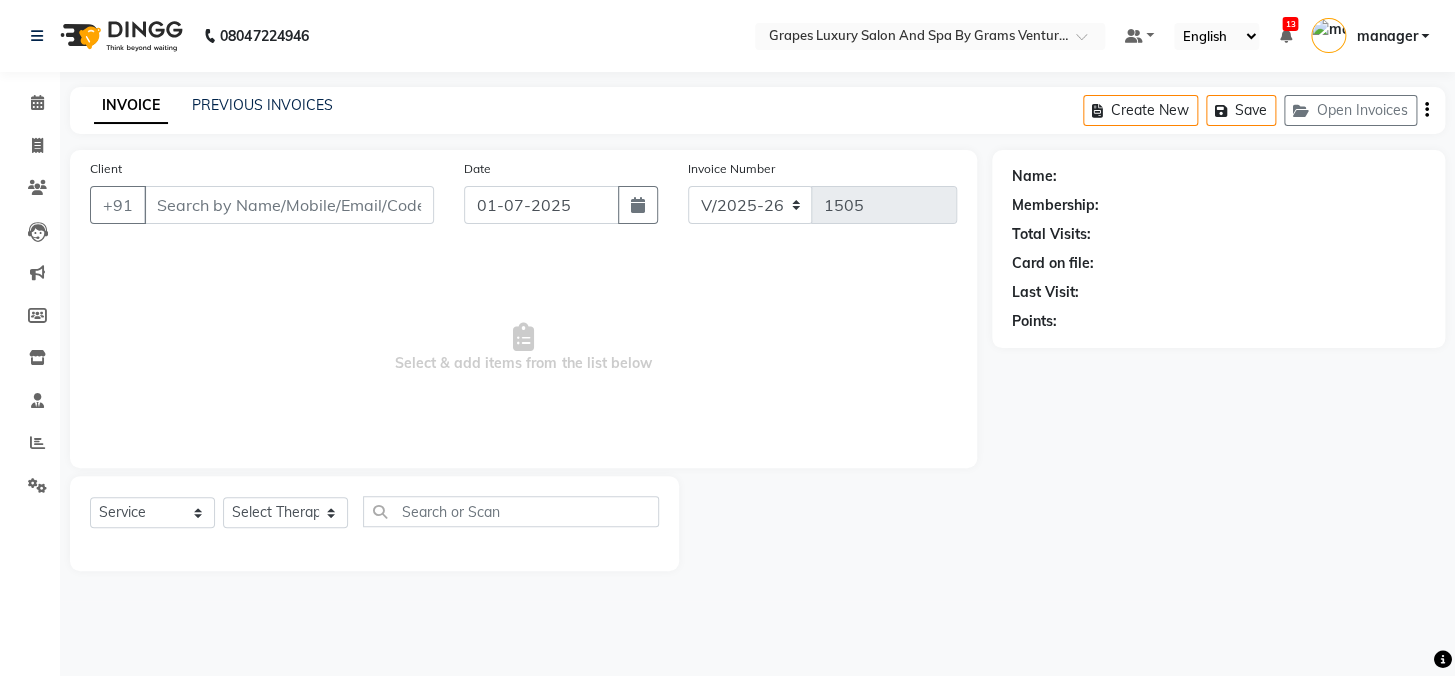 click 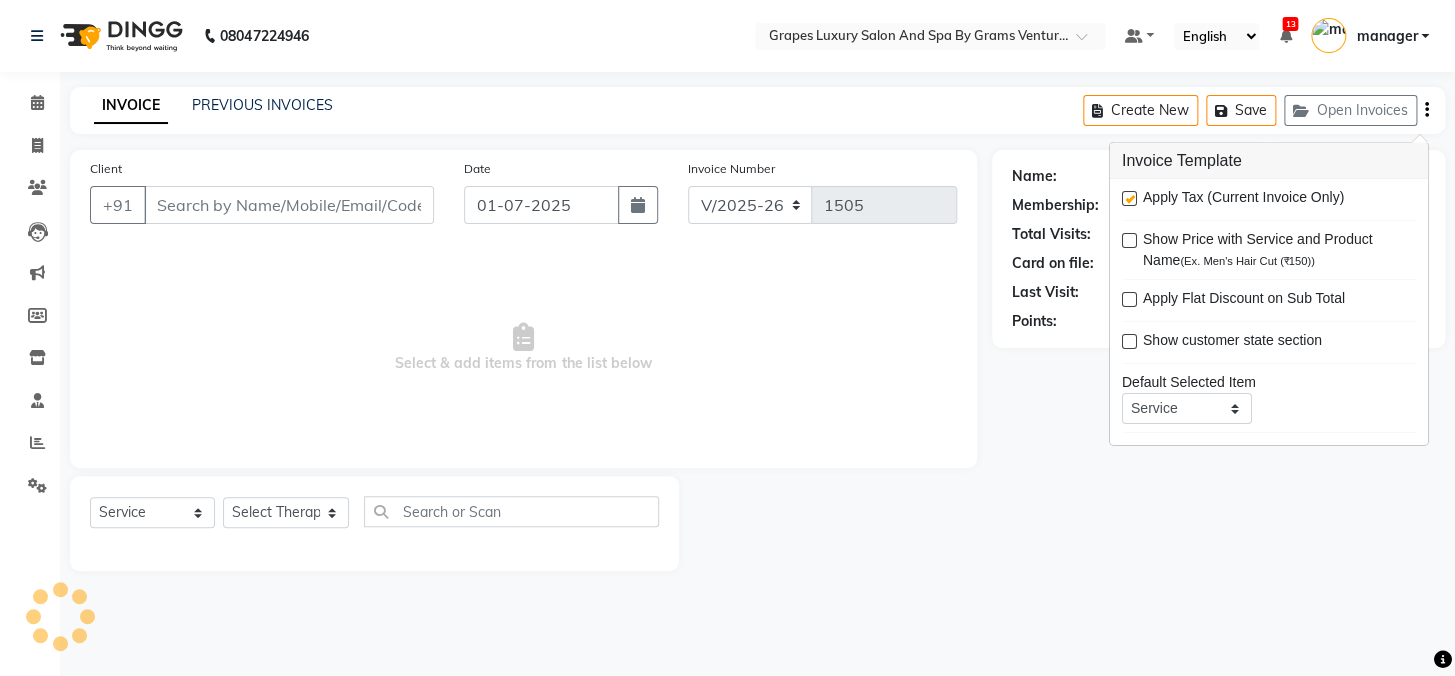 type on "9272111066" 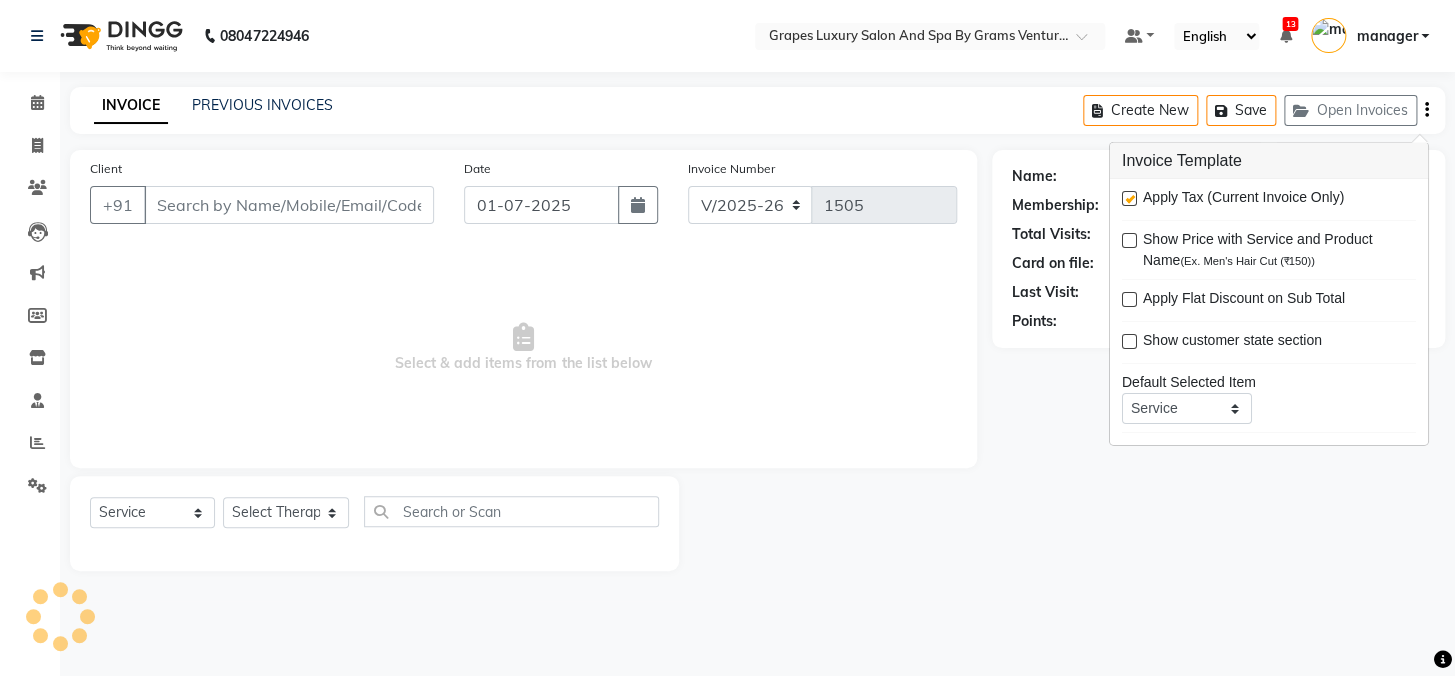 select on "16582" 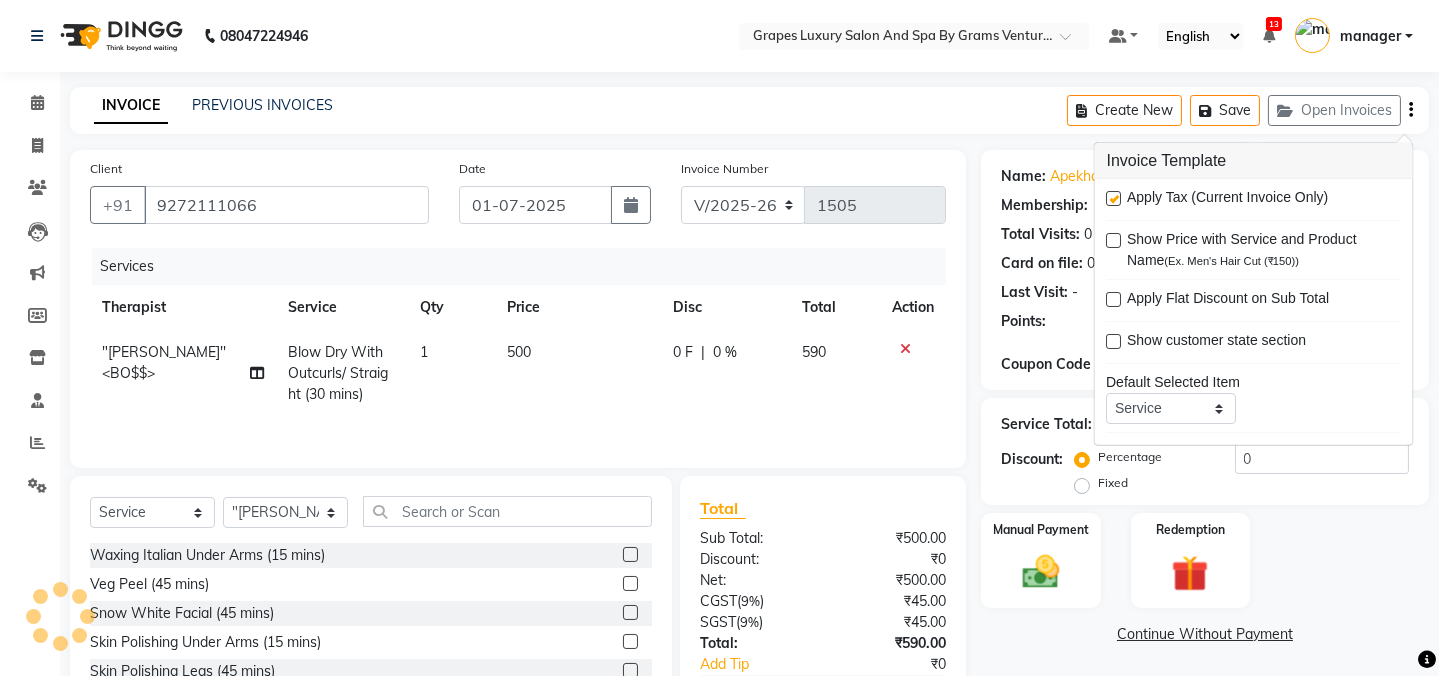 click on "INVOICE PREVIOUS INVOICES Create New   Save   Open Invoices" 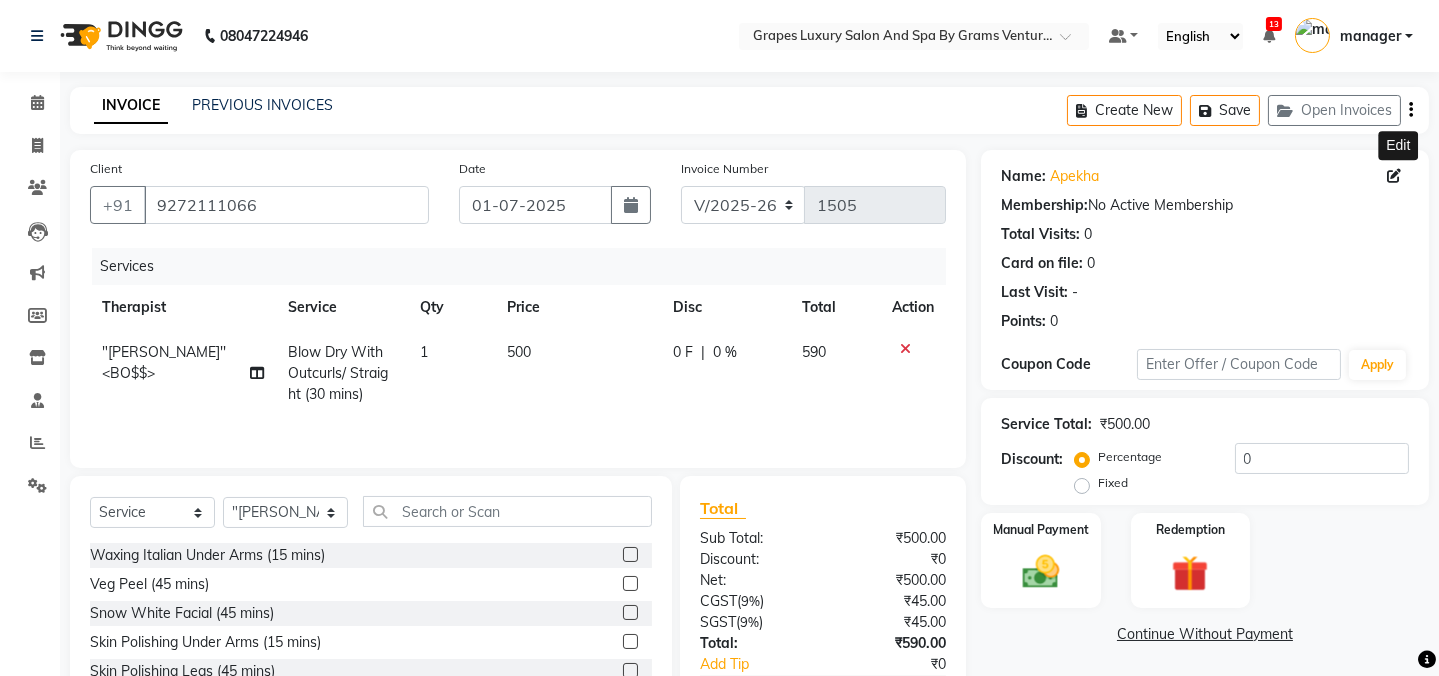 click 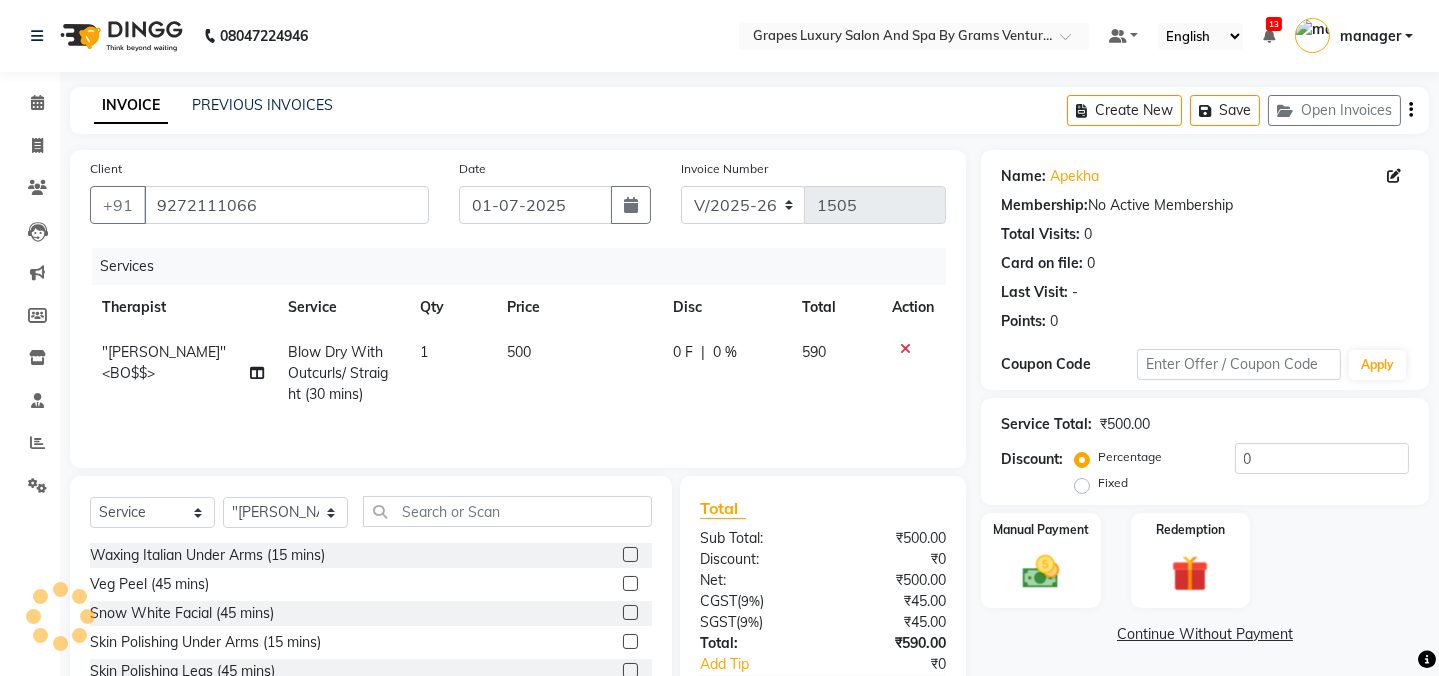select on "22" 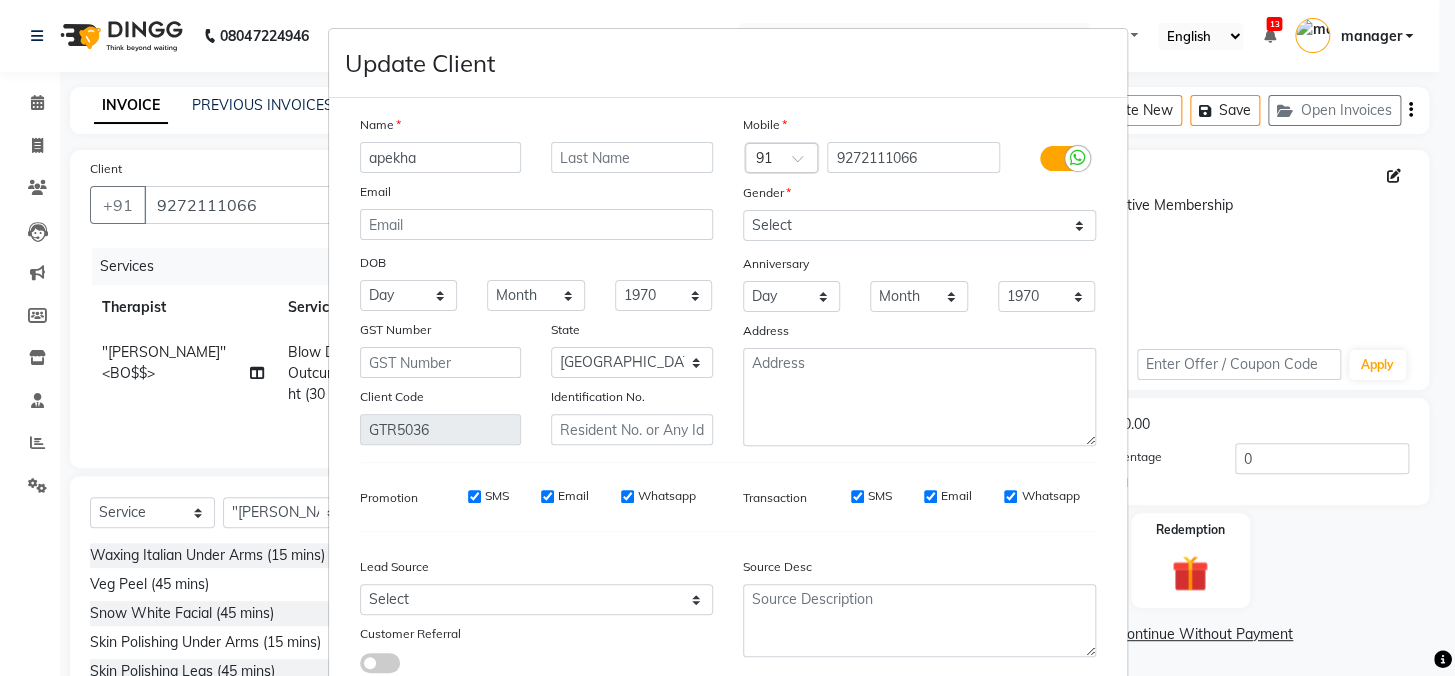 click on "apekha" at bounding box center [441, 157] 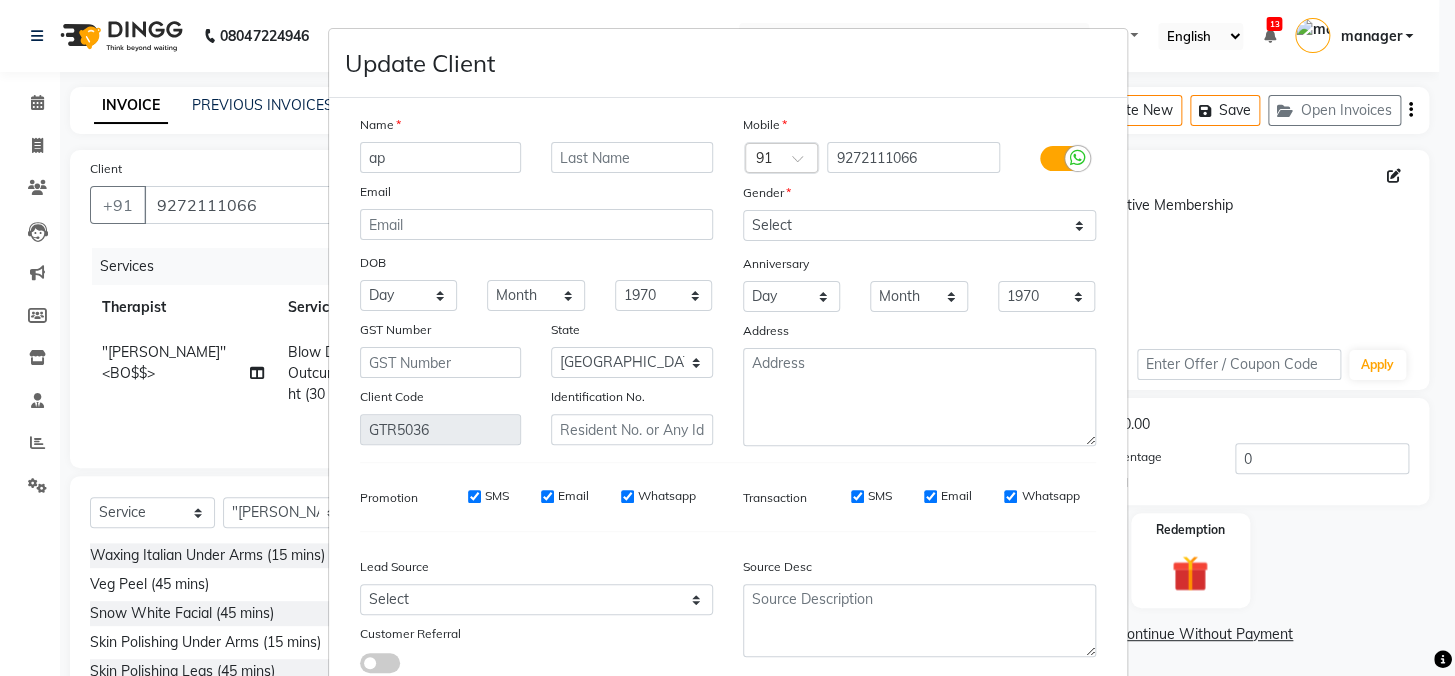 type on "a" 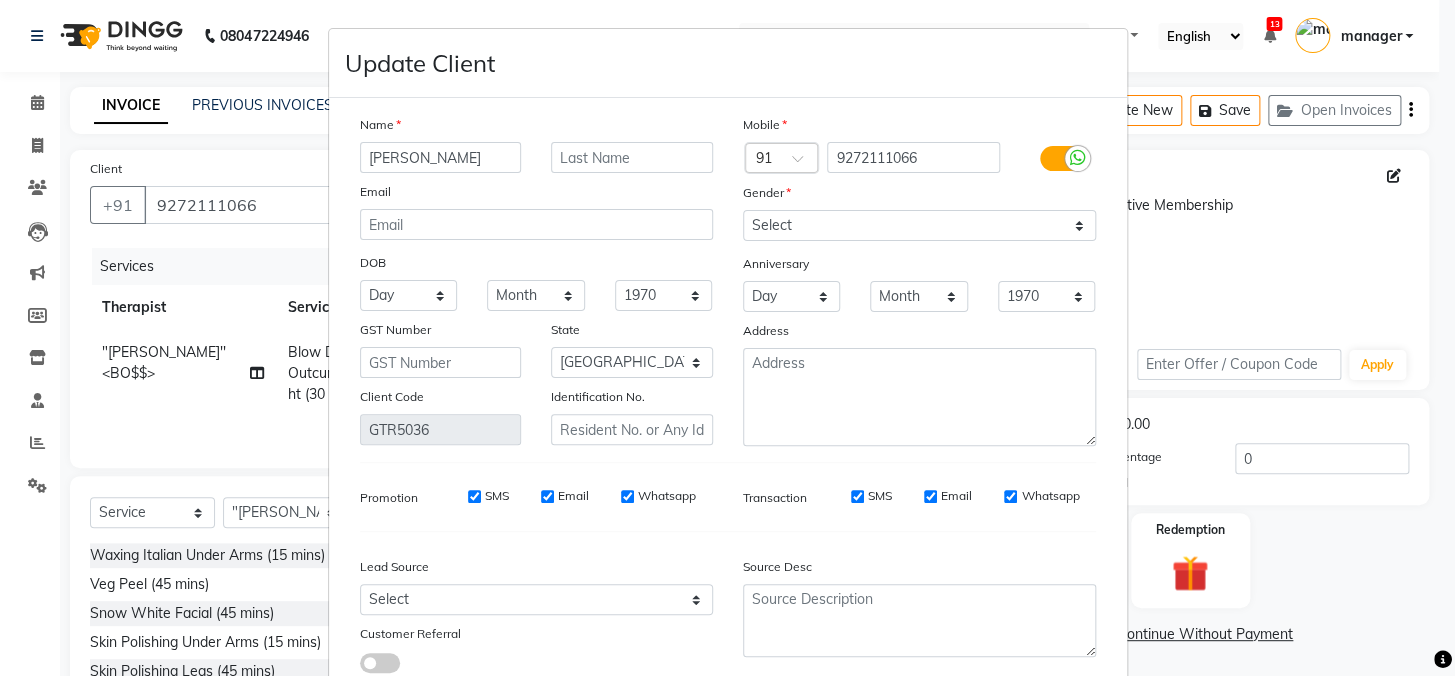 type on "[PERSON_NAME]" 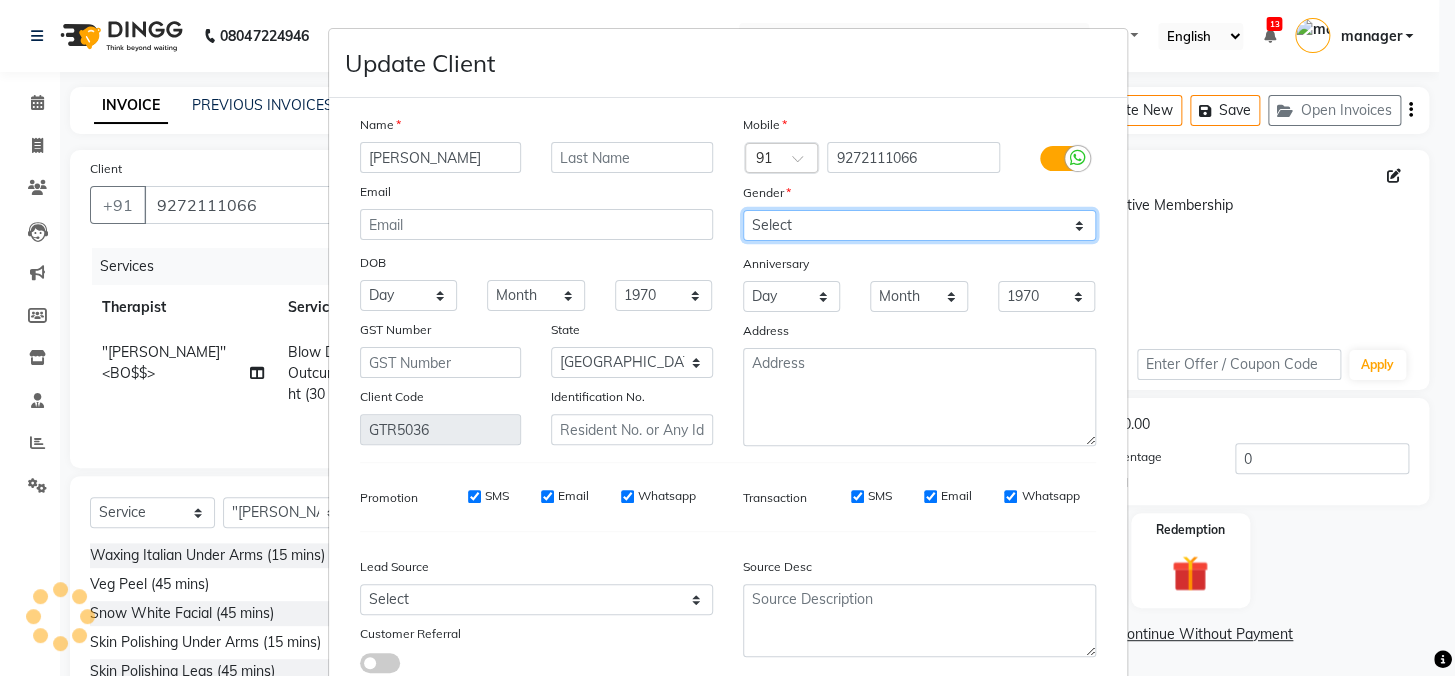 click on "Select [DEMOGRAPHIC_DATA] [DEMOGRAPHIC_DATA] Other Prefer Not To Say" at bounding box center (919, 225) 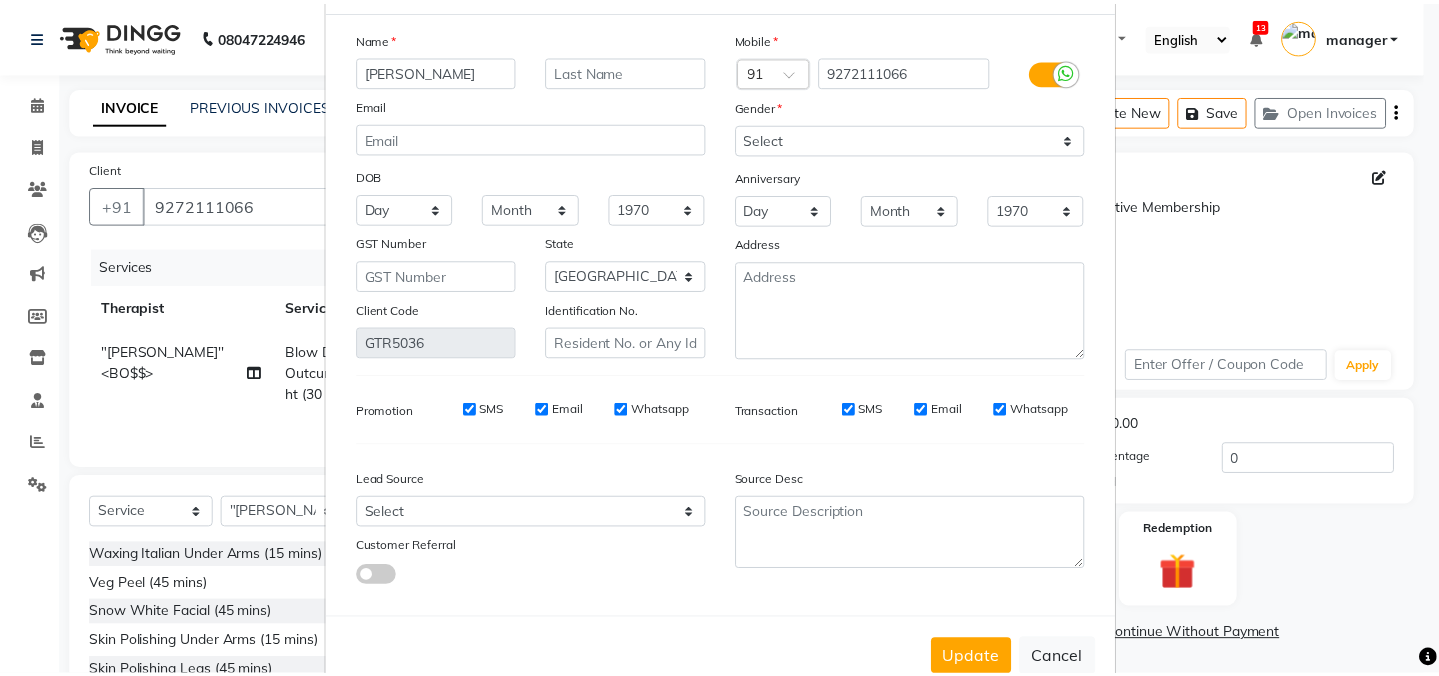 scroll, scrollTop: 141, scrollLeft: 0, axis: vertical 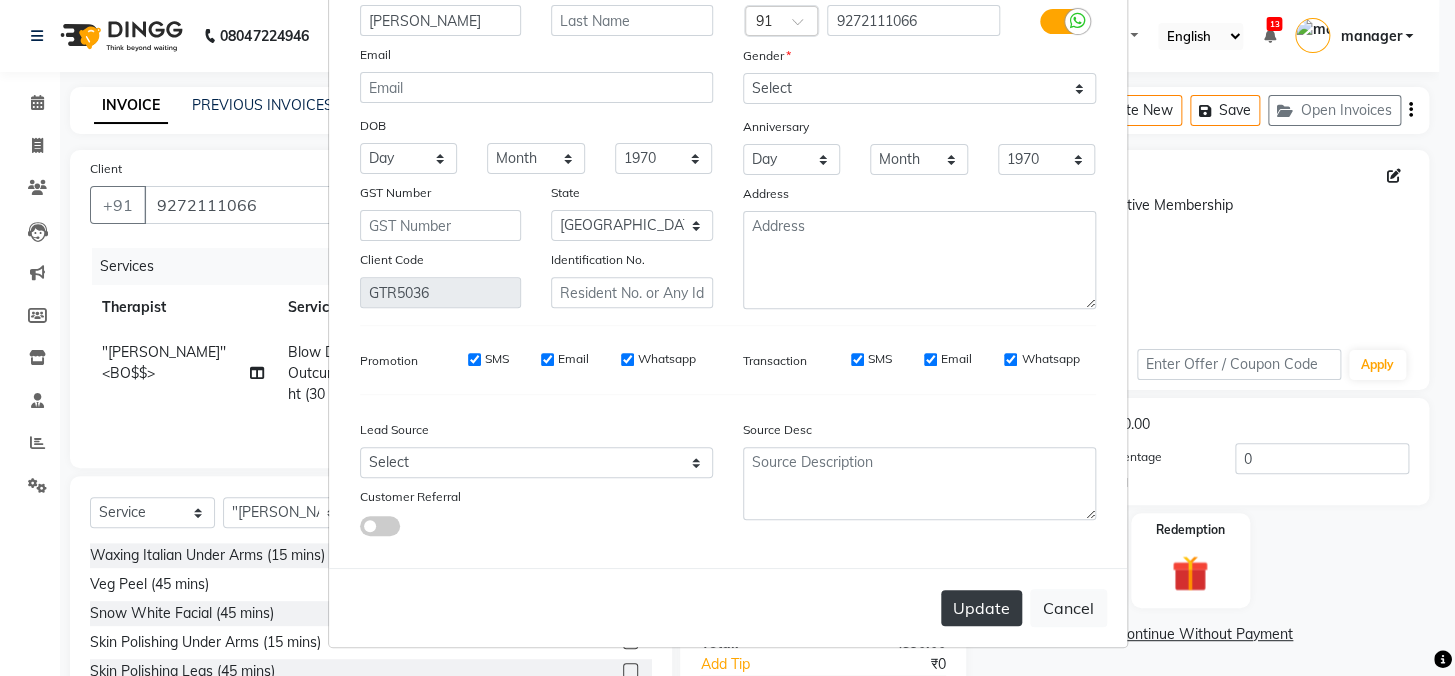 click on "Update" at bounding box center (981, 608) 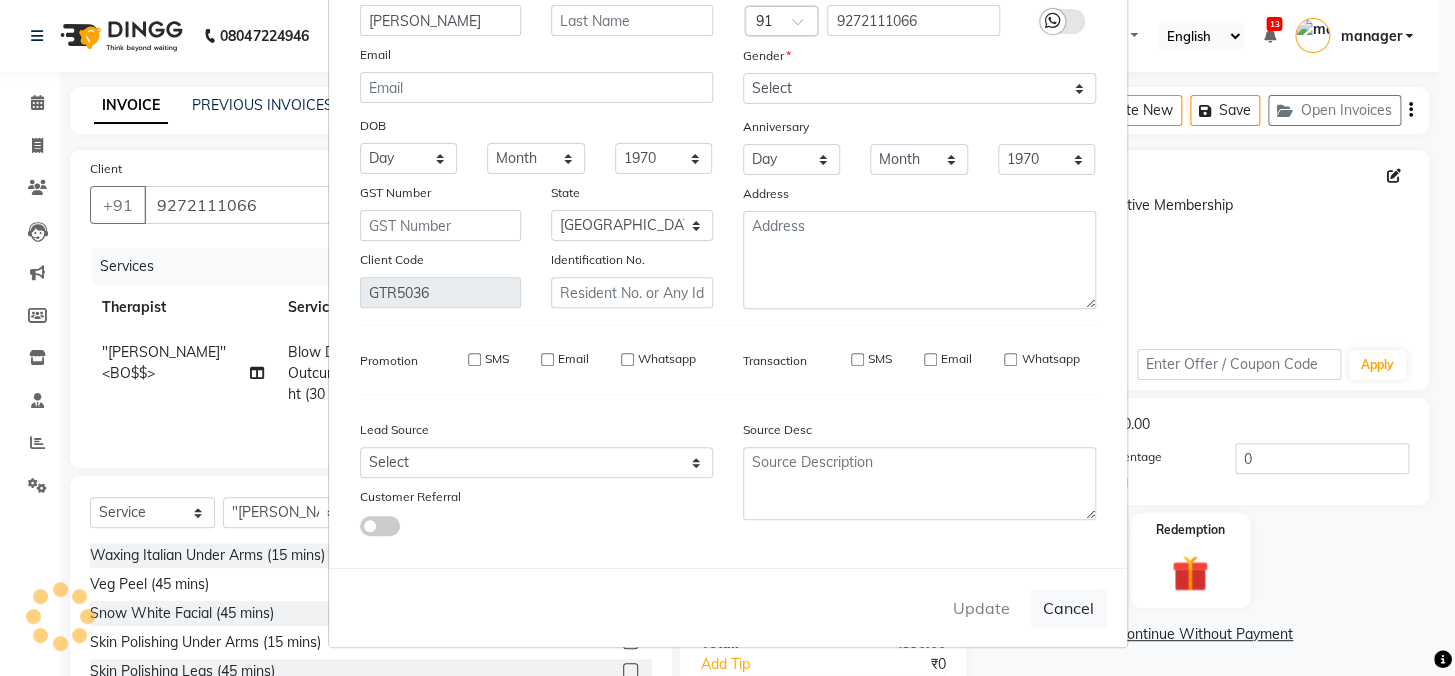 type 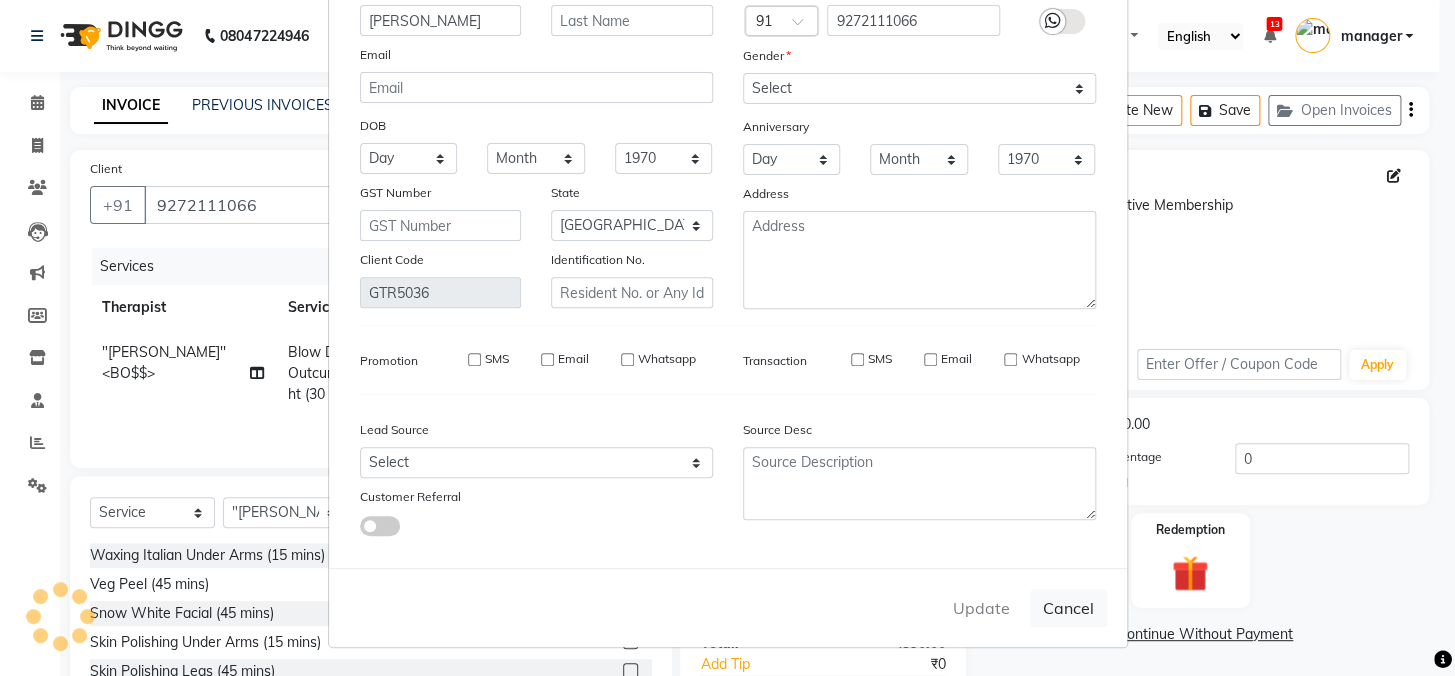 select 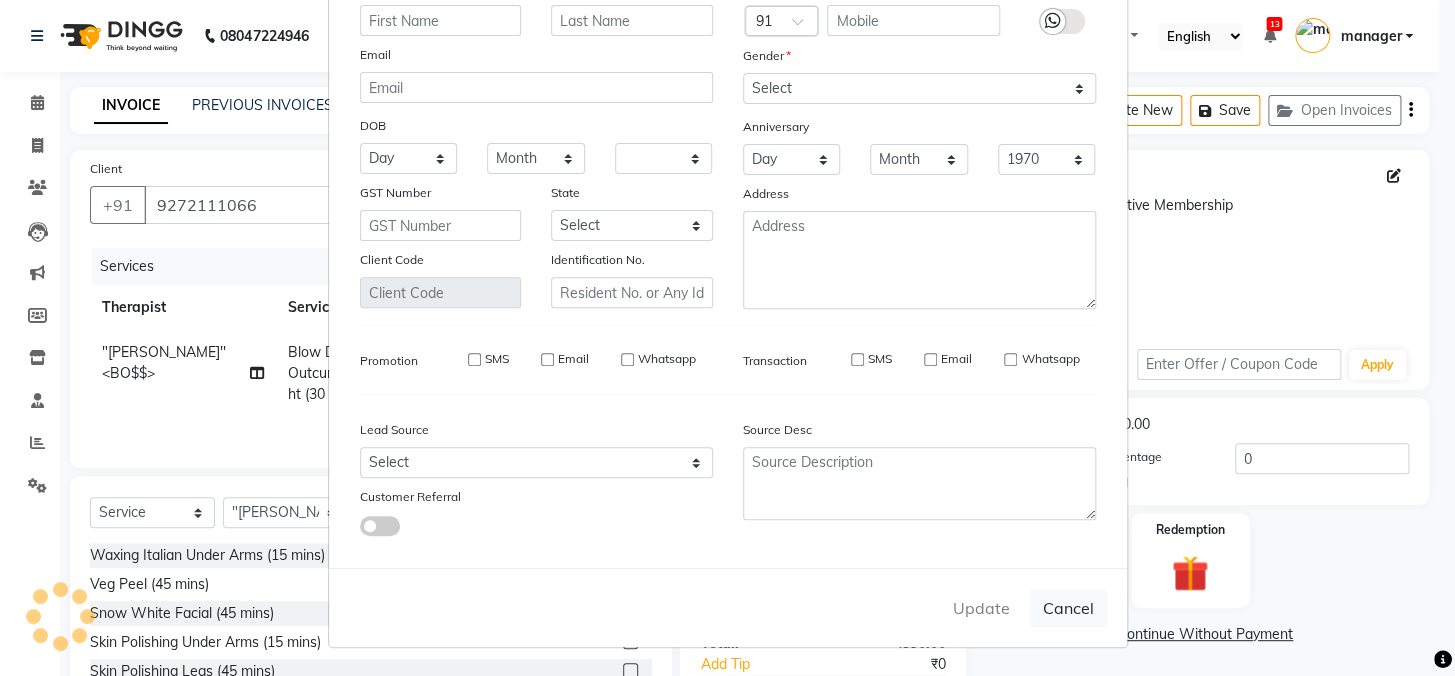 select 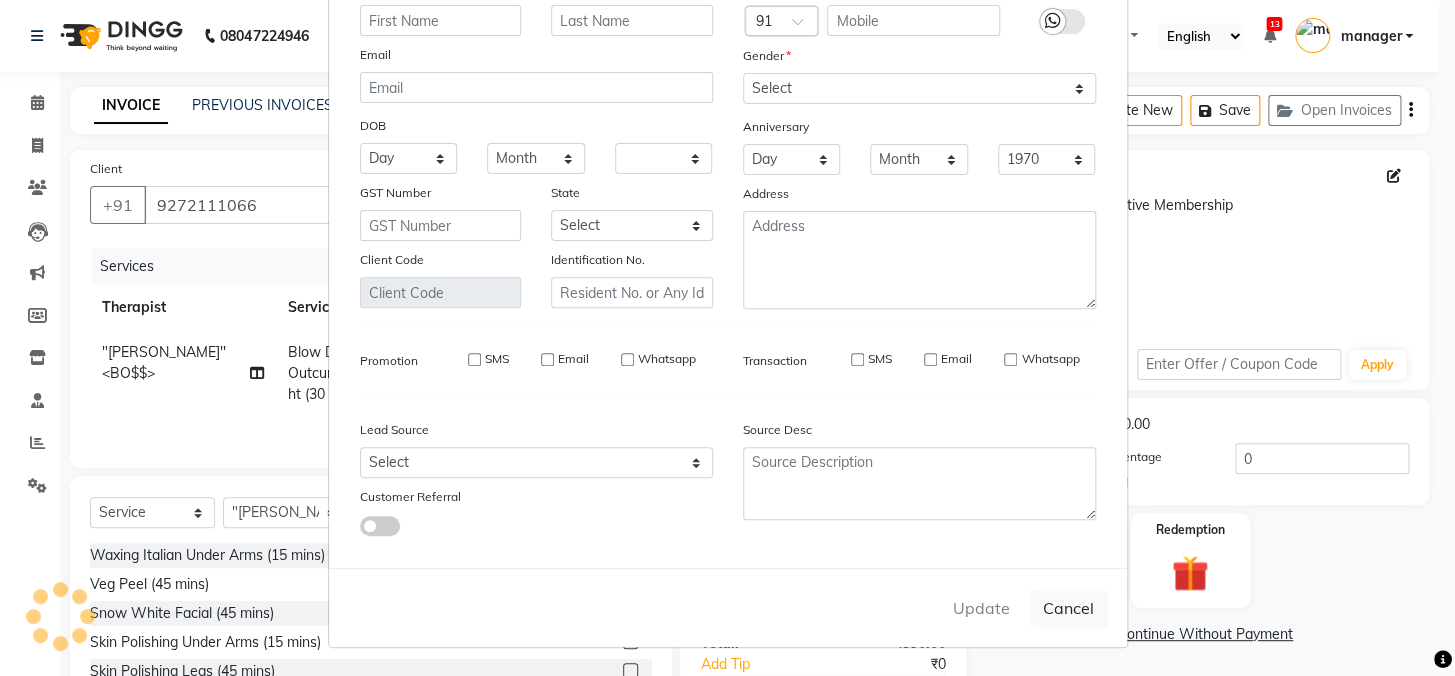 select 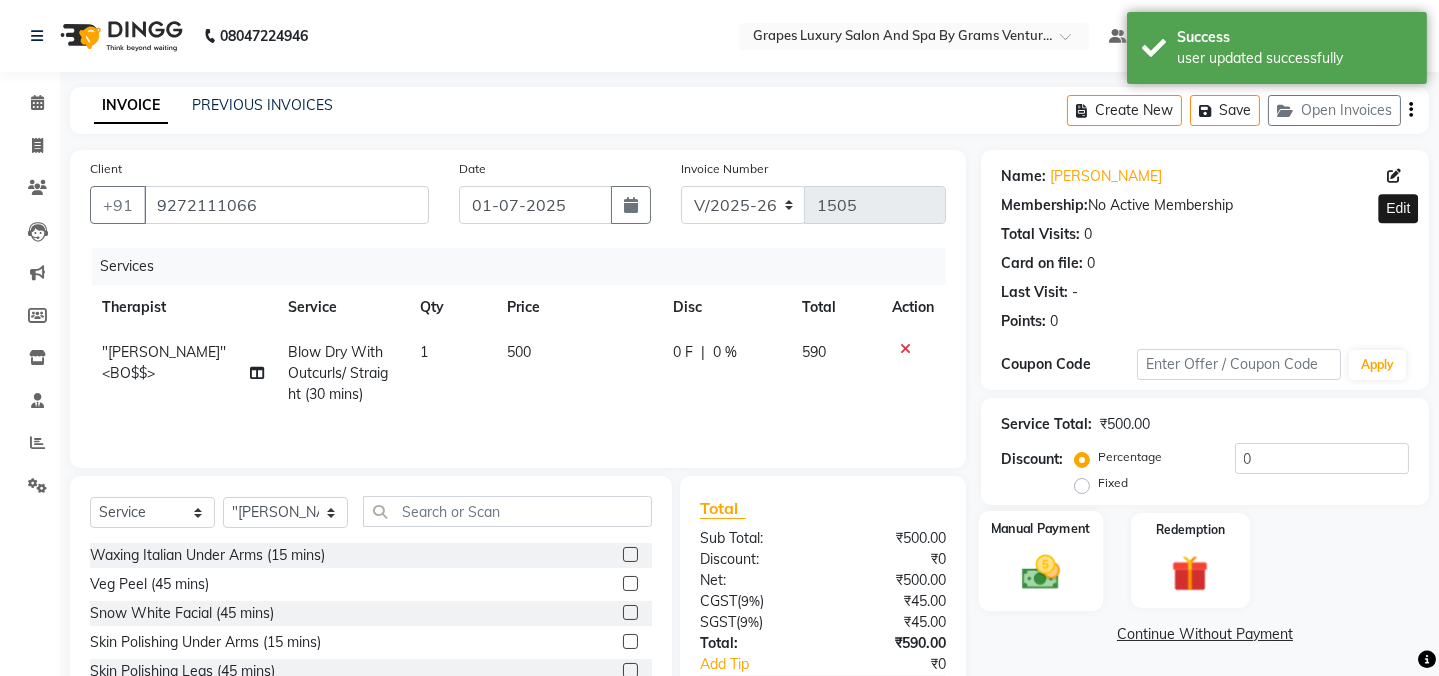 scroll, scrollTop: 125, scrollLeft: 0, axis: vertical 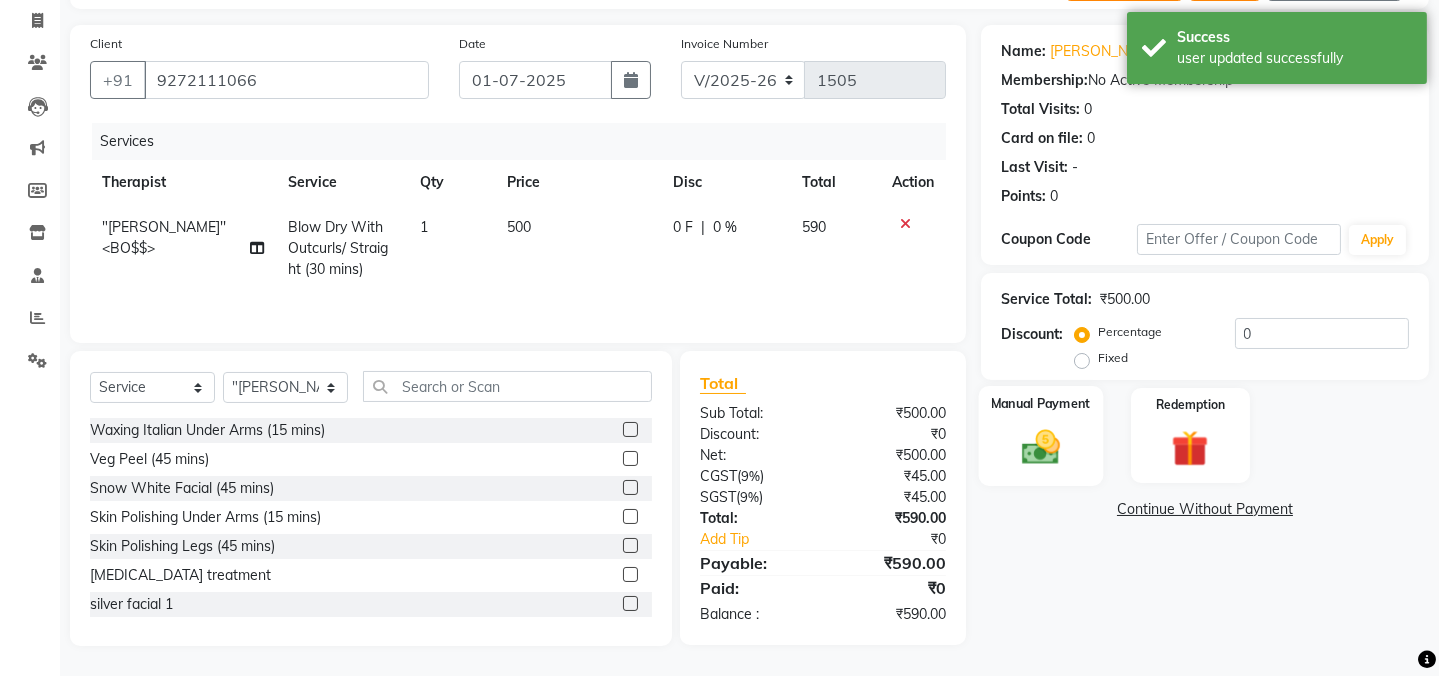 click 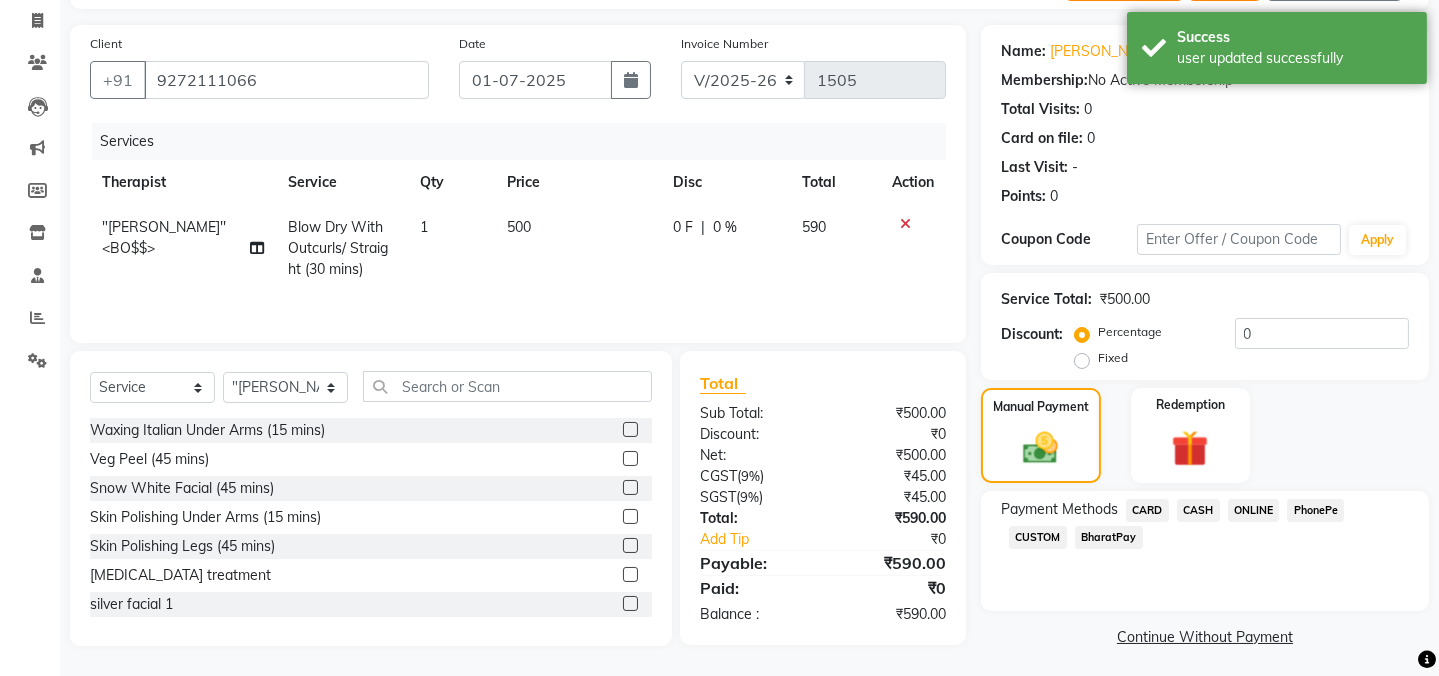 click on "CARD" 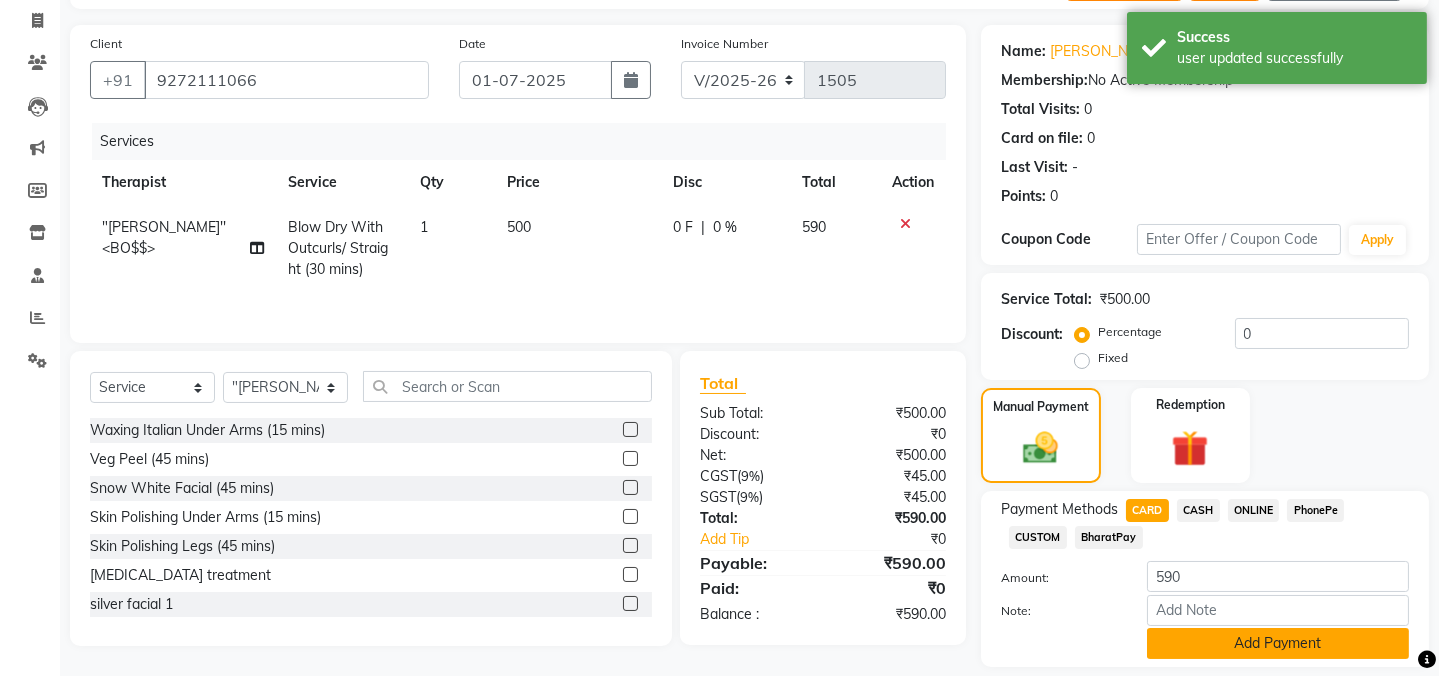 click on "Add Payment" 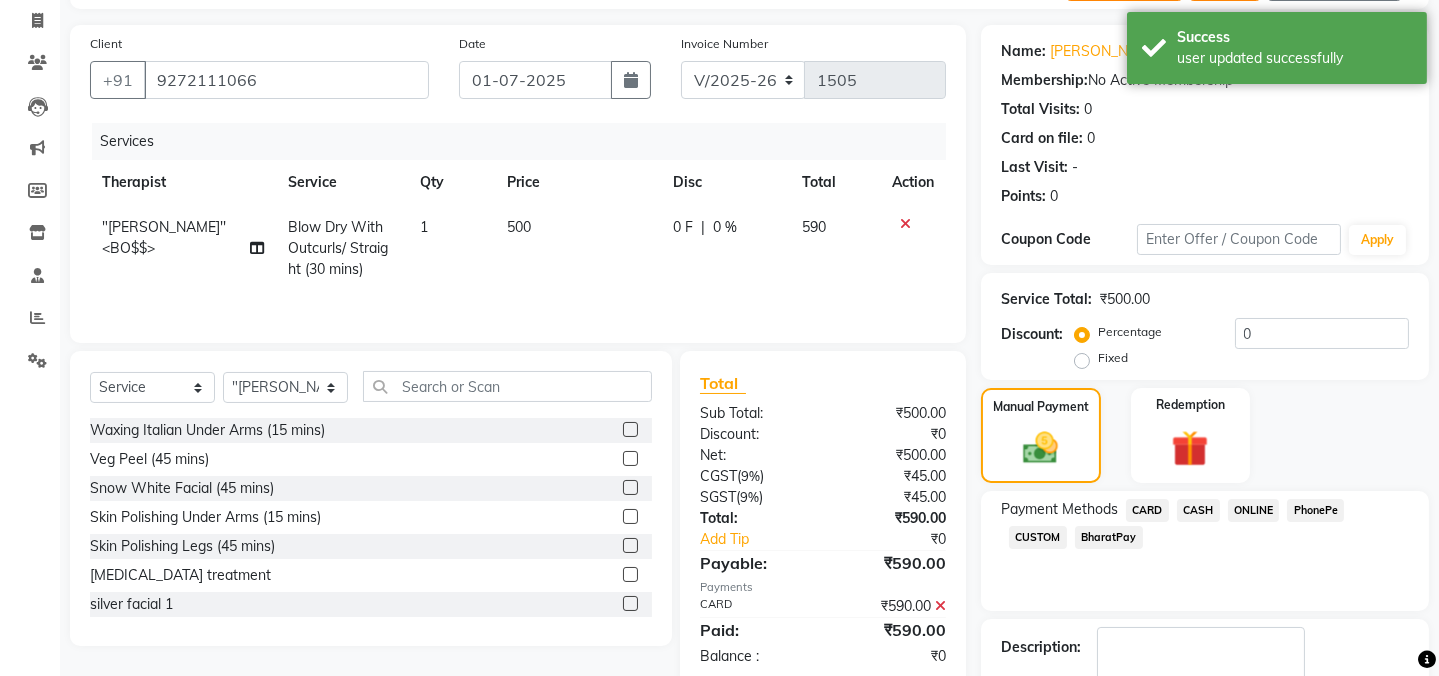 scroll, scrollTop: 242, scrollLeft: 0, axis: vertical 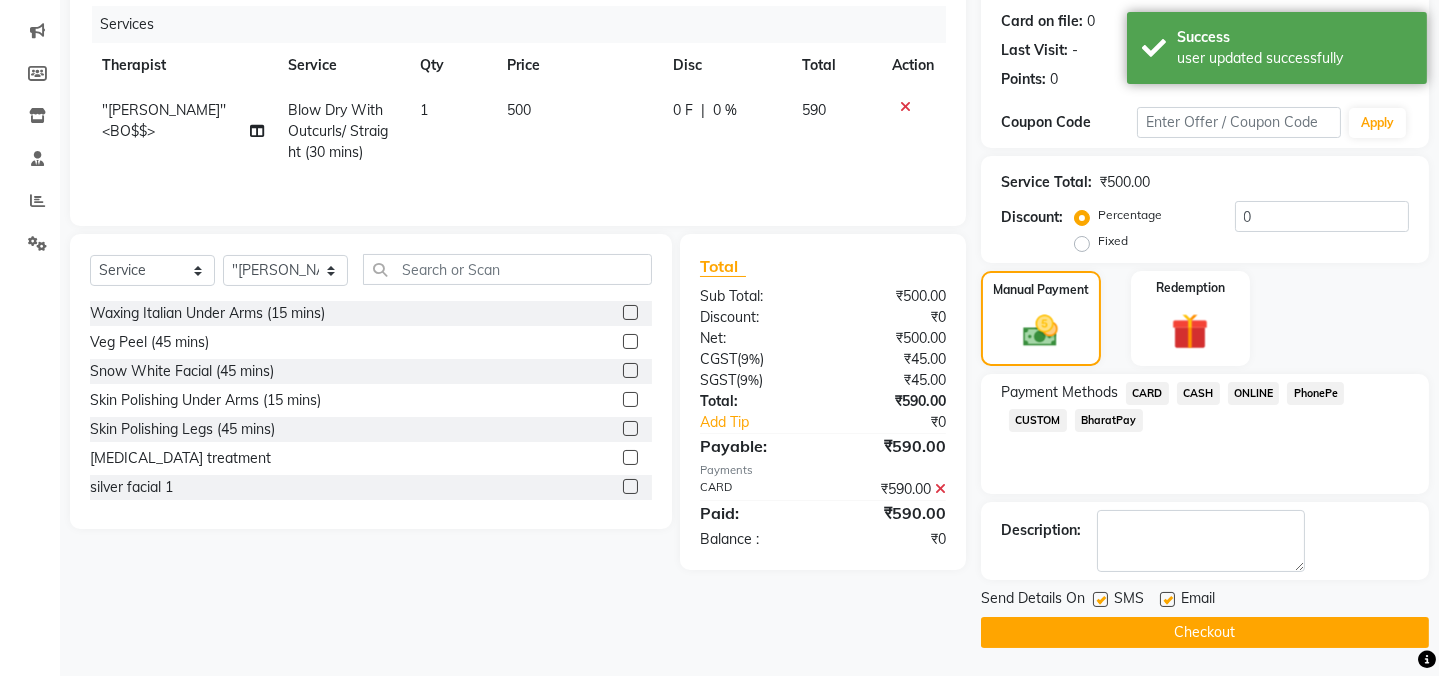 click 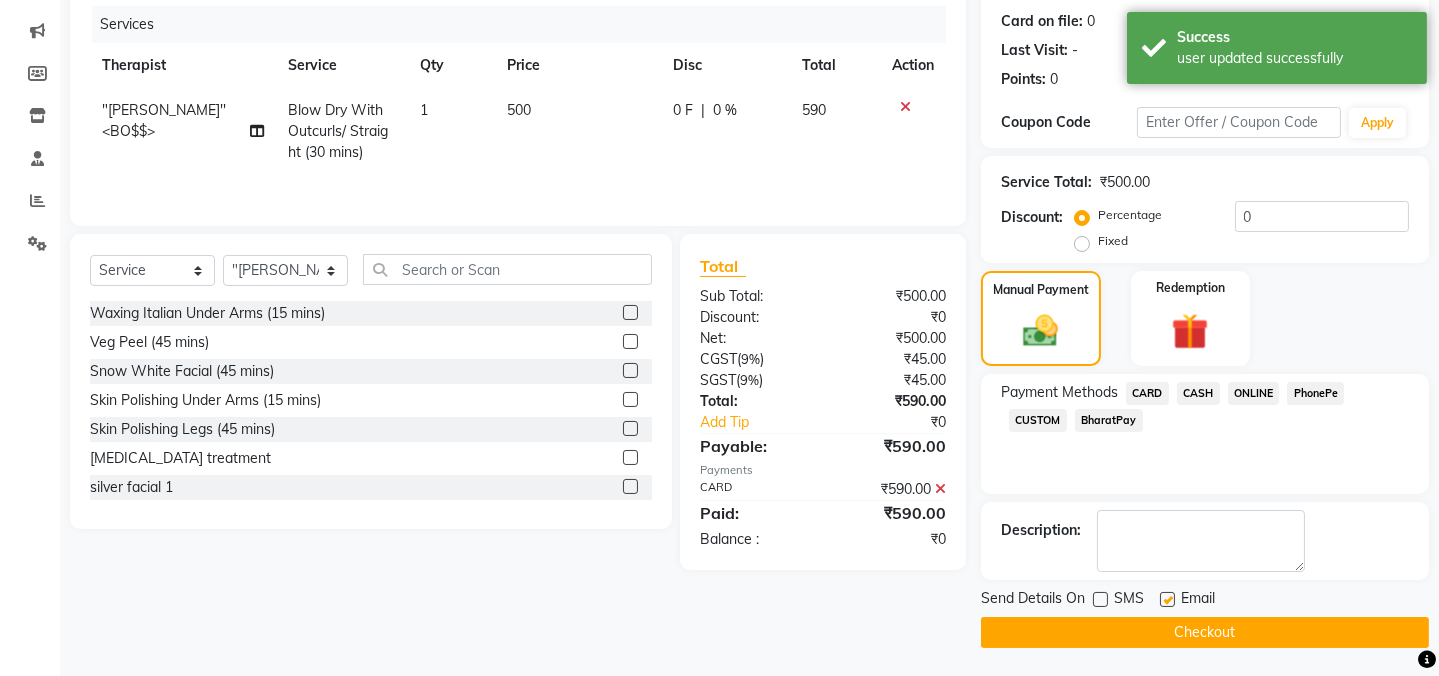 click 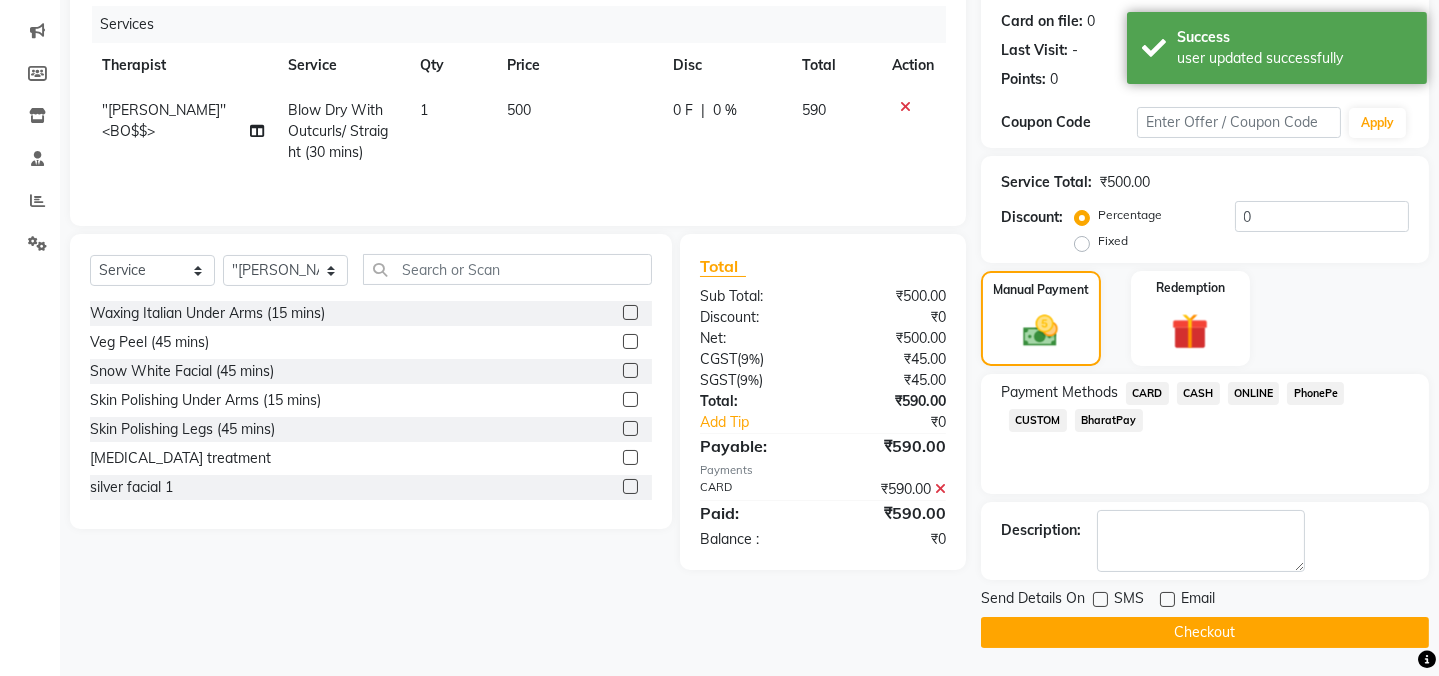 drag, startPoint x: 1174, startPoint y: 616, endPoint x: 1174, endPoint y: 628, distance: 12 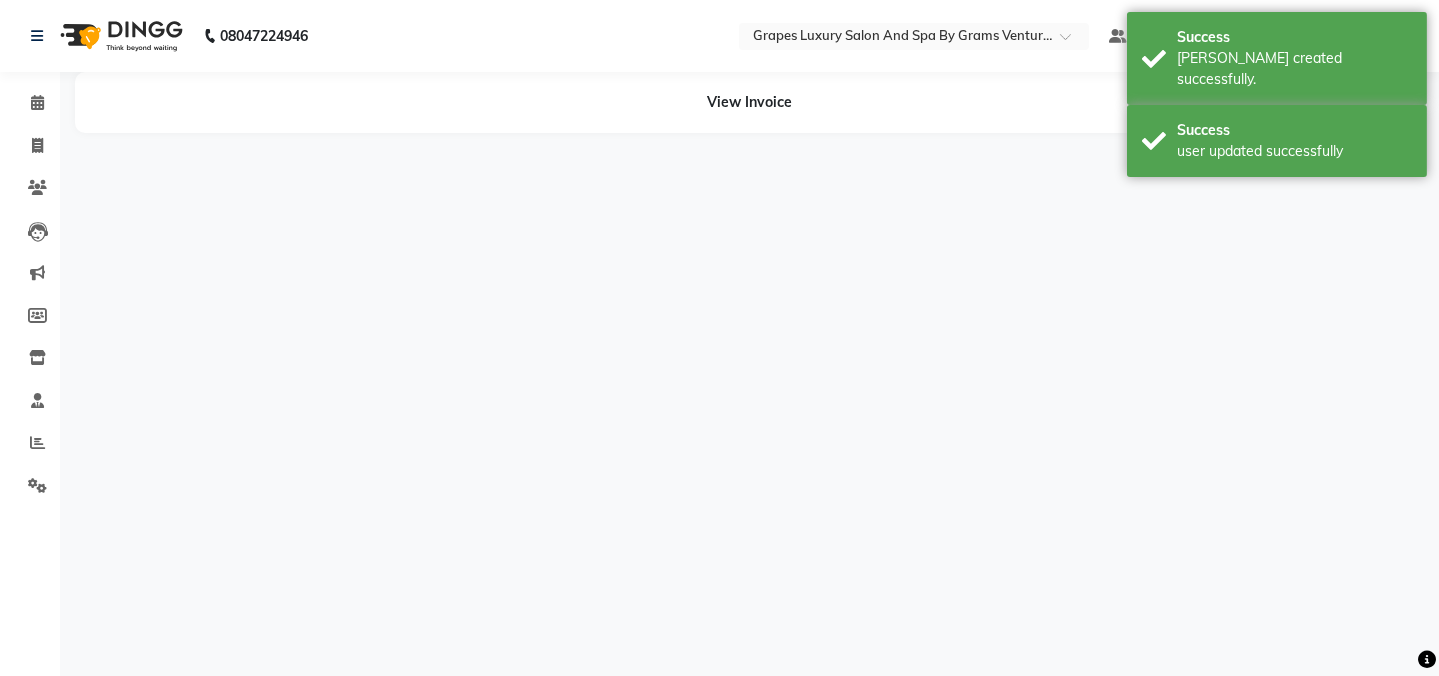 scroll, scrollTop: 0, scrollLeft: 0, axis: both 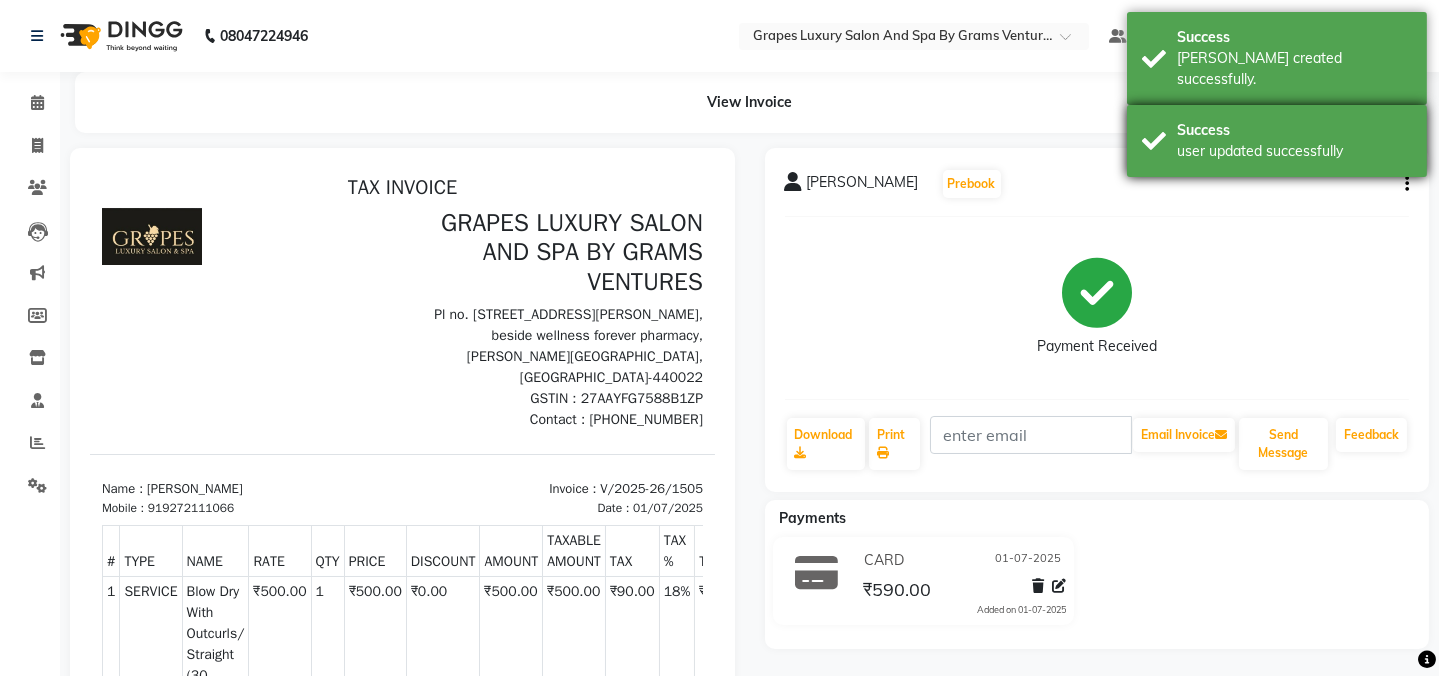 click on "Success   user updated successfully" at bounding box center (1277, 141) 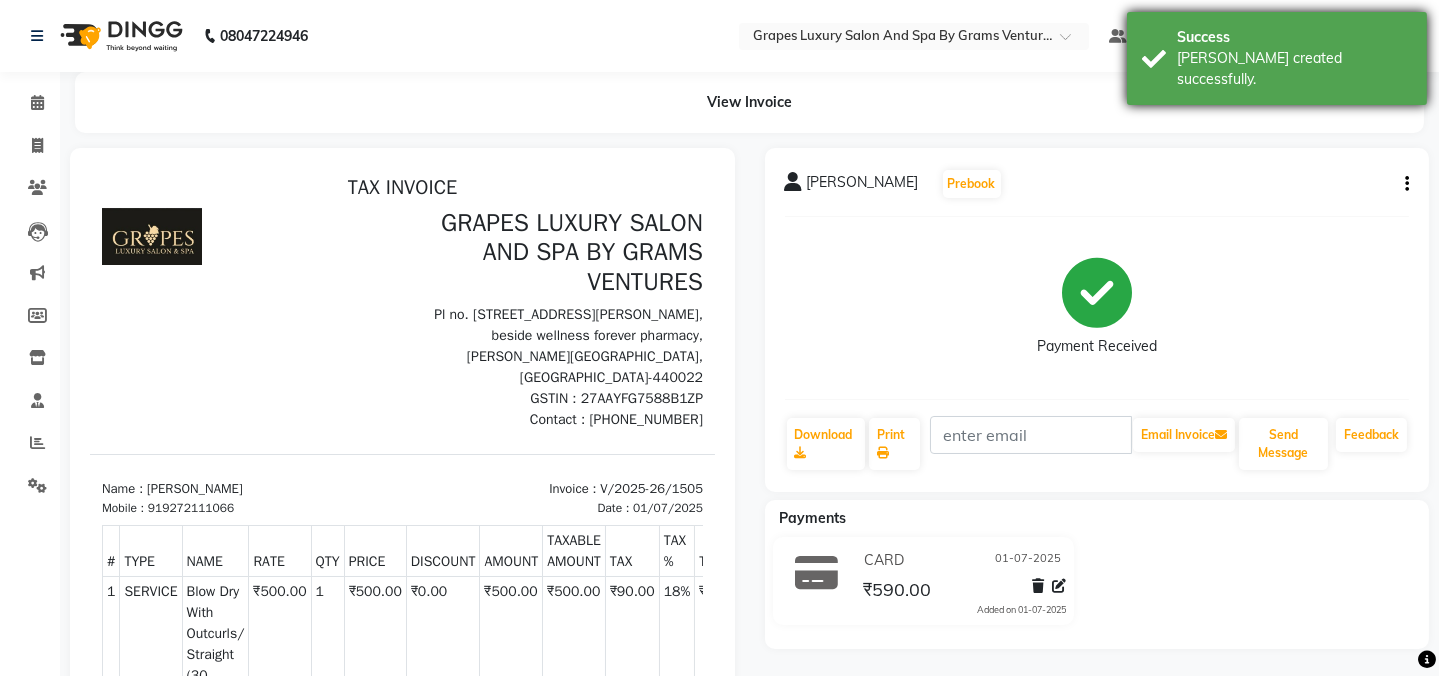 scroll, scrollTop: 0, scrollLeft: 0, axis: both 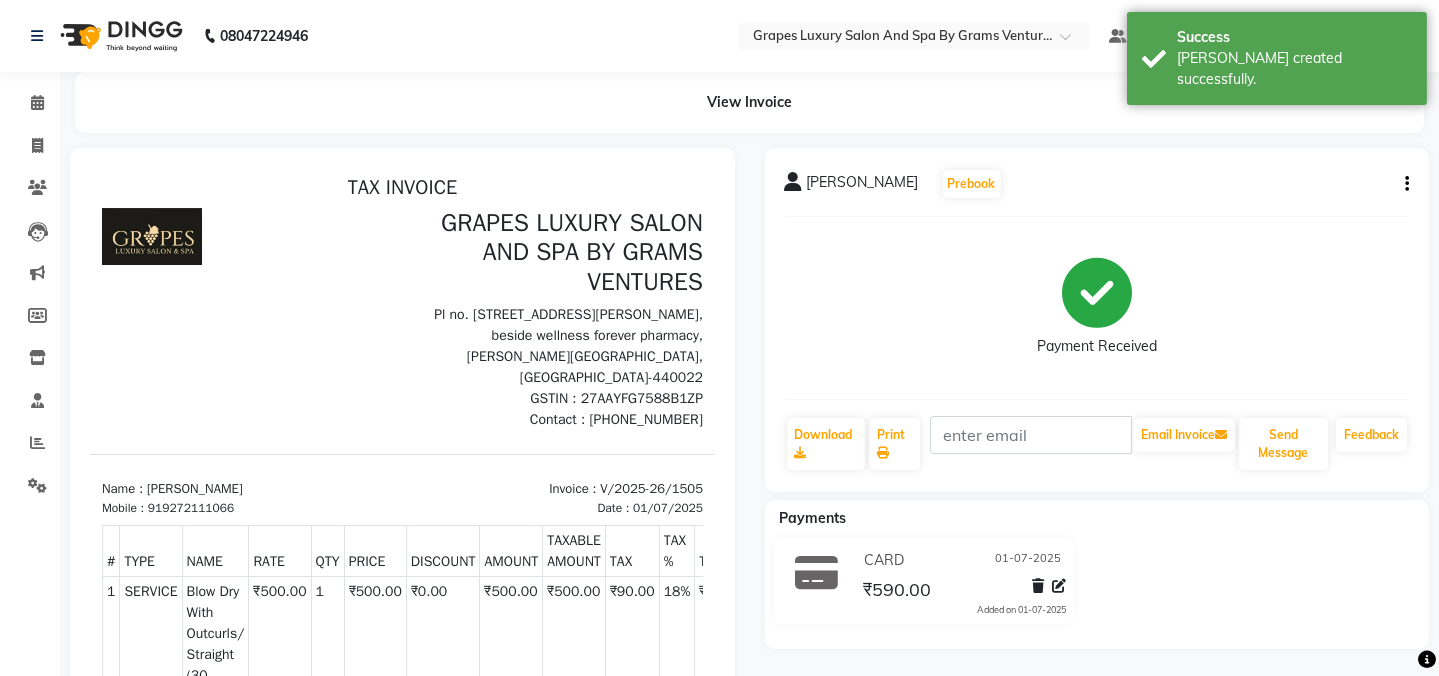 click on "Success" at bounding box center [1294, 37] 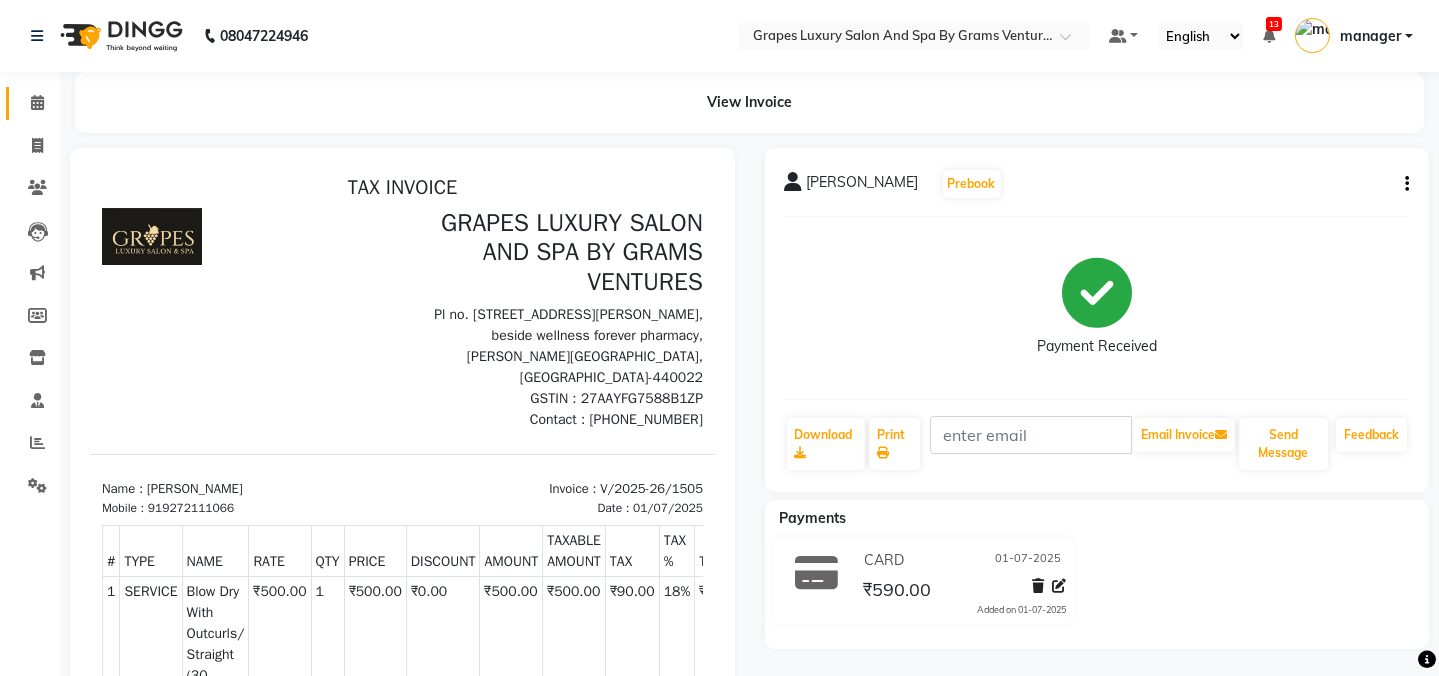 click 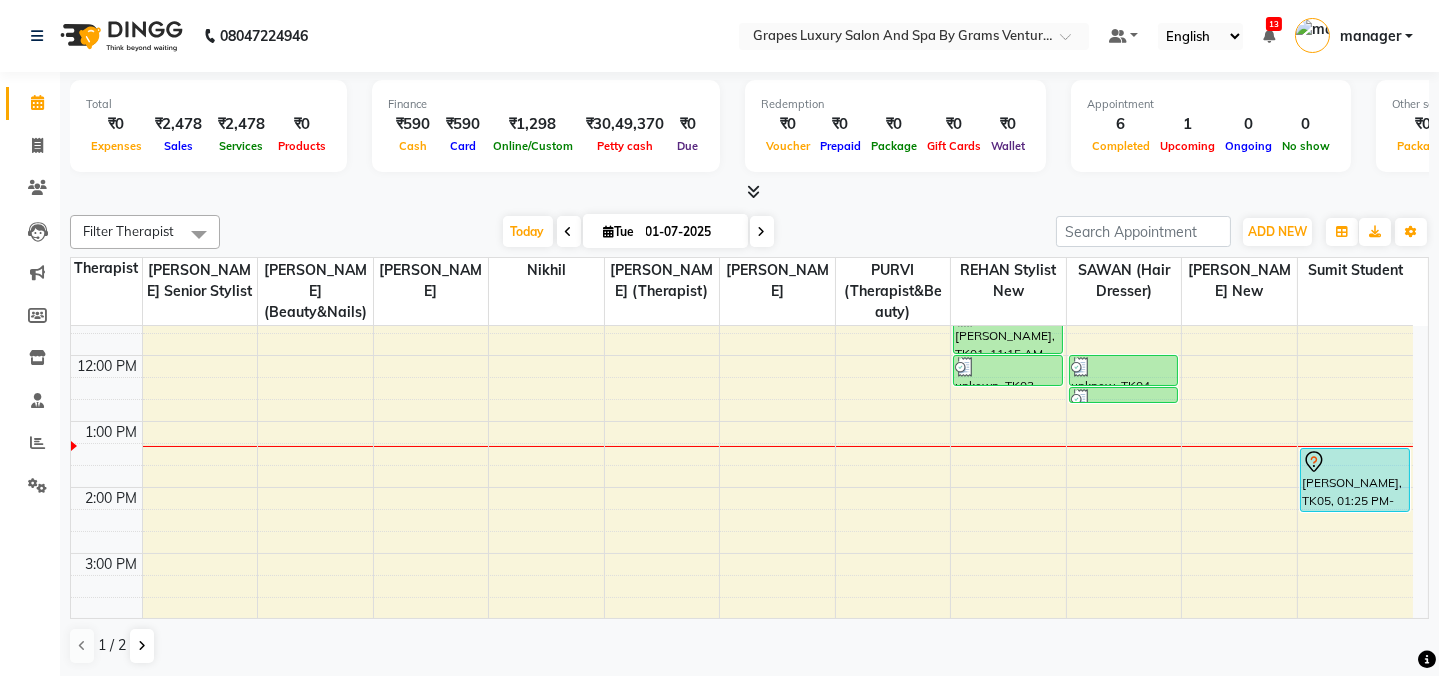 scroll, scrollTop: 261, scrollLeft: 0, axis: vertical 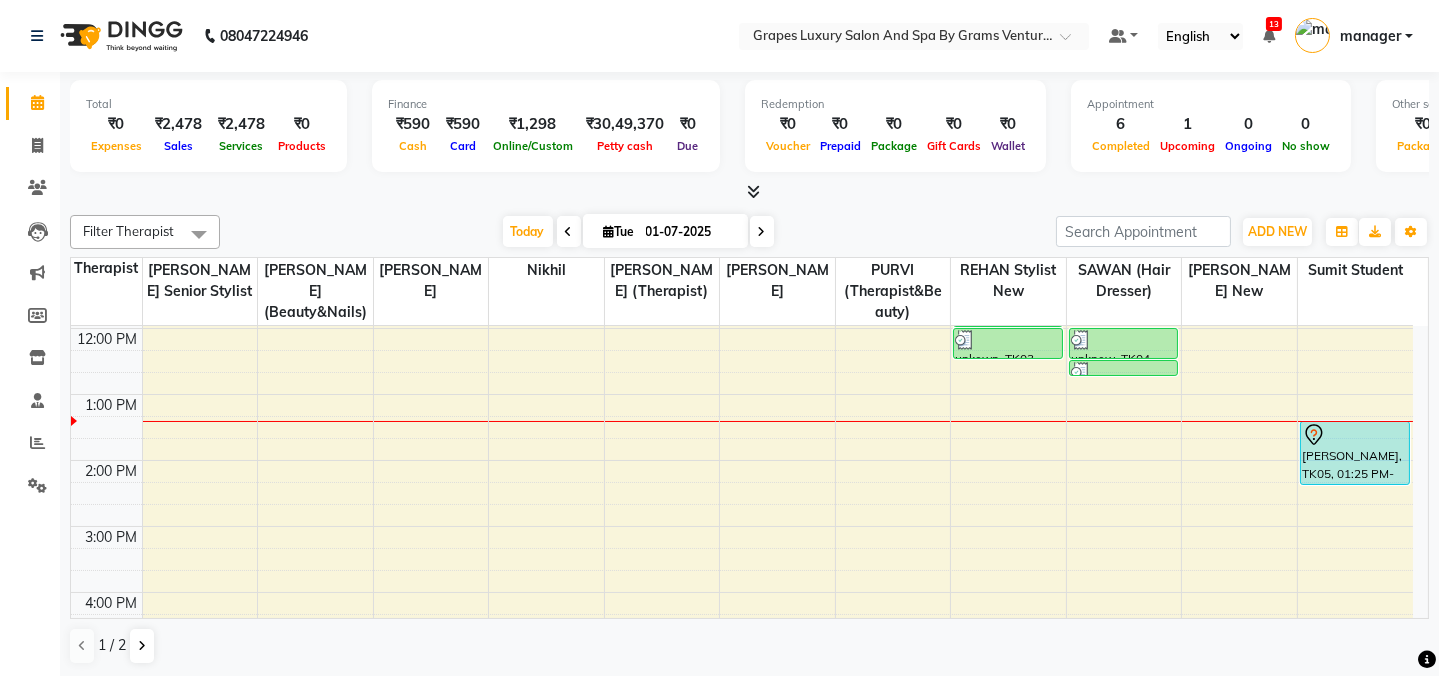 click at bounding box center [749, 192] 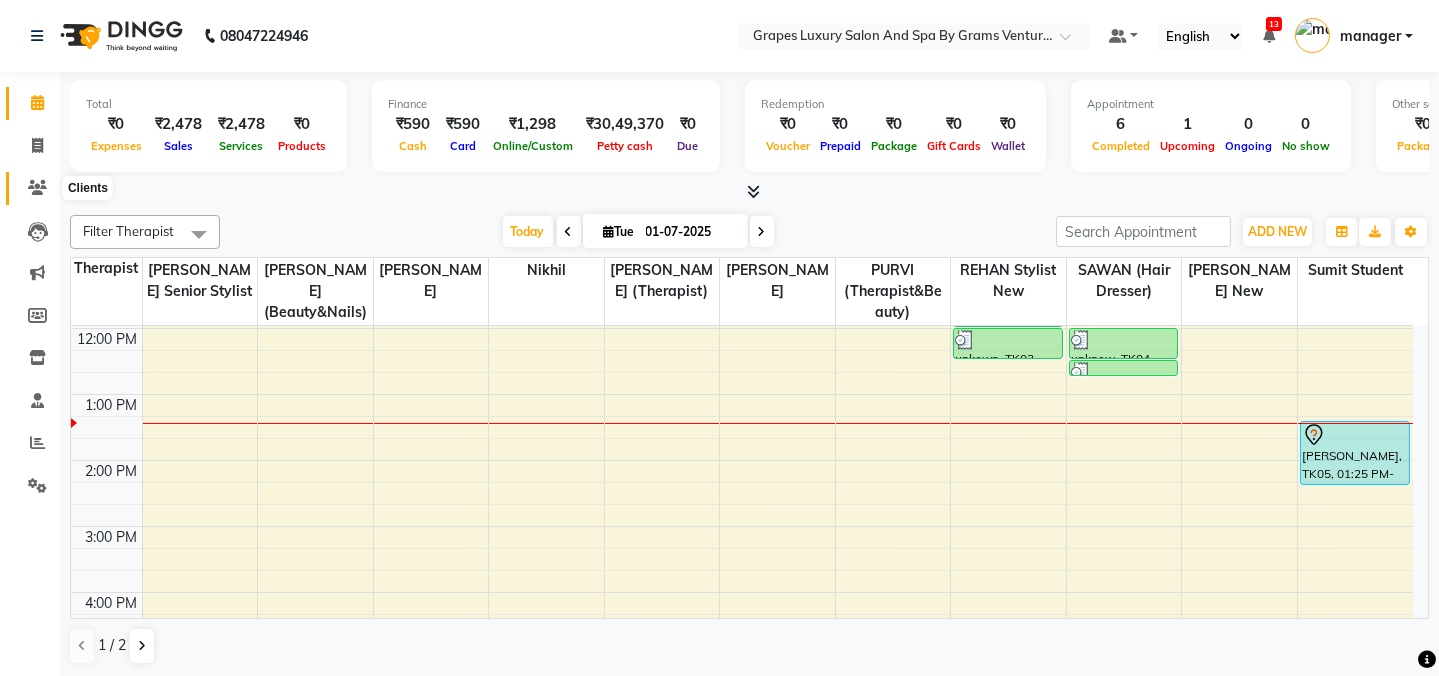click 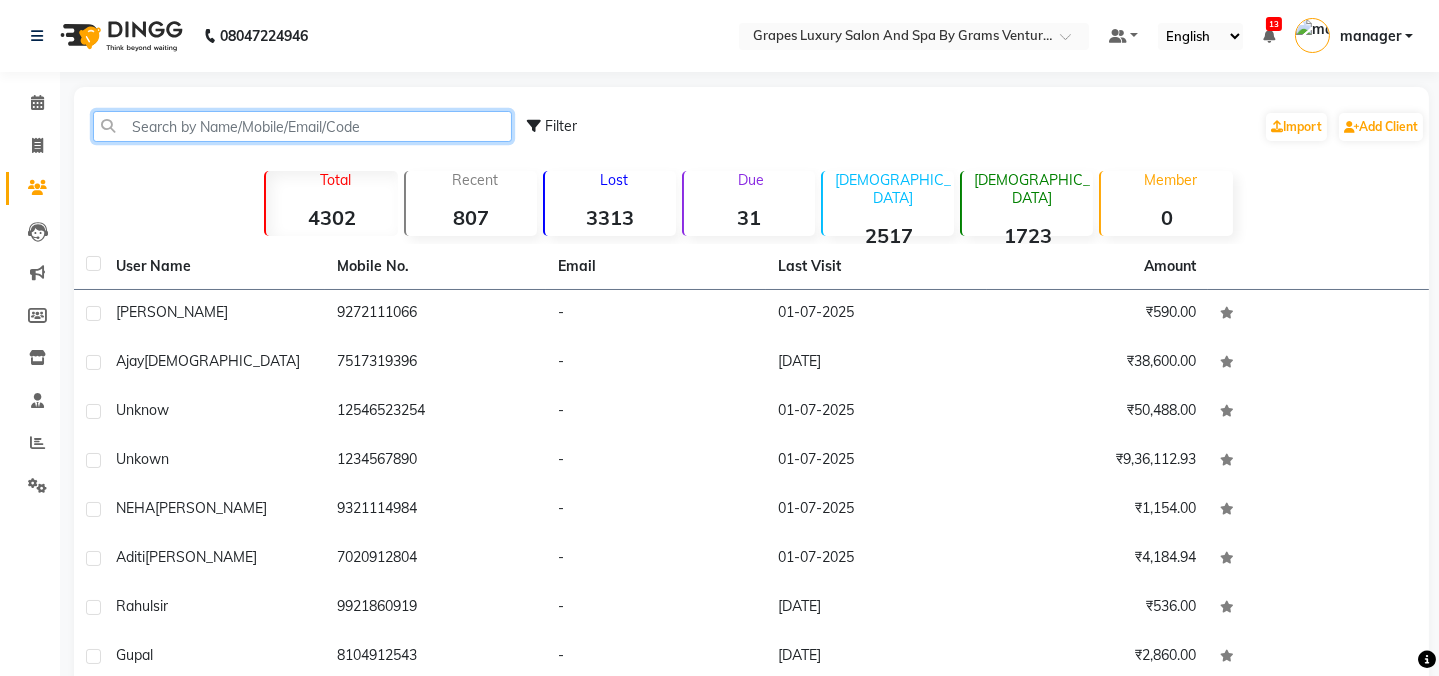click 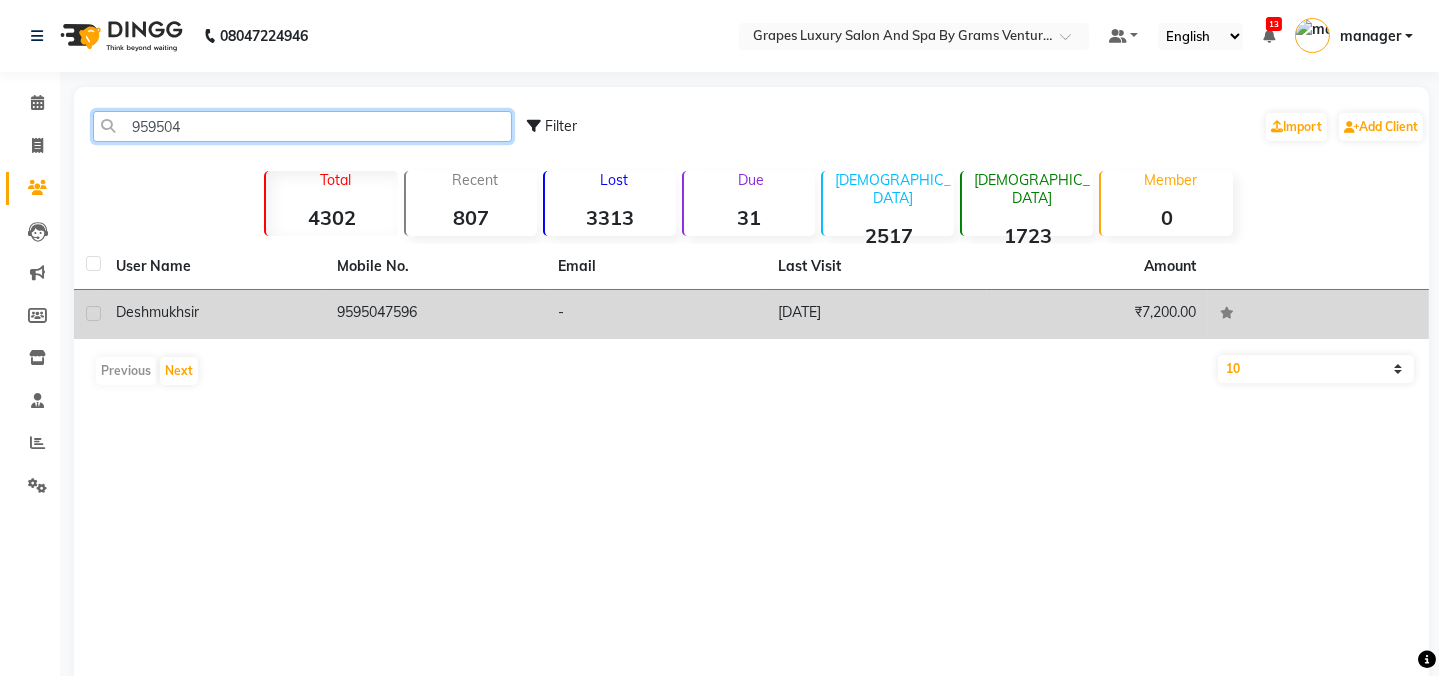 type on "959504" 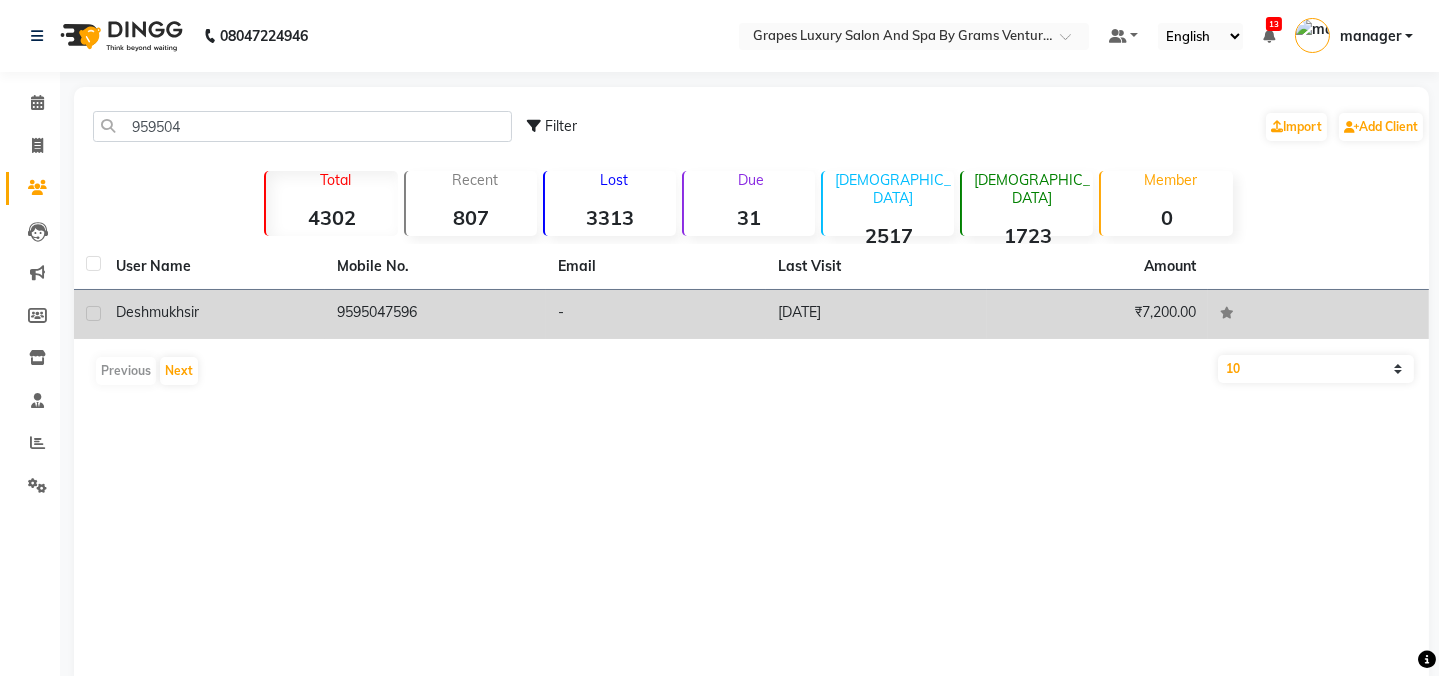 click on "9595047596" 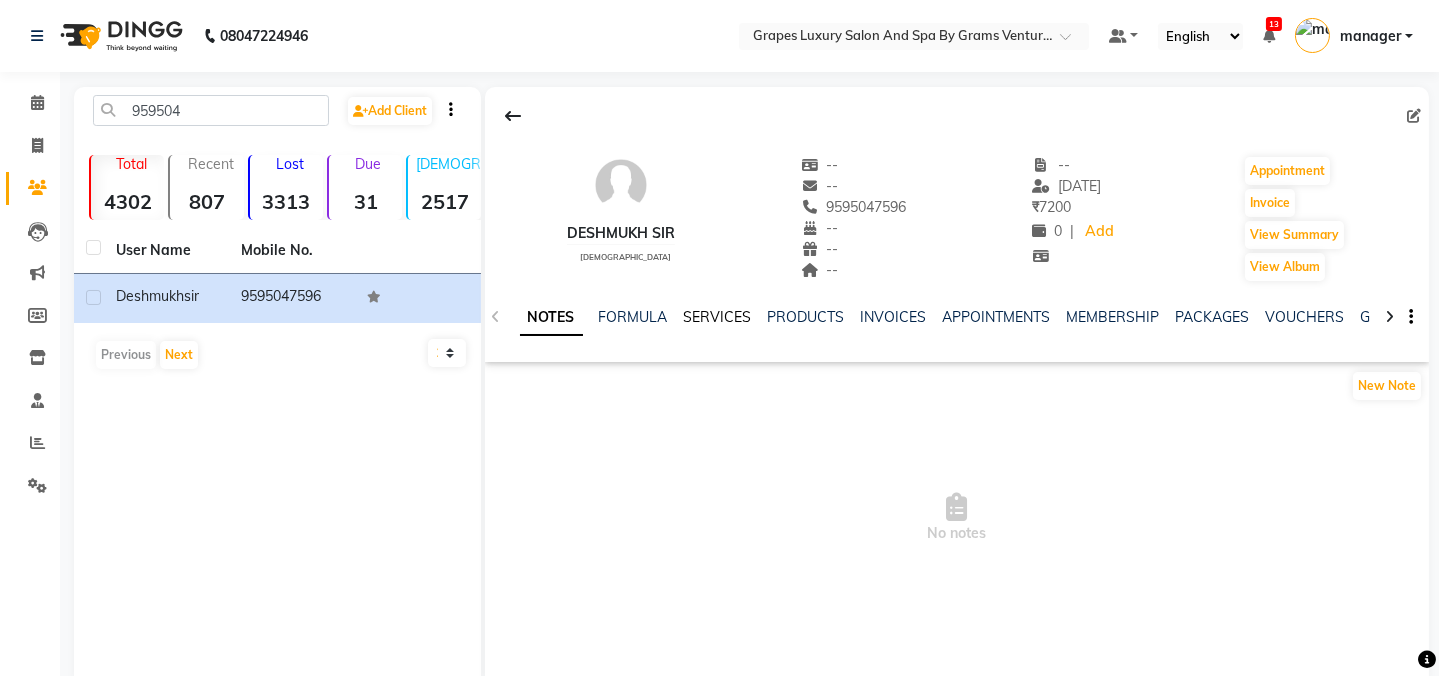 click on "SERVICES" 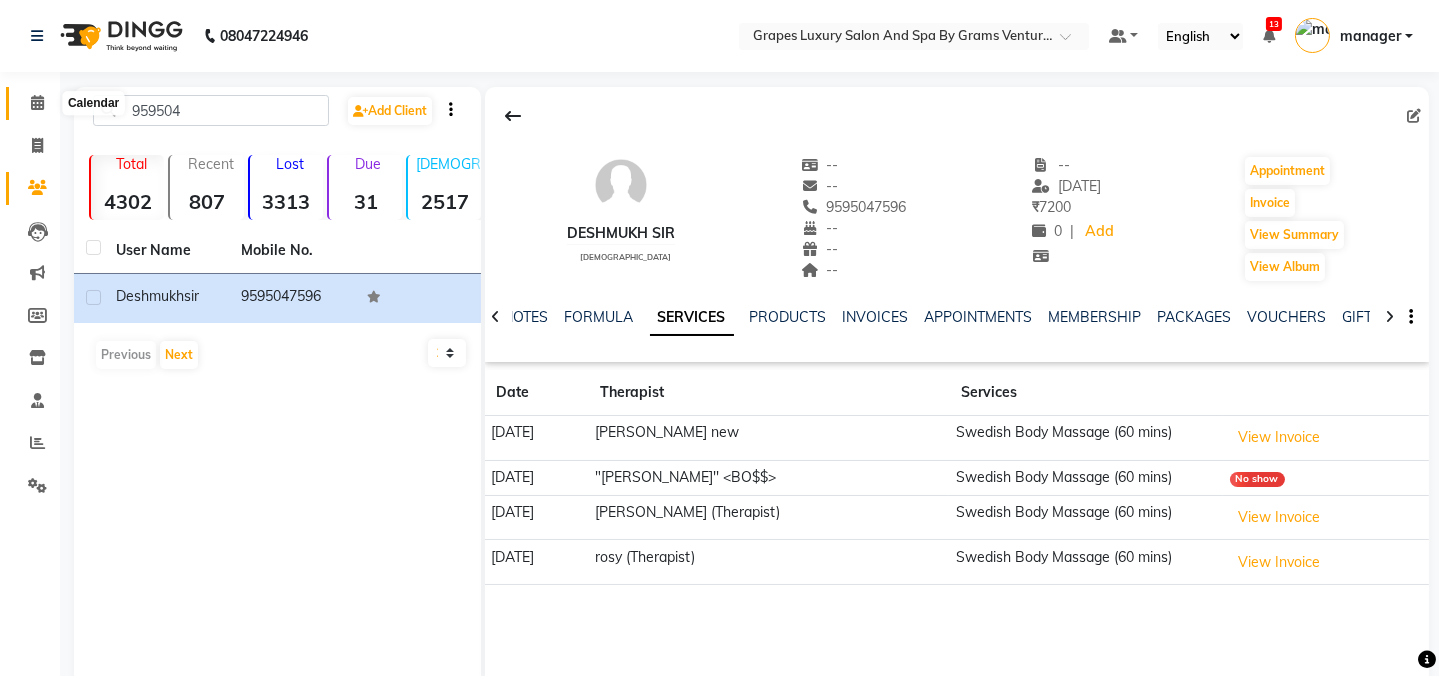 click 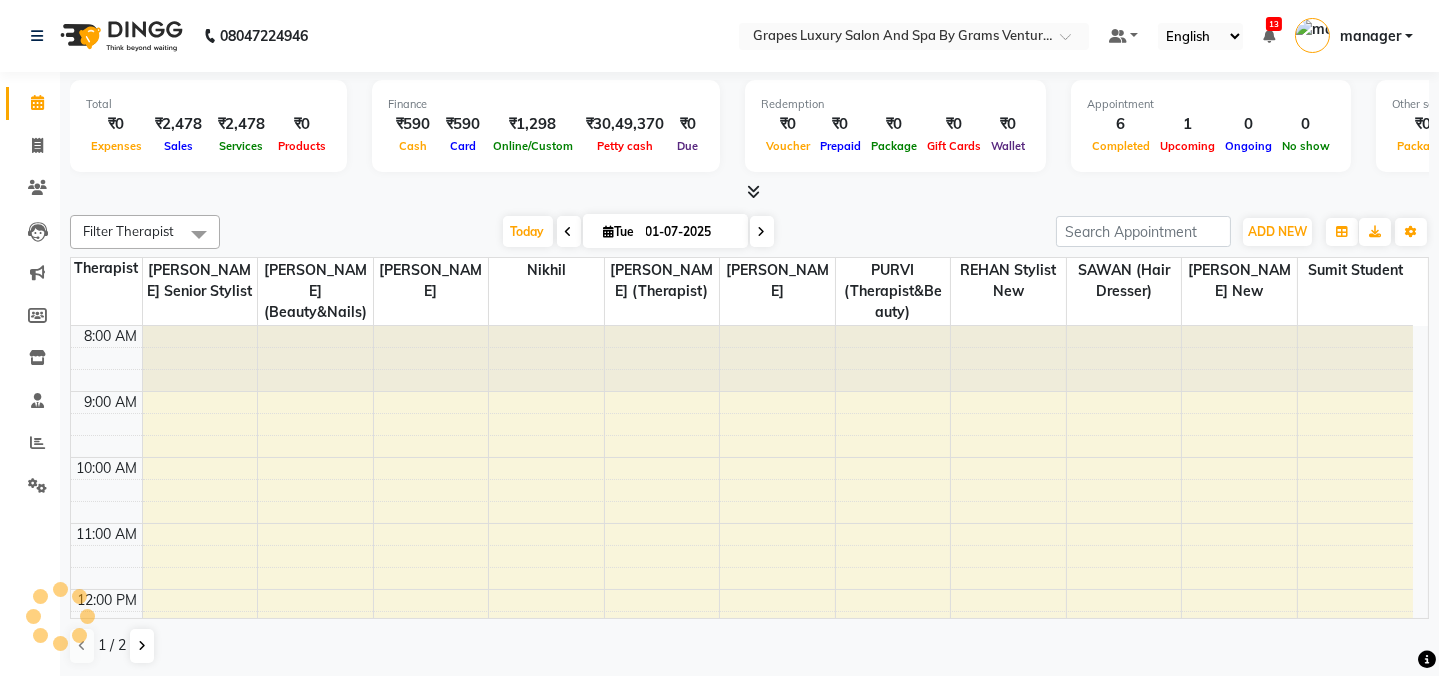scroll, scrollTop: 0, scrollLeft: 0, axis: both 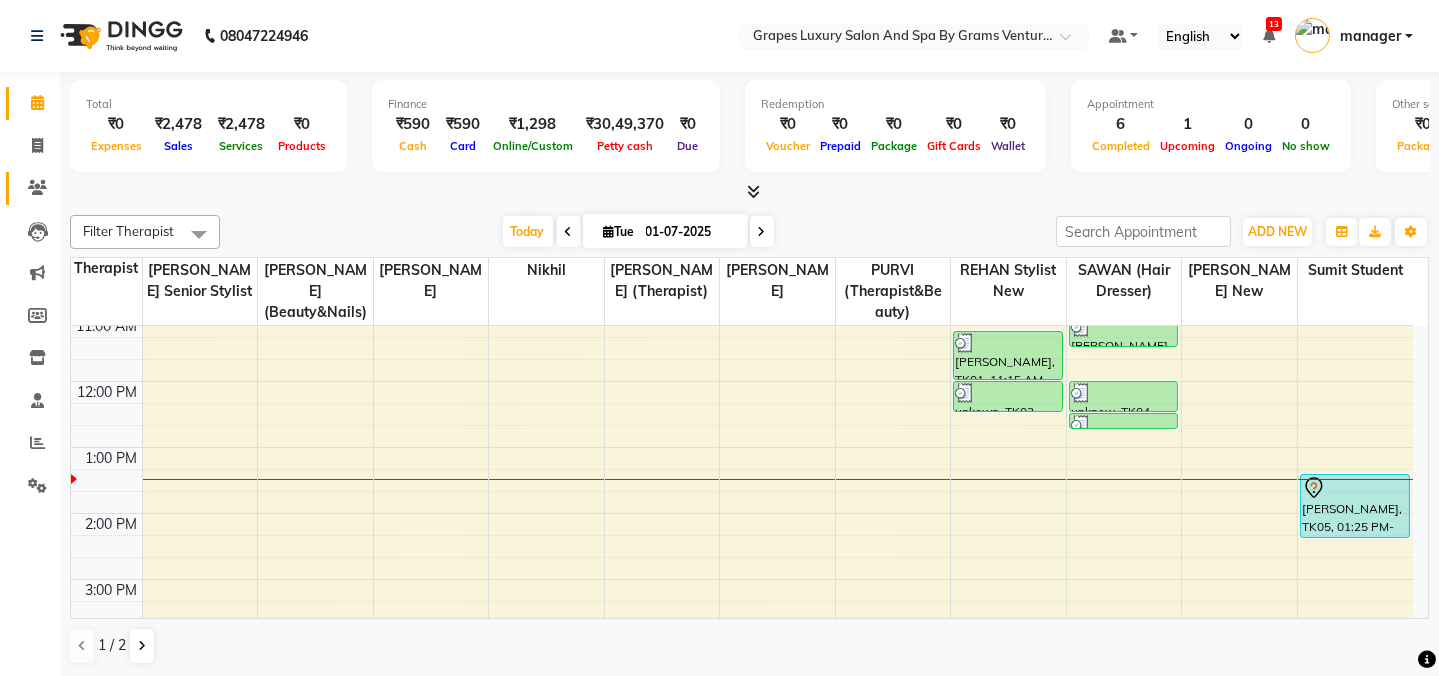 click on "Clients" 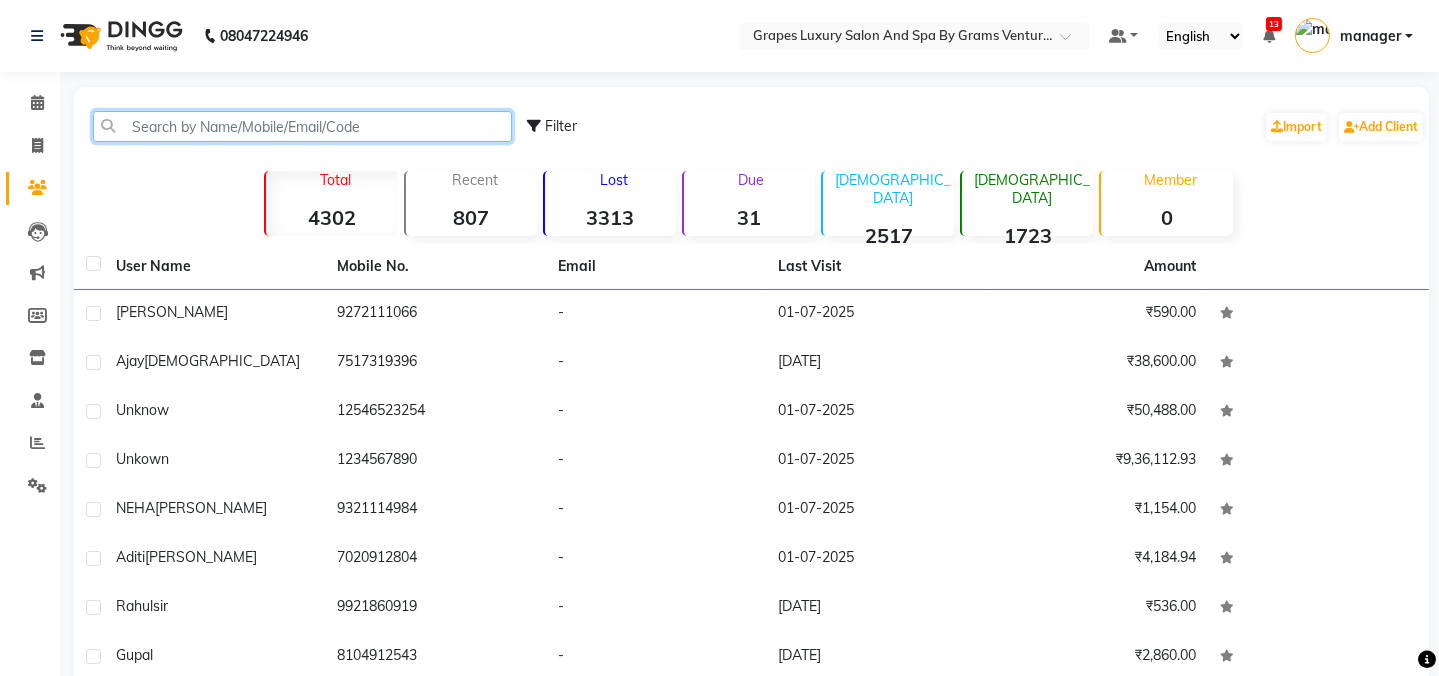 click 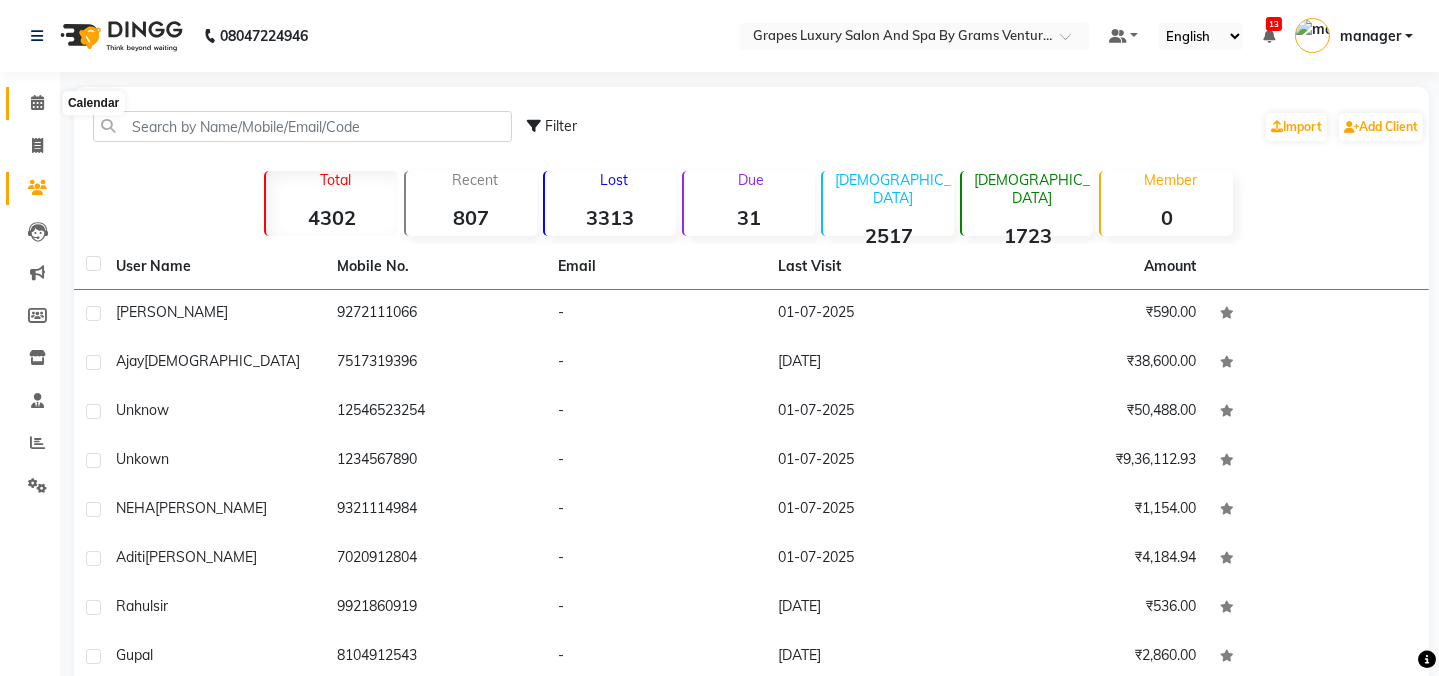 click 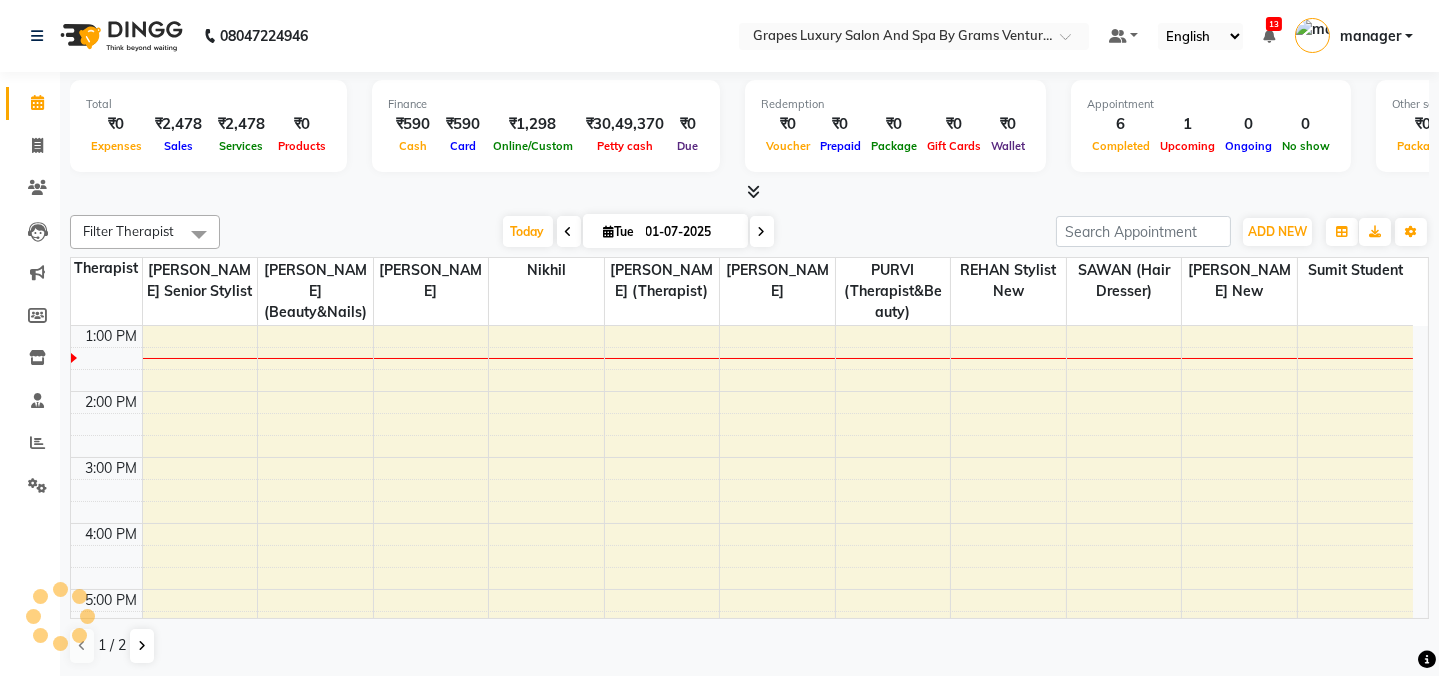 scroll, scrollTop: 0, scrollLeft: 0, axis: both 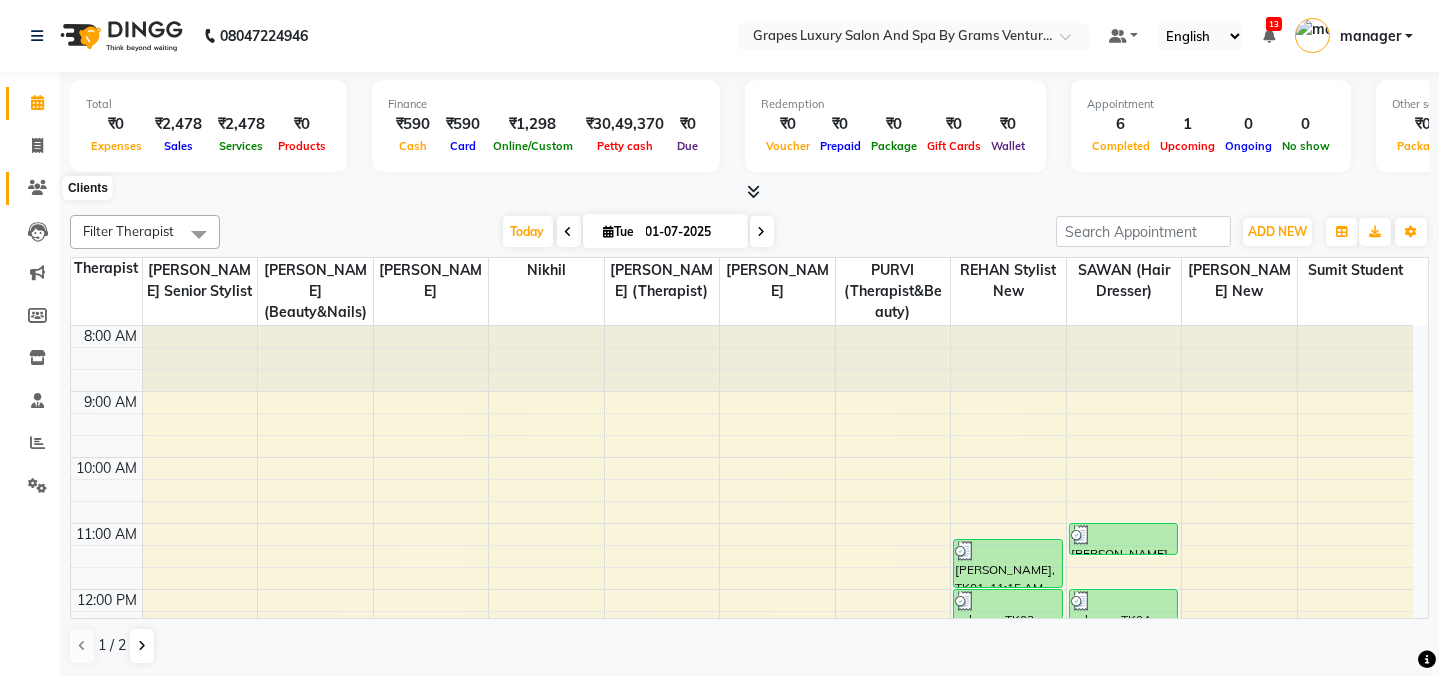 drag, startPoint x: 28, startPoint y: 180, endPoint x: 23, endPoint y: 170, distance: 11.18034 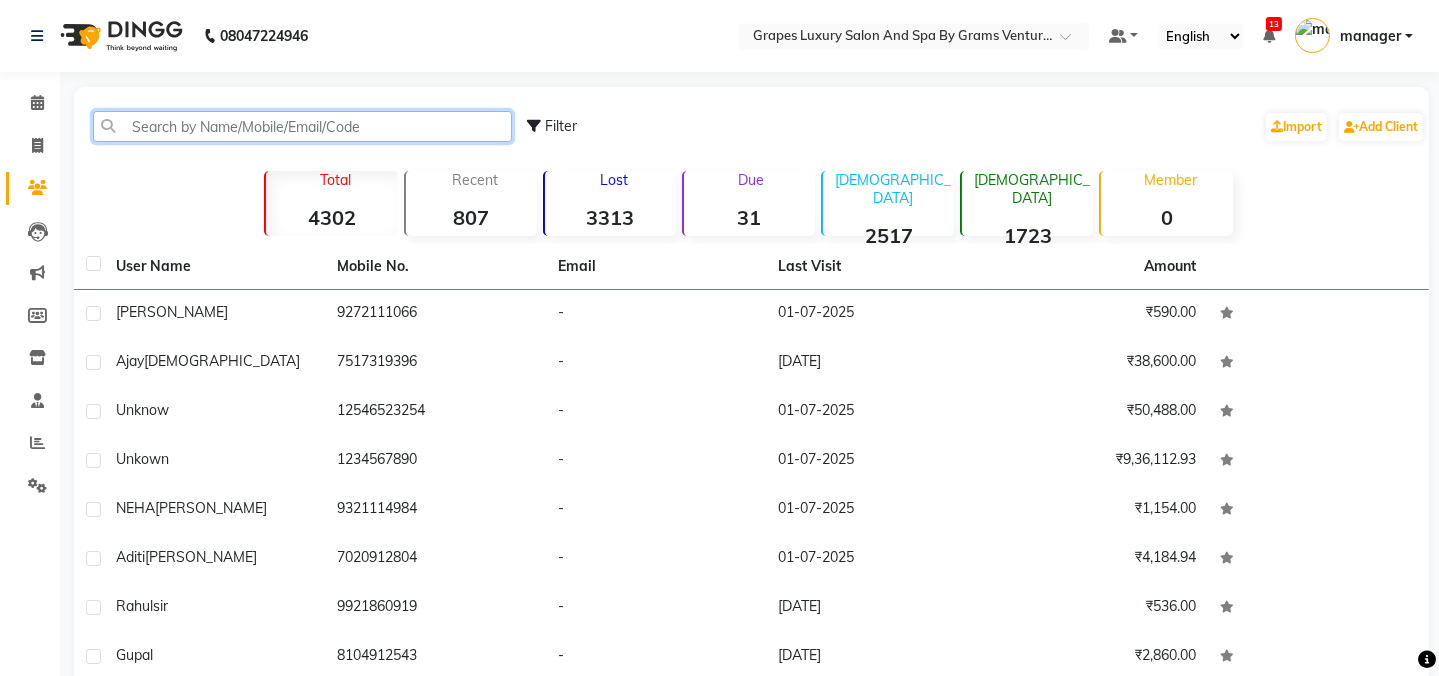 click 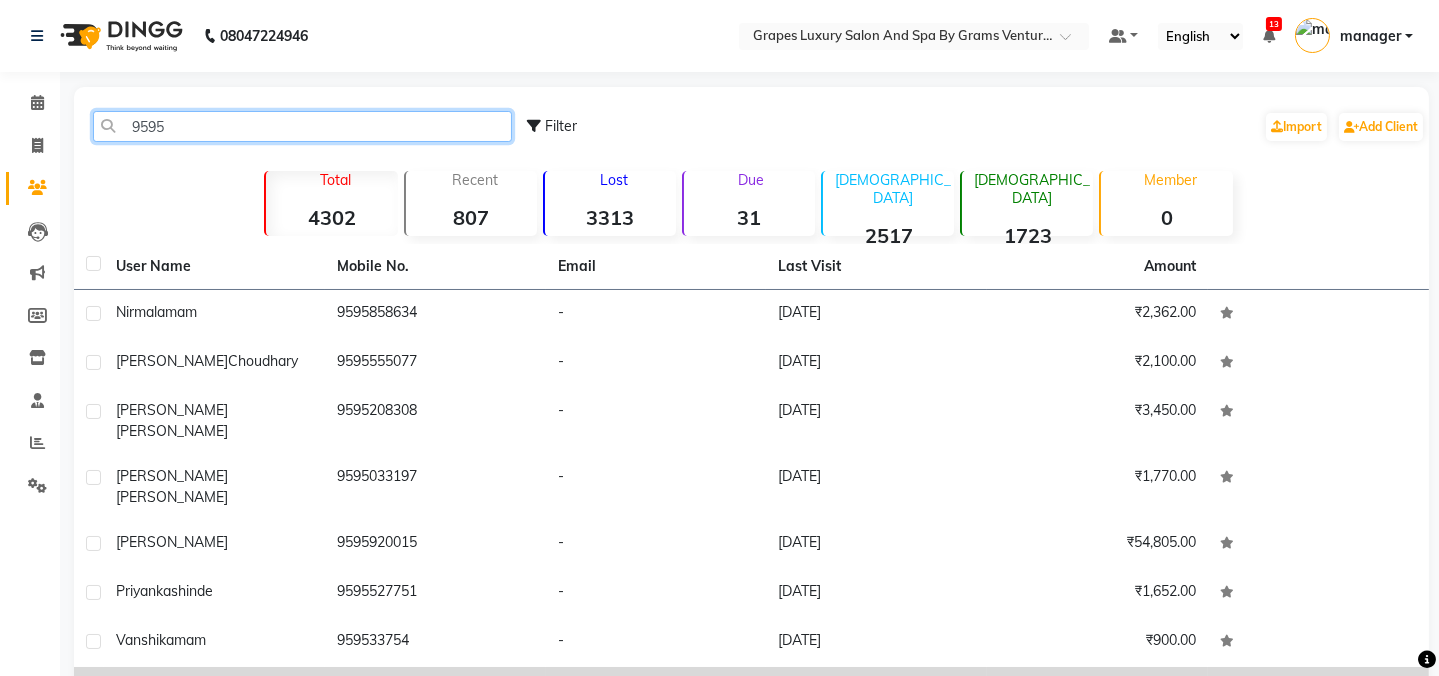 type on "9595" 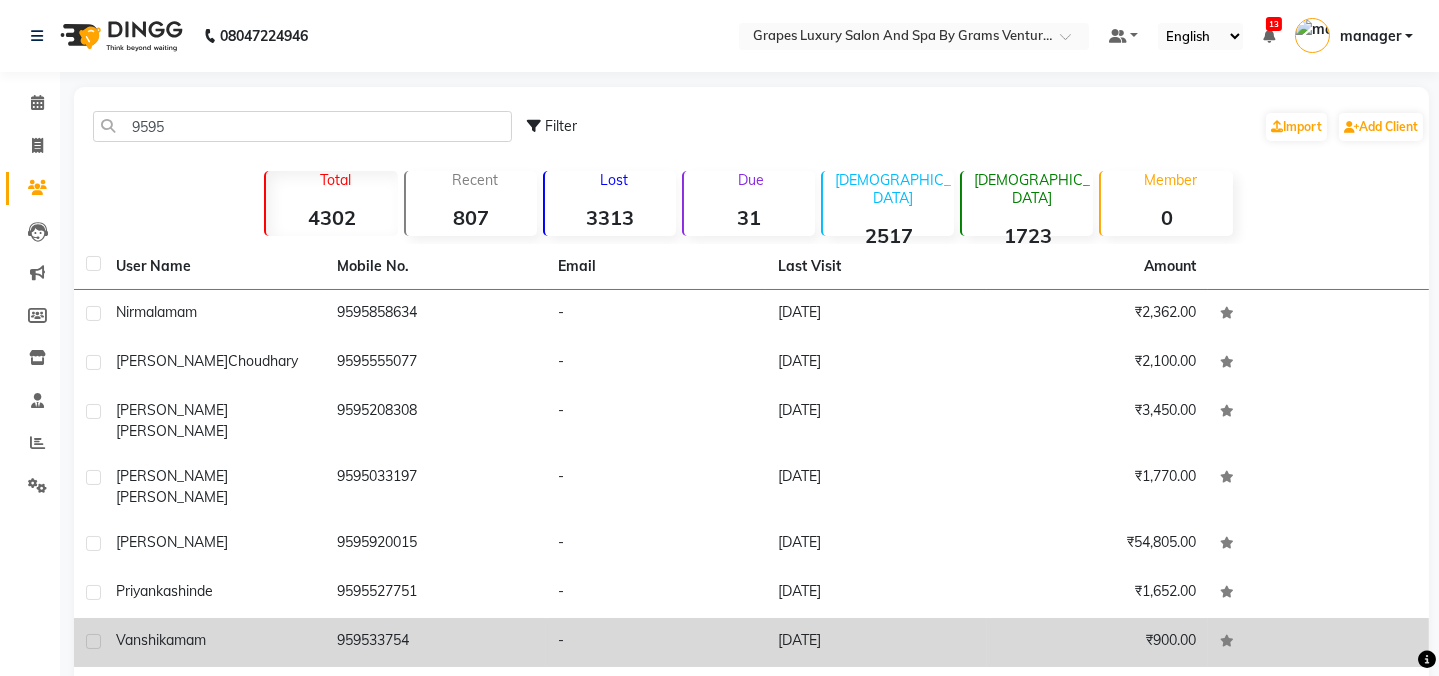 drag, startPoint x: 376, startPoint y: 655, endPoint x: 373, endPoint y: 637, distance: 18.248287 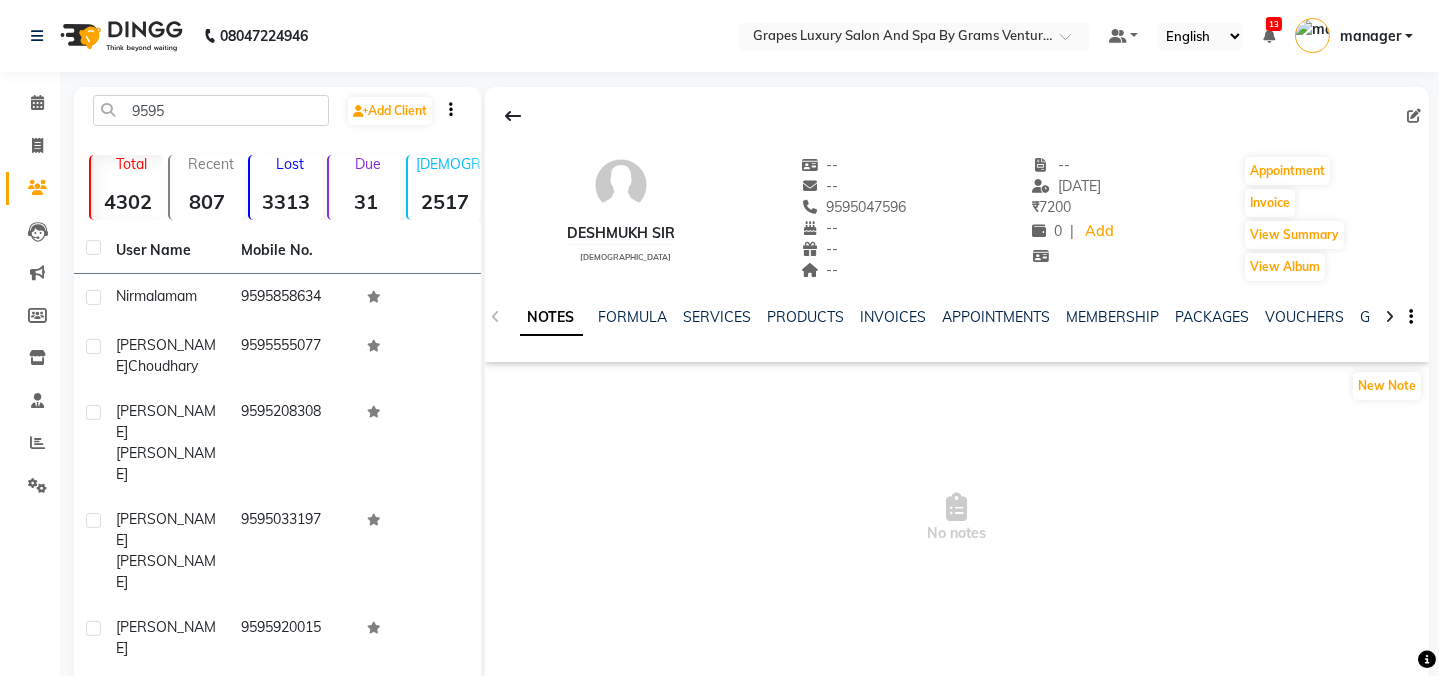 click on "SERVICES" 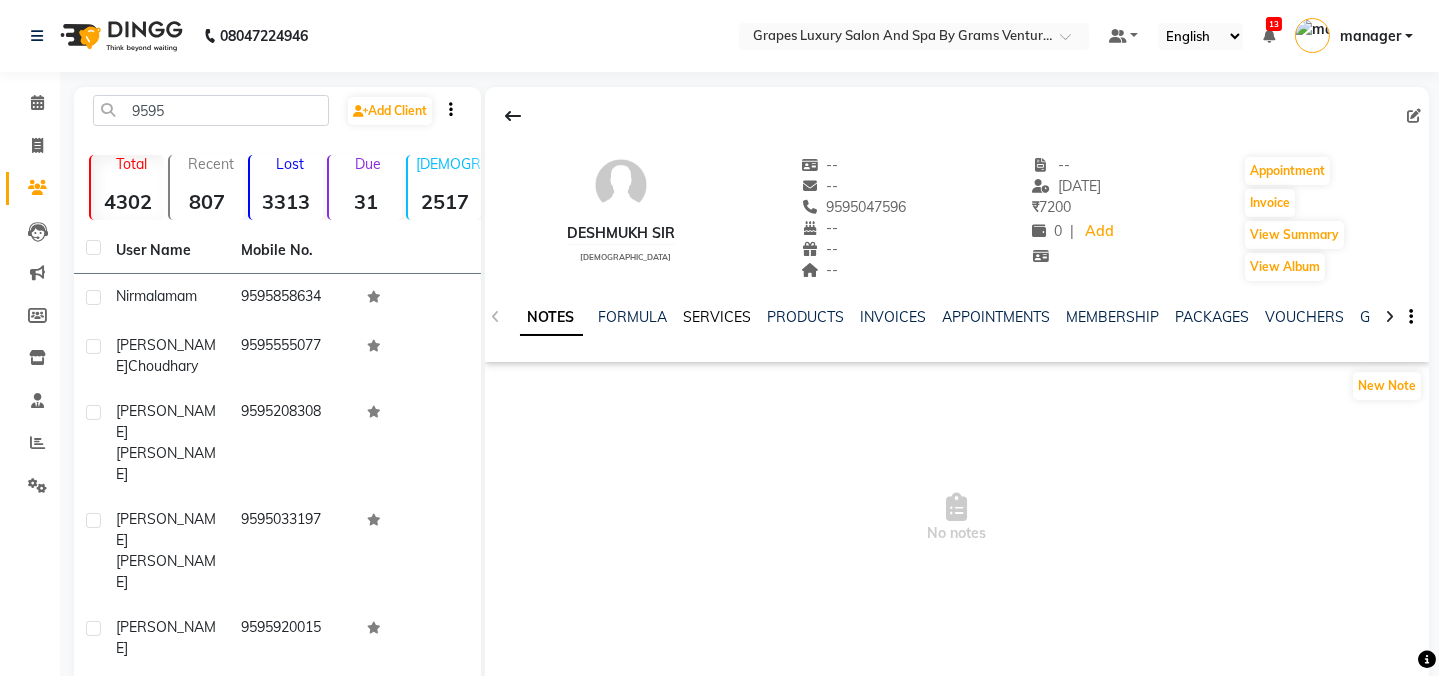 click on "SERVICES" 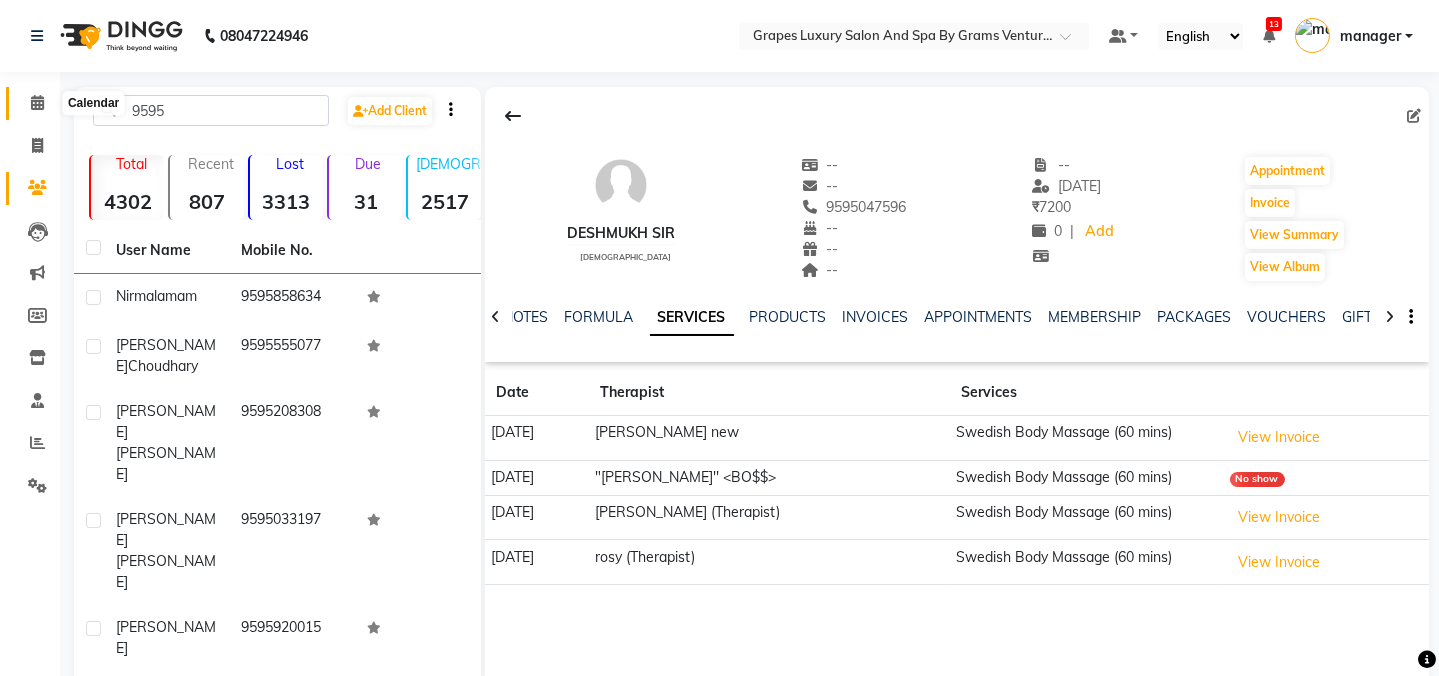 click 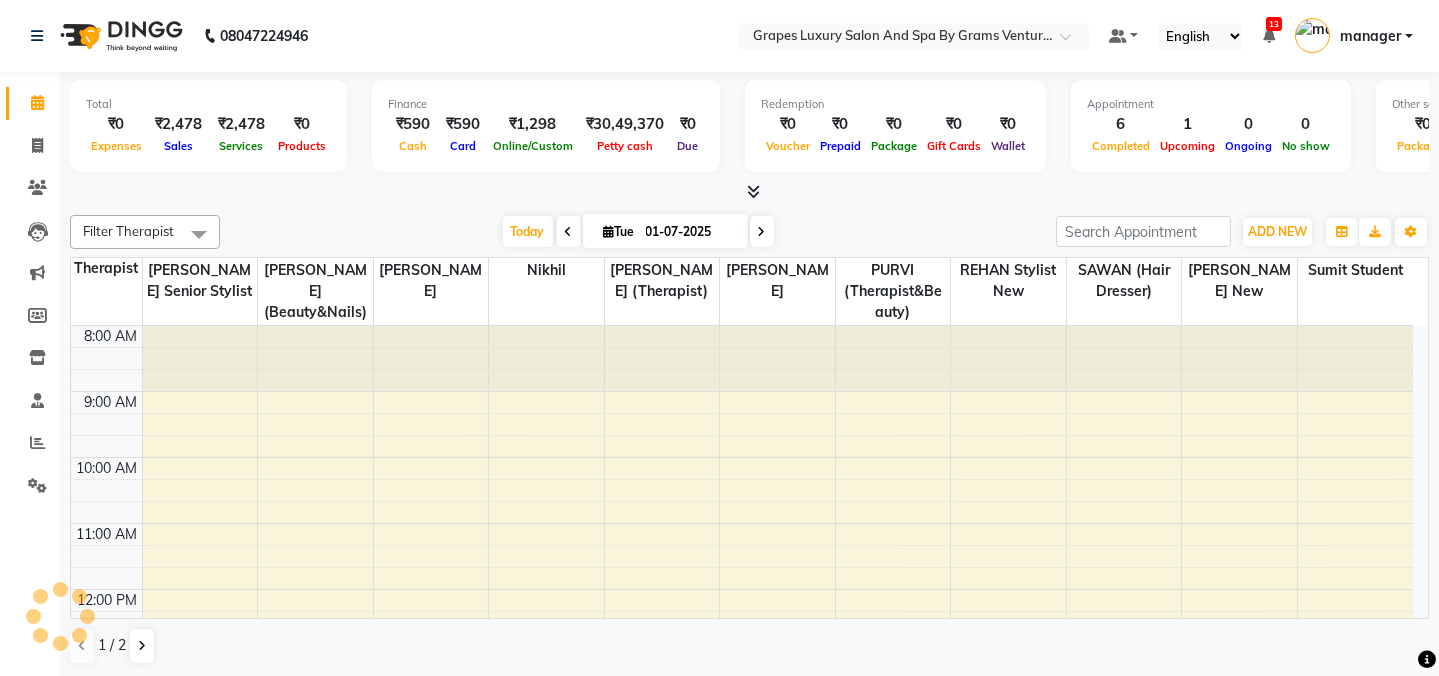 scroll, scrollTop: 0, scrollLeft: 0, axis: both 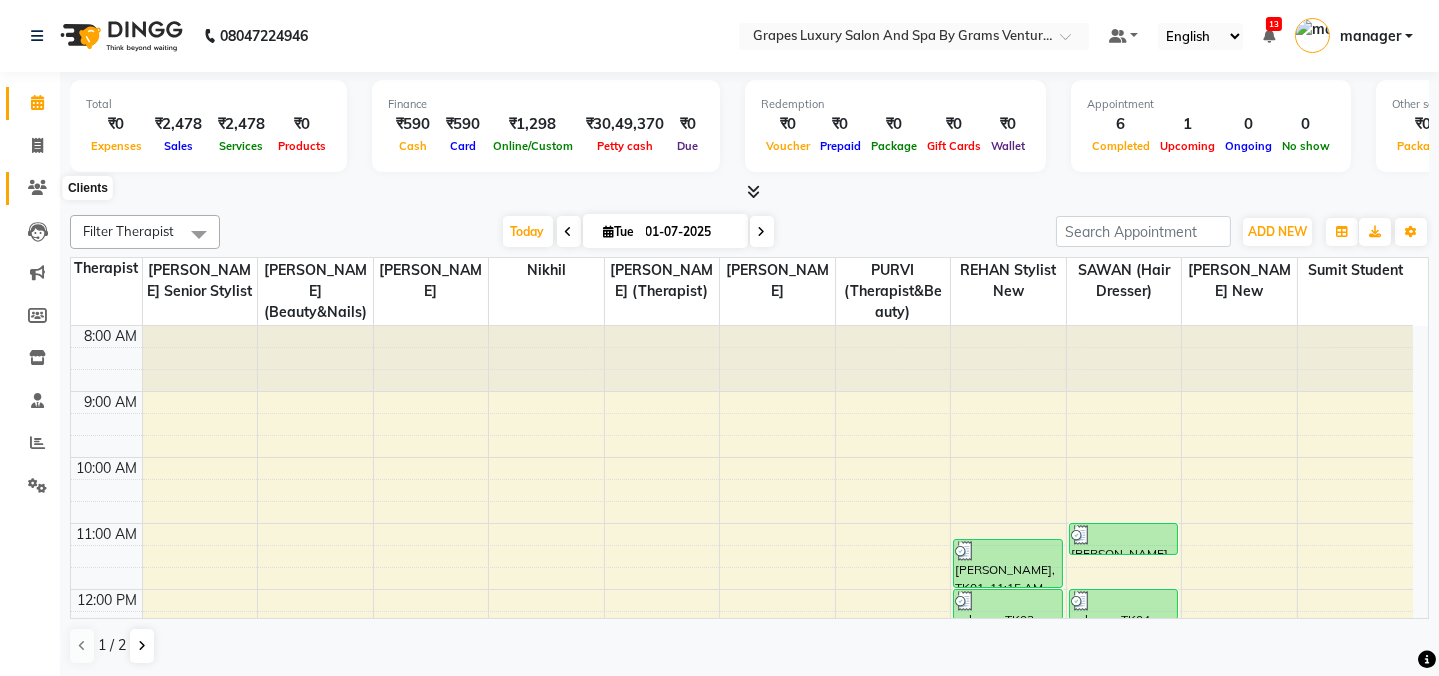 click 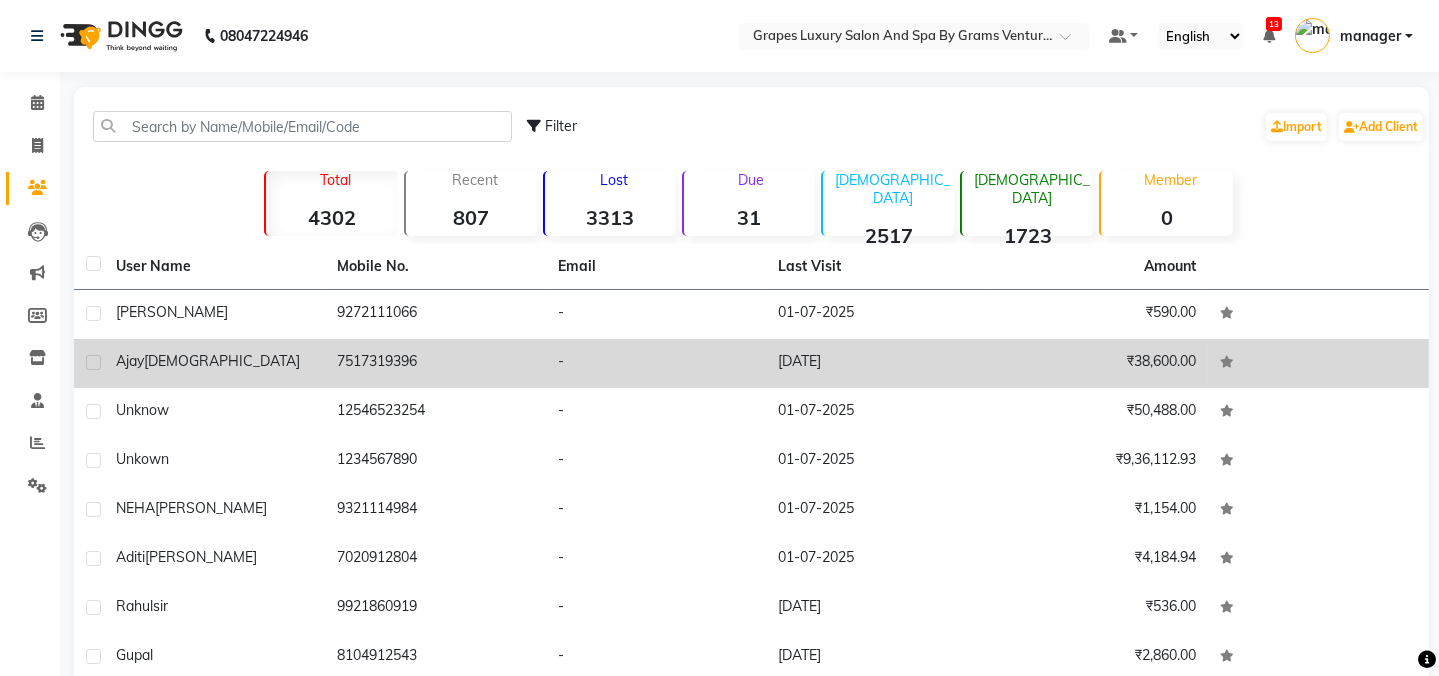 click on "[DEMOGRAPHIC_DATA]" 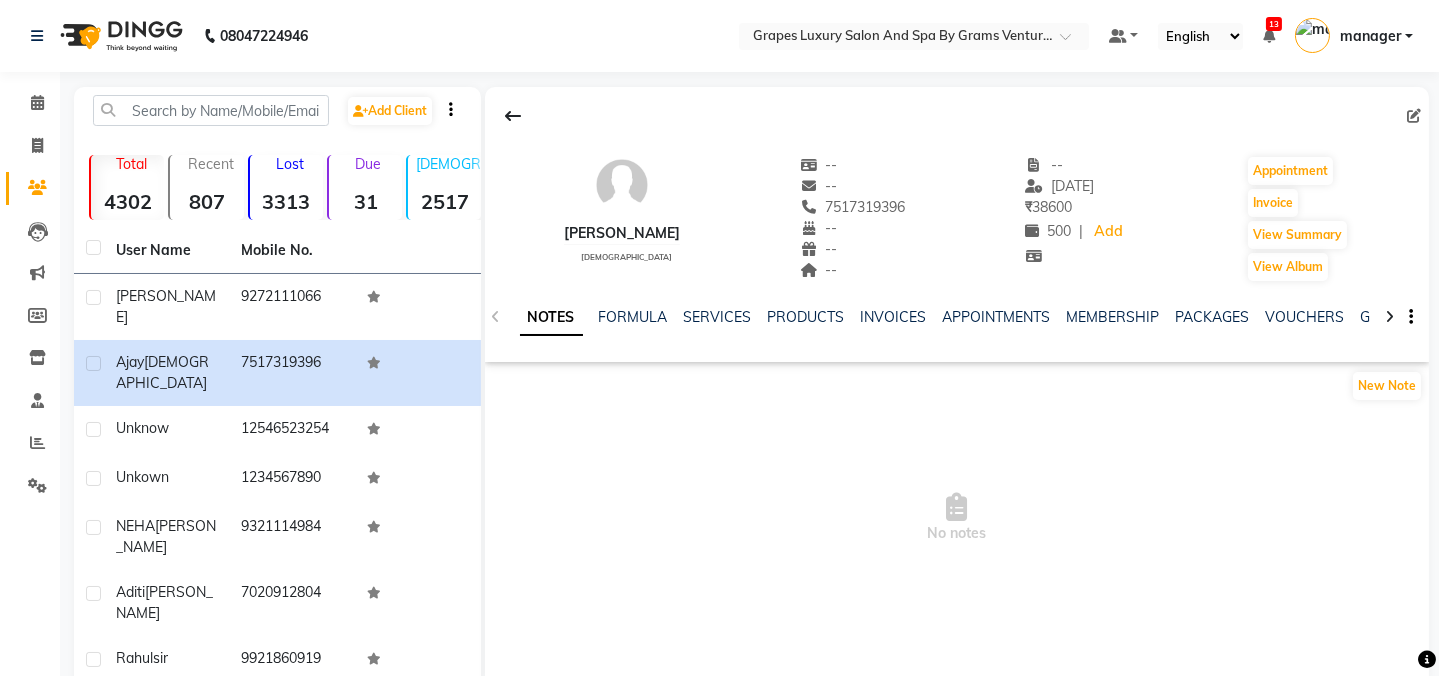 drag, startPoint x: 814, startPoint y: 203, endPoint x: 913, endPoint y: 214, distance: 99.60924 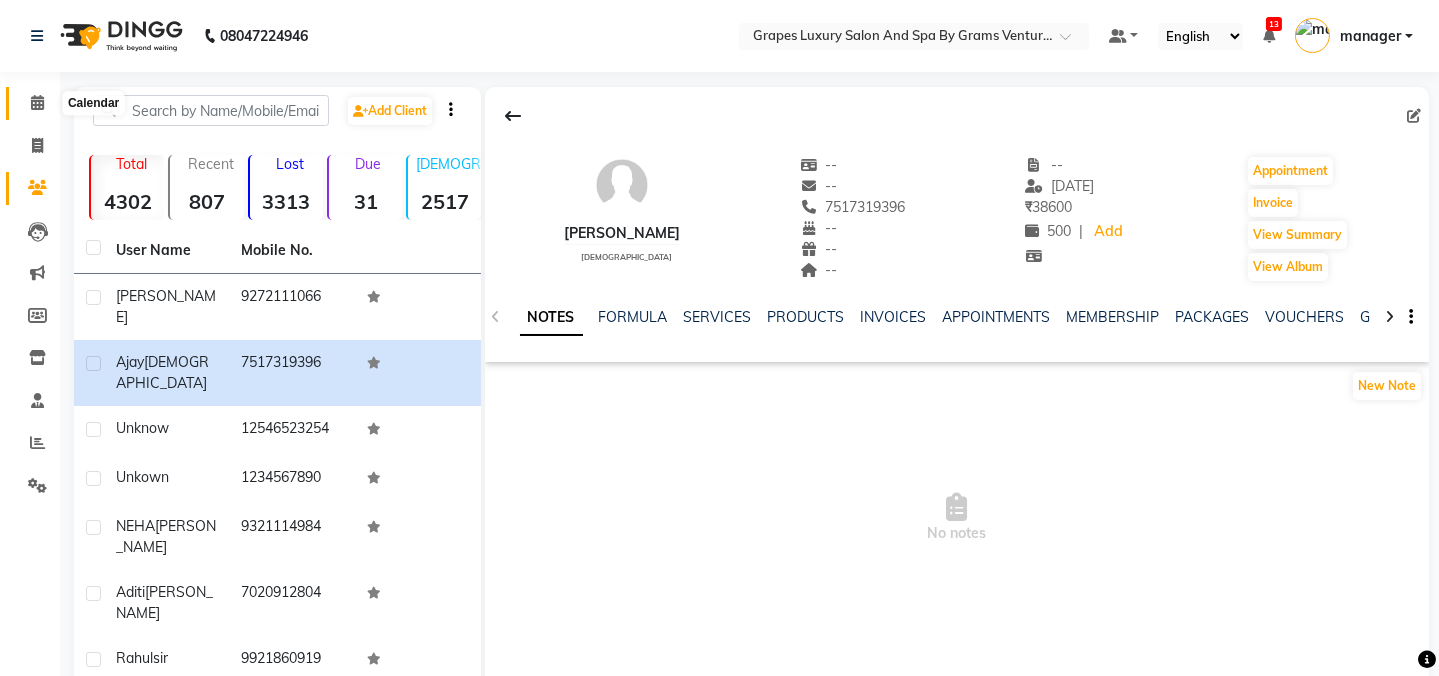 click 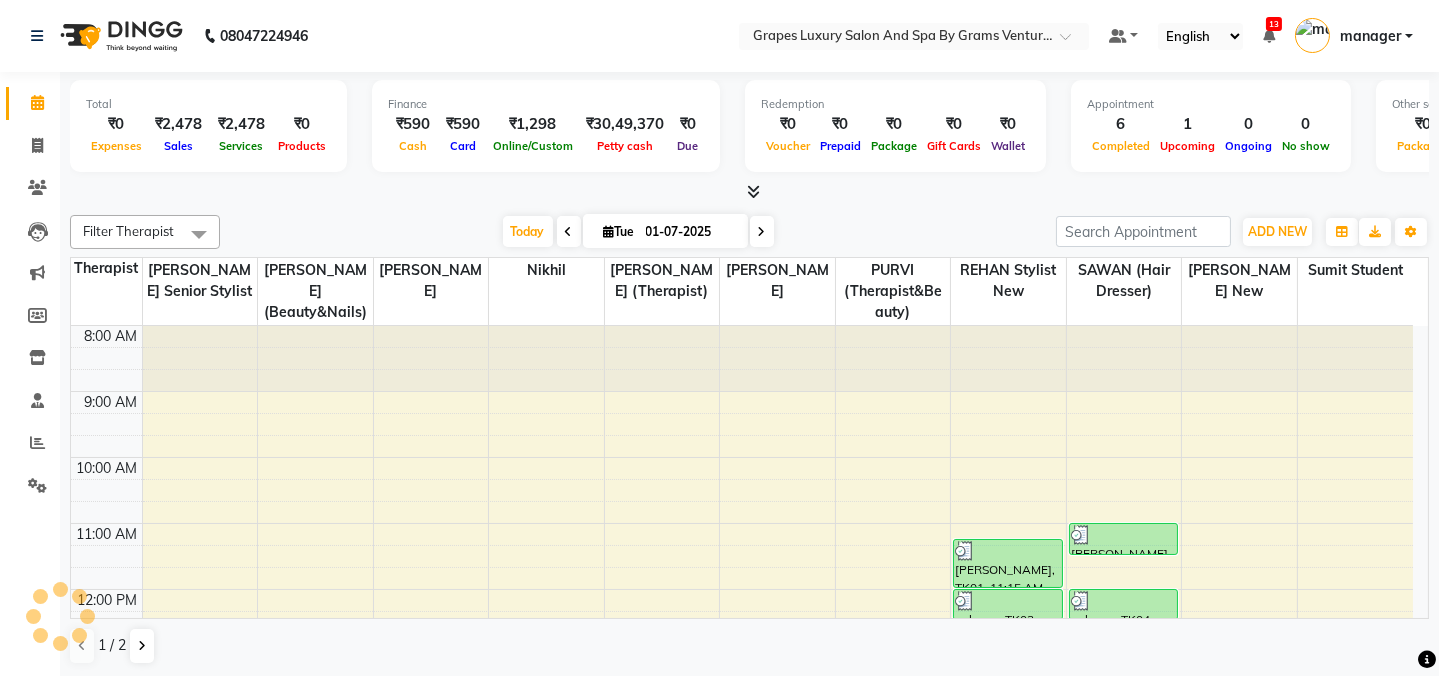 scroll, scrollTop: 0, scrollLeft: 0, axis: both 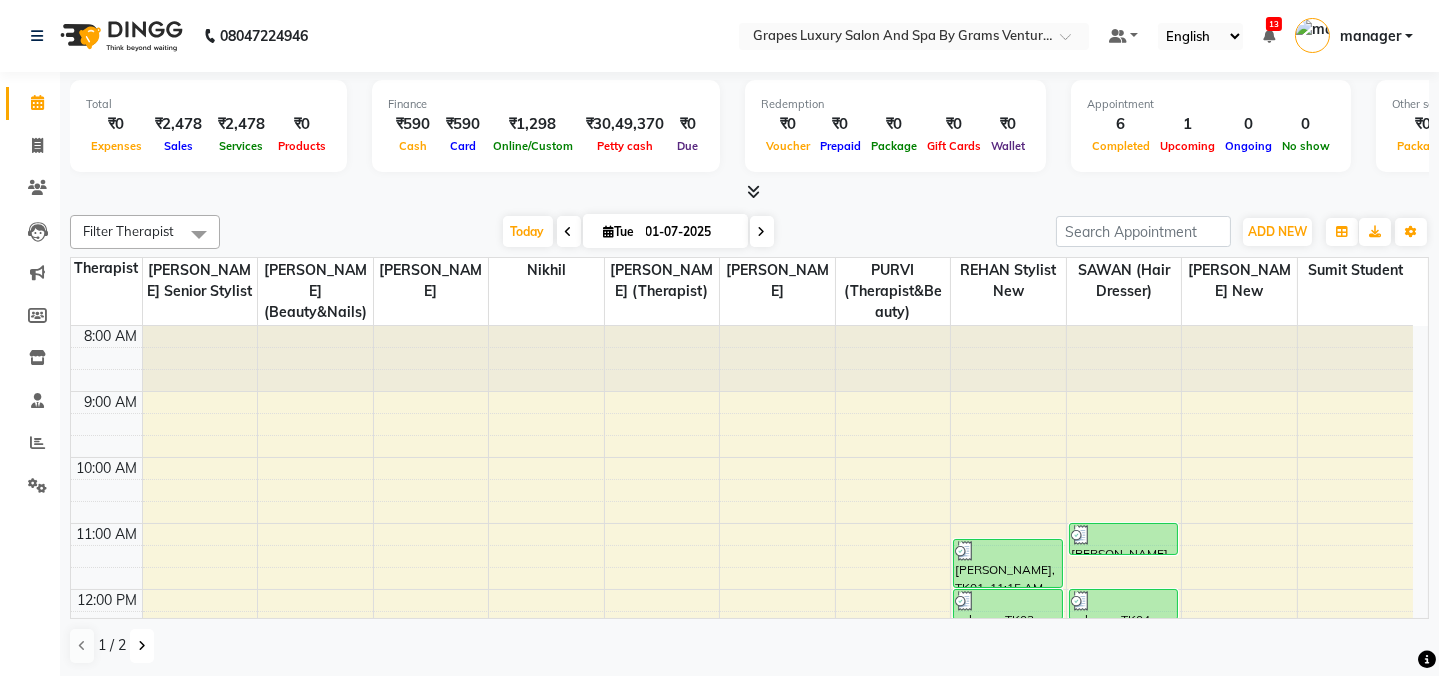 click at bounding box center (142, 646) 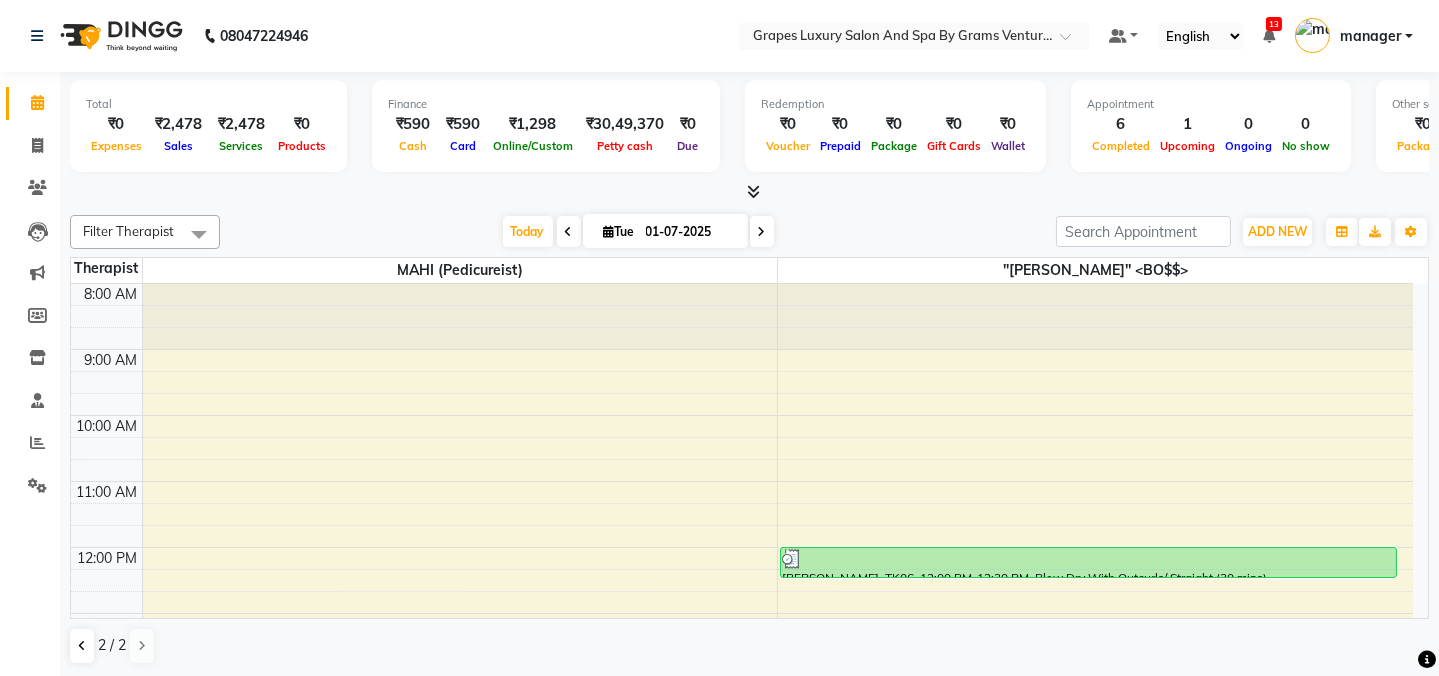 click on "8:00 AM 9:00 AM 10:00 AM 11:00 AM 12:00 PM 1:00 PM 2:00 PM 3:00 PM 4:00 PM 5:00 PM 6:00 PM 7:00 PM 8:00 PM     [PERSON_NAME], TK06, 12:00 PM-12:30 PM, Blow Dry With Outcurls/ Straight (30 mins)" at bounding box center [742, 712] 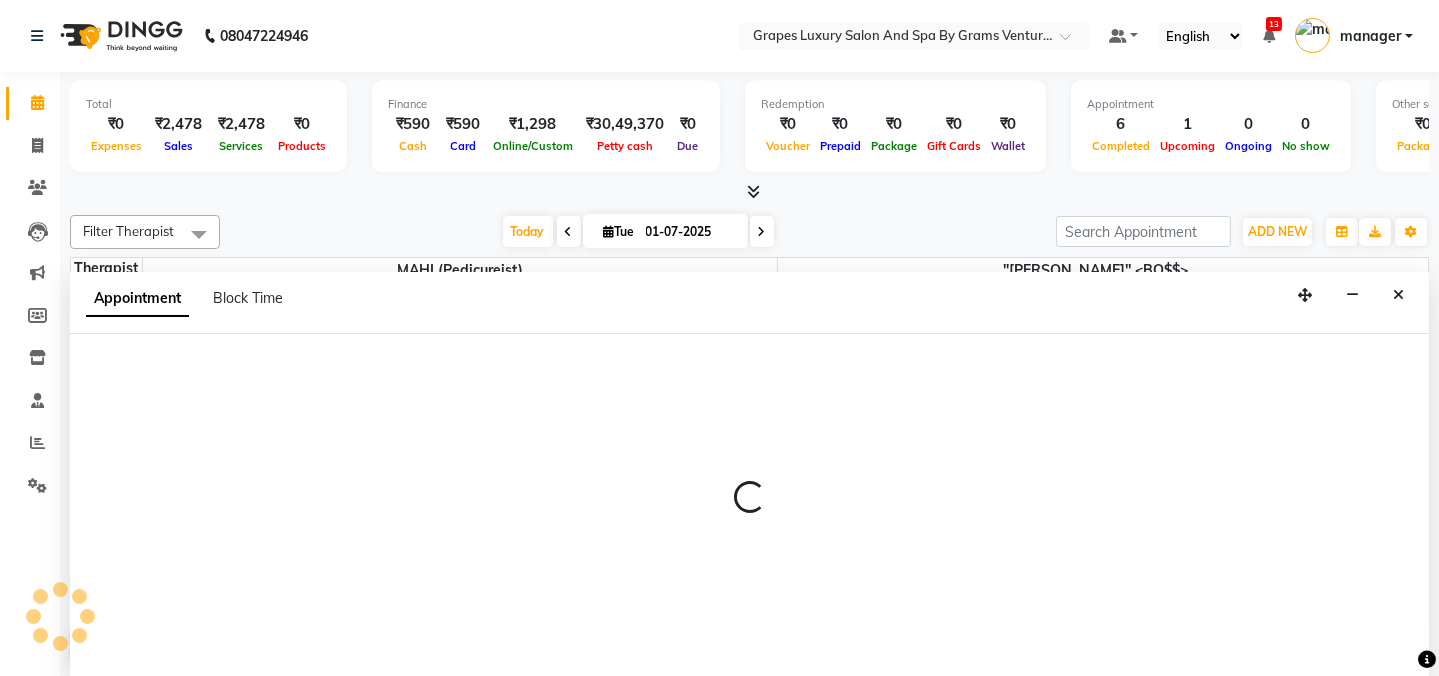scroll, scrollTop: 0, scrollLeft: 0, axis: both 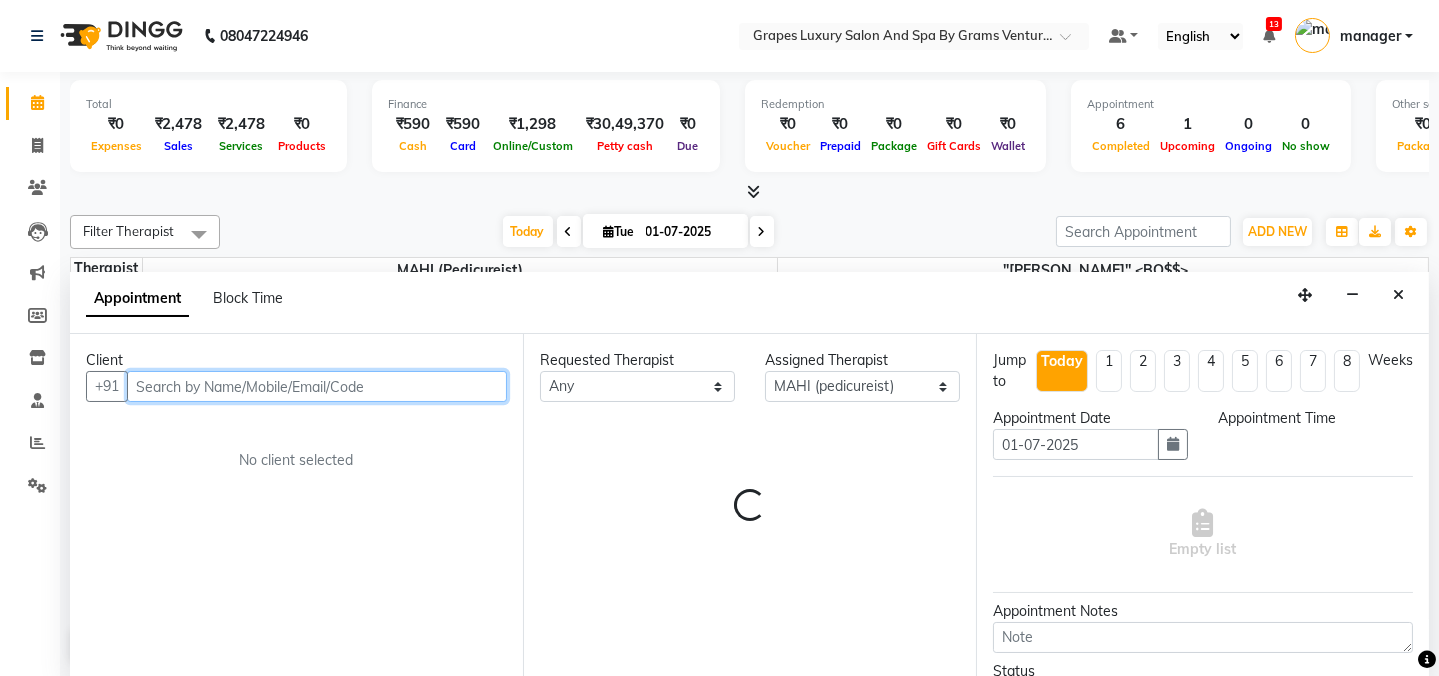 select on "600" 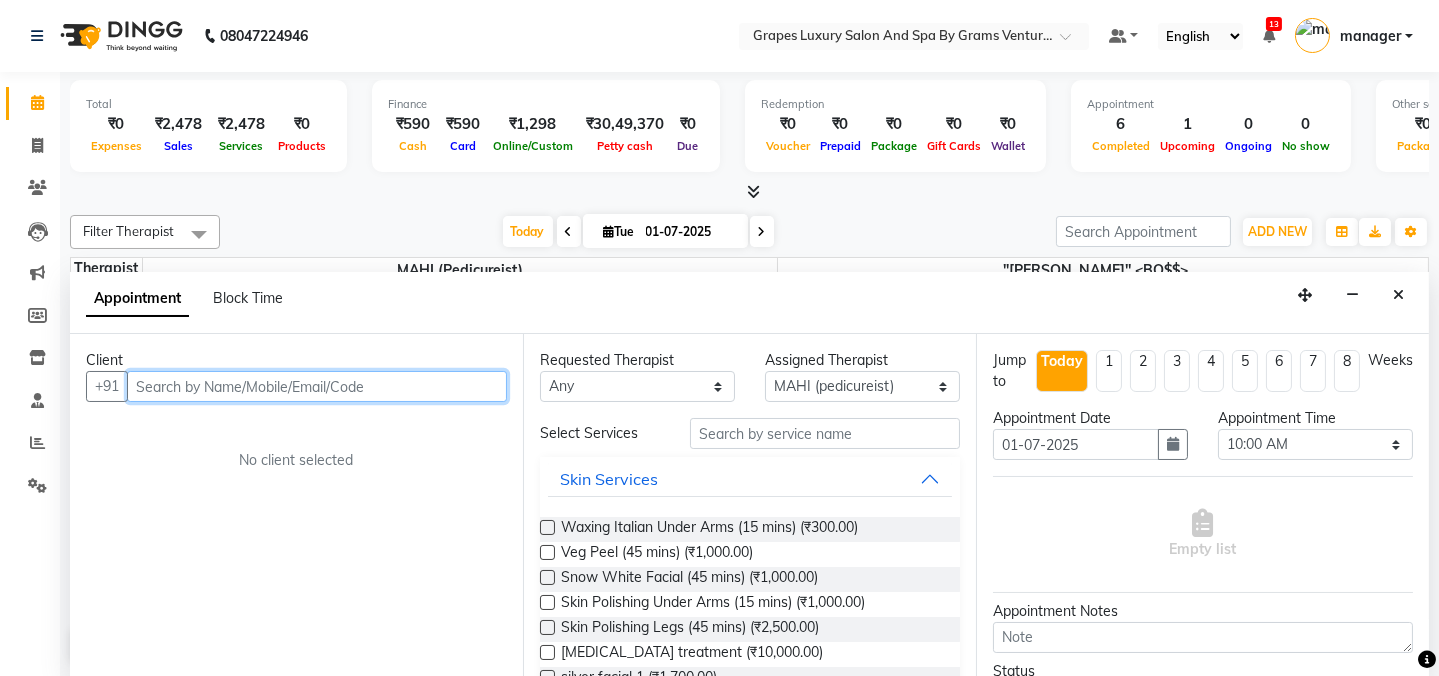 paste on "7517319396" 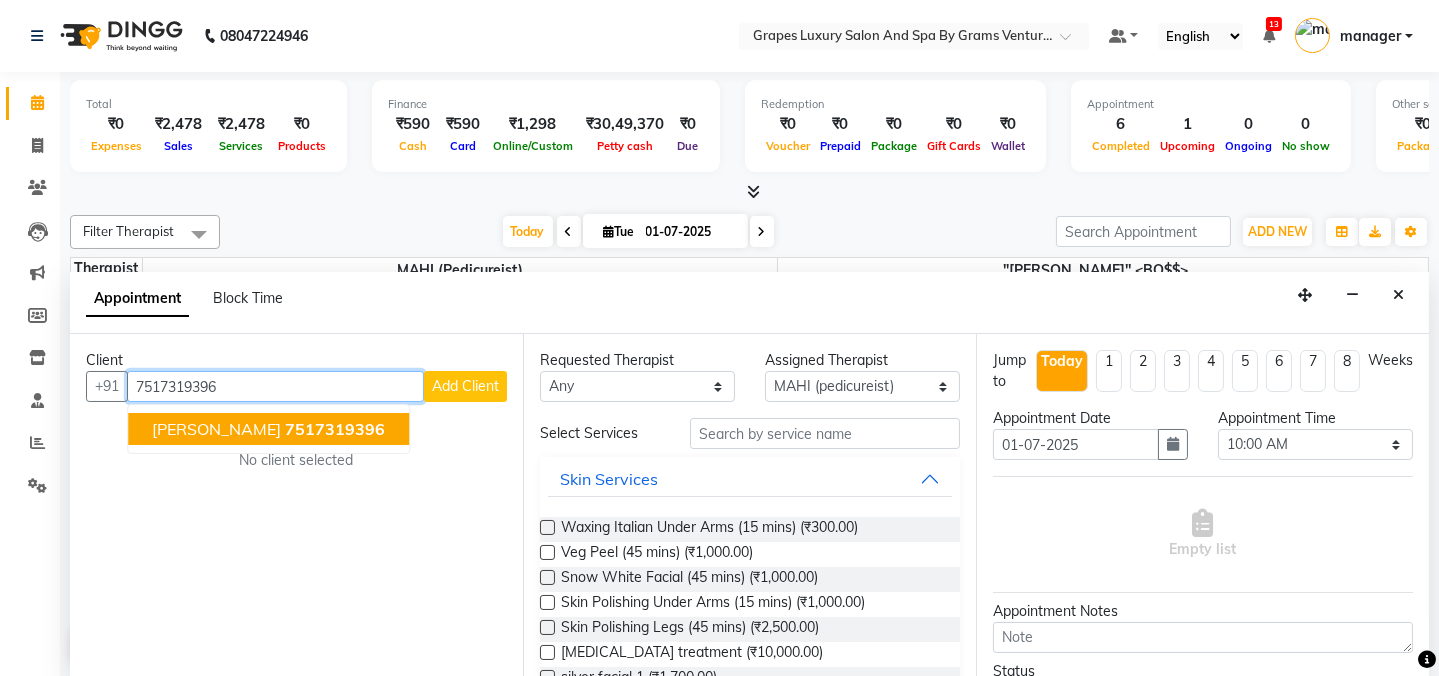 click on "[PERSON_NAME]" at bounding box center [216, 429] 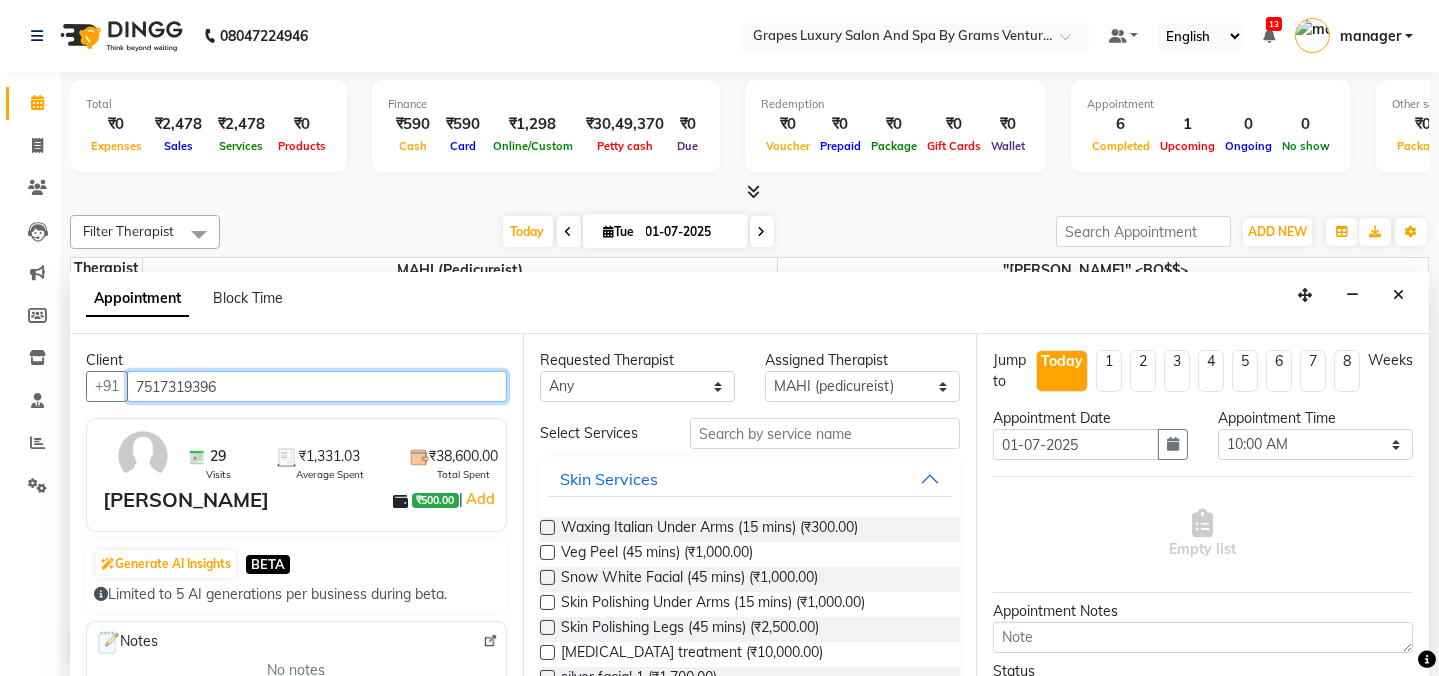 type on "7517319396" 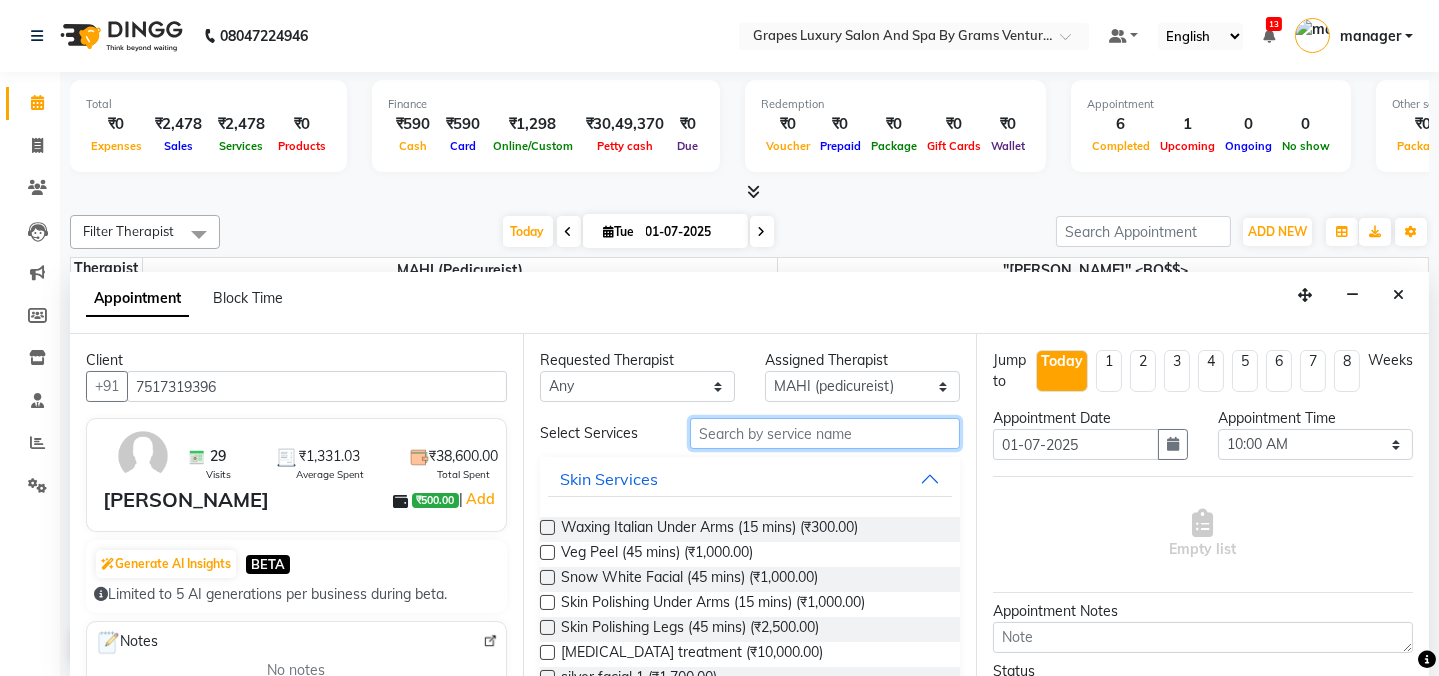 click at bounding box center (825, 433) 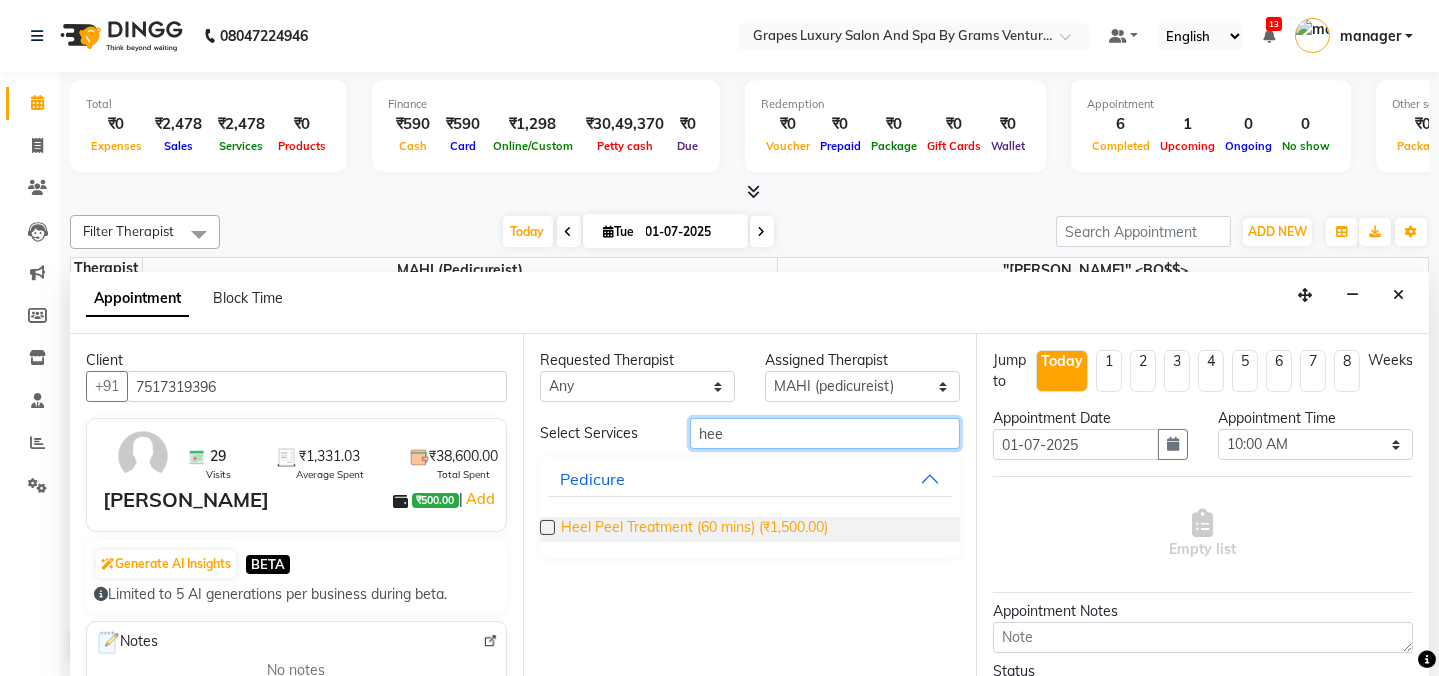 type on "hee" 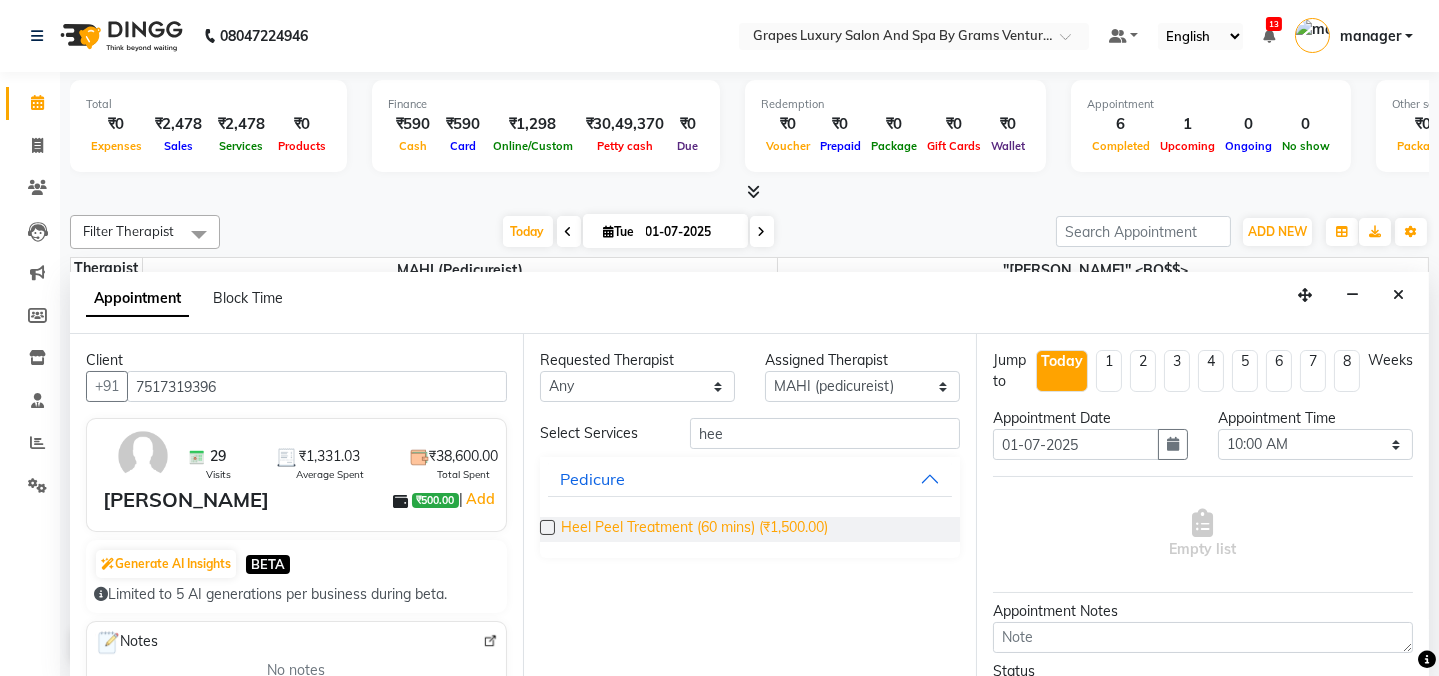 click on "Heel Peel Treatment (60 mins) (₹1,500.00)" at bounding box center (694, 529) 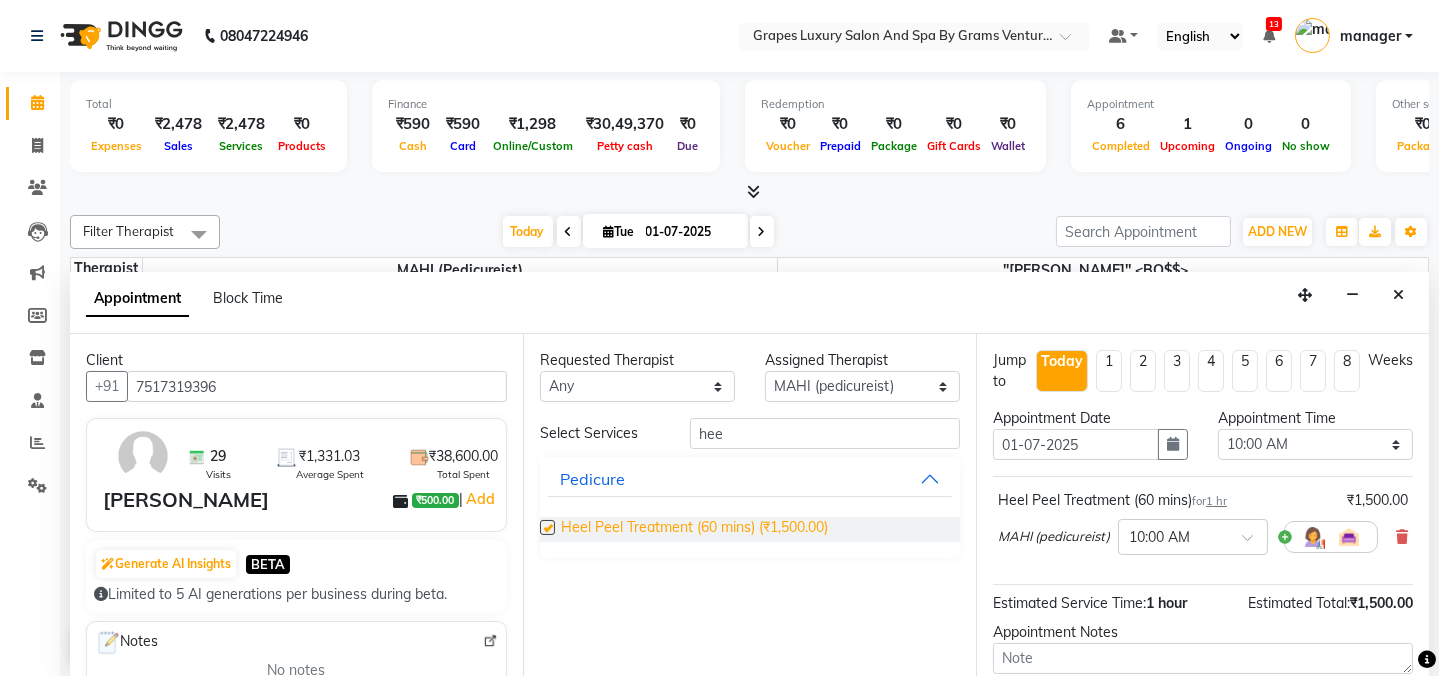 checkbox on "false" 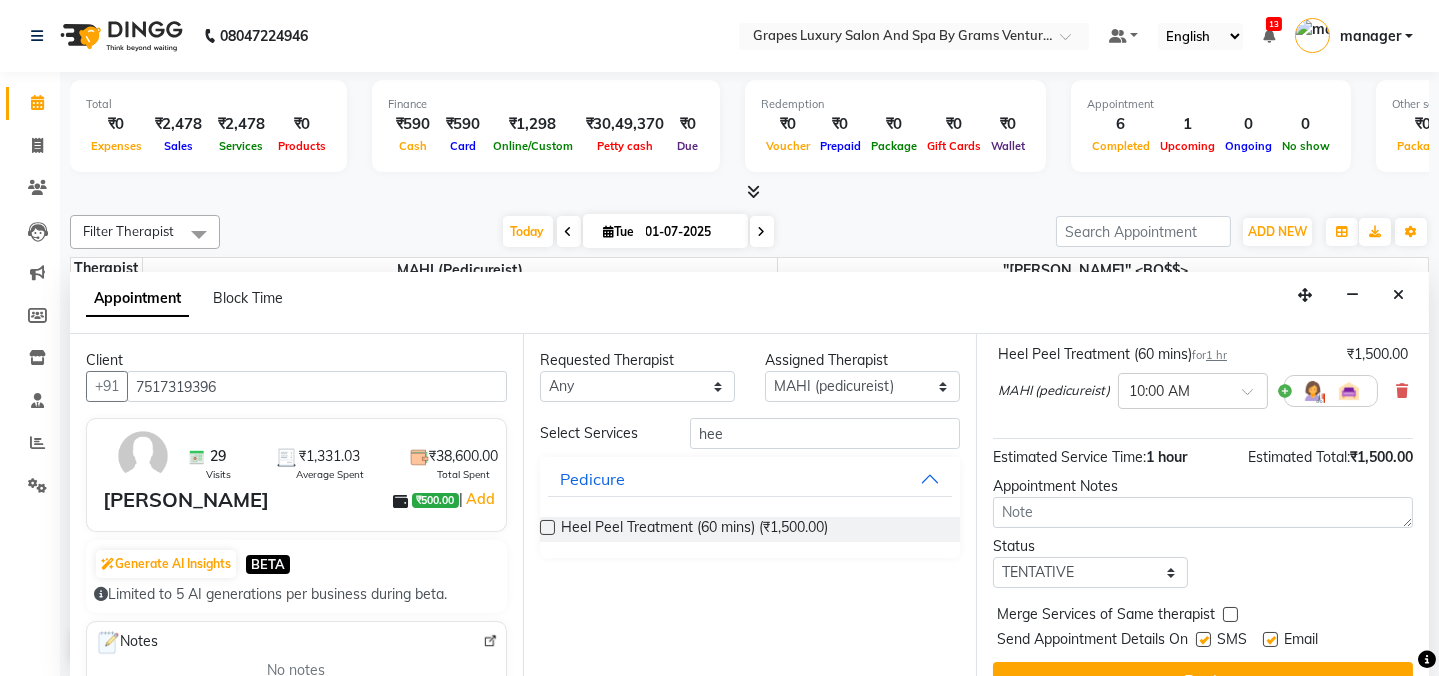 scroll, scrollTop: 184, scrollLeft: 0, axis: vertical 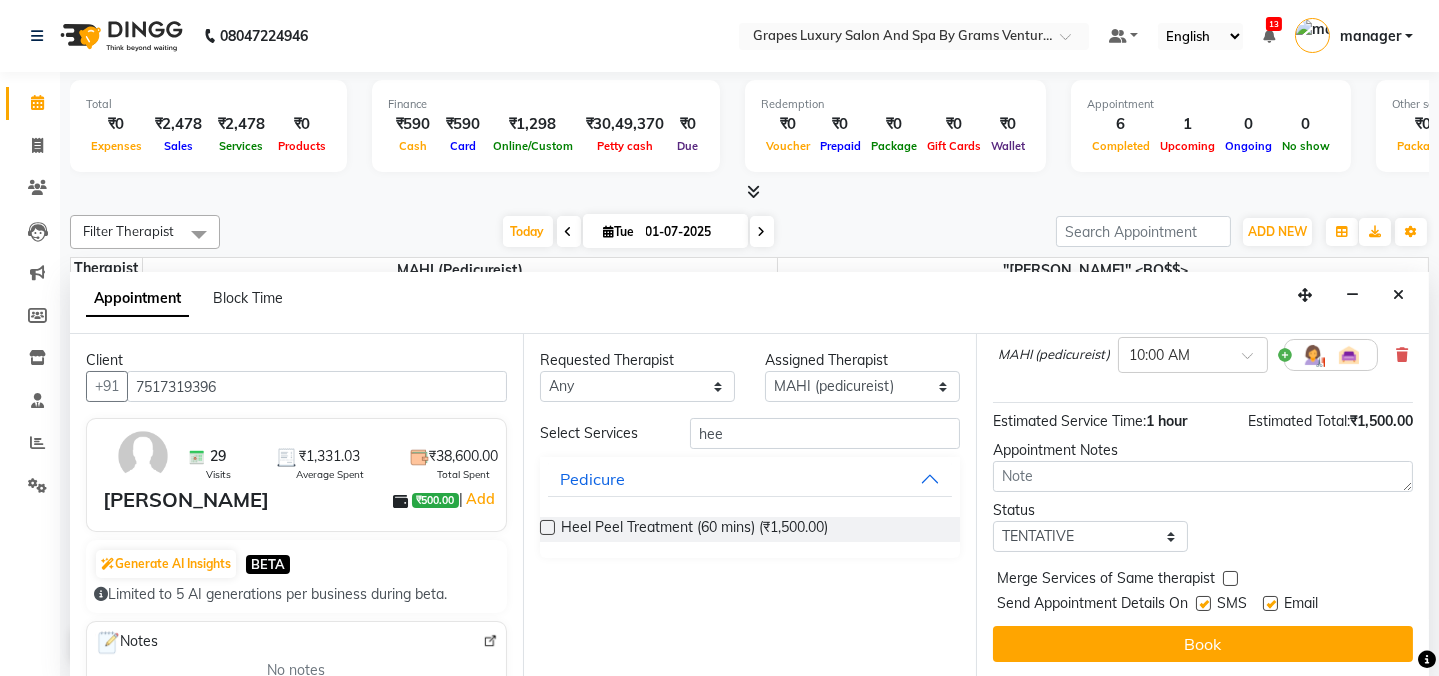 click at bounding box center [1203, 603] 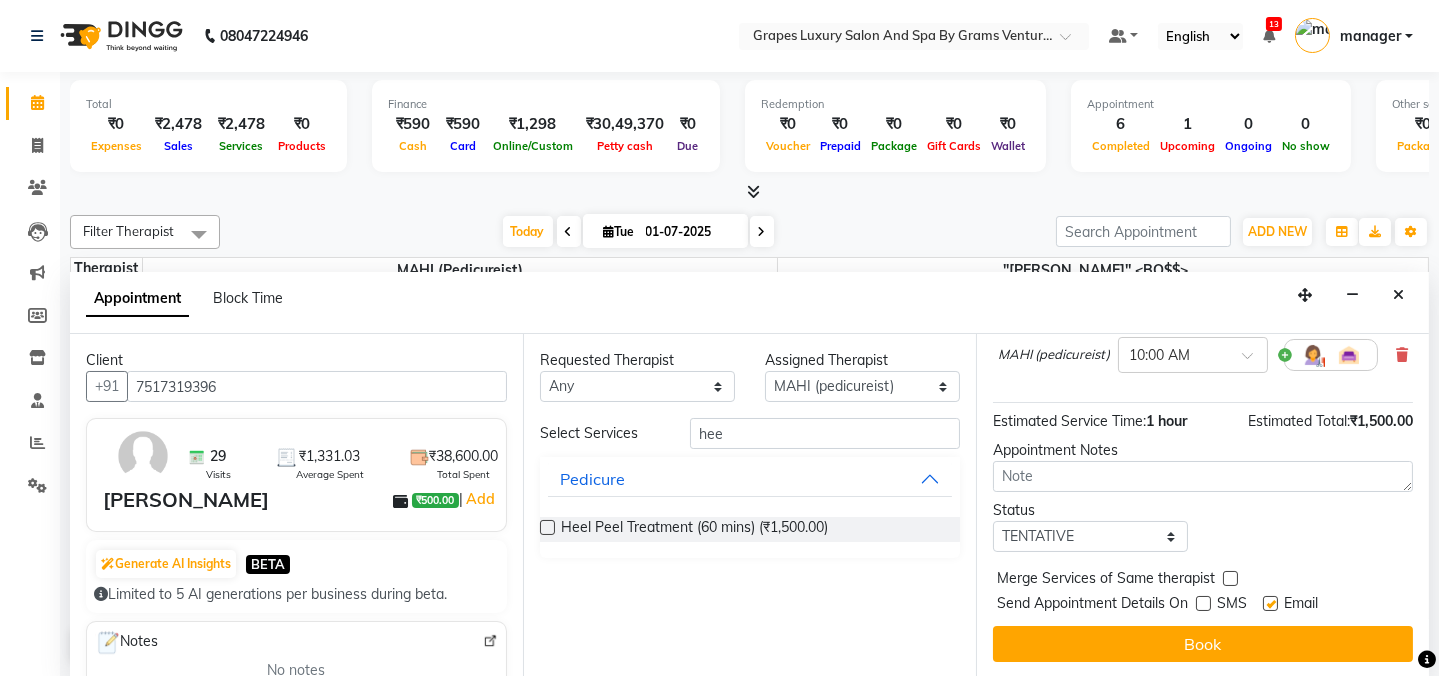 click at bounding box center [1270, 603] 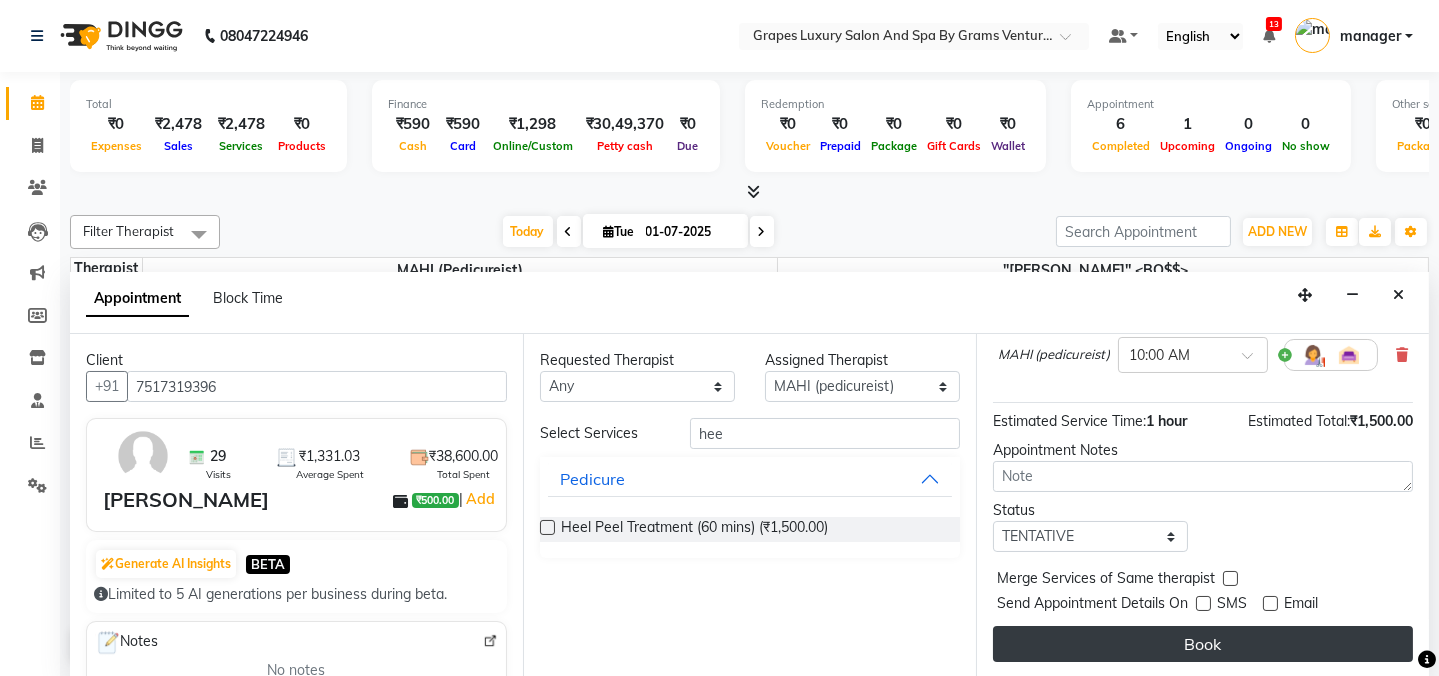 click on "Book" at bounding box center [1203, 644] 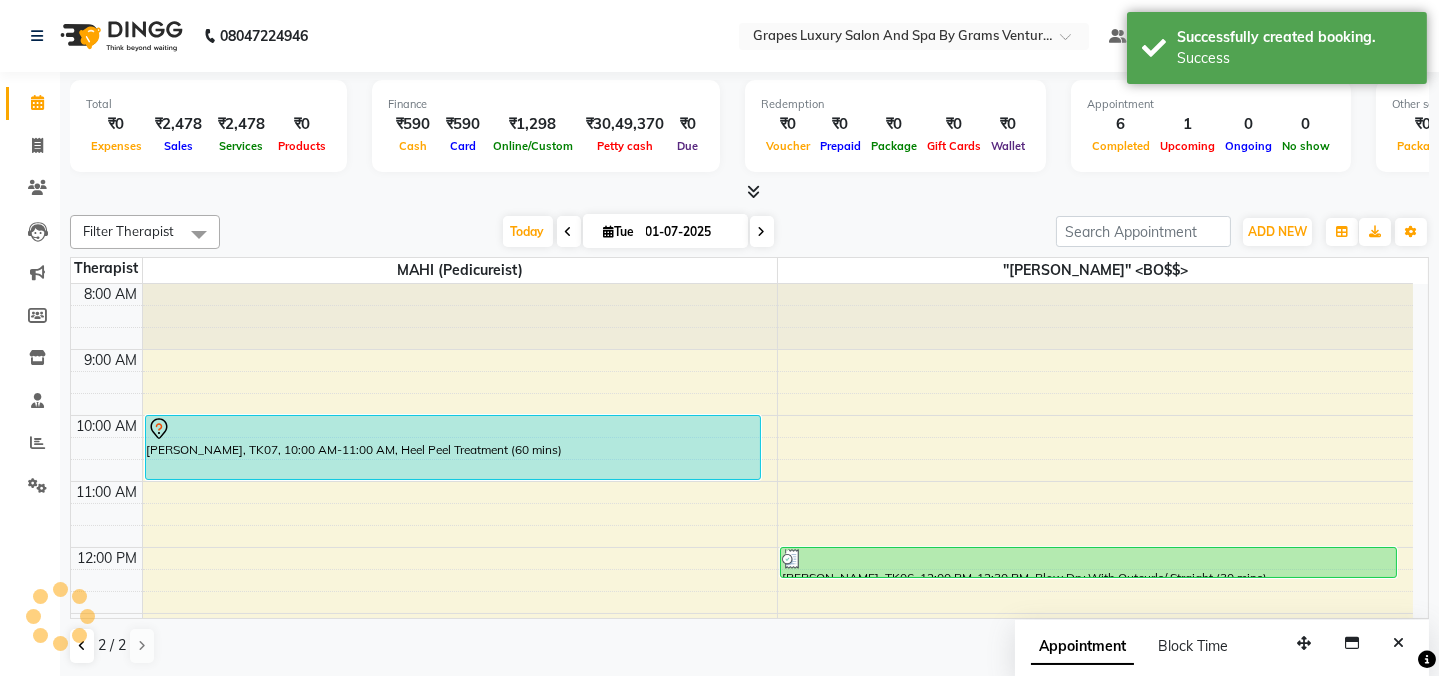 scroll, scrollTop: 0, scrollLeft: 0, axis: both 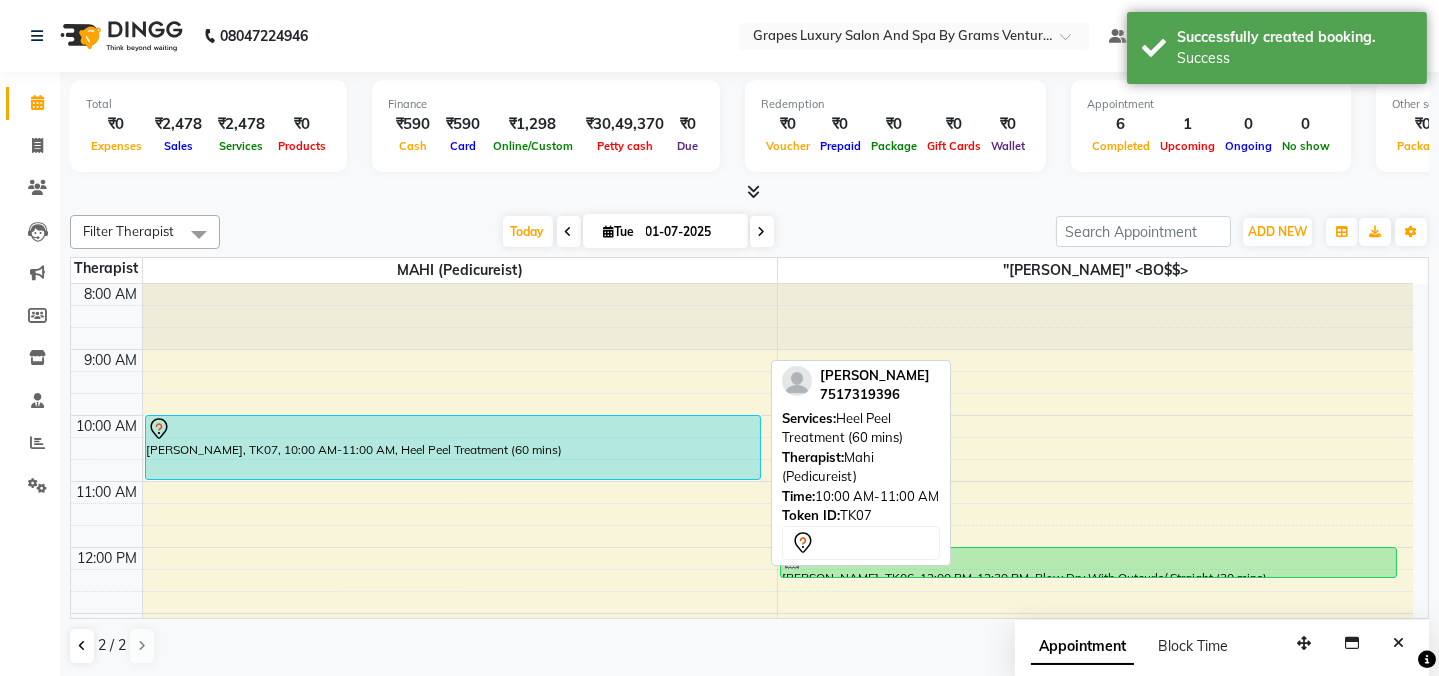 click on "[PERSON_NAME], TK07, 10:00 AM-11:00 AM, Heel Peel Treatment (60 mins)" at bounding box center (453, 447) 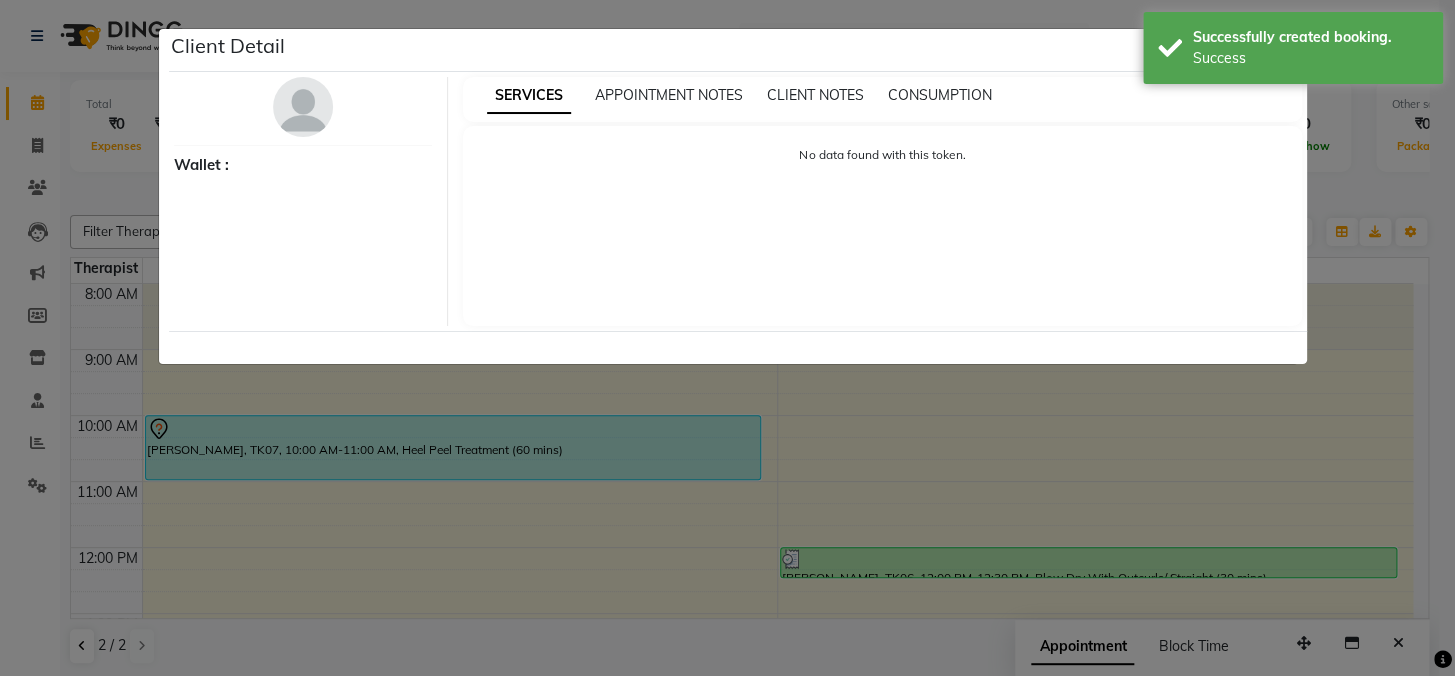 select on "7" 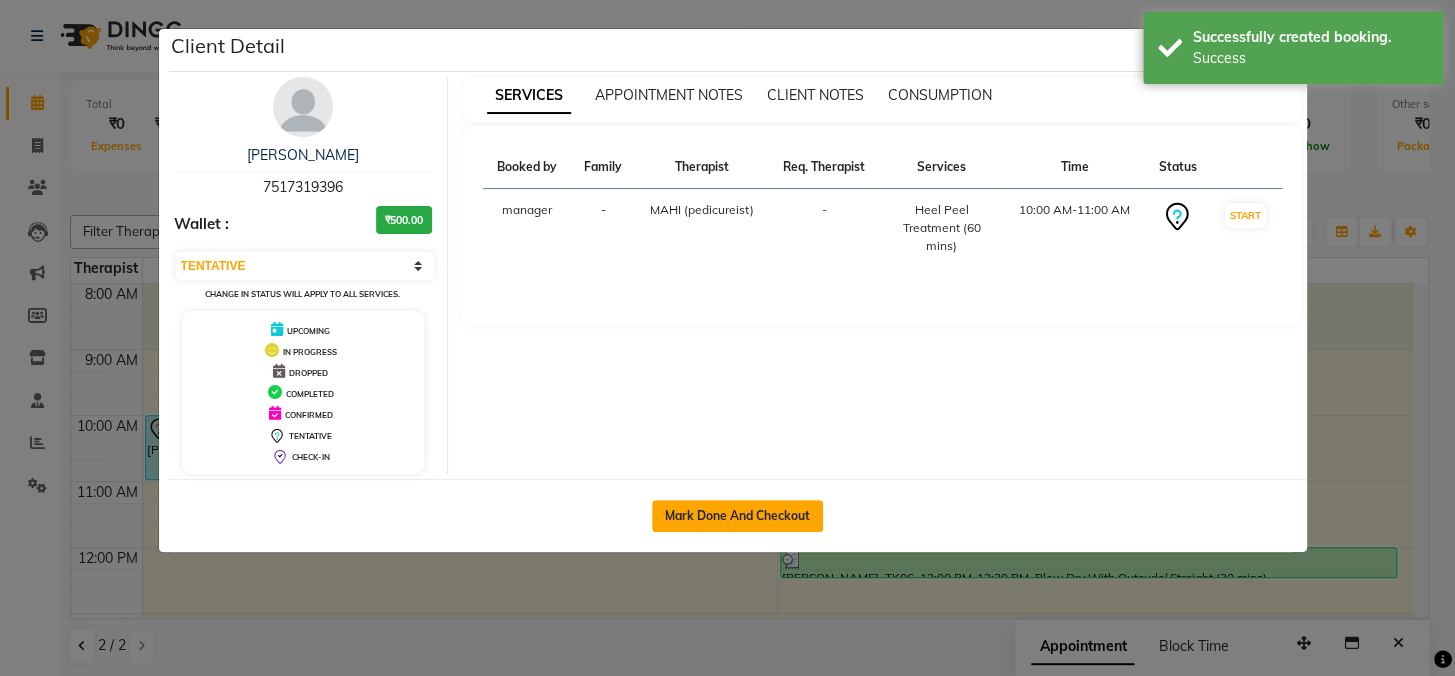 click on "Mark Done And Checkout" 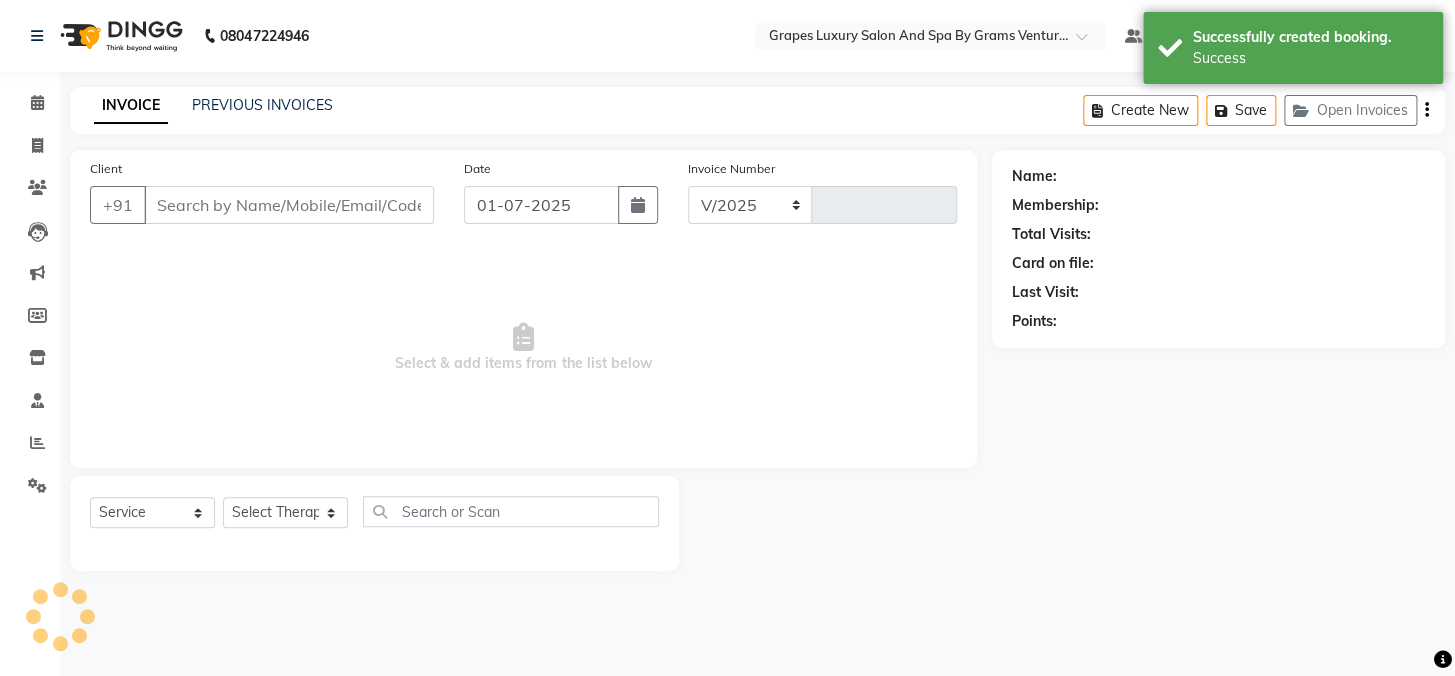 select on "3585" 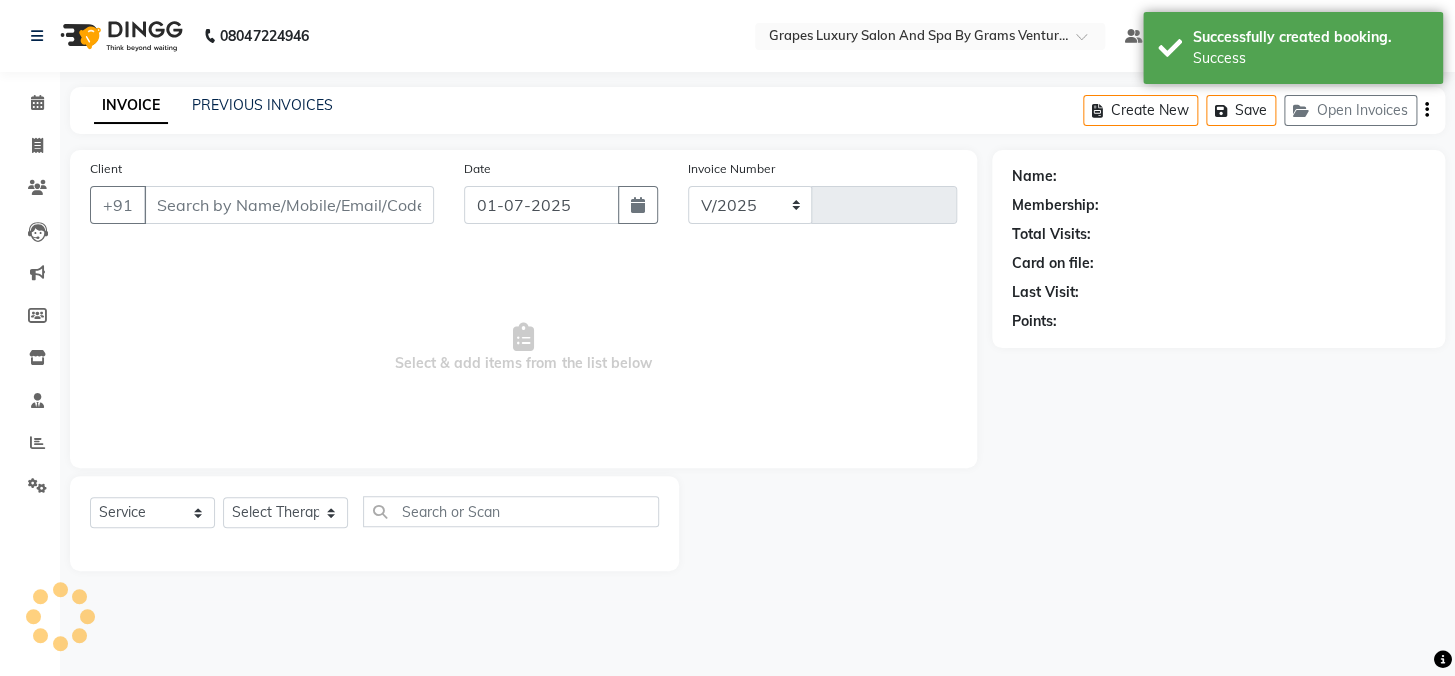 type on "1506" 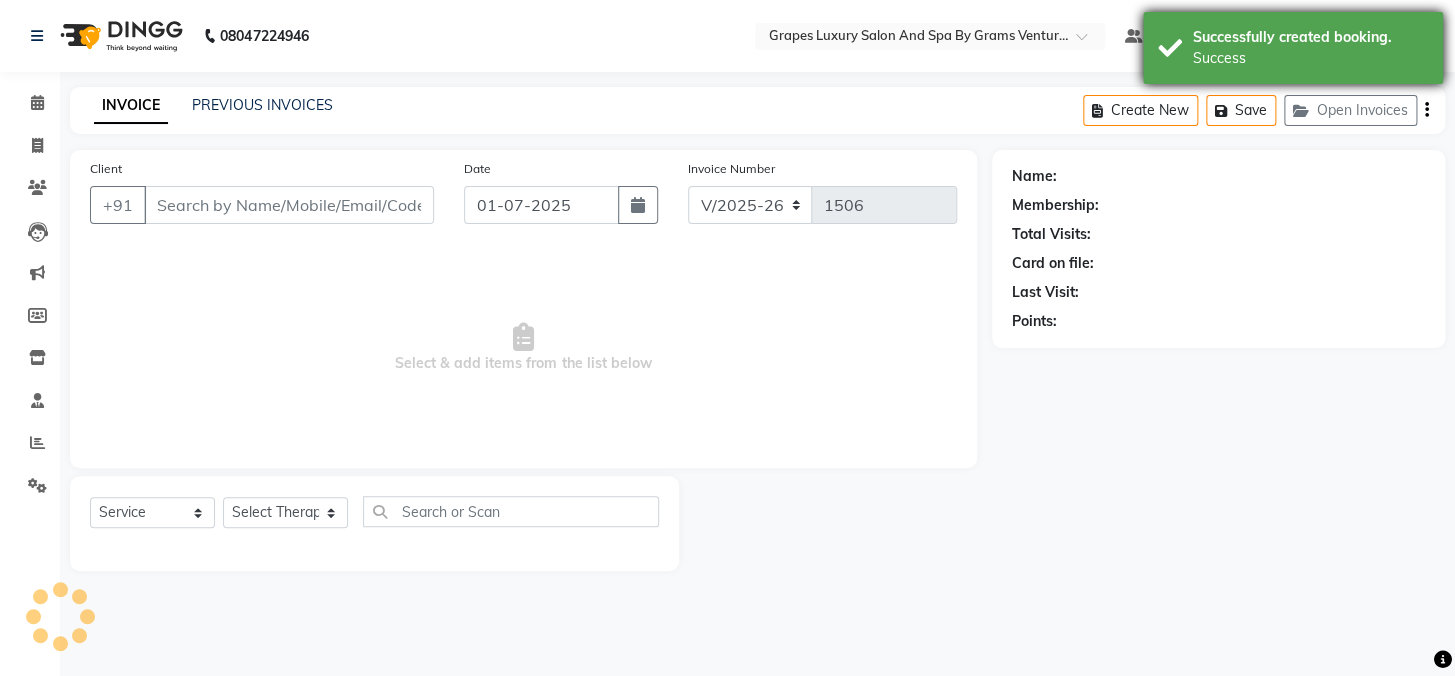 click on "Successfully created booking." at bounding box center [1310, 37] 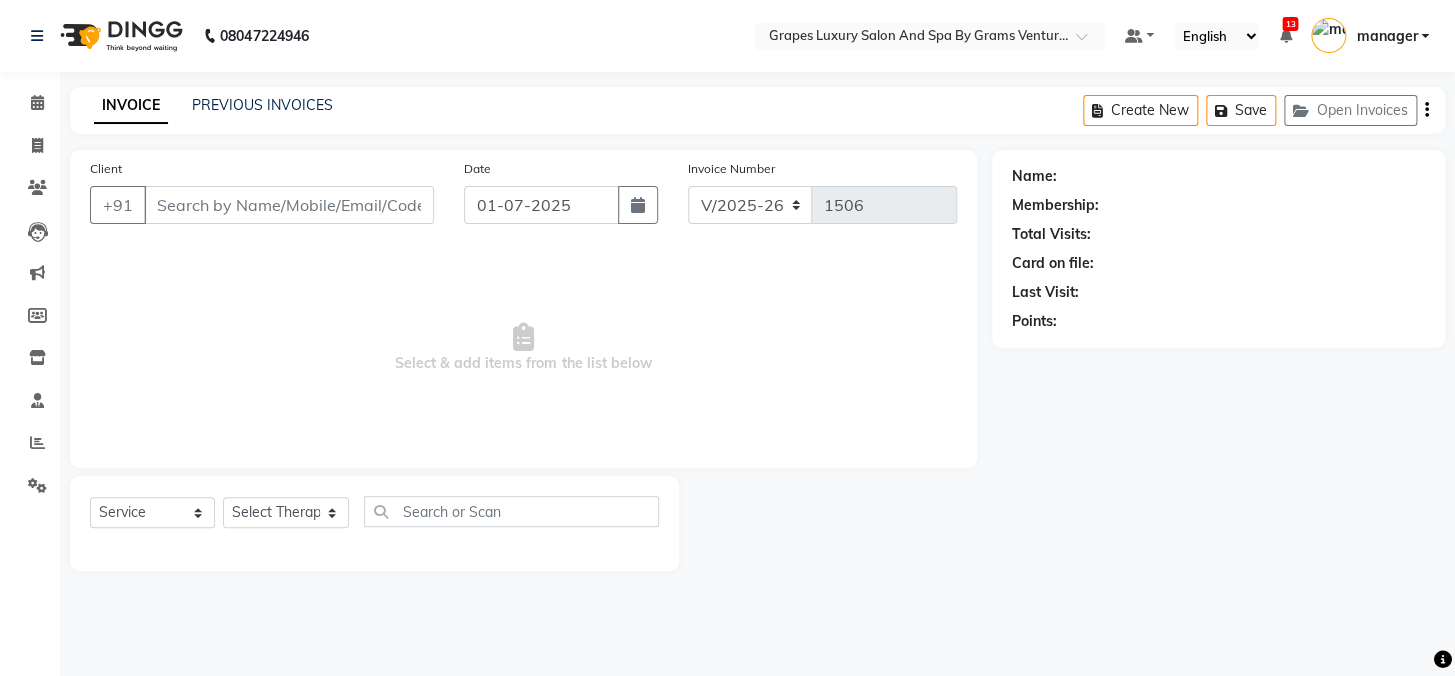 type on "7517319396" 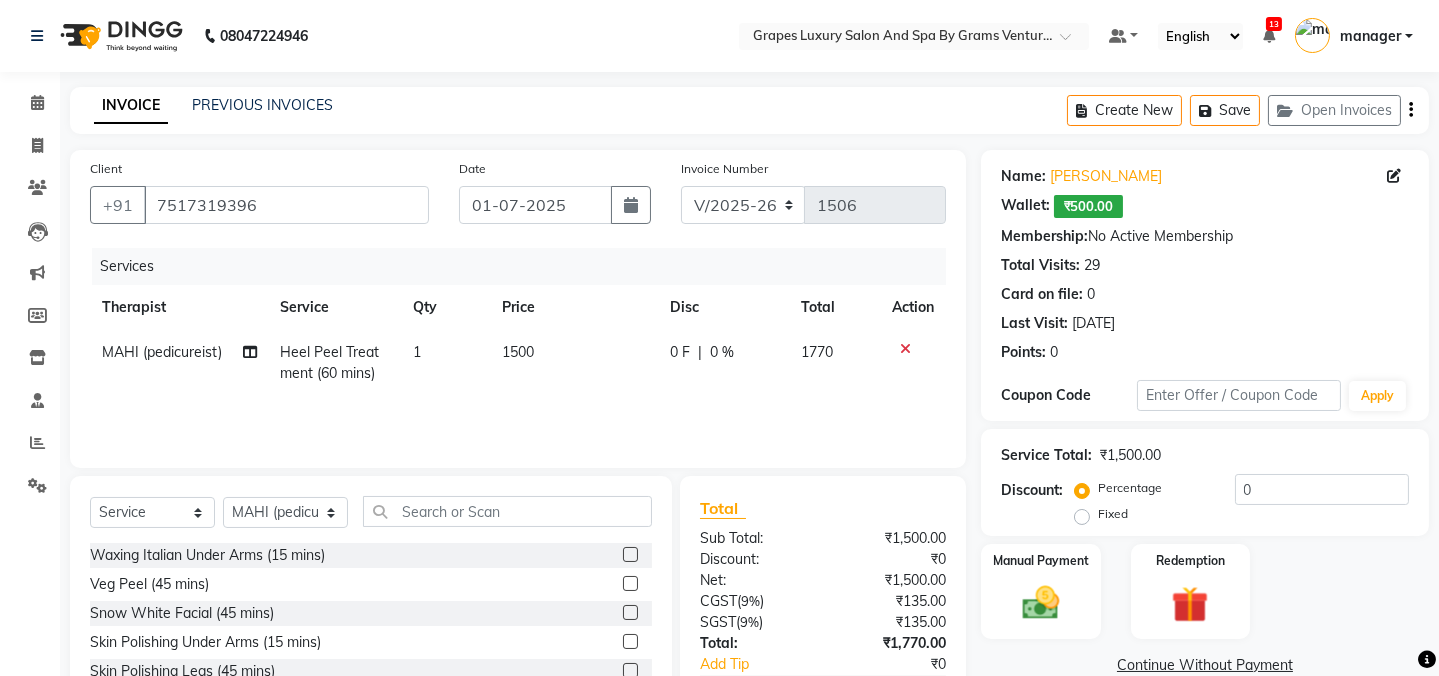 scroll, scrollTop: 125, scrollLeft: 0, axis: vertical 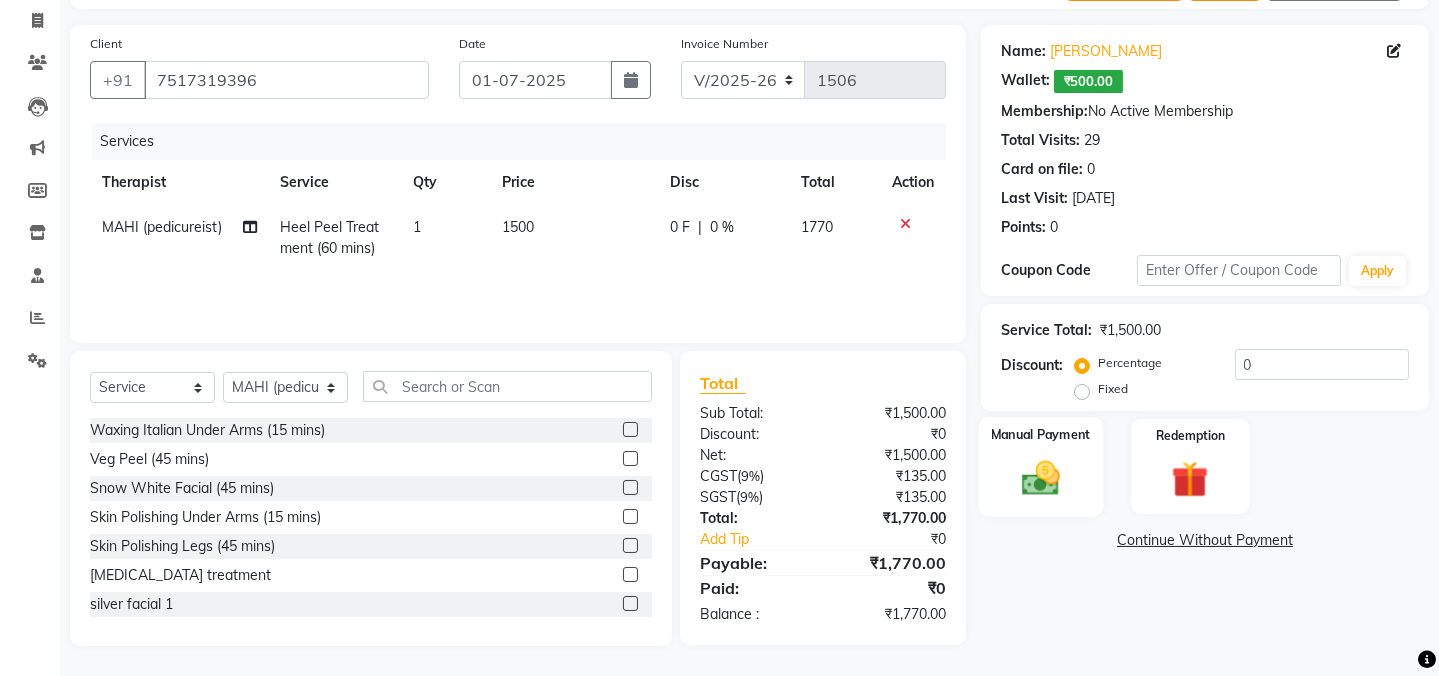 click 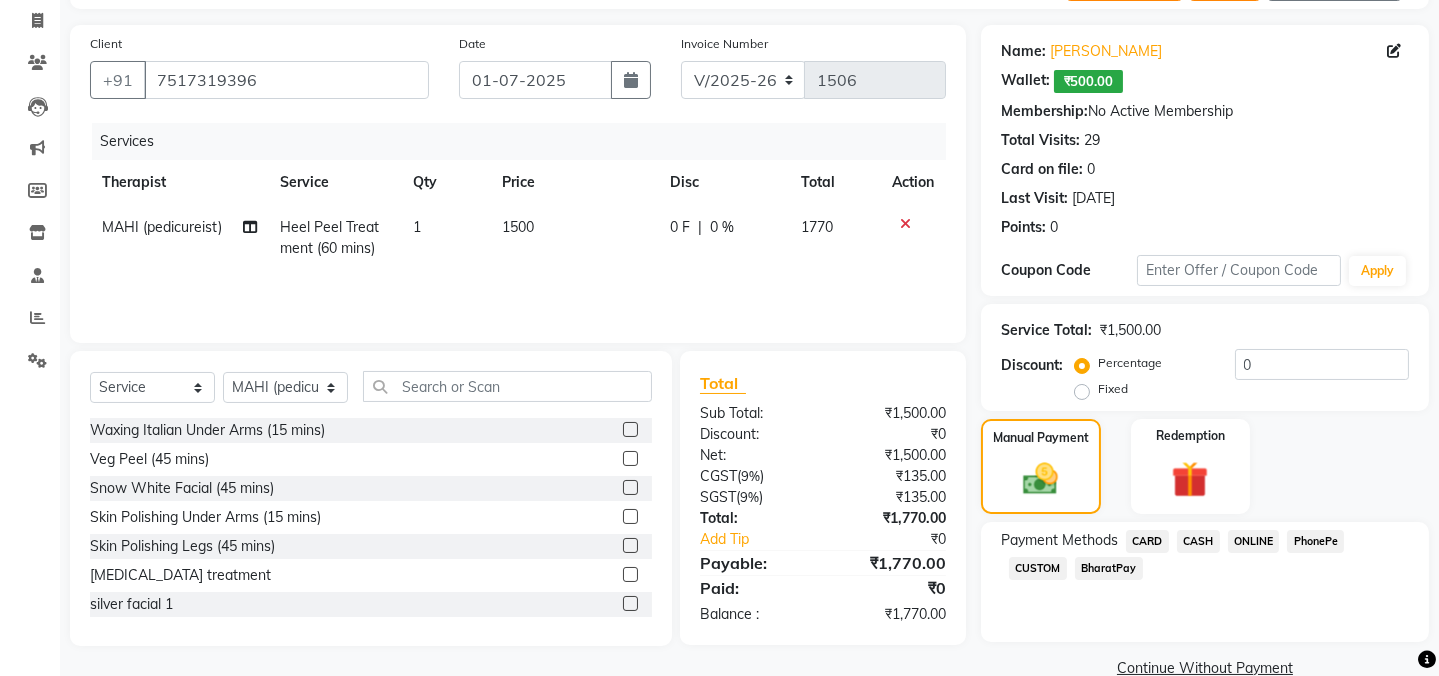 click on "CASH" 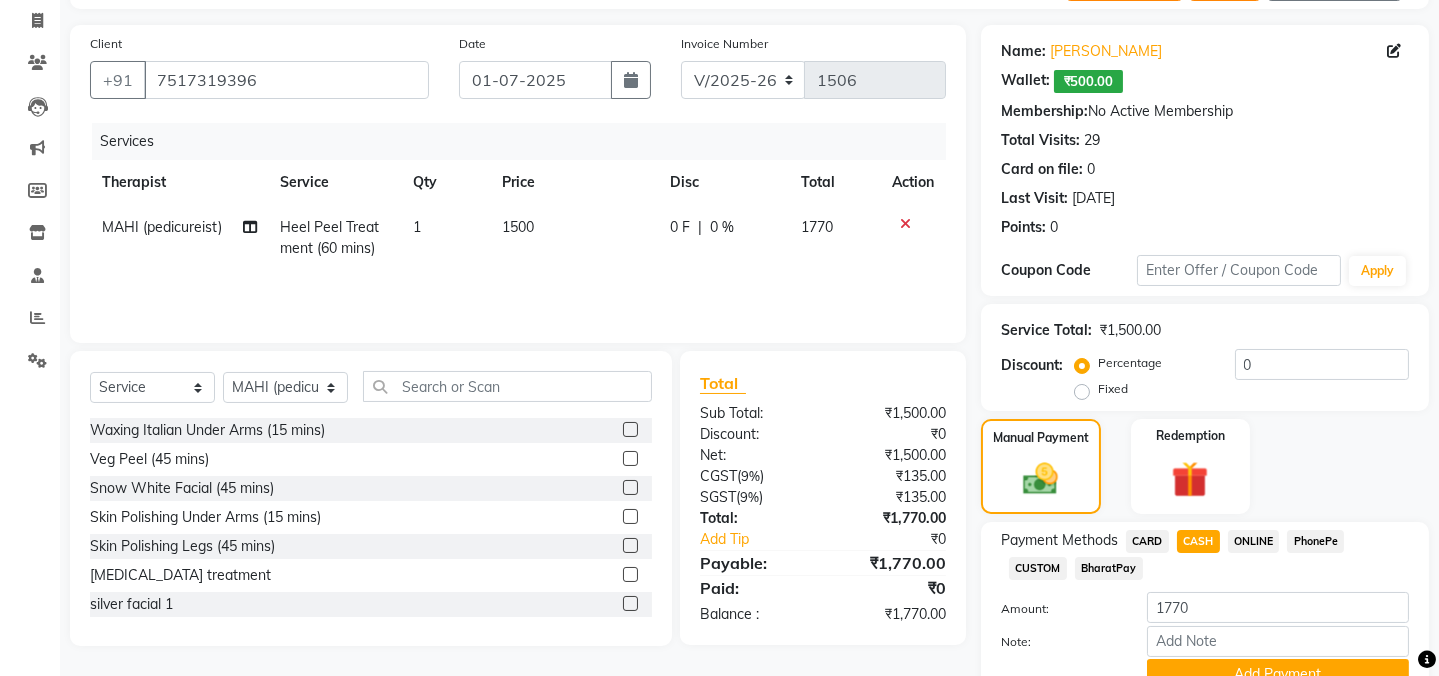 scroll, scrollTop: 217, scrollLeft: 0, axis: vertical 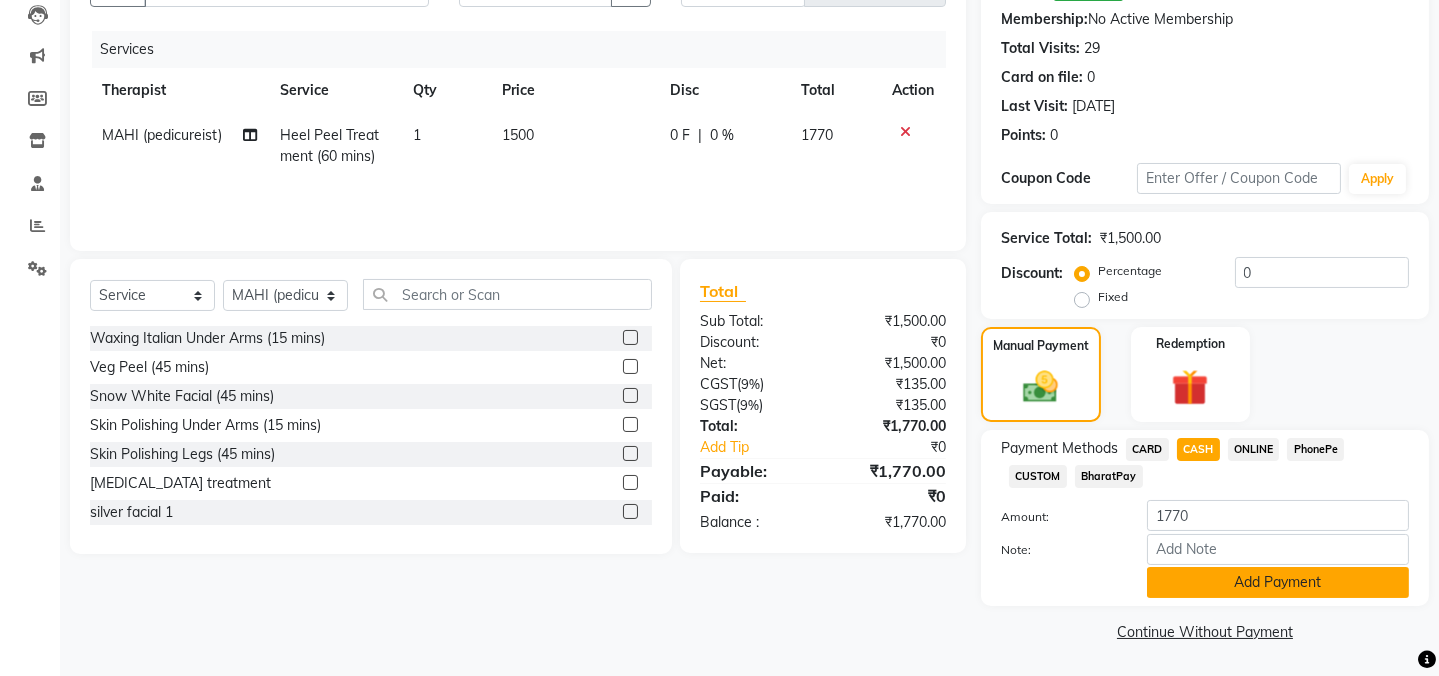 click on "Add Payment" 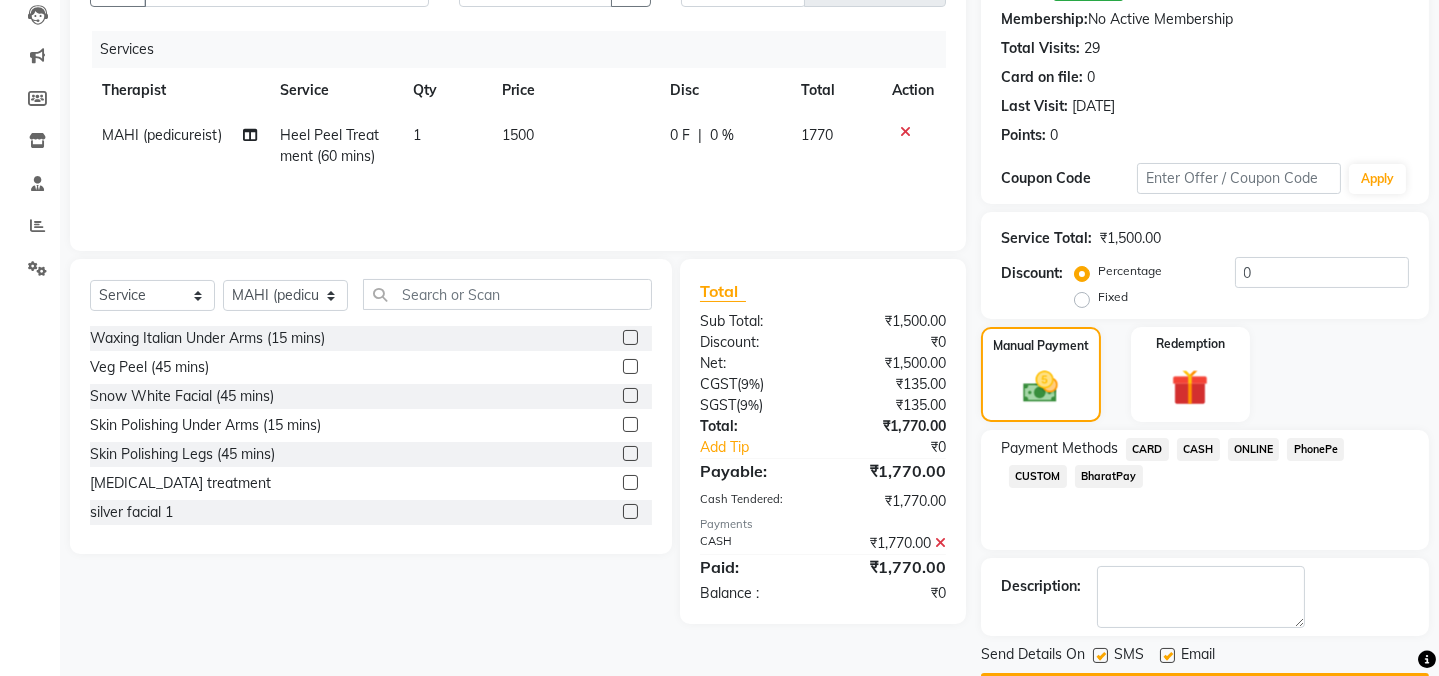 scroll, scrollTop: 273, scrollLeft: 0, axis: vertical 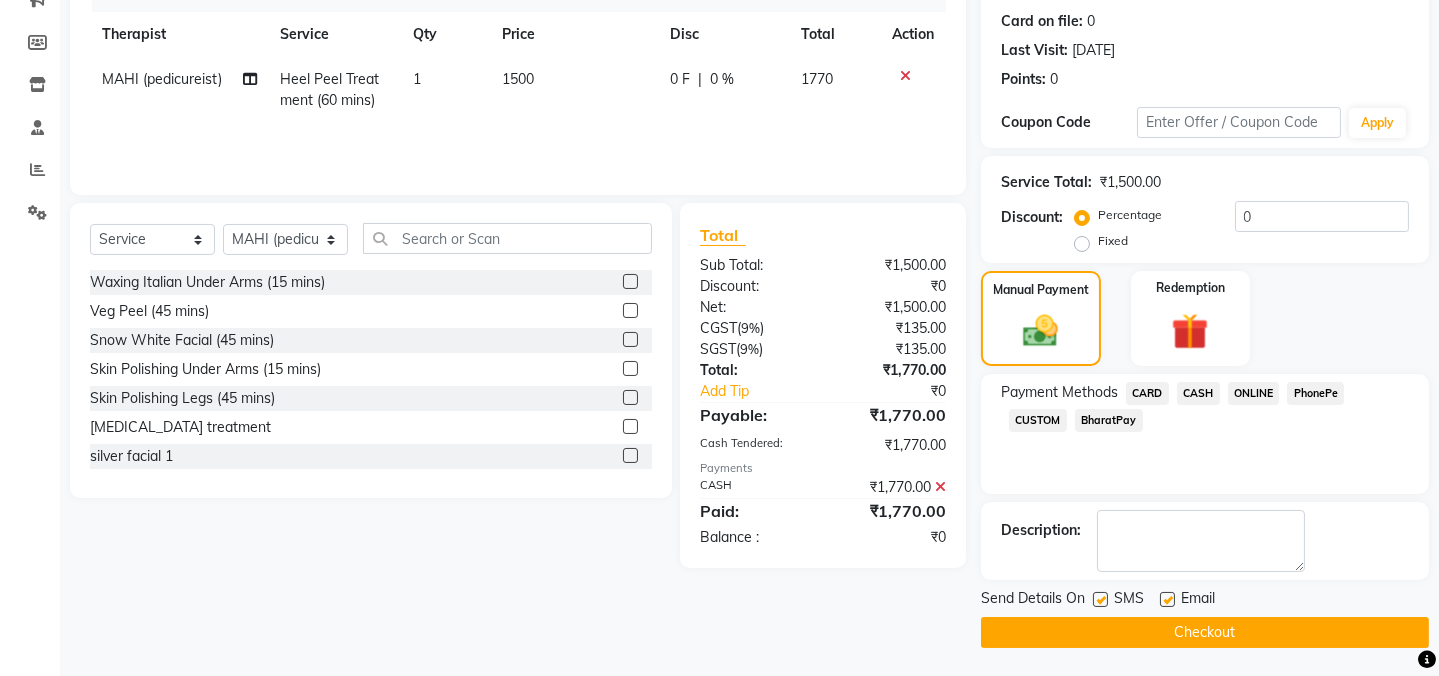 click 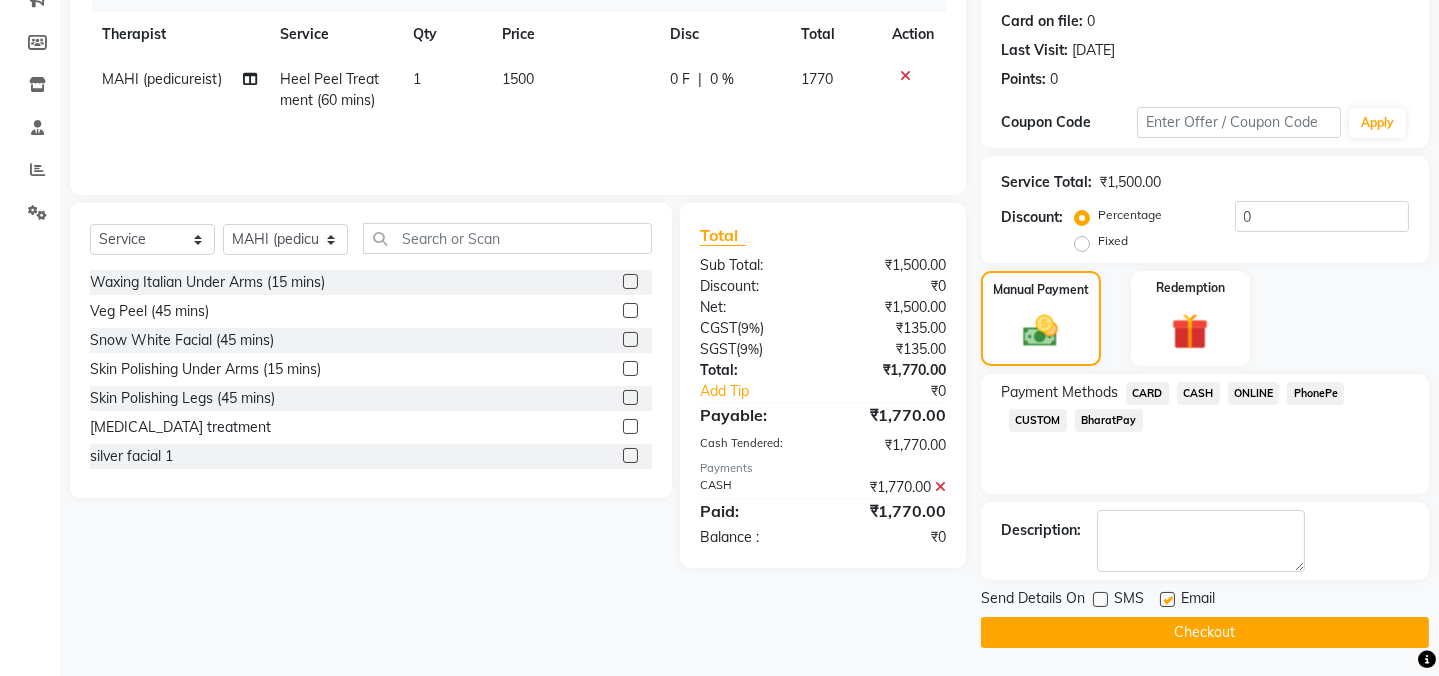 click on "Email" 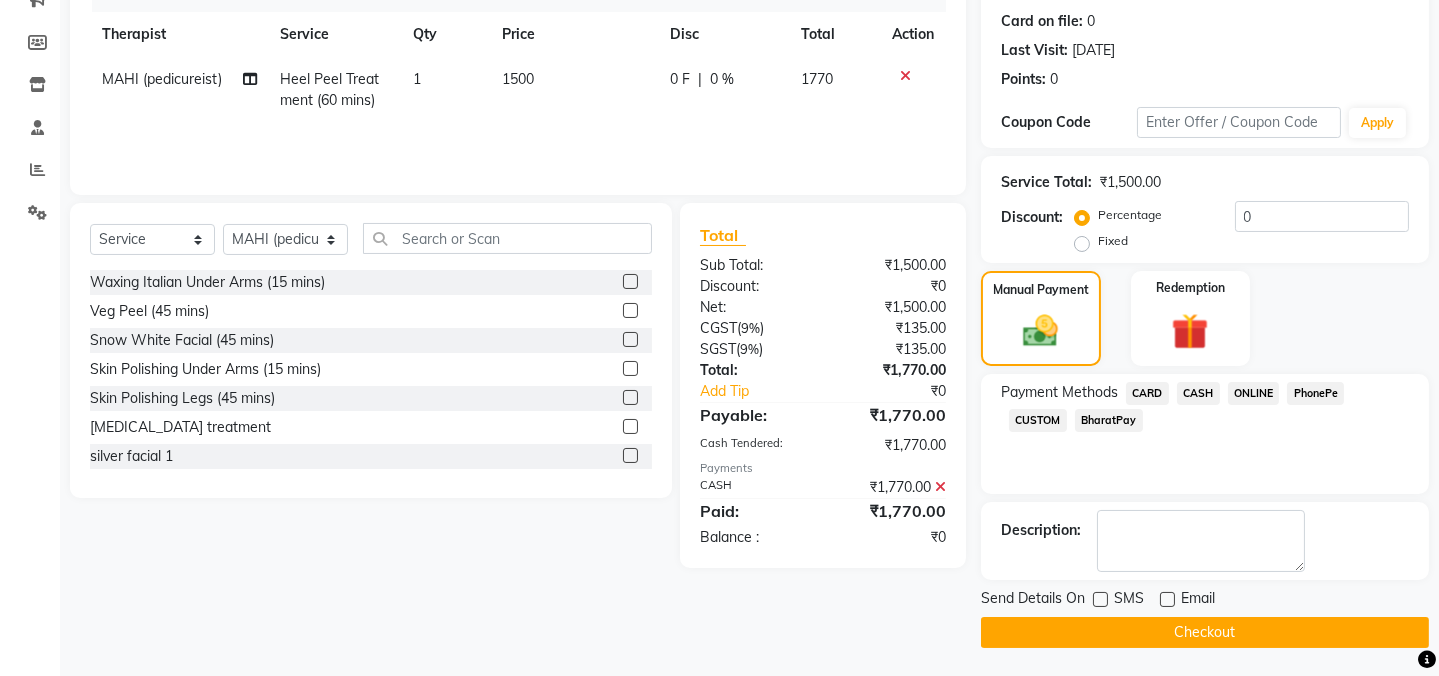 click on "Checkout" 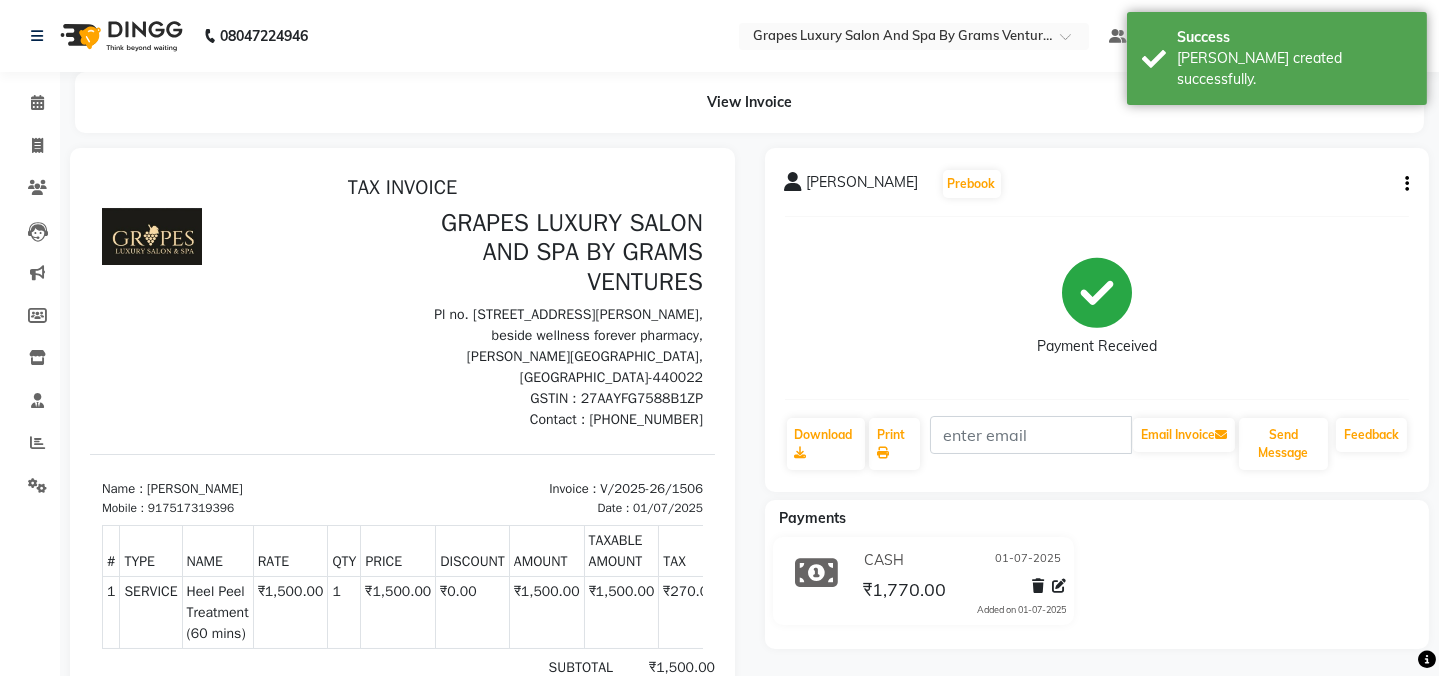 scroll, scrollTop: 0, scrollLeft: 0, axis: both 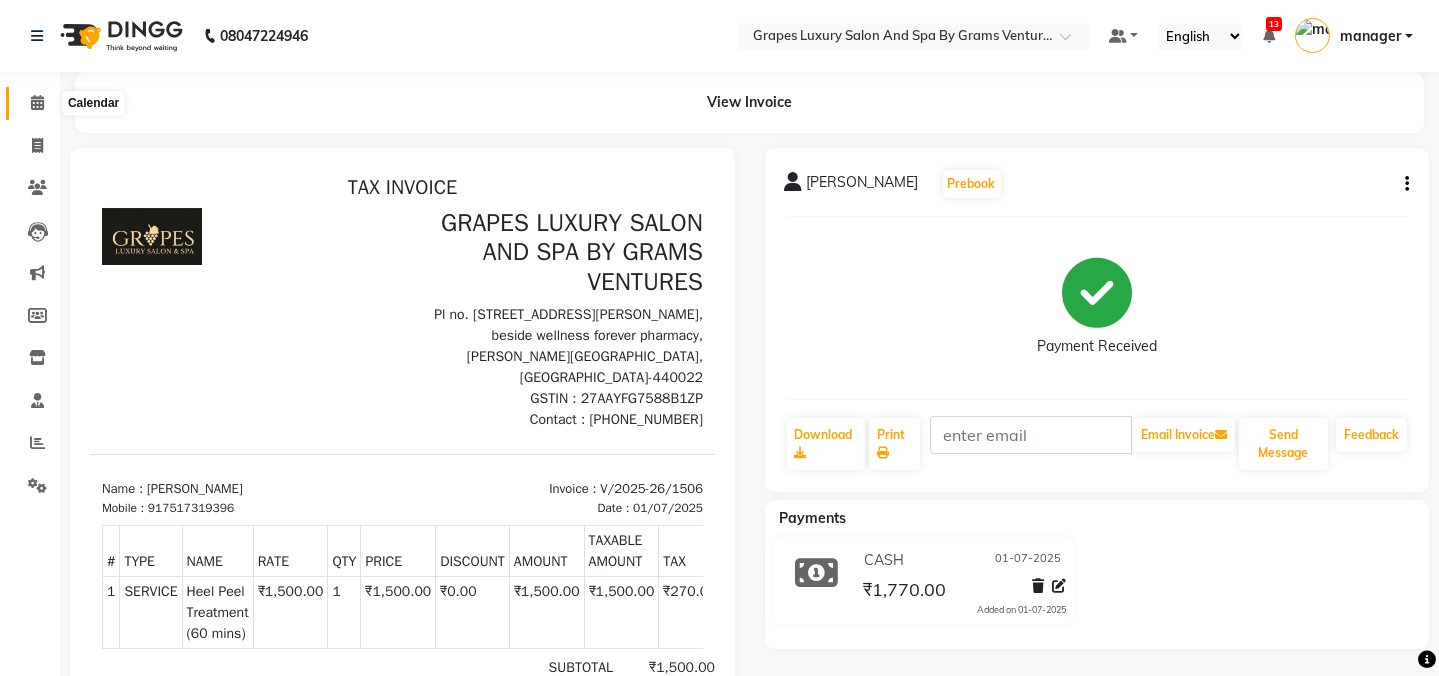 click 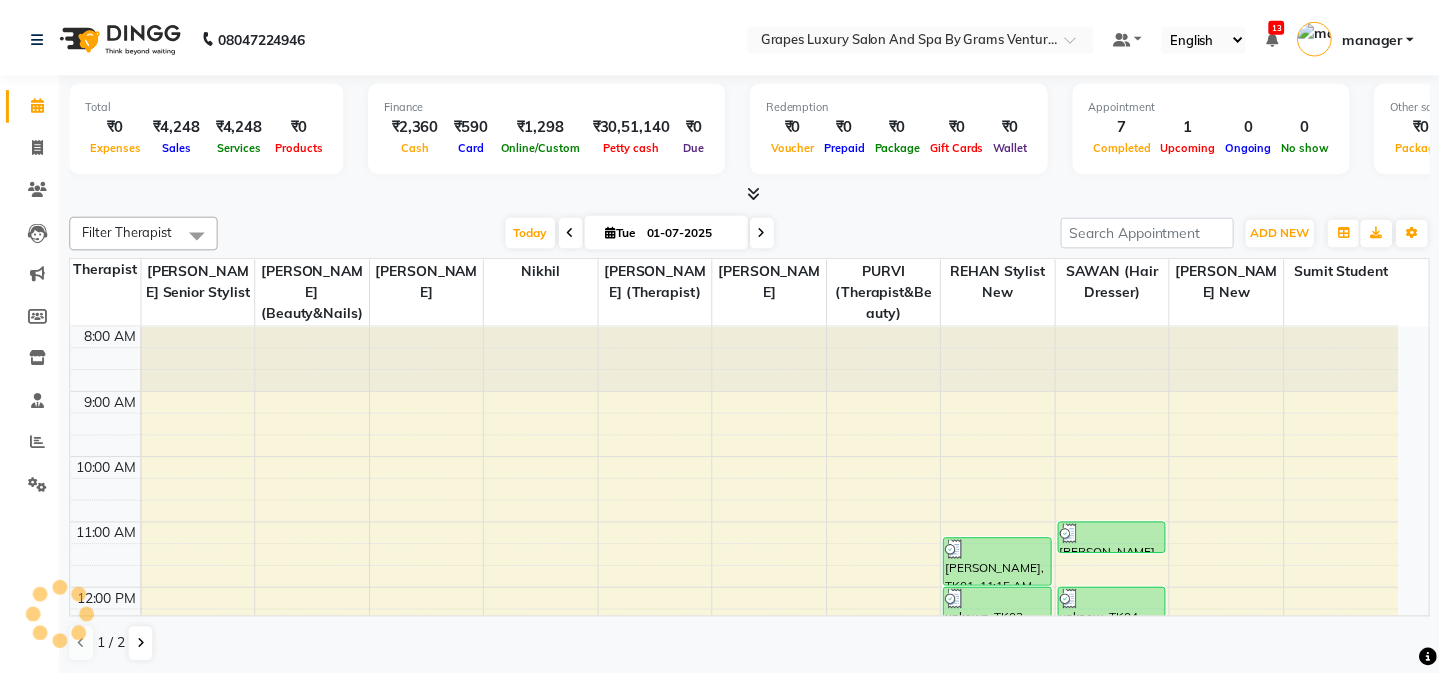 scroll, scrollTop: 0, scrollLeft: 0, axis: both 